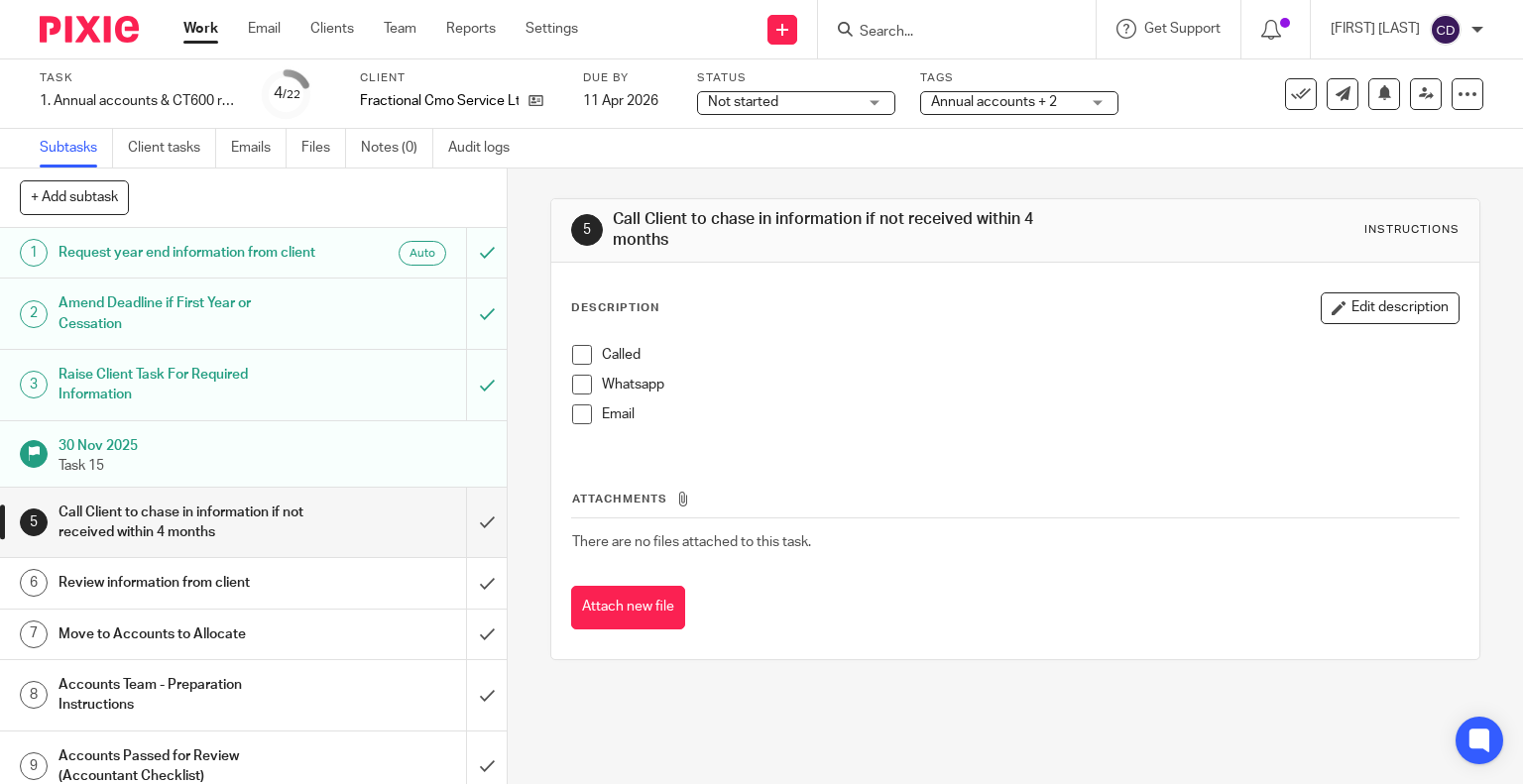 scroll, scrollTop: 0, scrollLeft: 0, axis: both 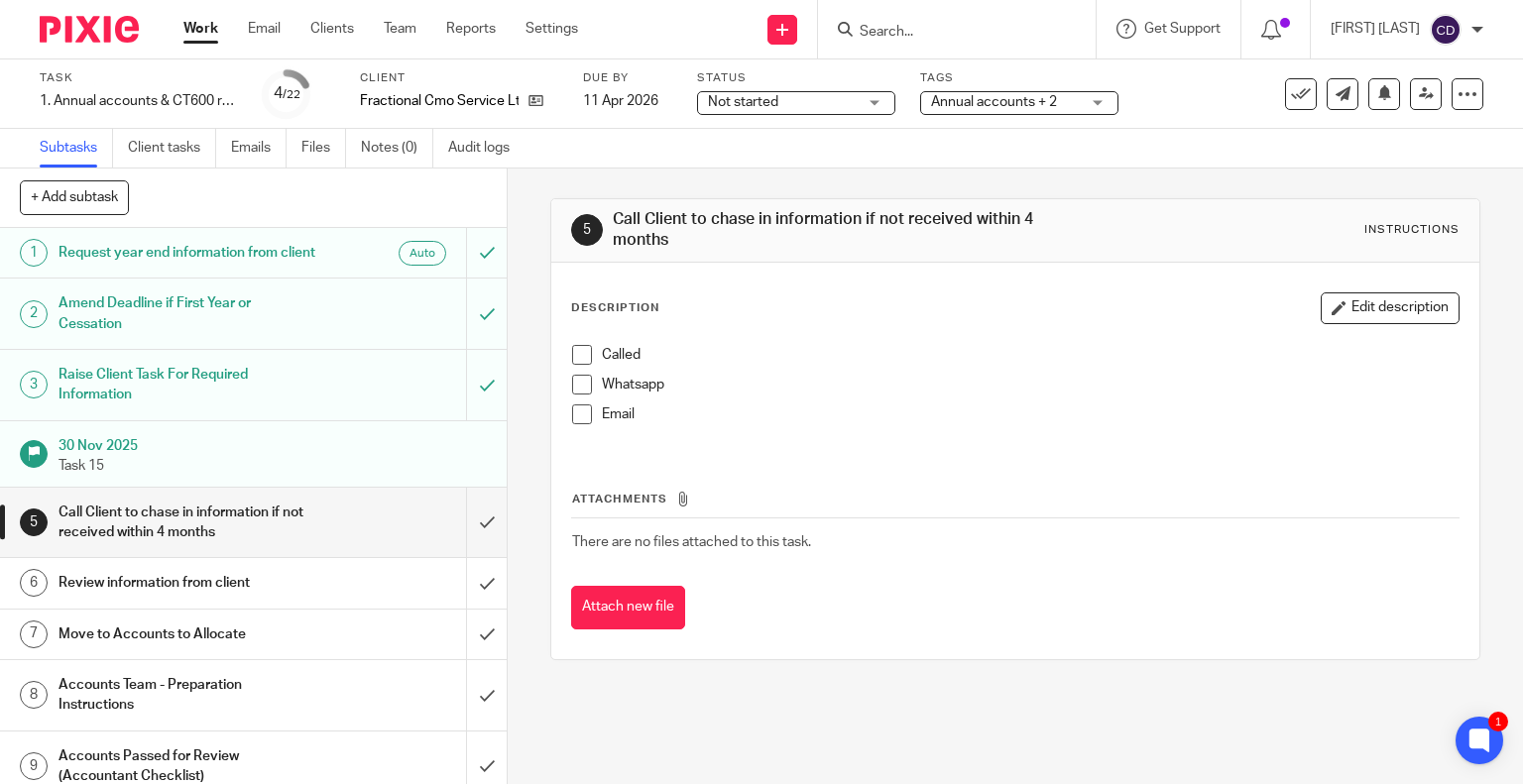 click on "Client tasks" at bounding box center (172, 148) 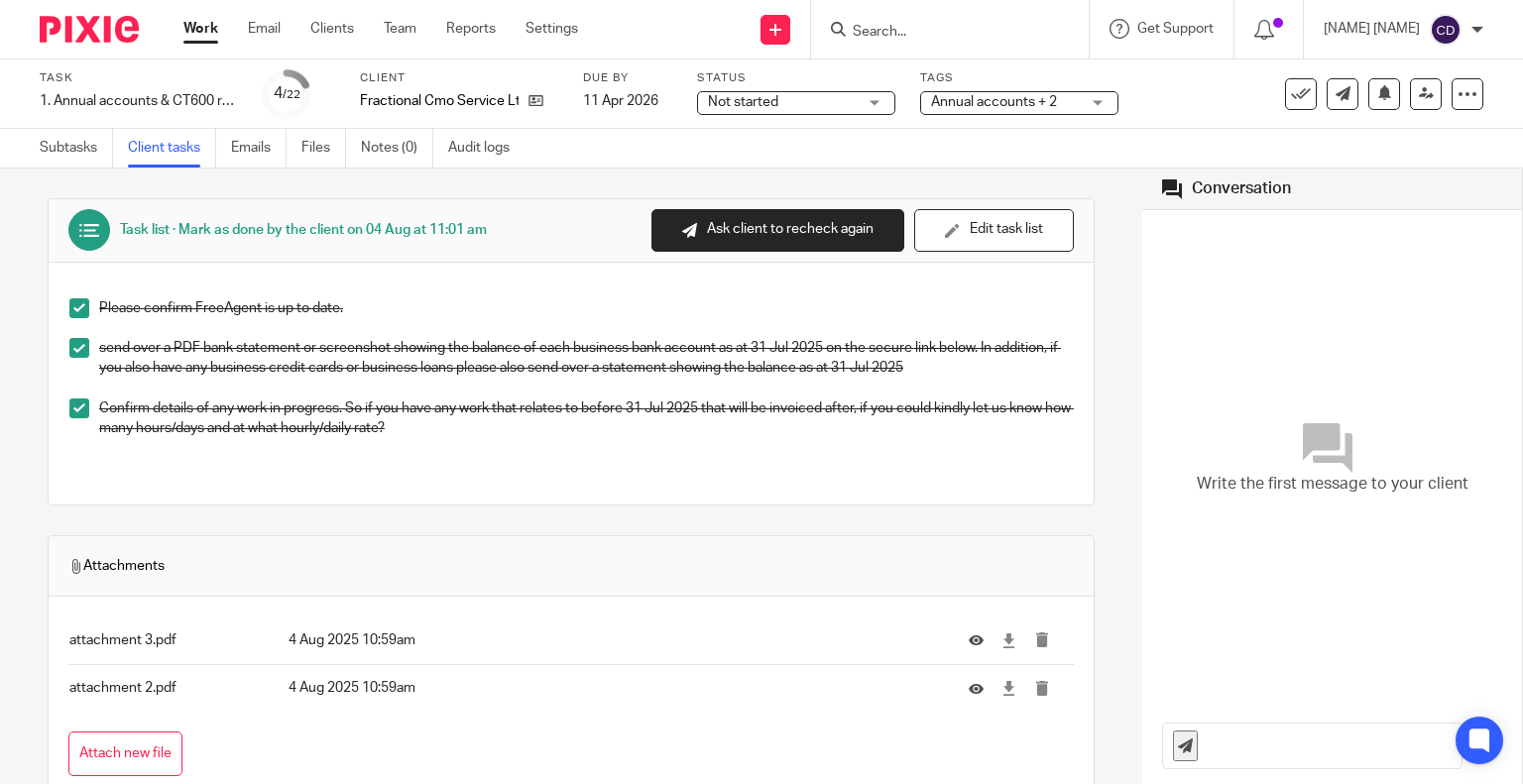 scroll, scrollTop: 0, scrollLeft: 0, axis: both 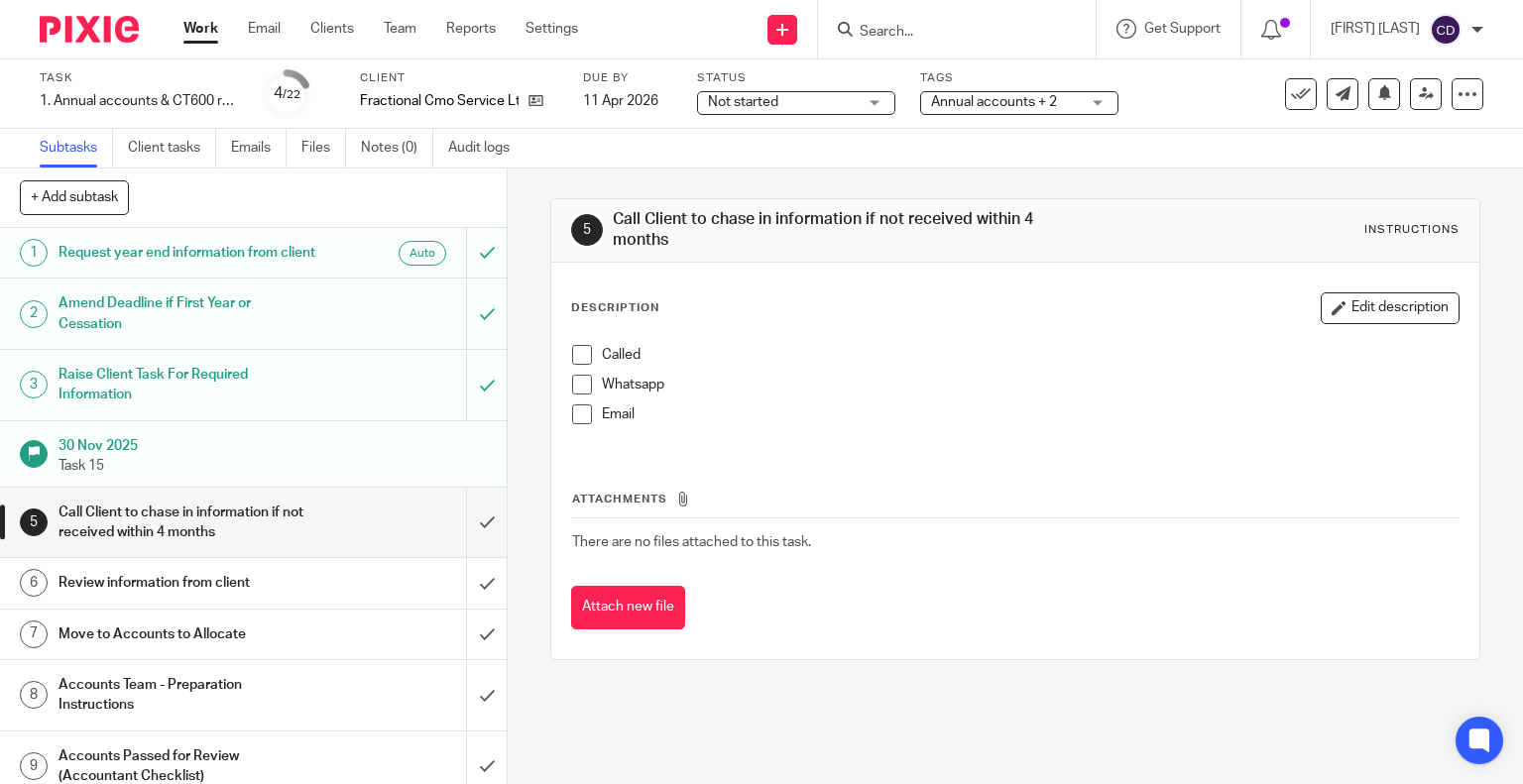 click at bounding box center [253, 522] 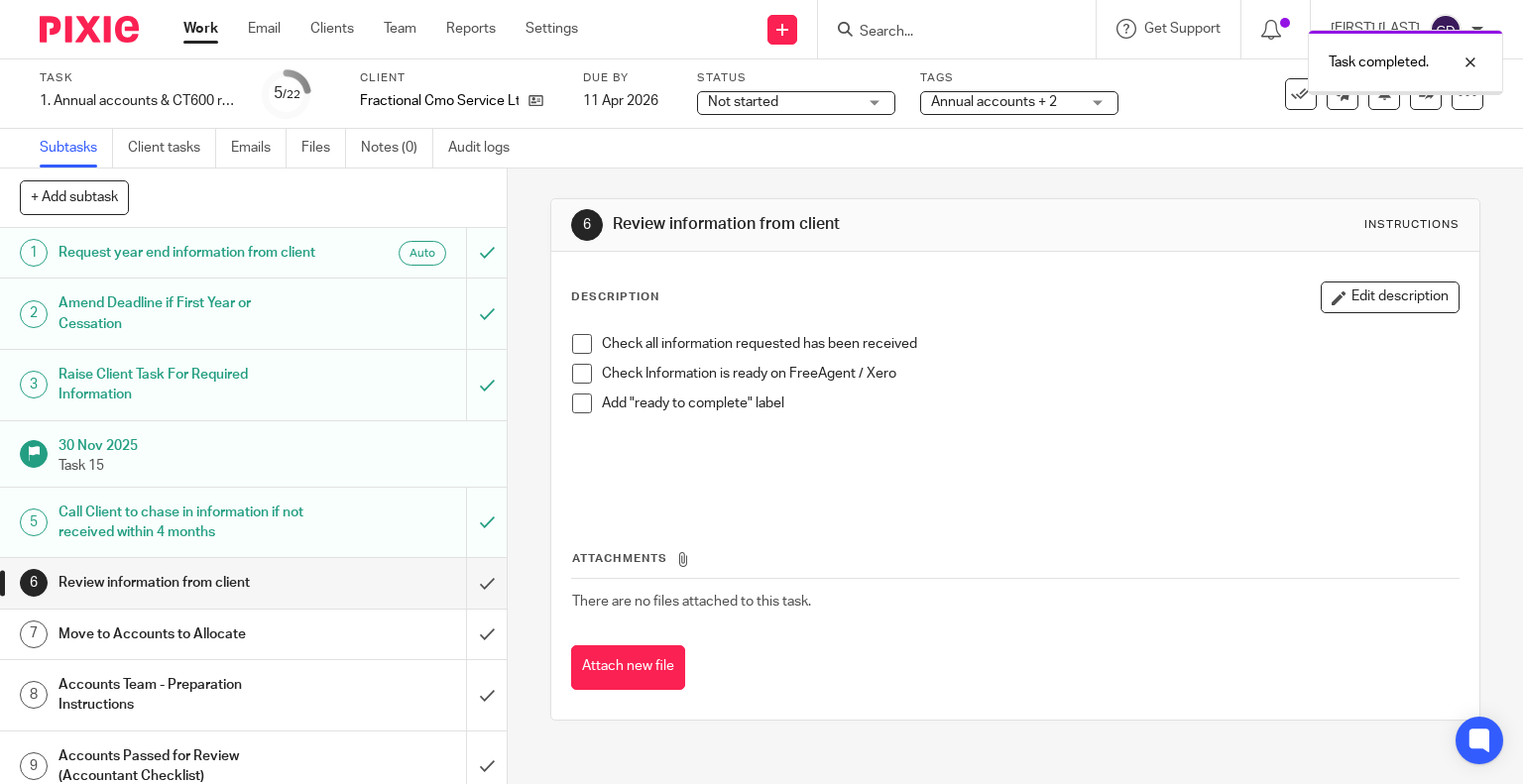 scroll, scrollTop: 0, scrollLeft: 0, axis: both 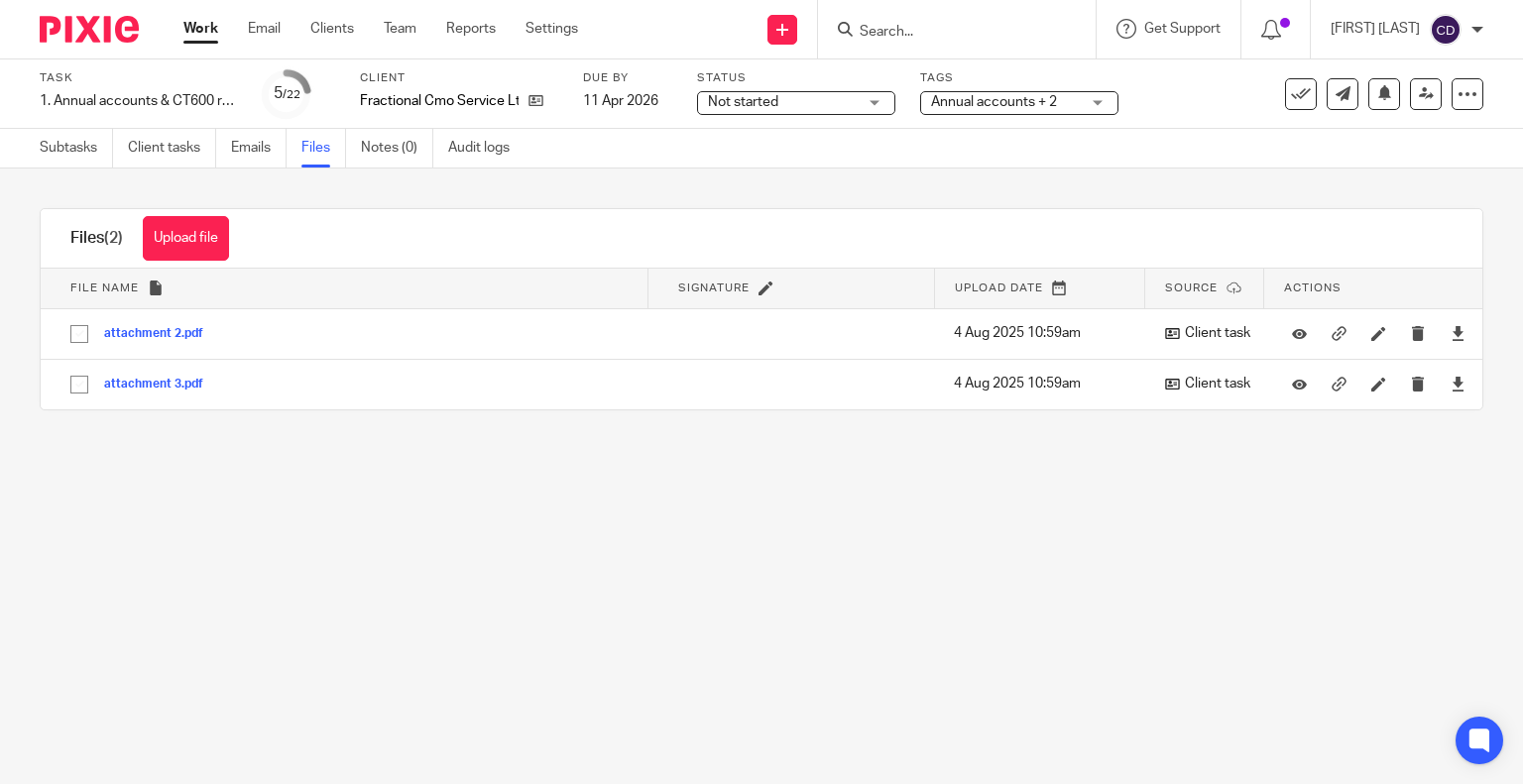 drag, startPoint x: 70, startPoint y: 139, endPoint x: 147, endPoint y: 166, distance: 81.596569 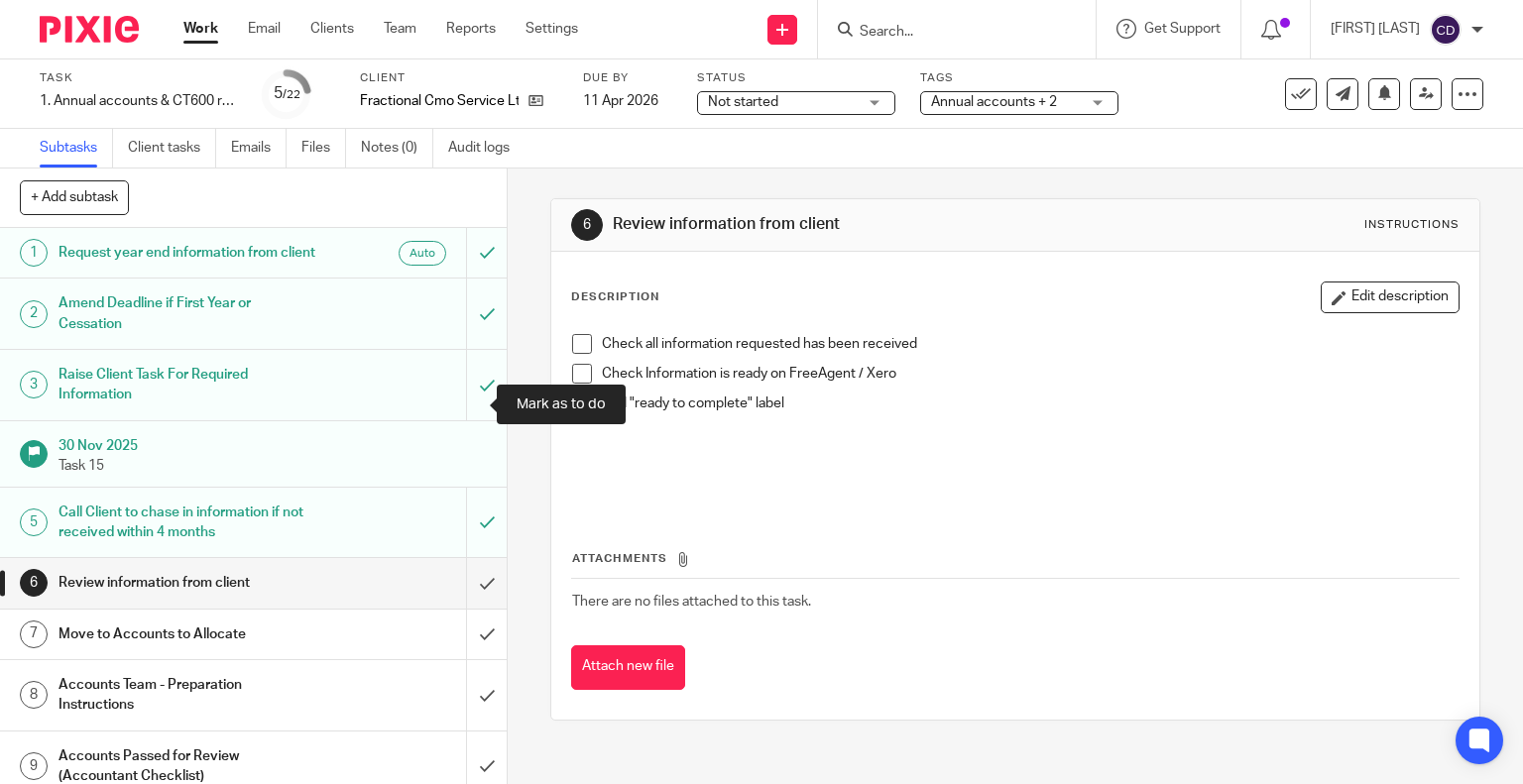 scroll, scrollTop: 0, scrollLeft: 0, axis: both 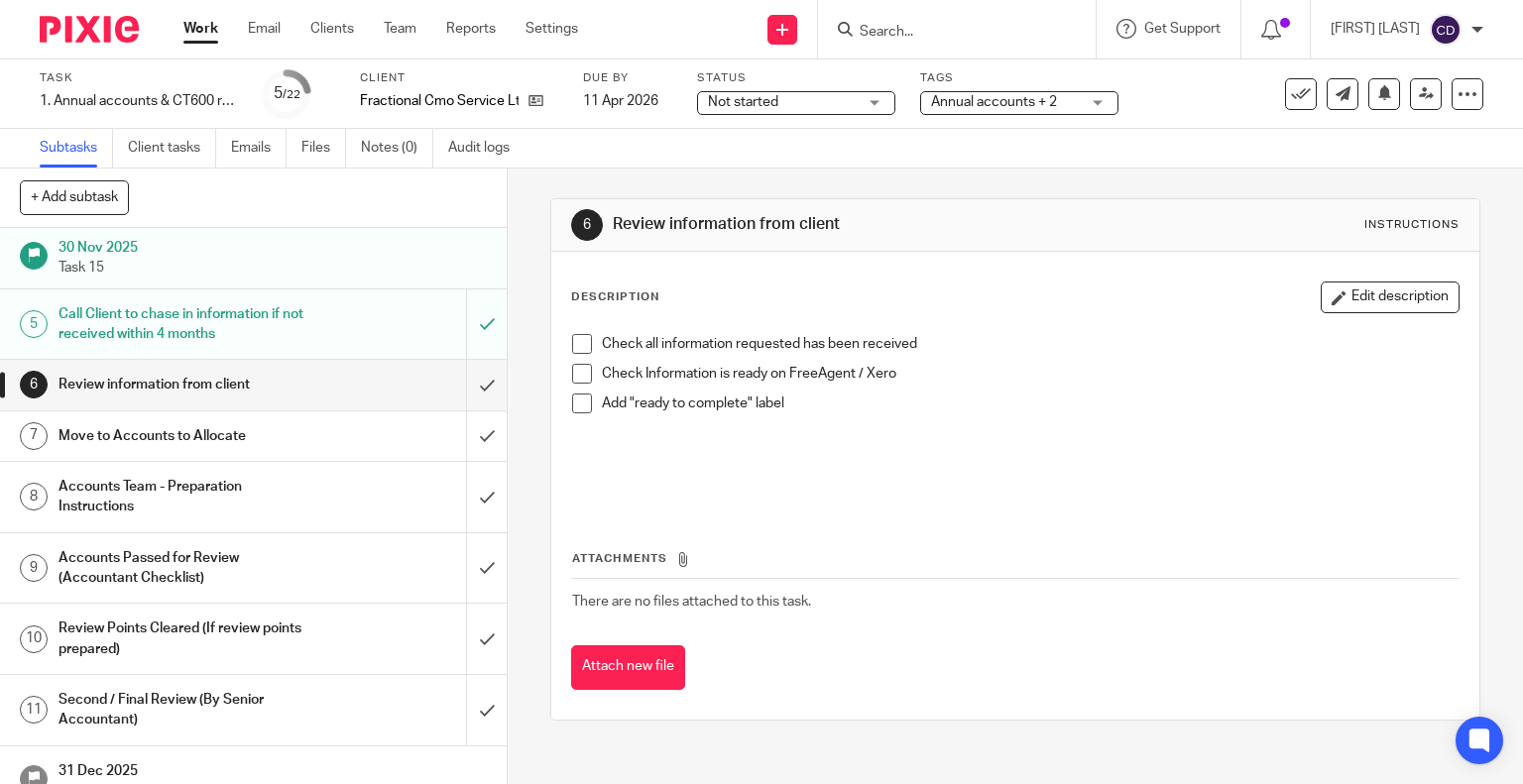 click on "Check all information requested has been received   Check Information is ready on FreeAgent / Xero   Add "ready to complete" label" at bounding box center (1015, 416) 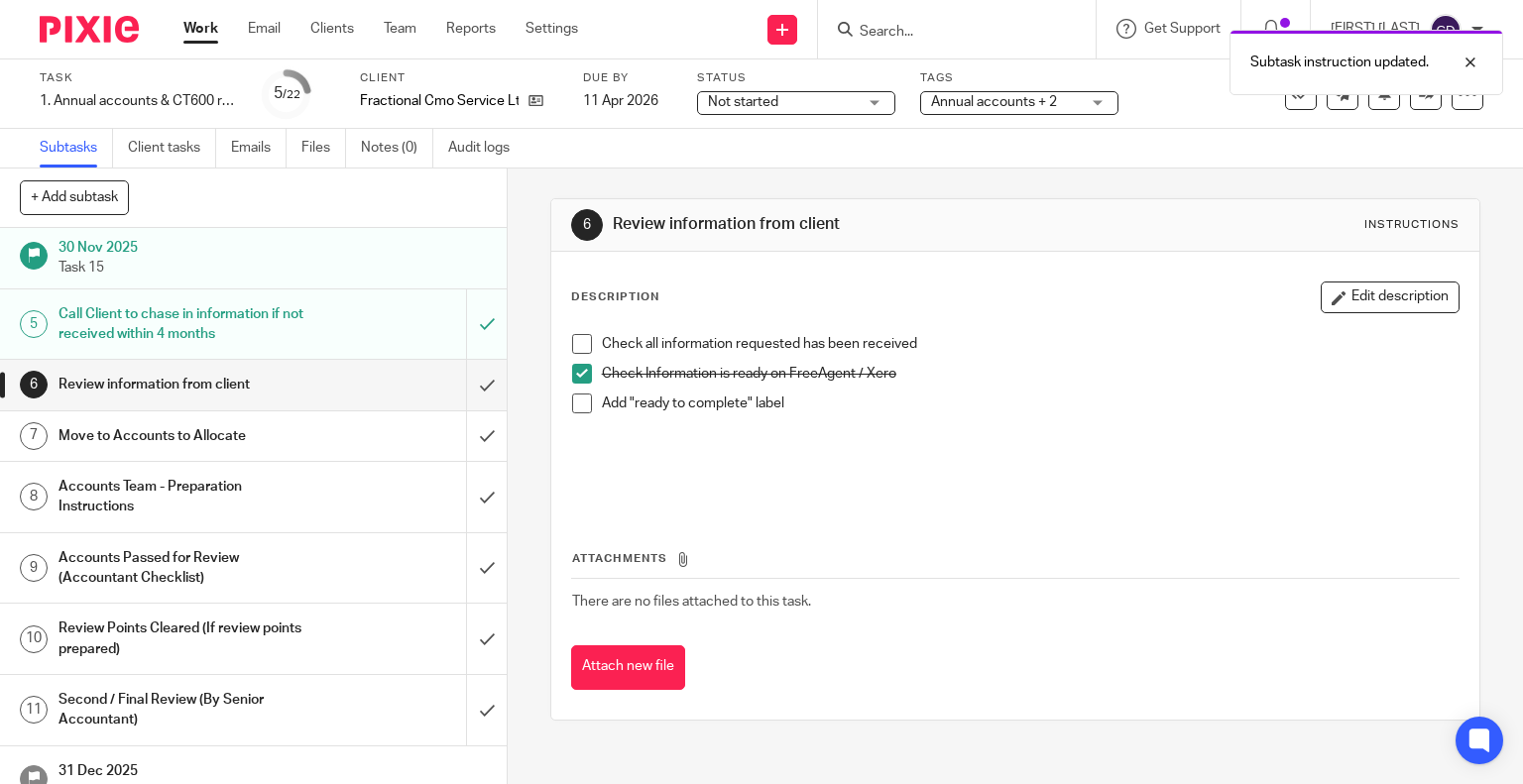 click at bounding box center (582, 344) 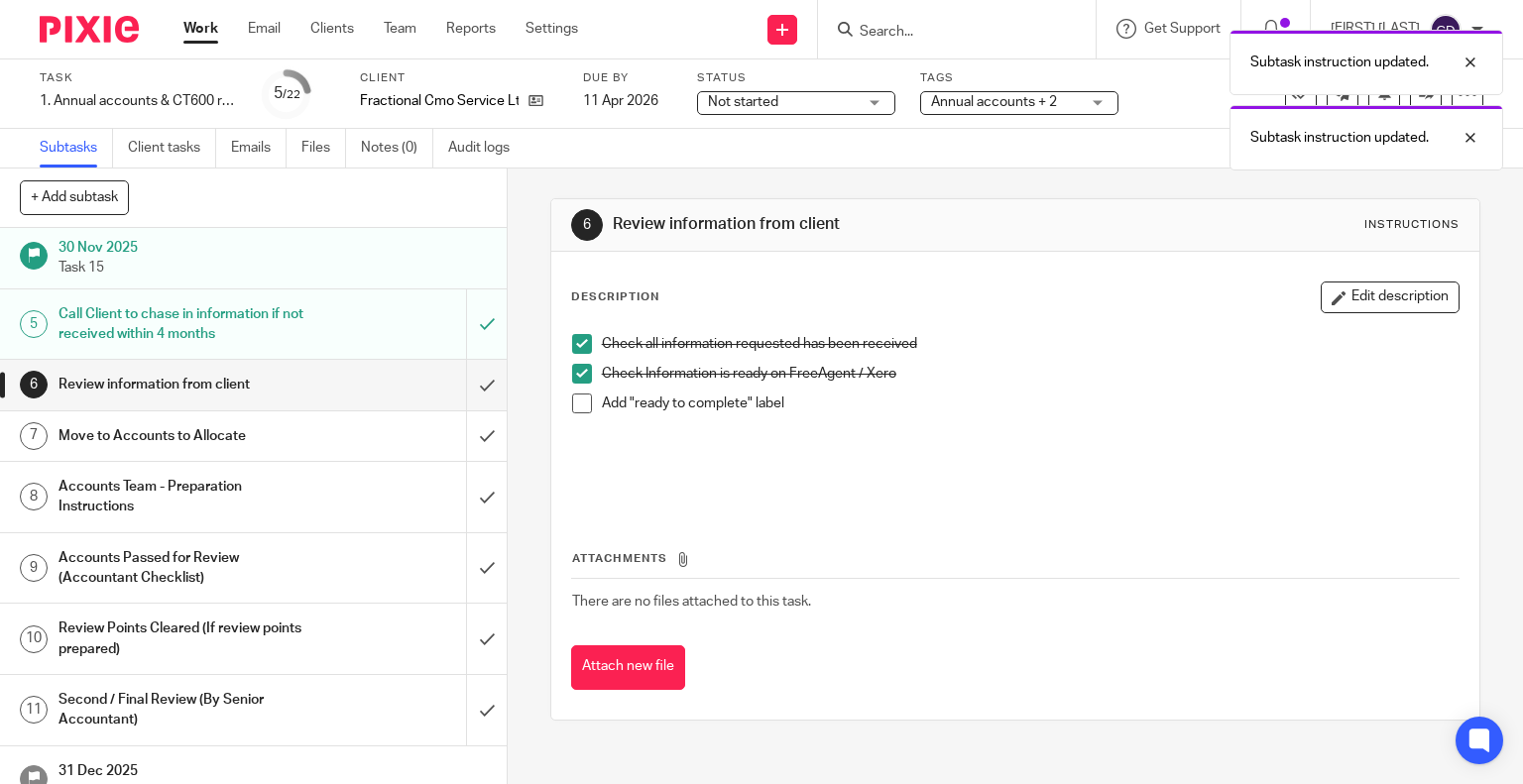 click on "Check Information is ready on FreeAgent / Xero" at bounding box center (1015, 379) 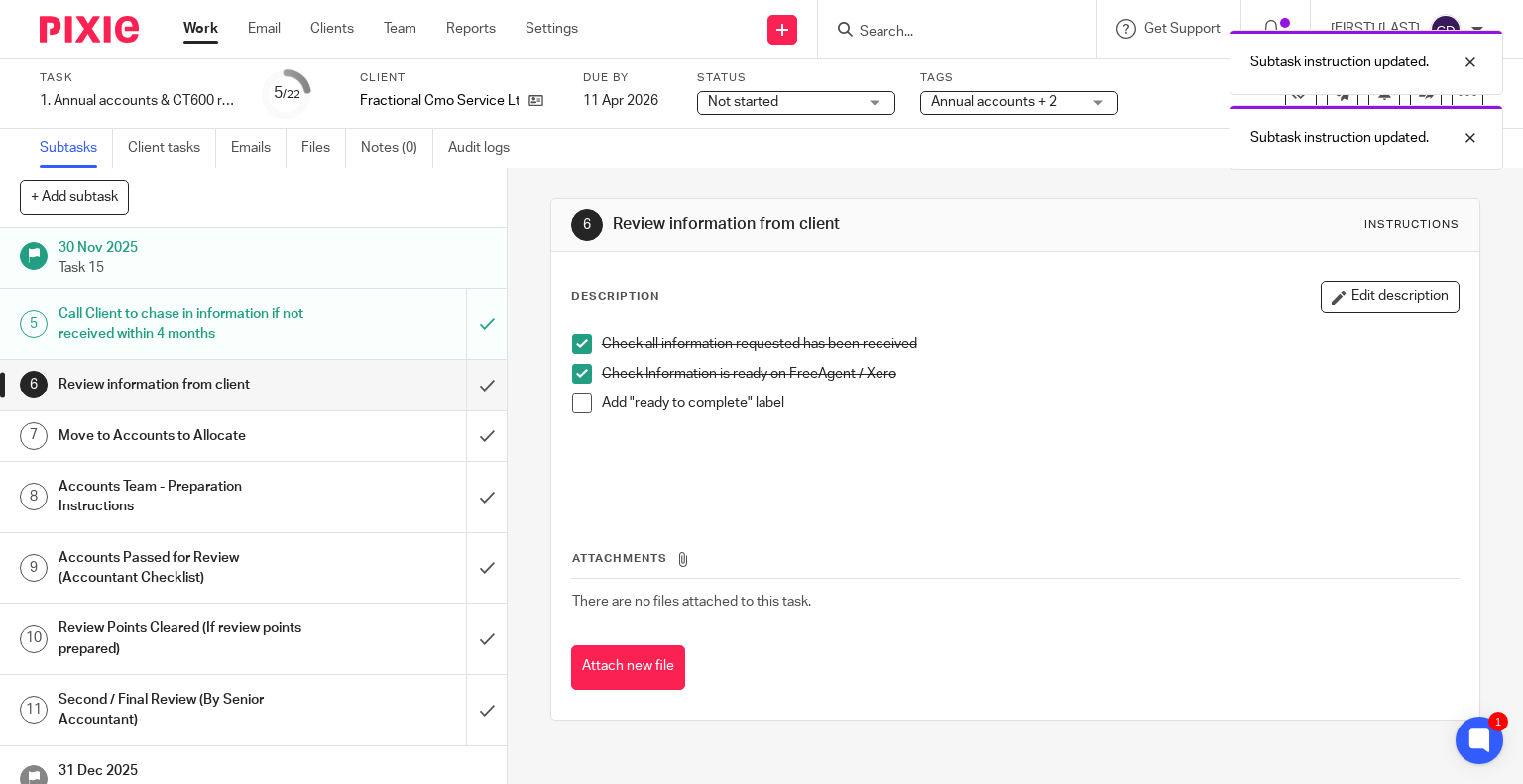 click at bounding box center [582, 403] 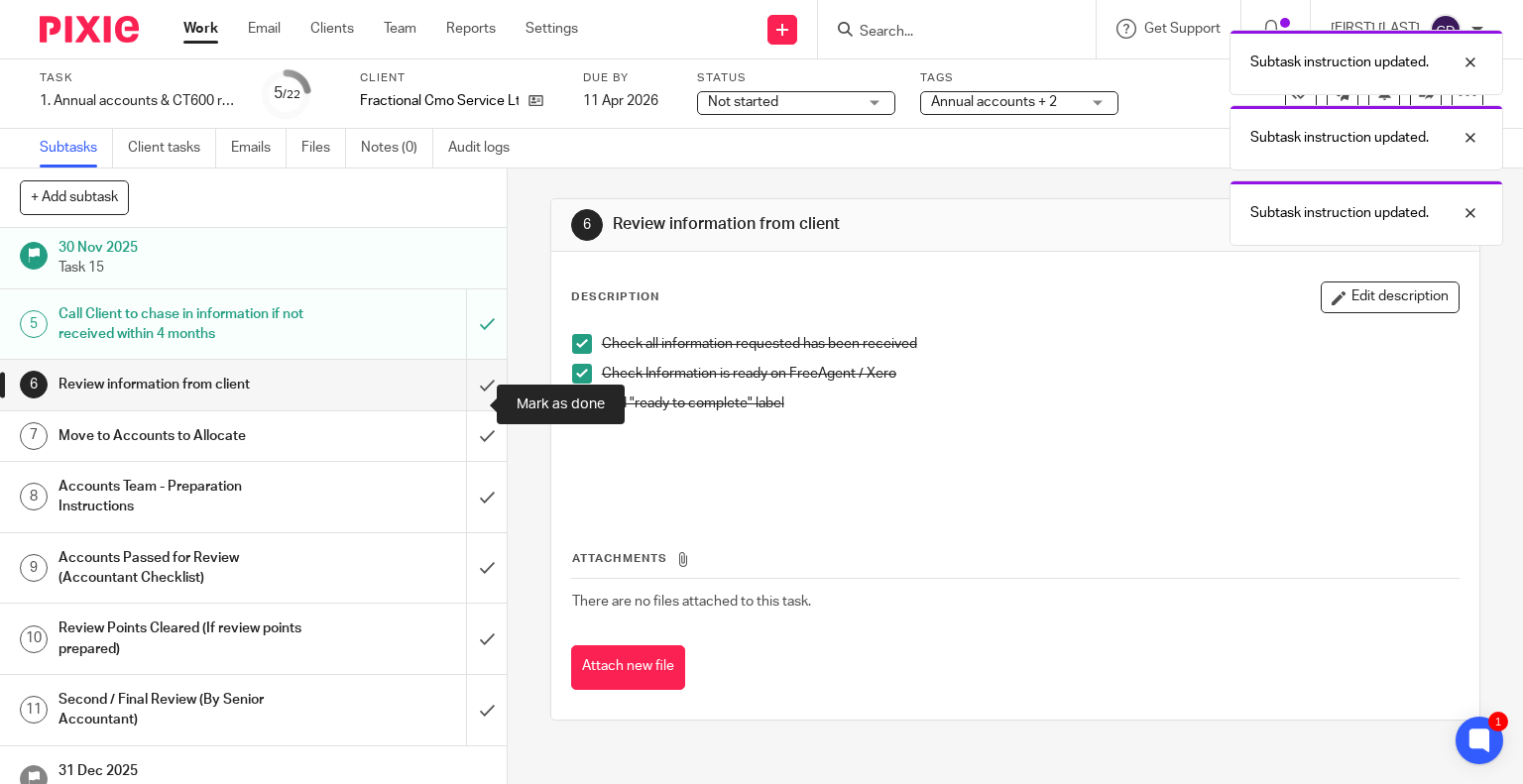 click at bounding box center [253, 385] 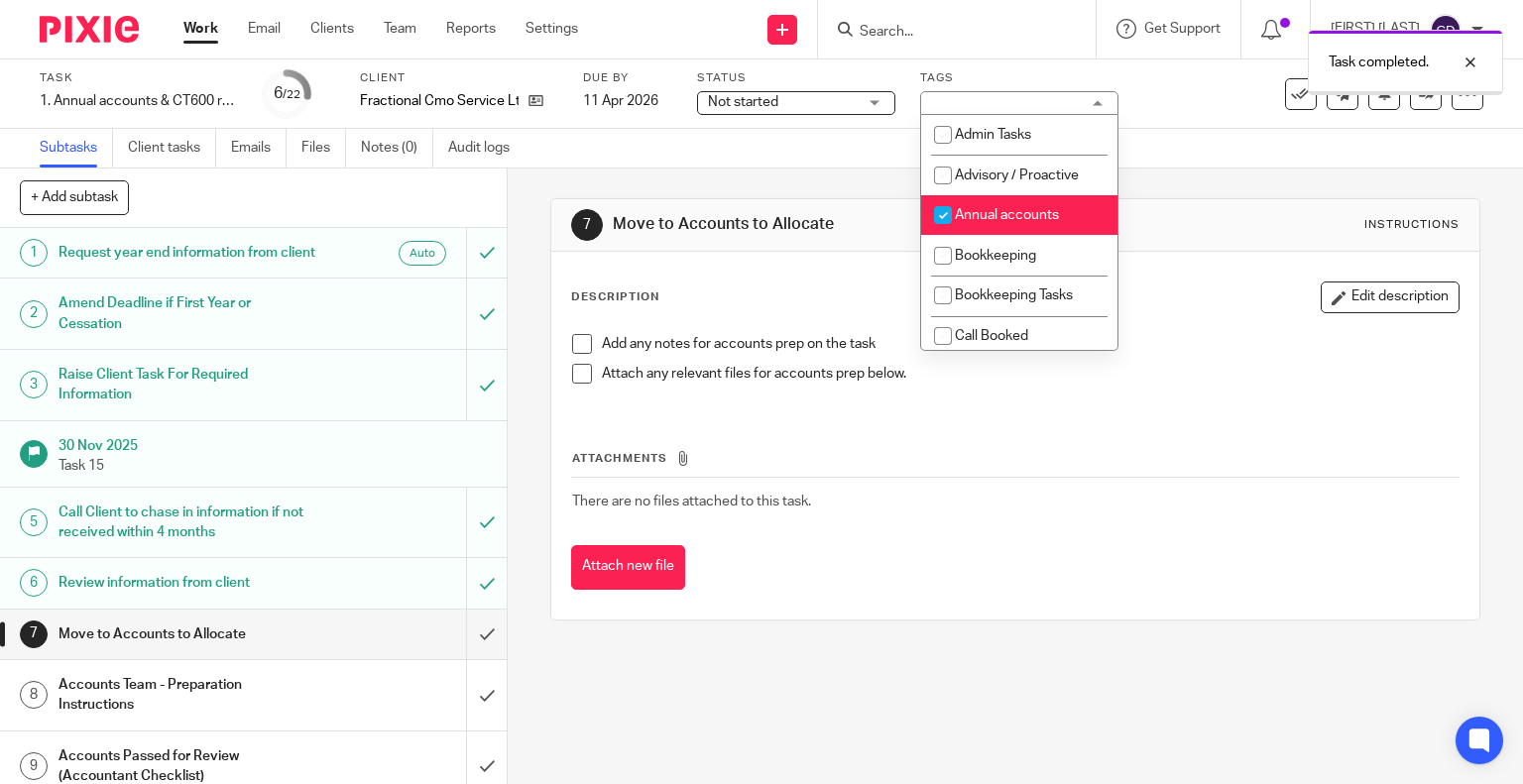 scroll, scrollTop: 0, scrollLeft: 0, axis: both 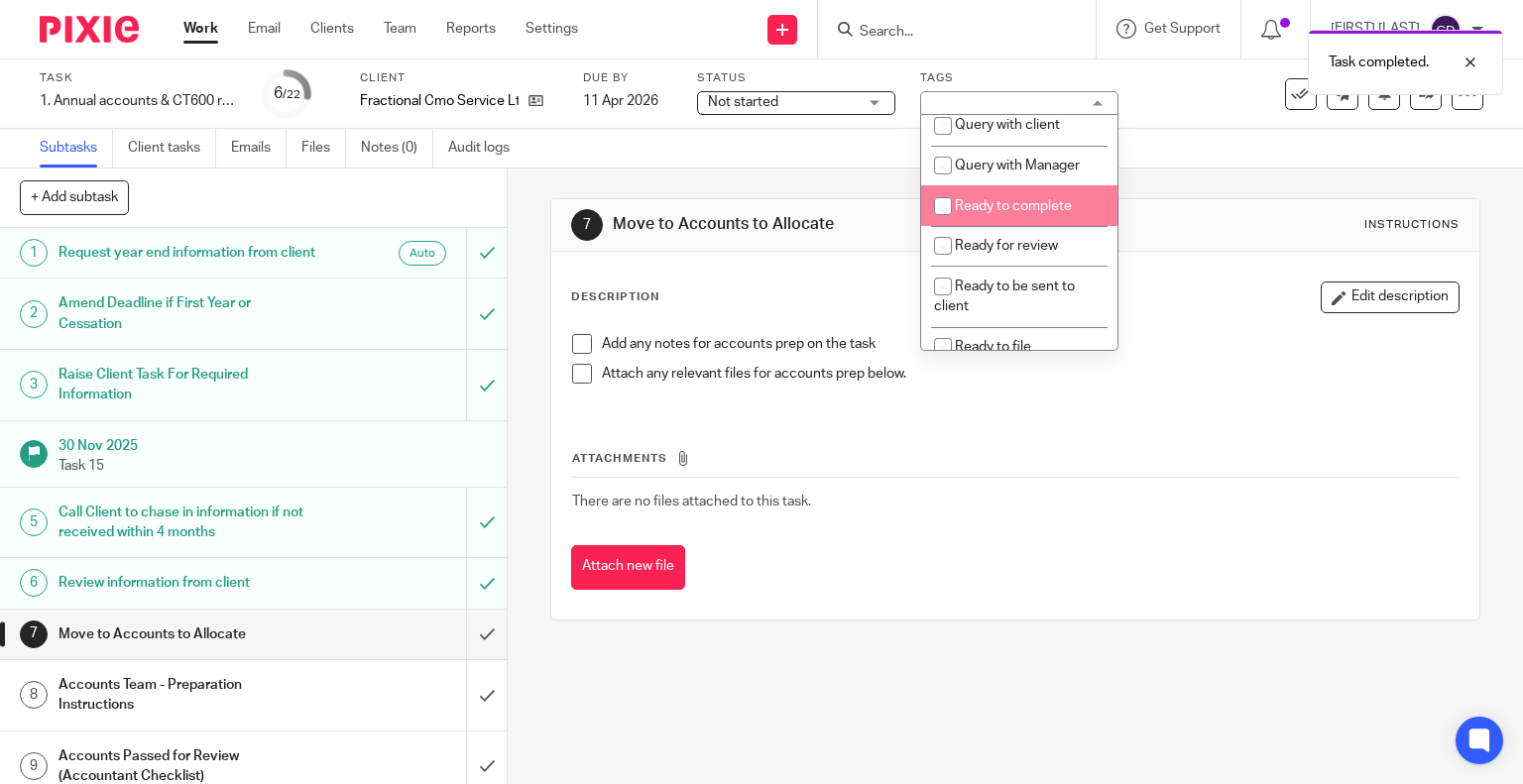 click on "Ready to complete" at bounding box center (1019, 205) 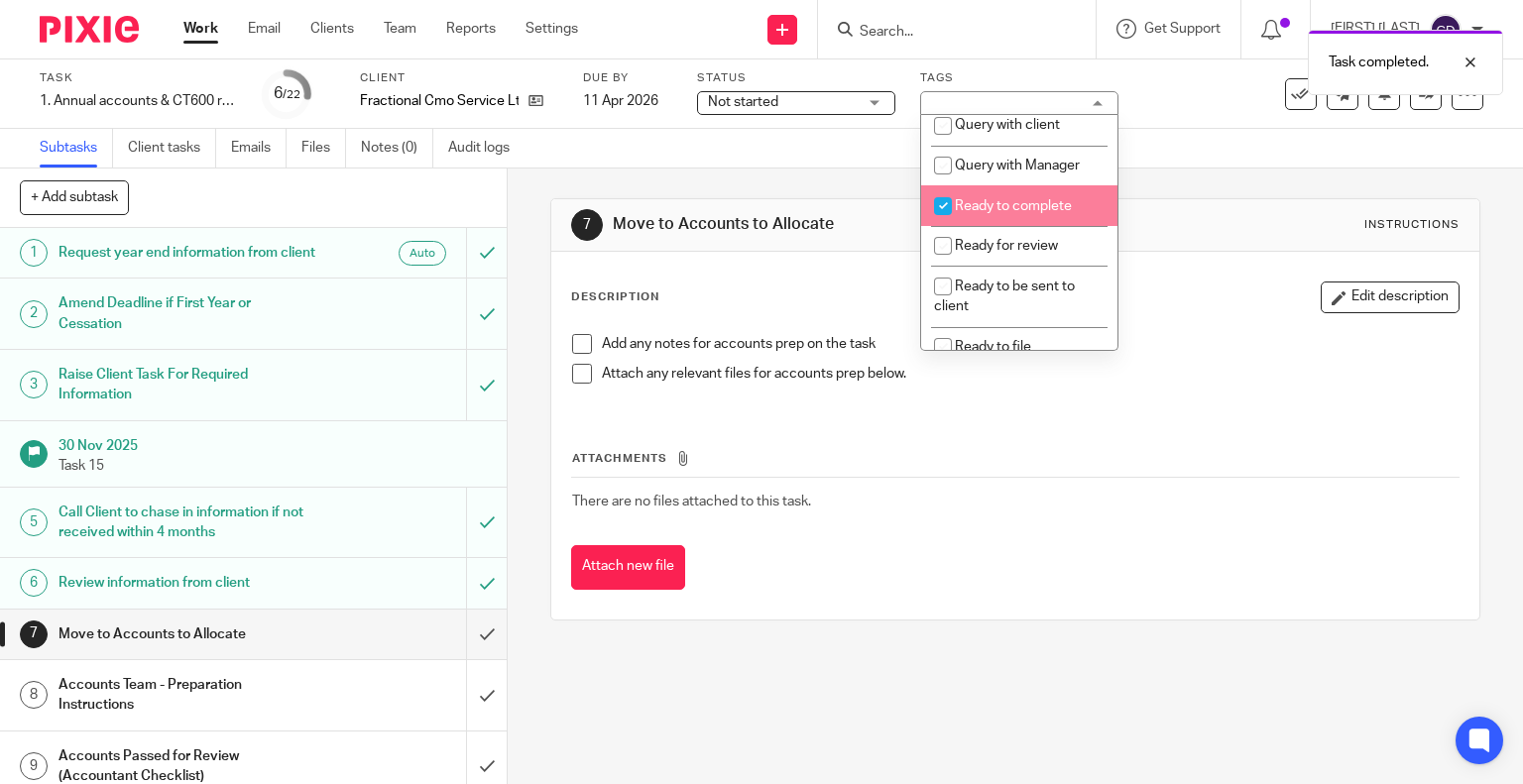 checkbox on "true" 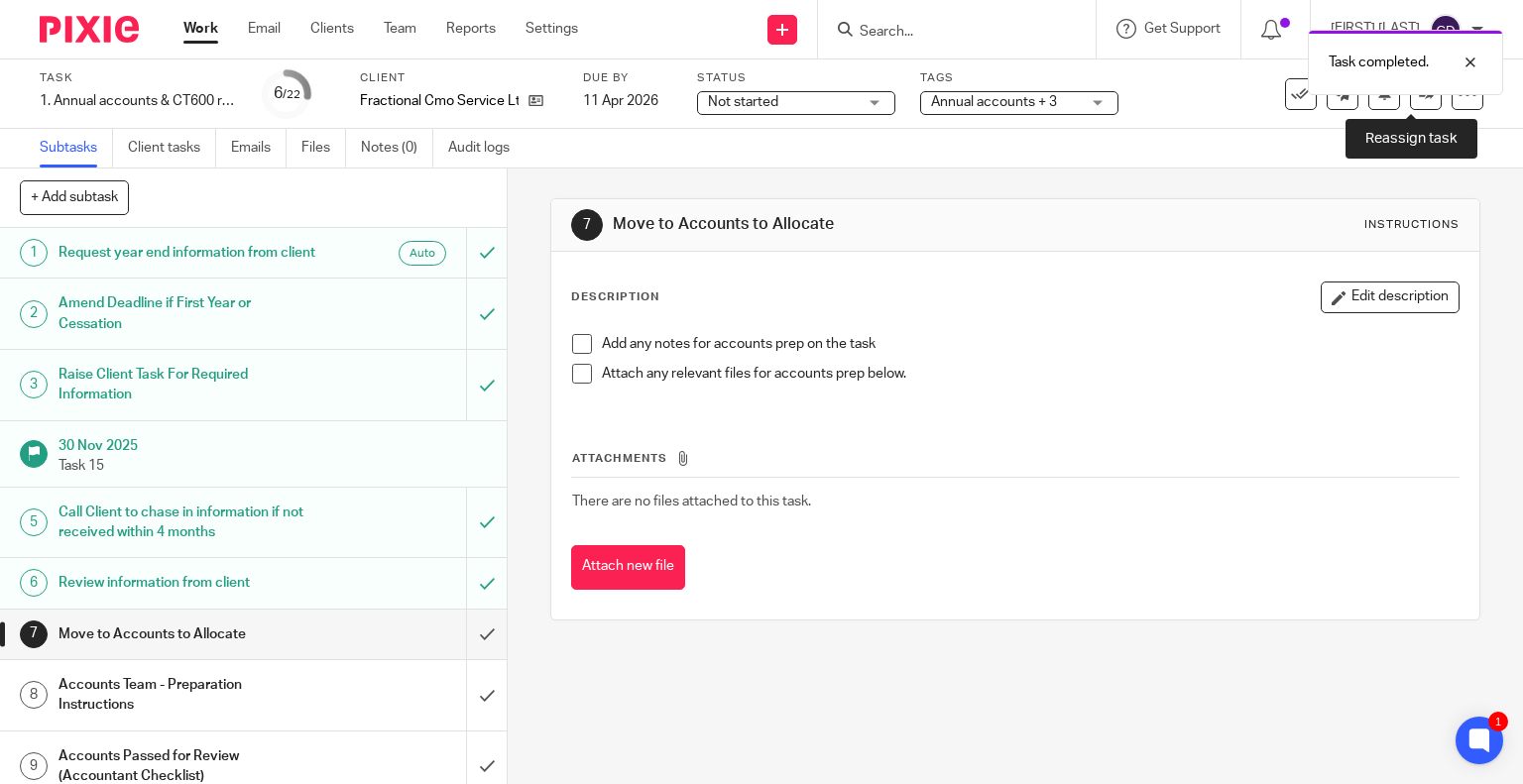 click at bounding box center [1426, 93] 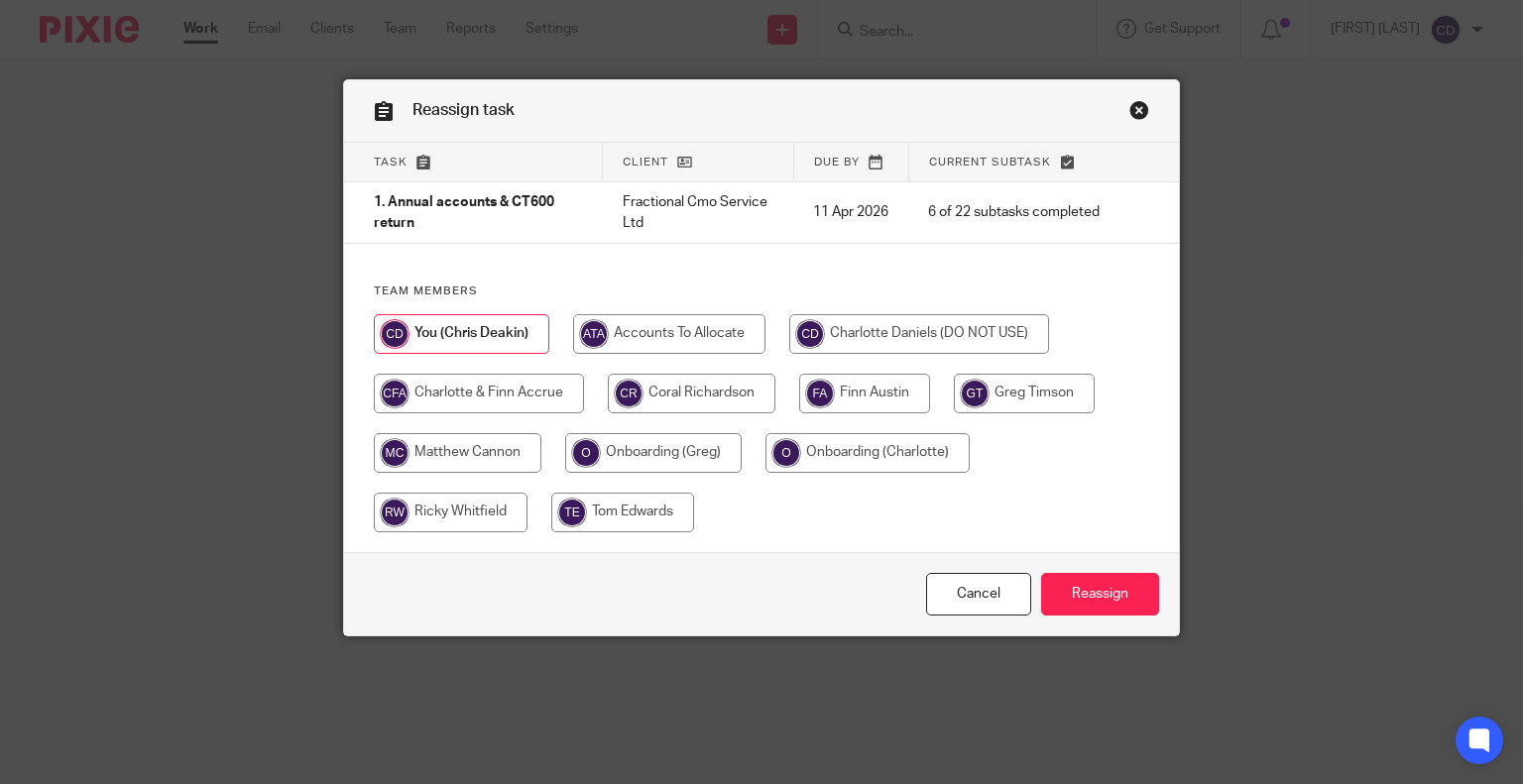 scroll, scrollTop: 0, scrollLeft: 0, axis: both 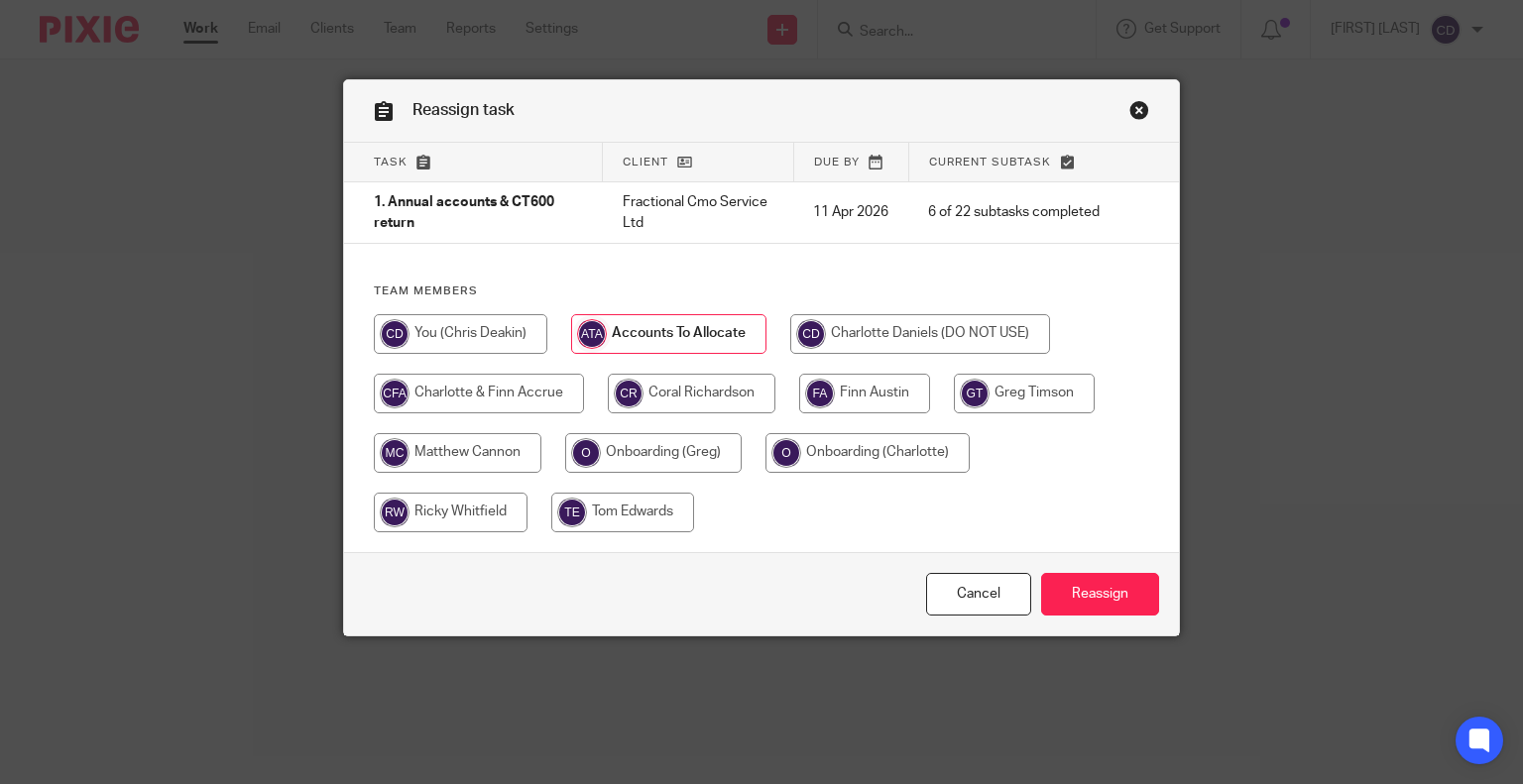 click on "Reassign" at bounding box center [1100, 594] 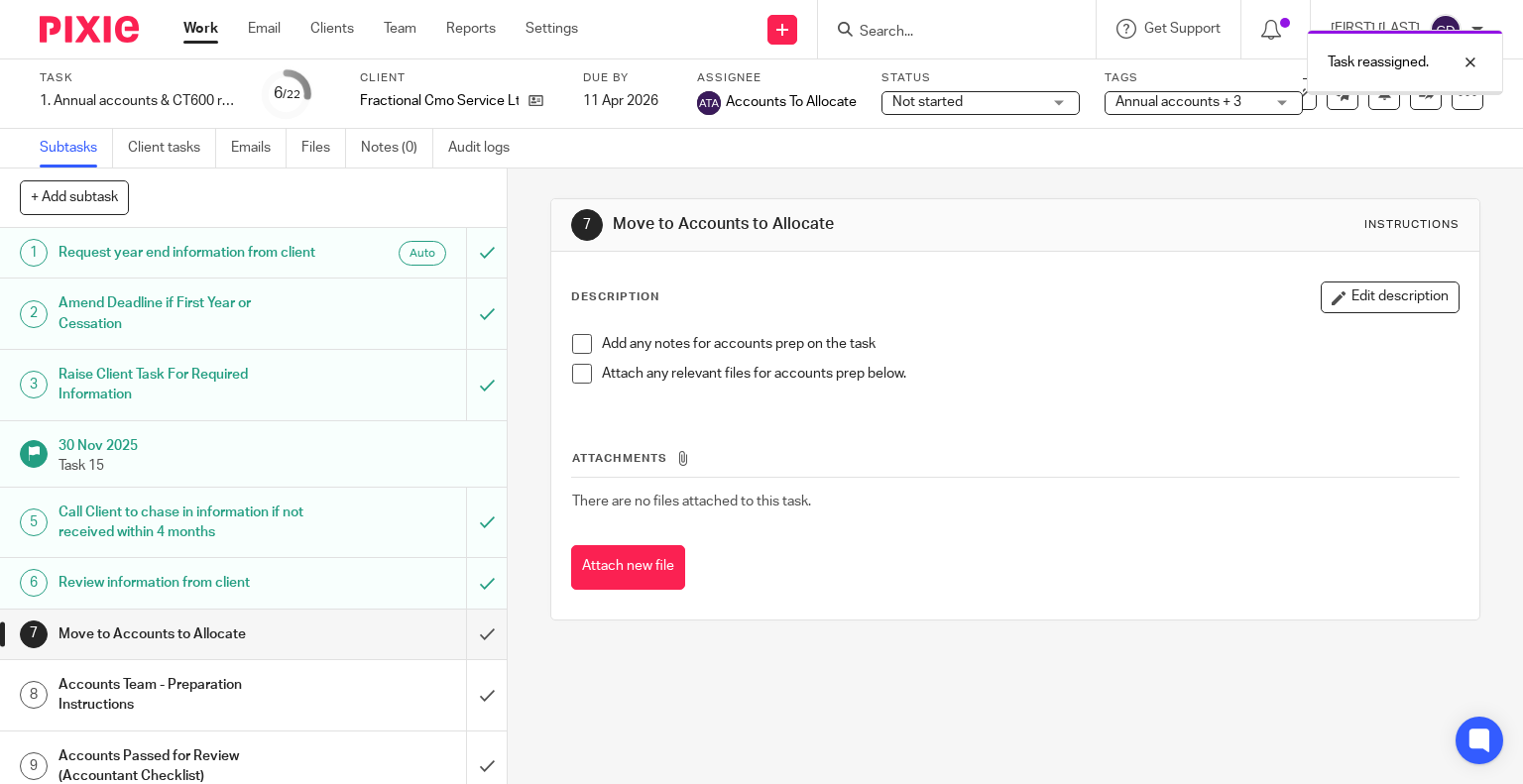 scroll, scrollTop: 0, scrollLeft: 0, axis: both 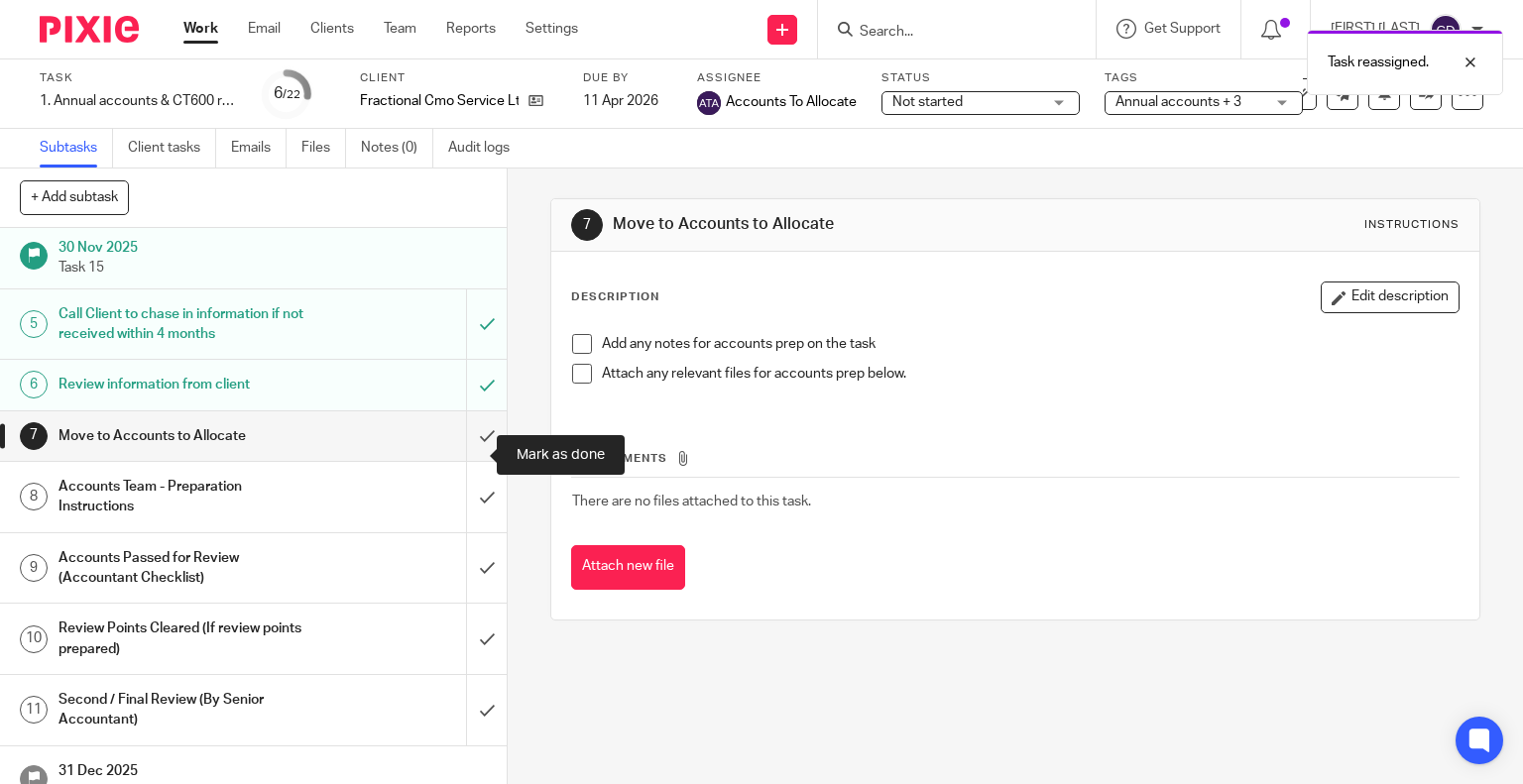 click at bounding box center (253, 436) 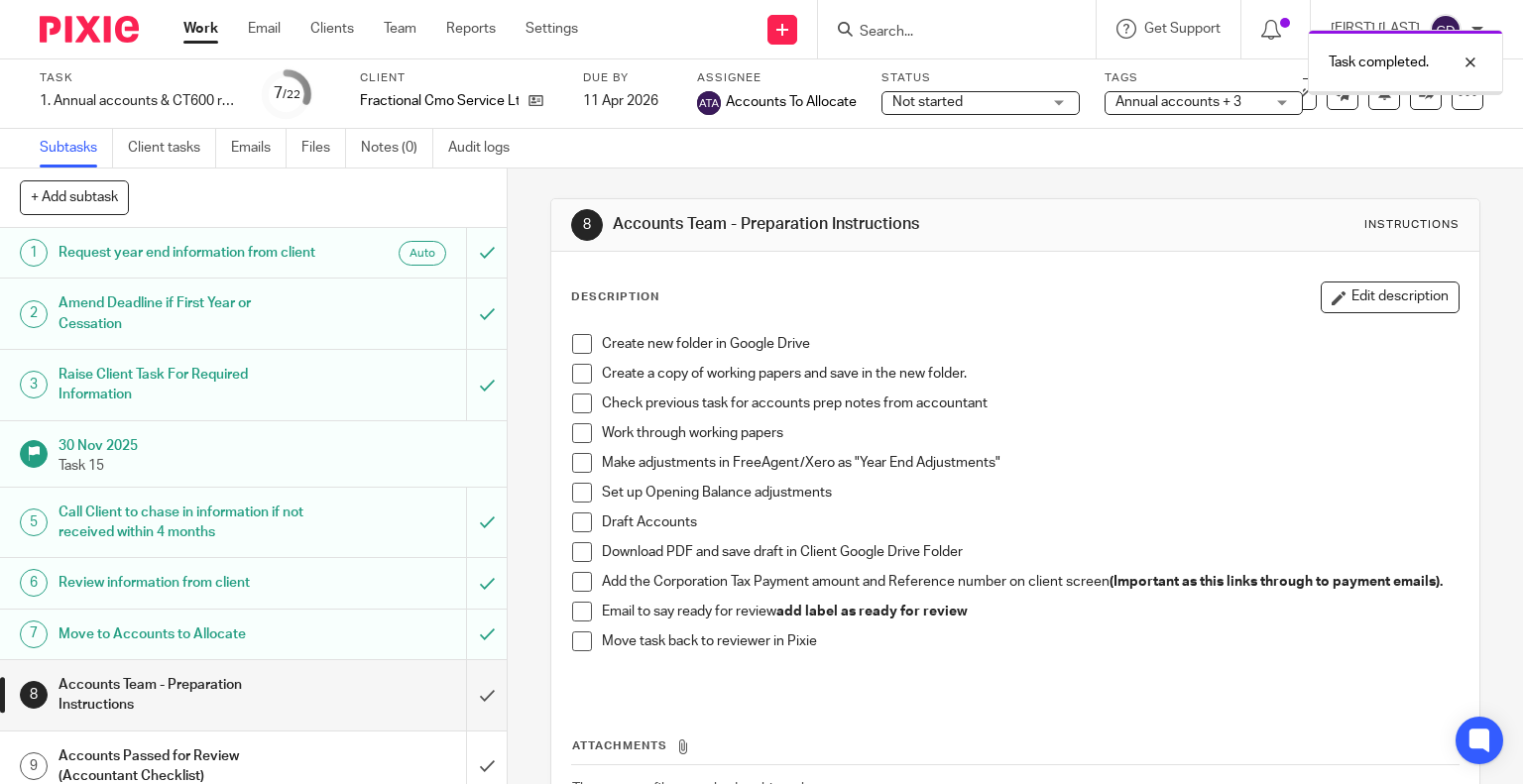 scroll, scrollTop: 0, scrollLeft: 0, axis: both 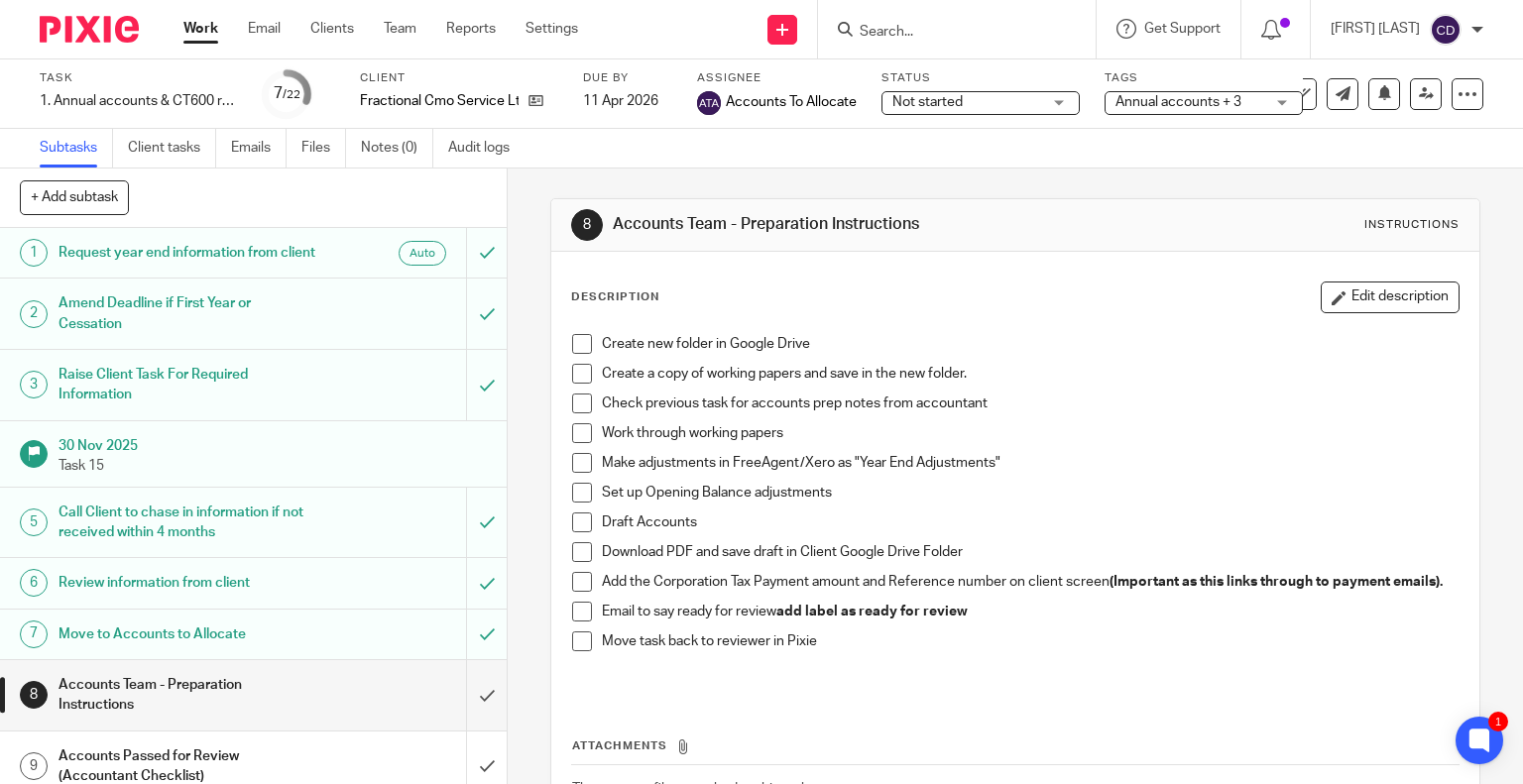 click at bounding box center [963, 29] 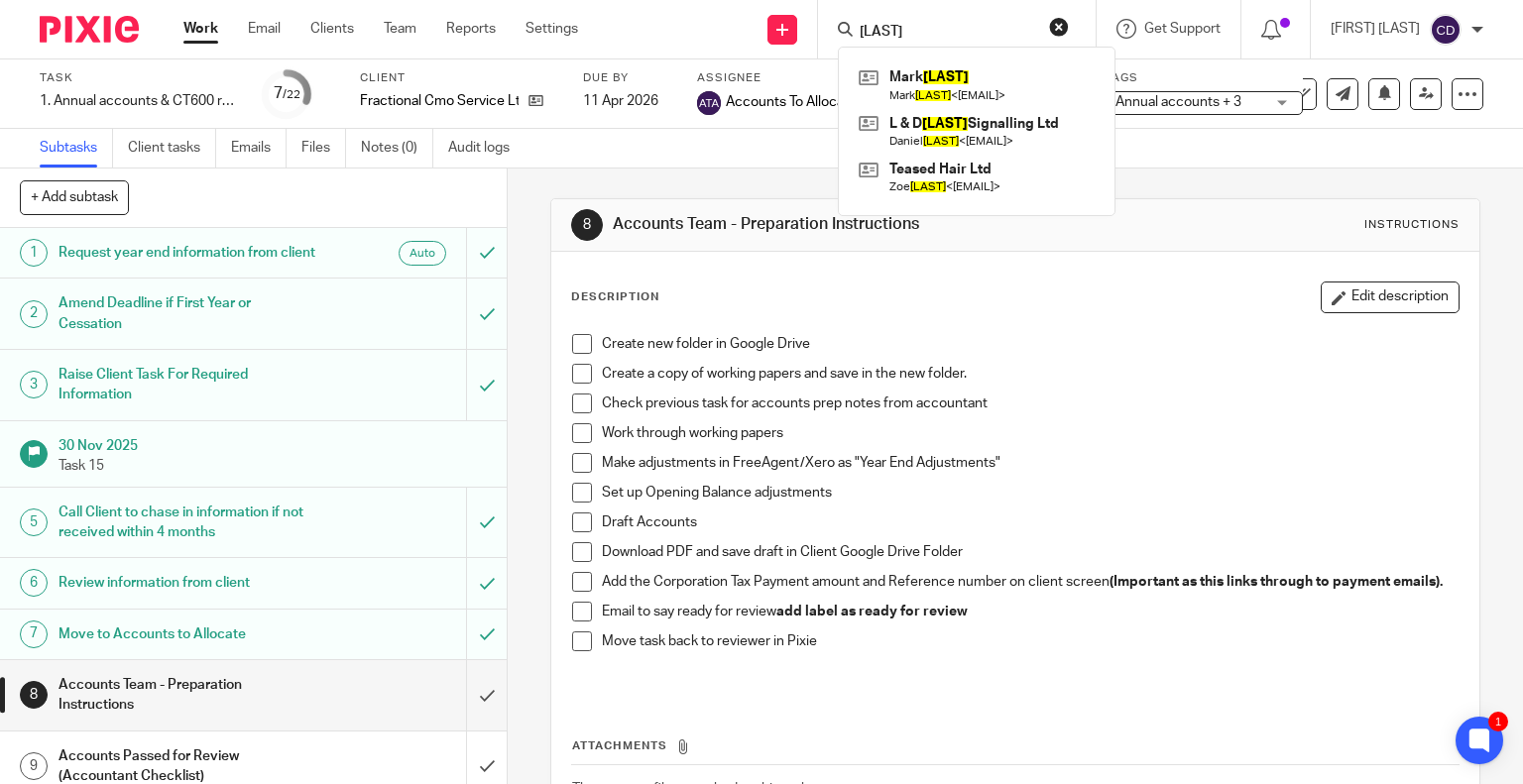 type on "Cochrae" 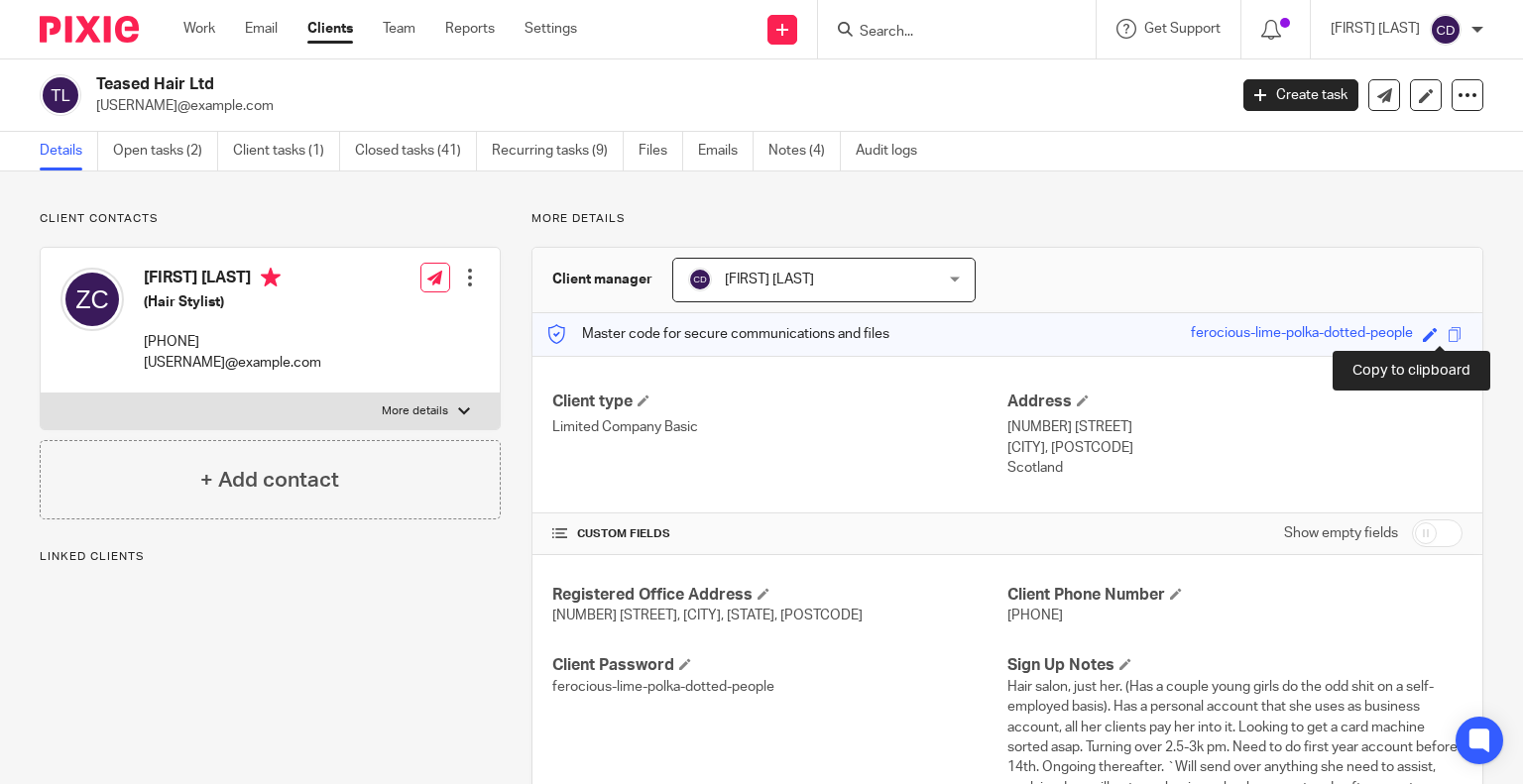 scroll, scrollTop: 0, scrollLeft: 0, axis: both 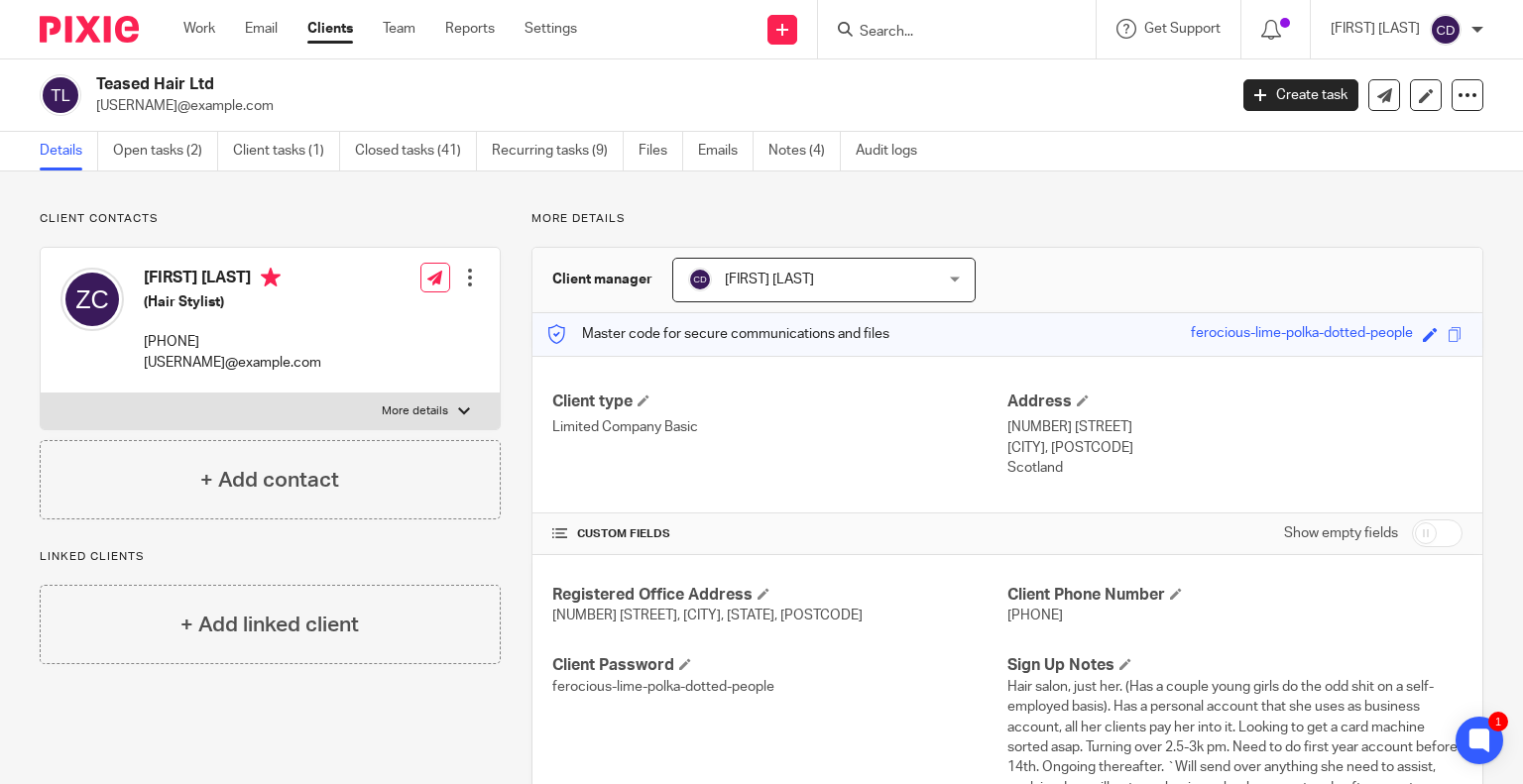 click at bounding box center [947, 33] 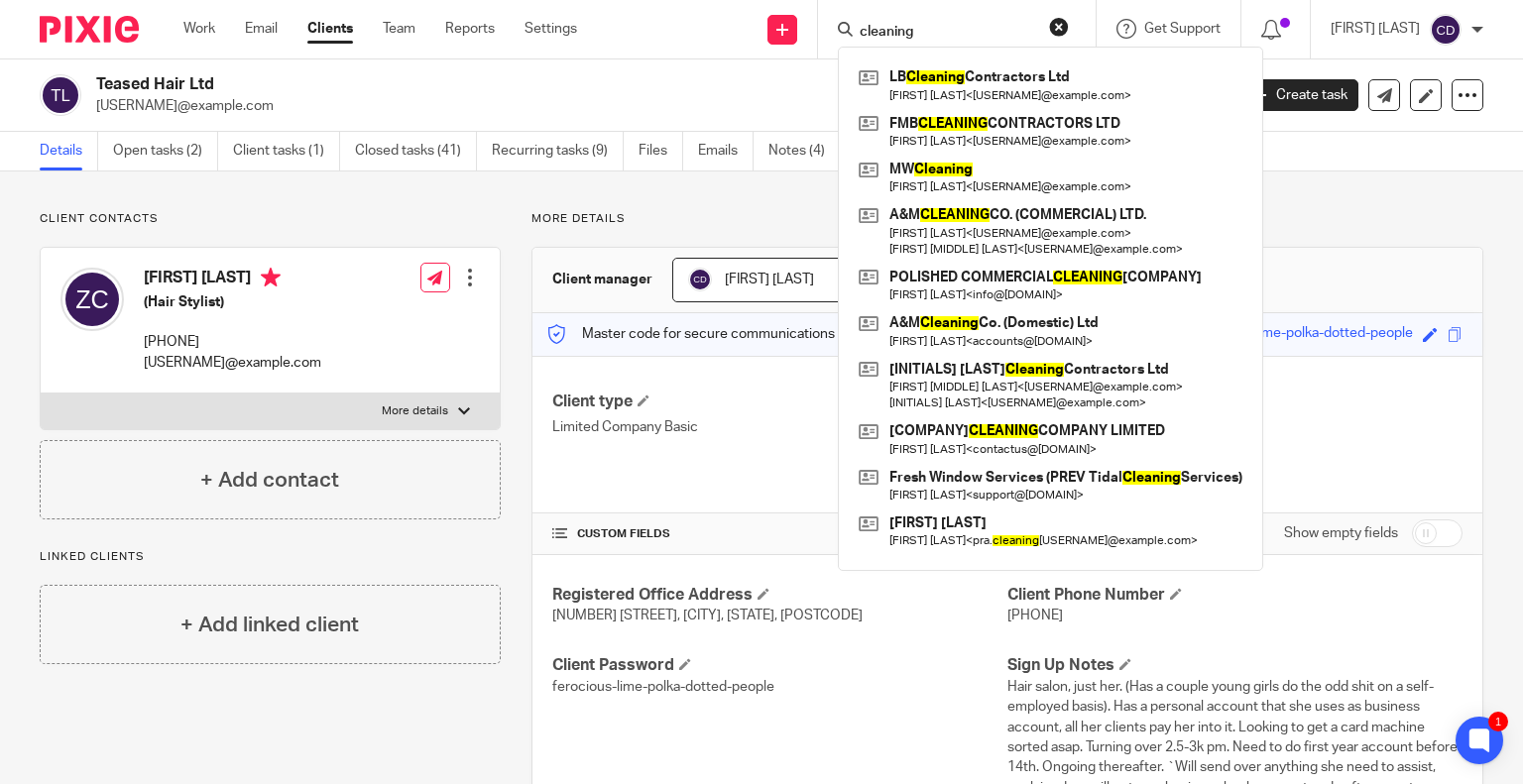 type on "cleaning" 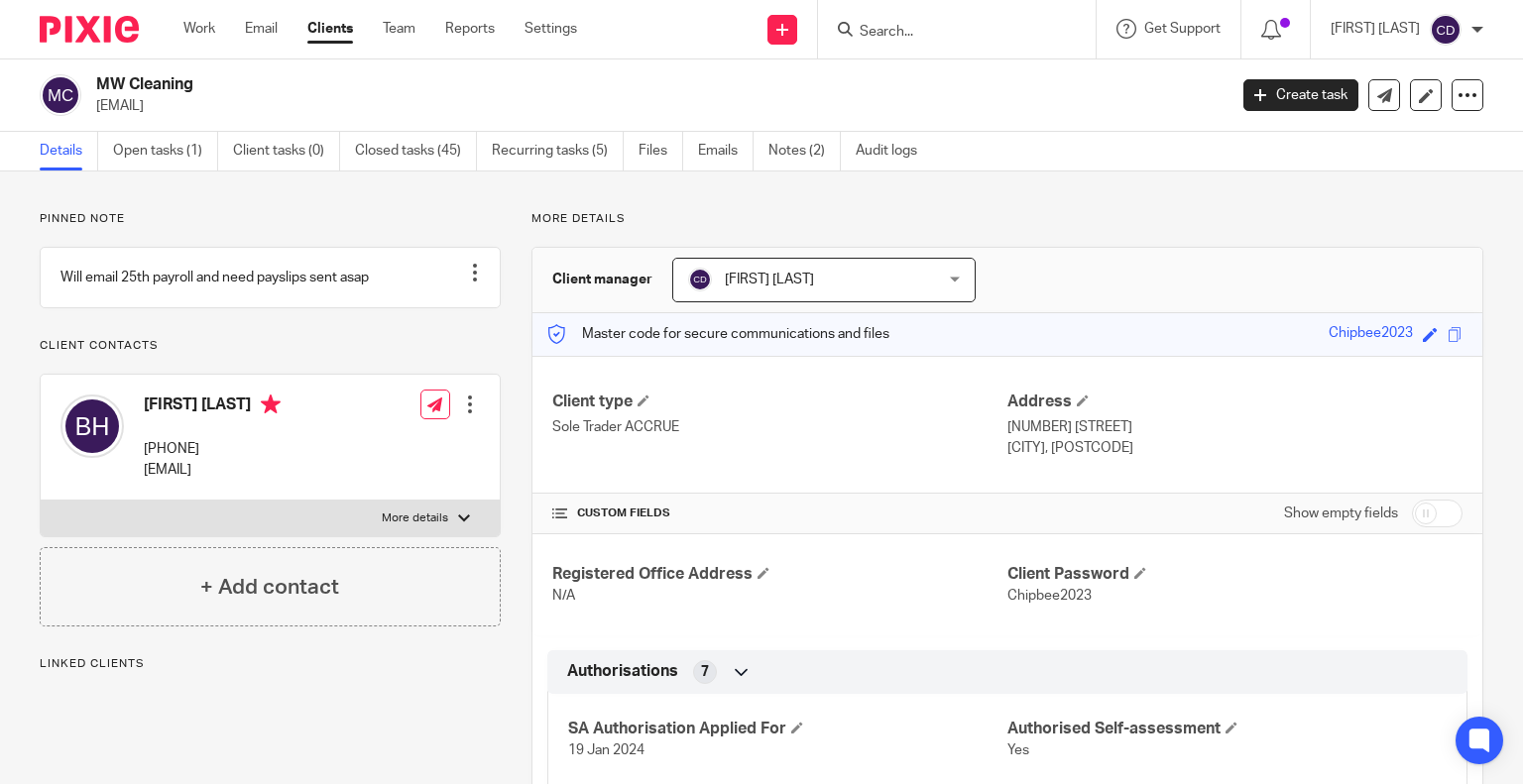 scroll, scrollTop: 0, scrollLeft: 0, axis: both 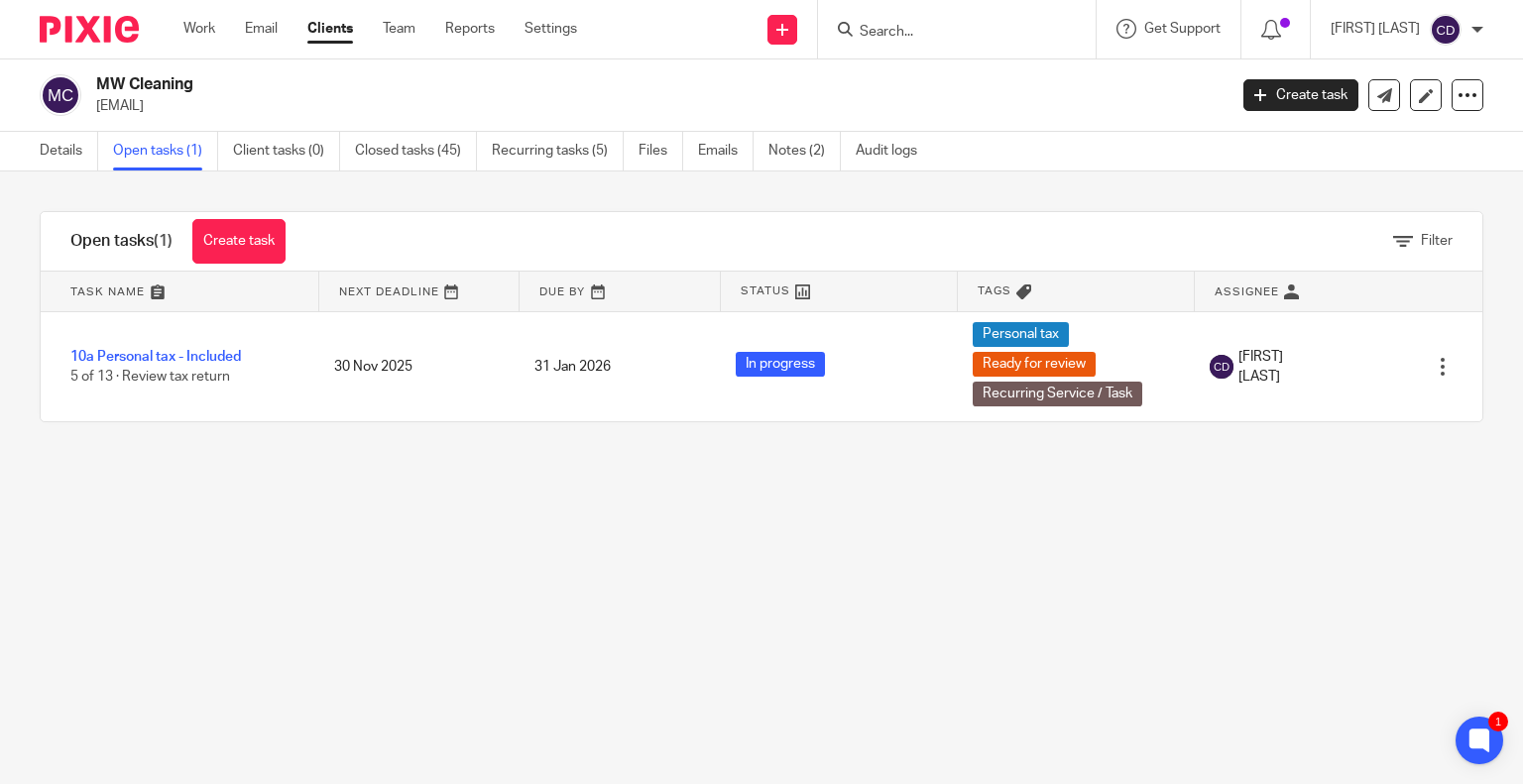 click on "10a Personal tax - Included" at bounding box center [156, 357] 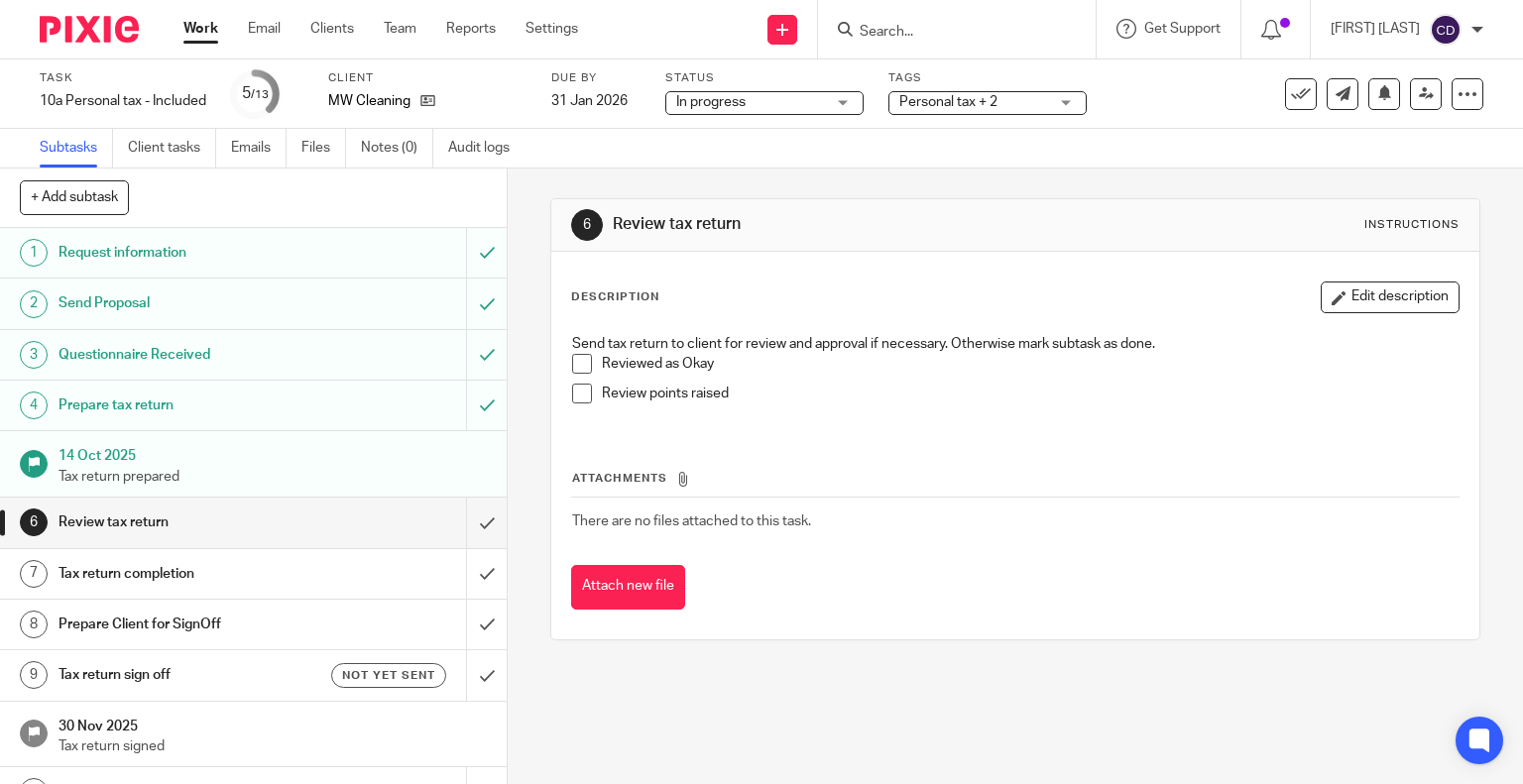scroll, scrollTop: 0, scrollLeft: 0, axis: both 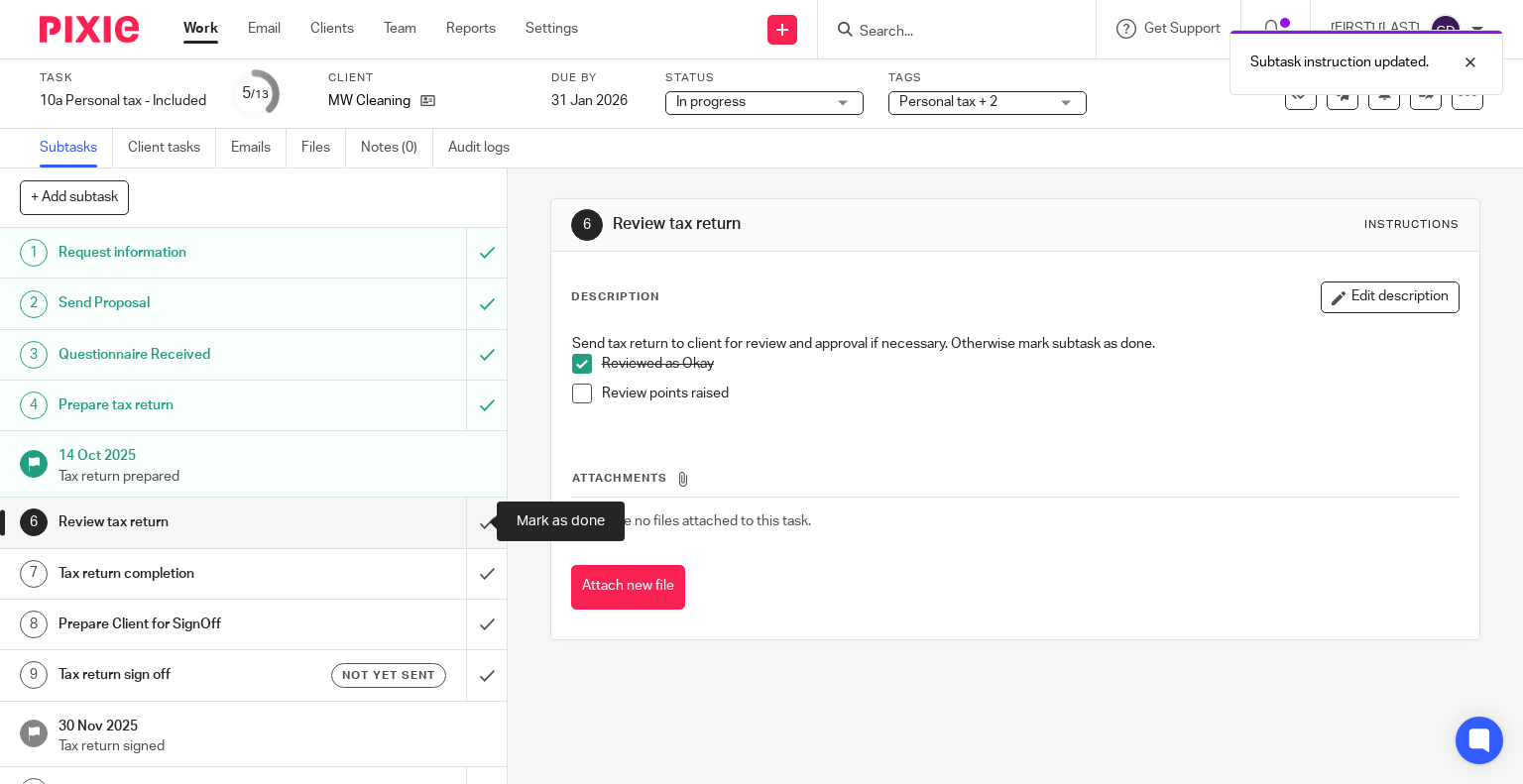 click at bounding box center [253, 522] 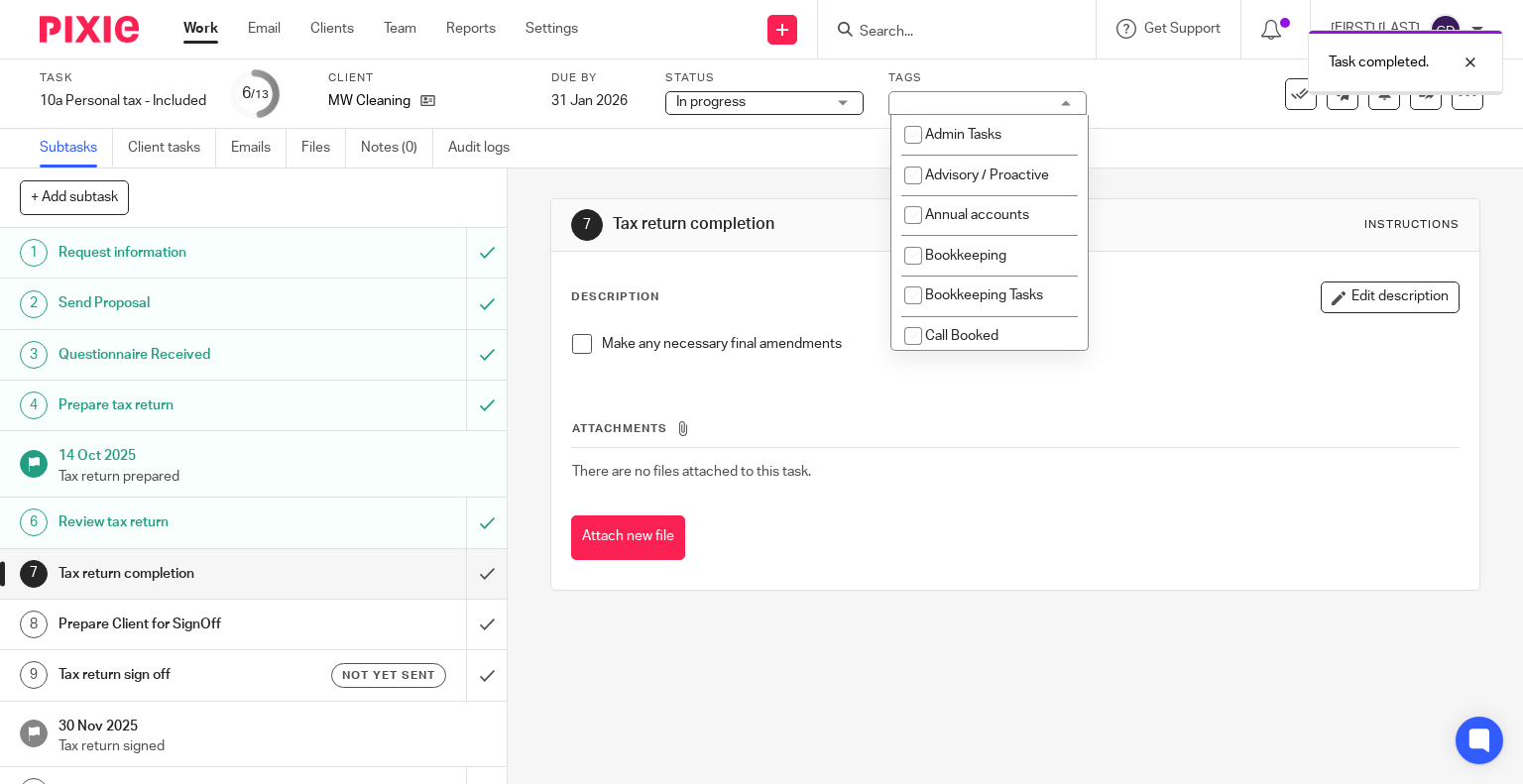 scroll, scrollTop: 0, scrollLeft: 0, axis: both 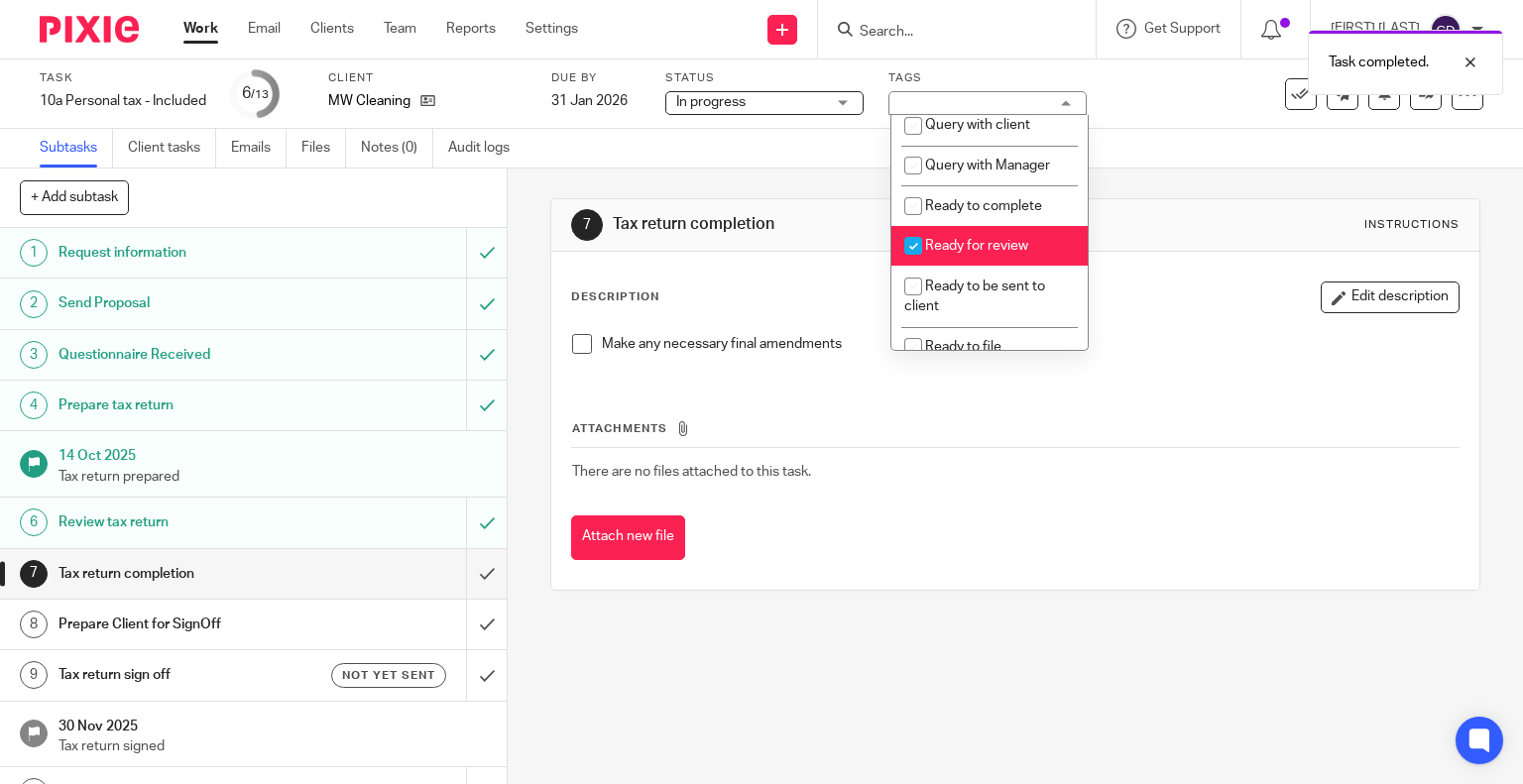 click on "Ready for review" at bounding box center (977, 246) 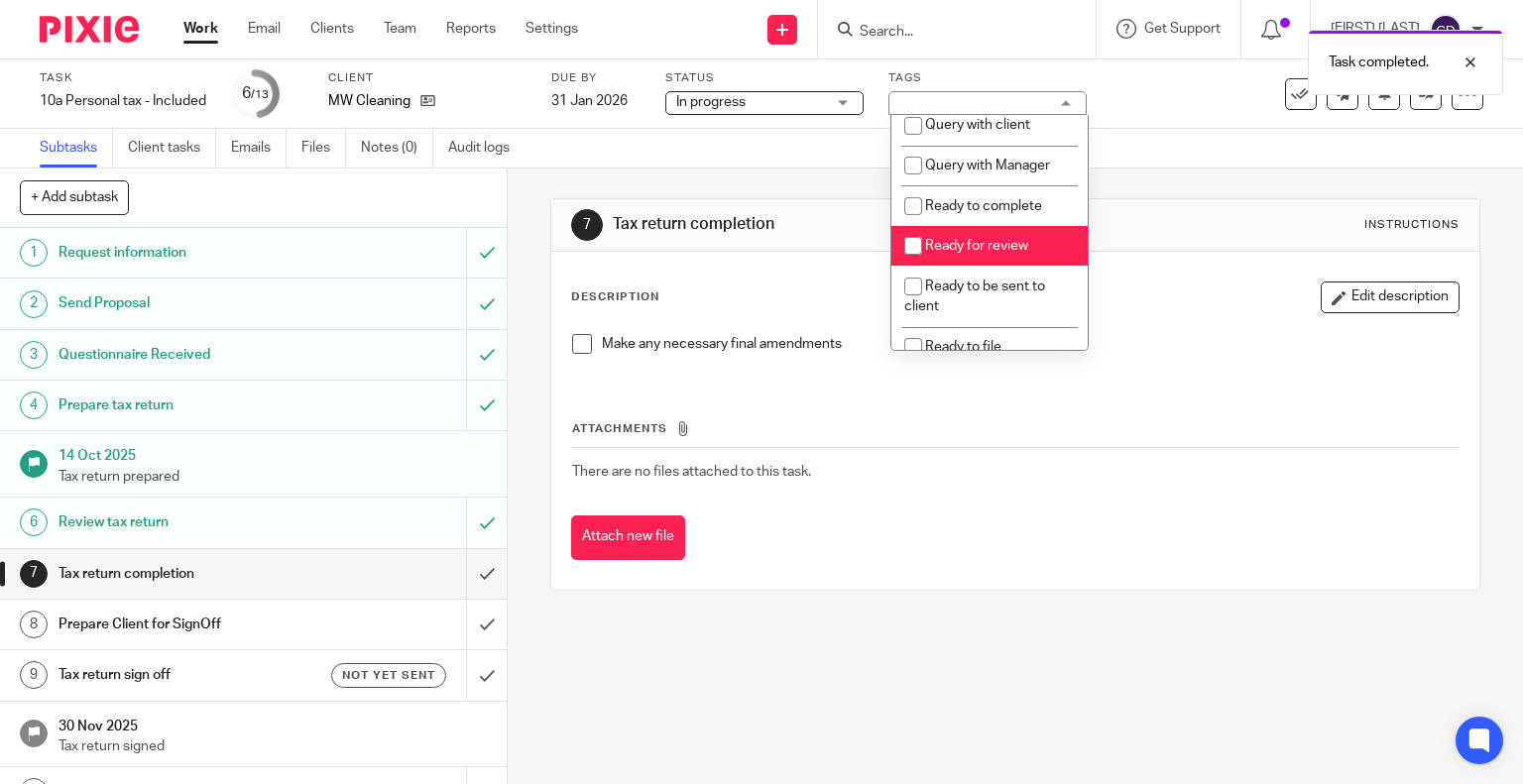 checkbox on "false" 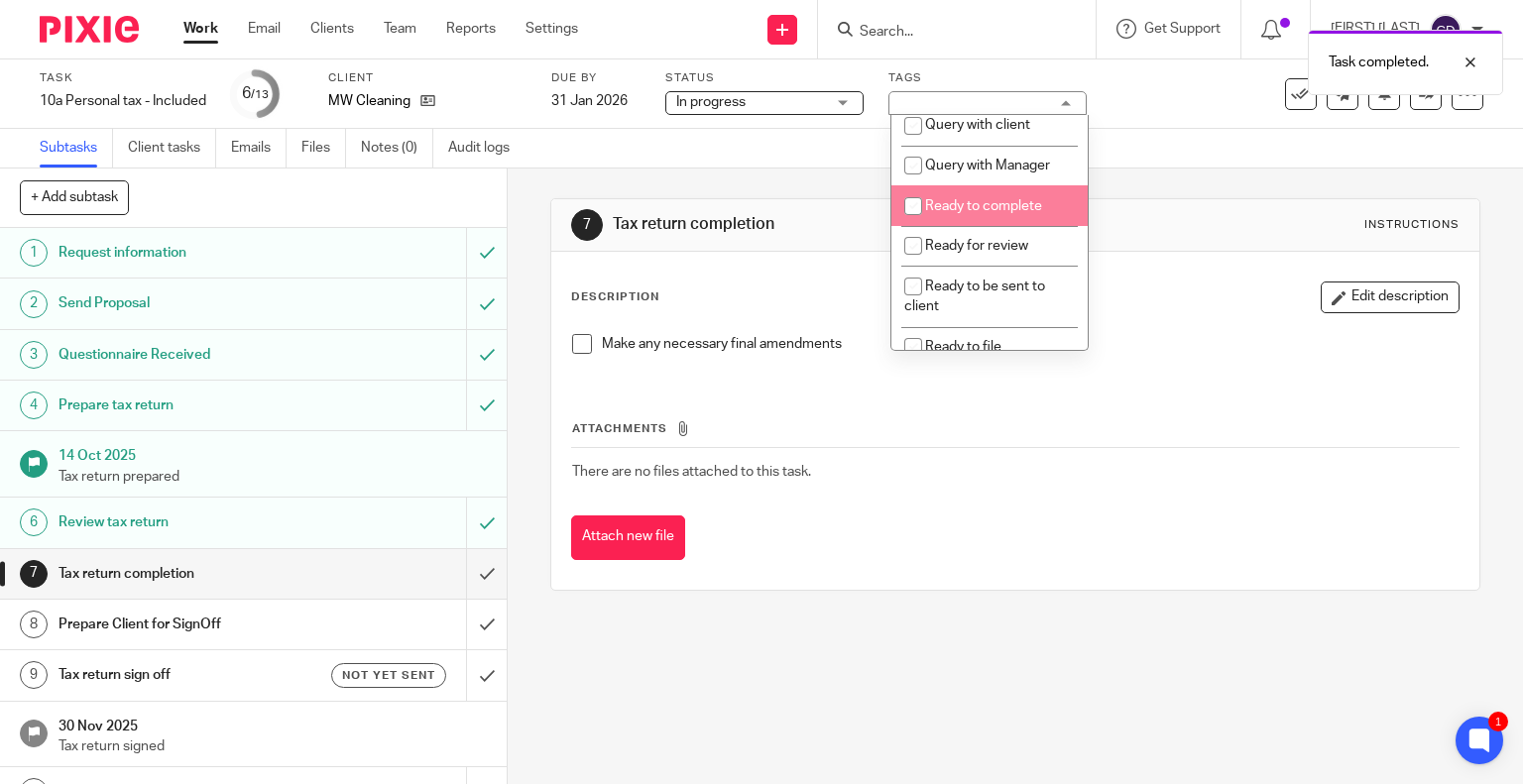 click on "Ready to complete" at bounding box center [984, 206] 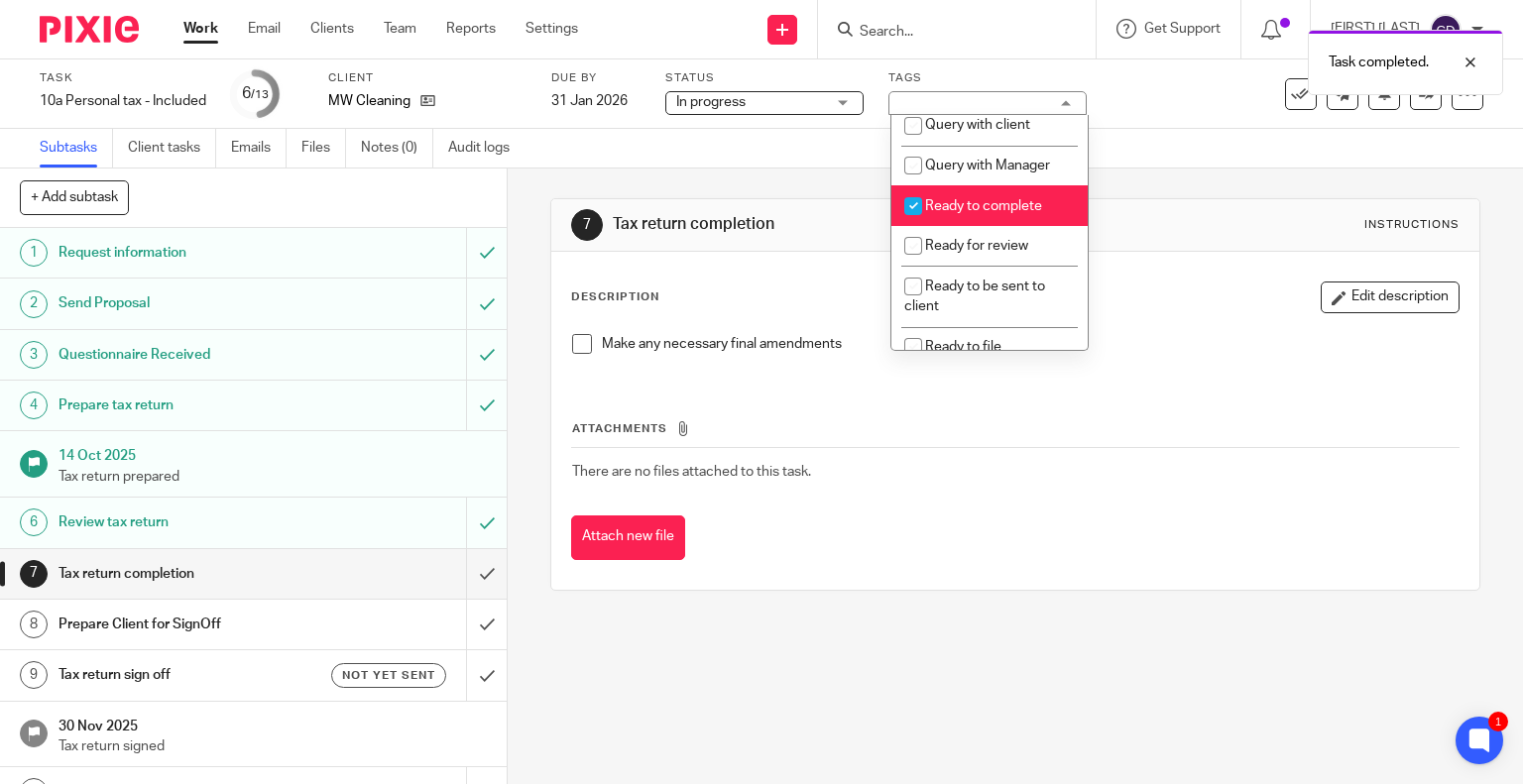 click on "Ready to complete" at bounding box center [984, 206] 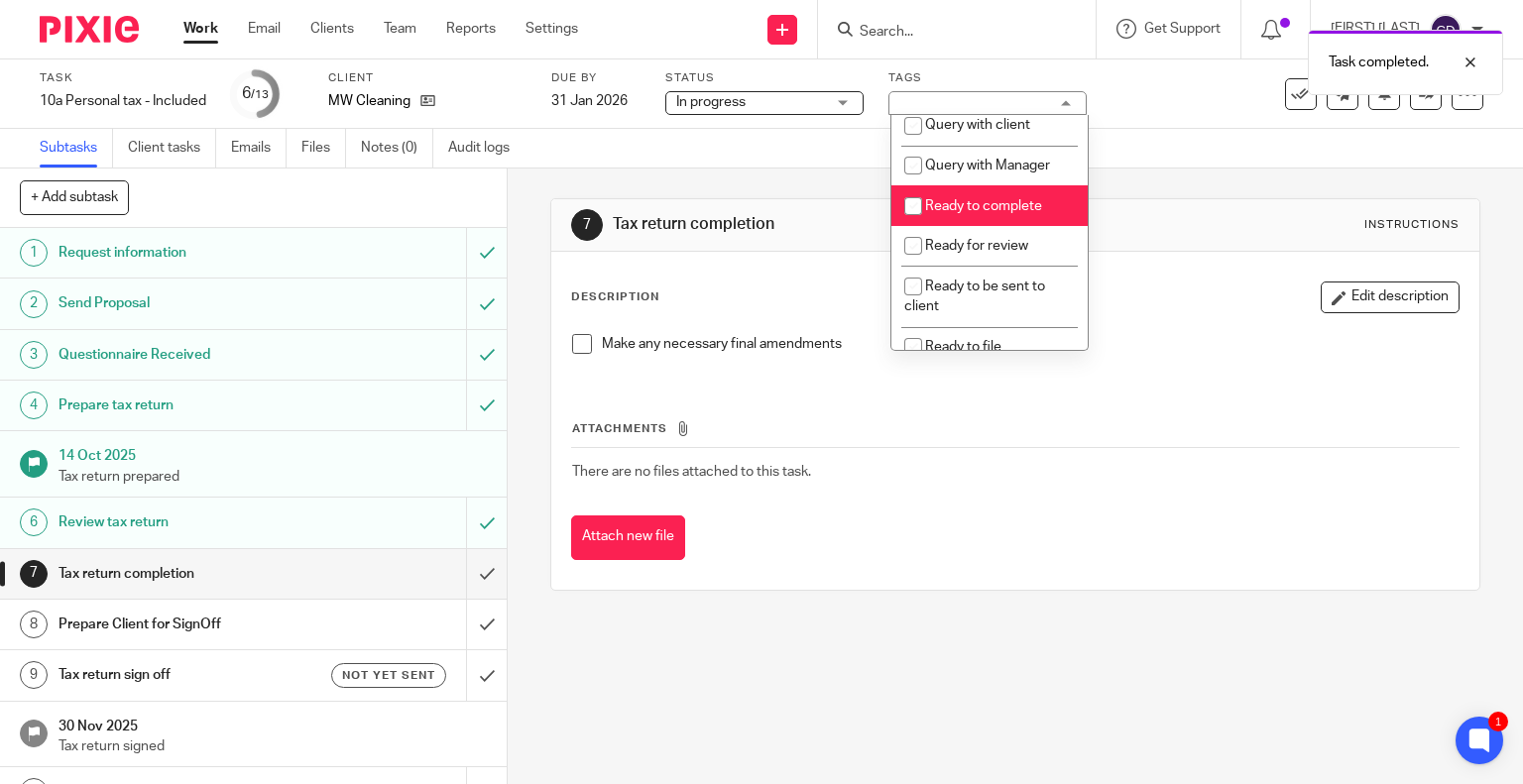 checkbox on "false" 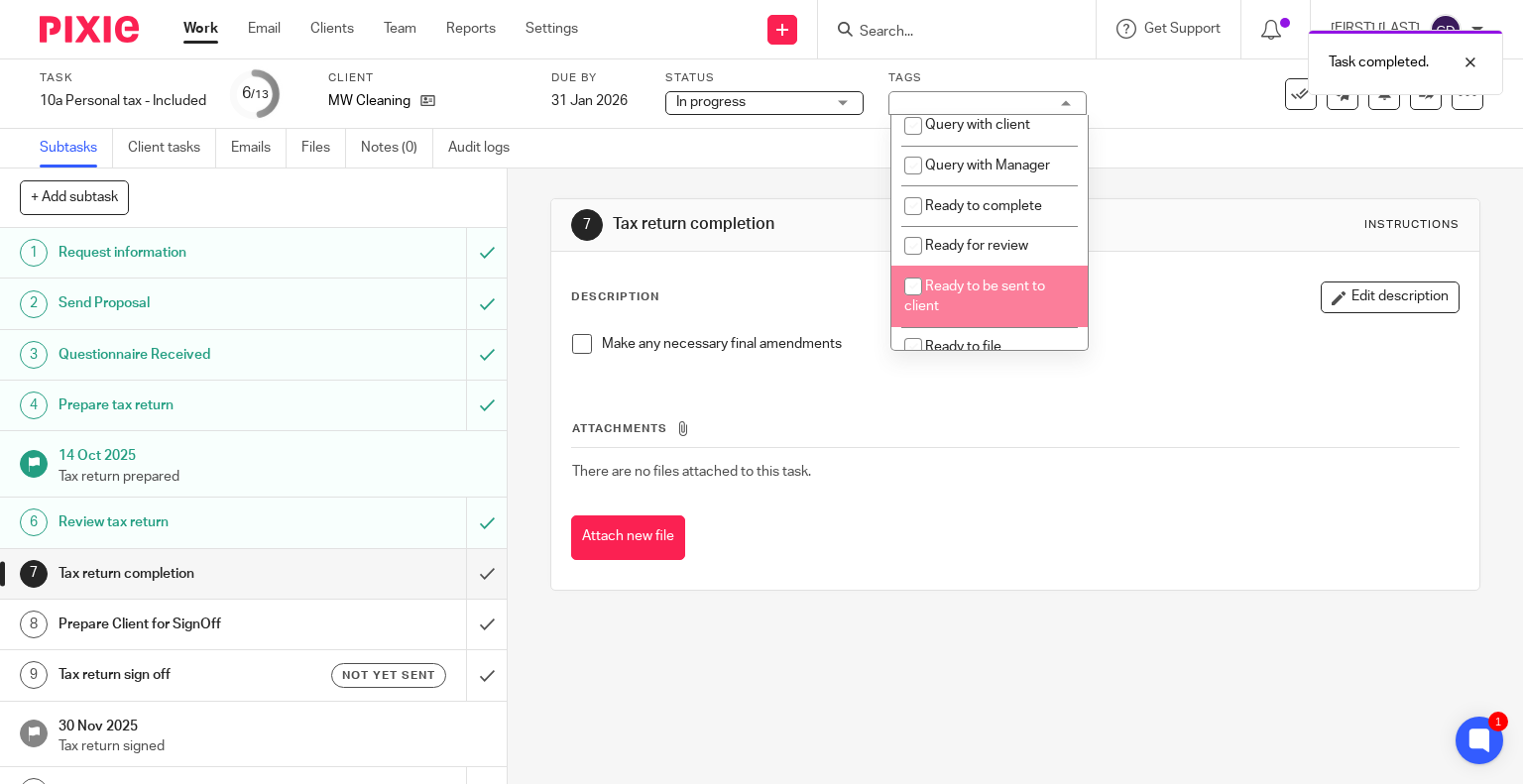 click on "Ready to be sent to client" at bounding box center [990, 295] 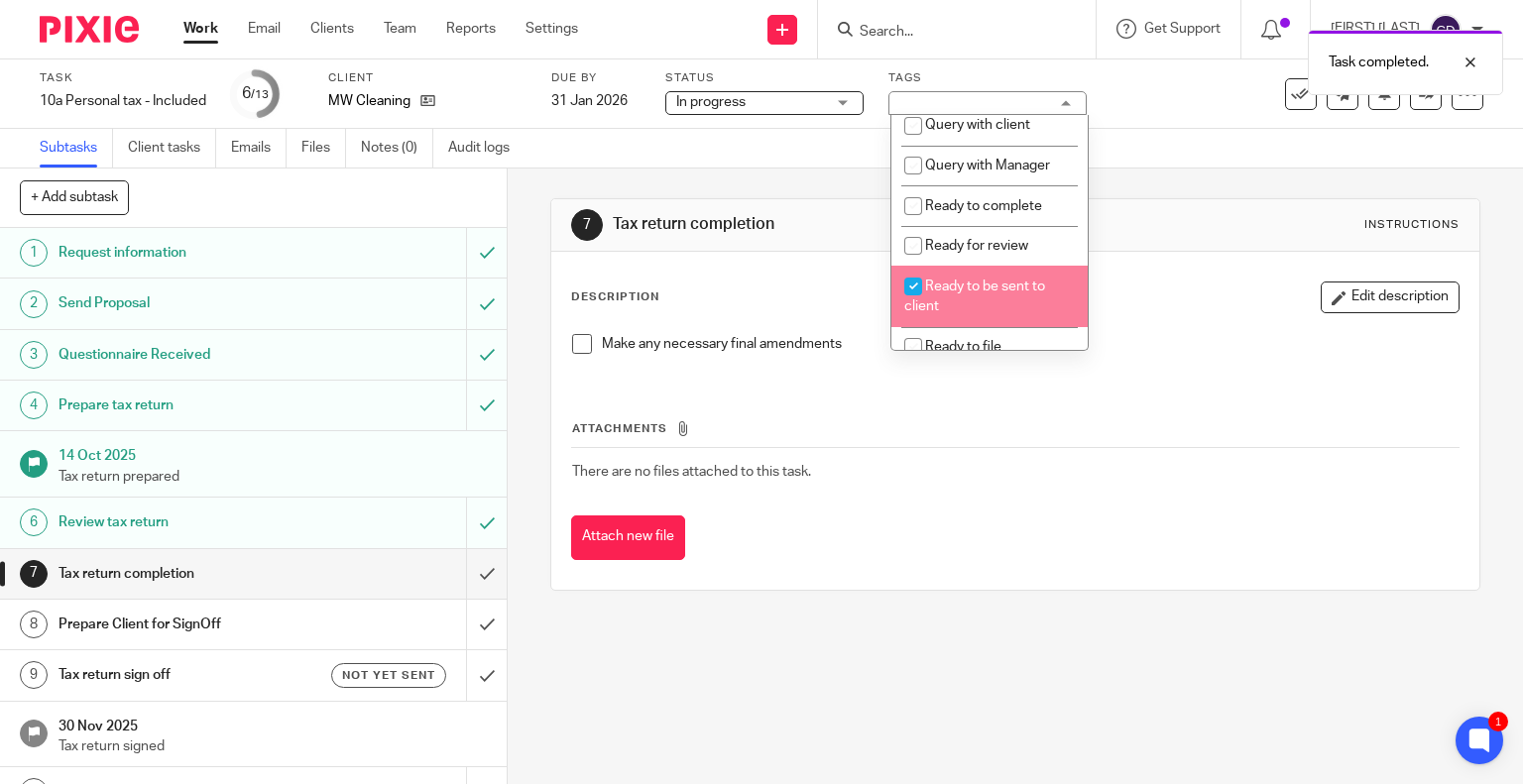 checkbox on "true" 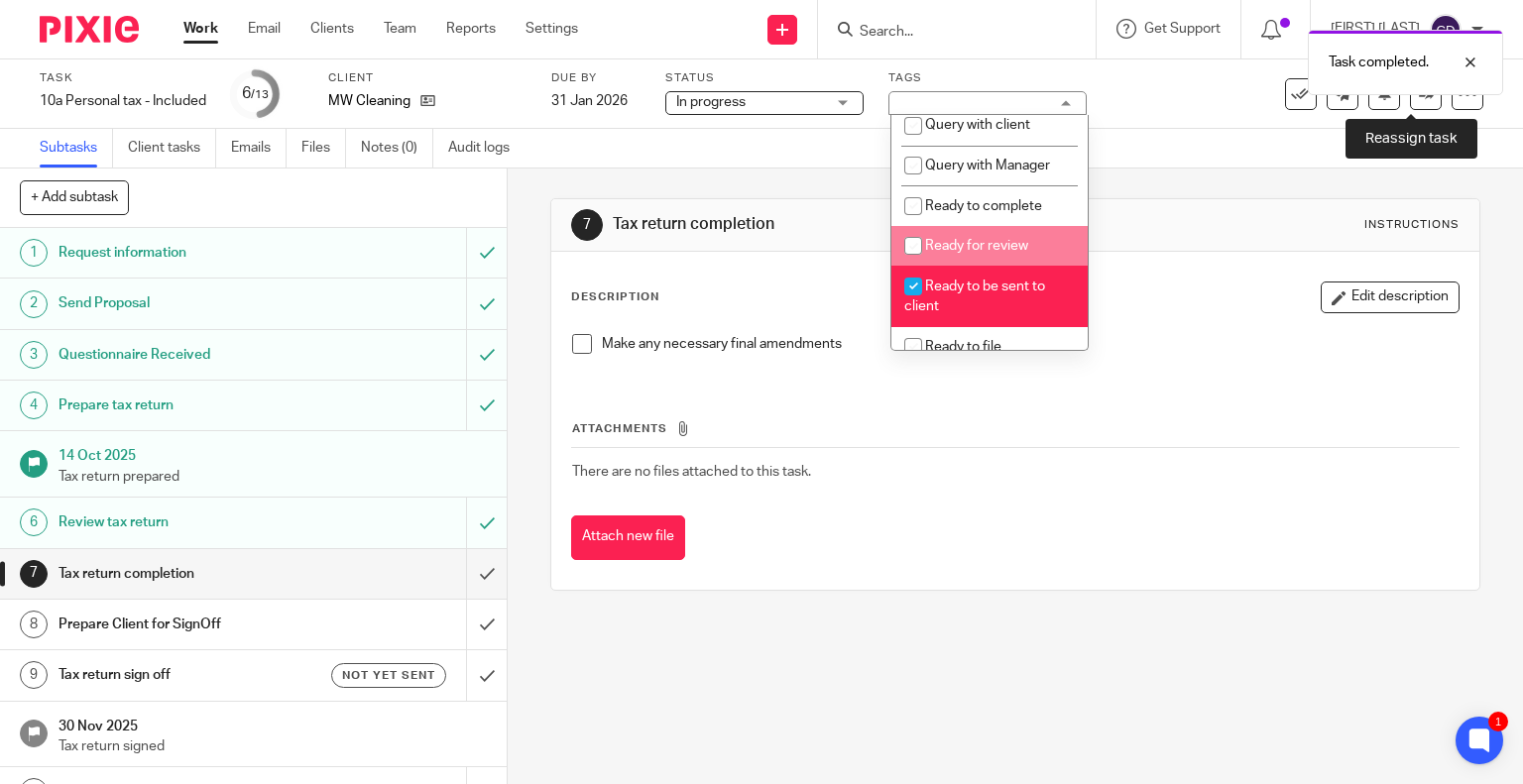 click at bounding box center [1426, 94] 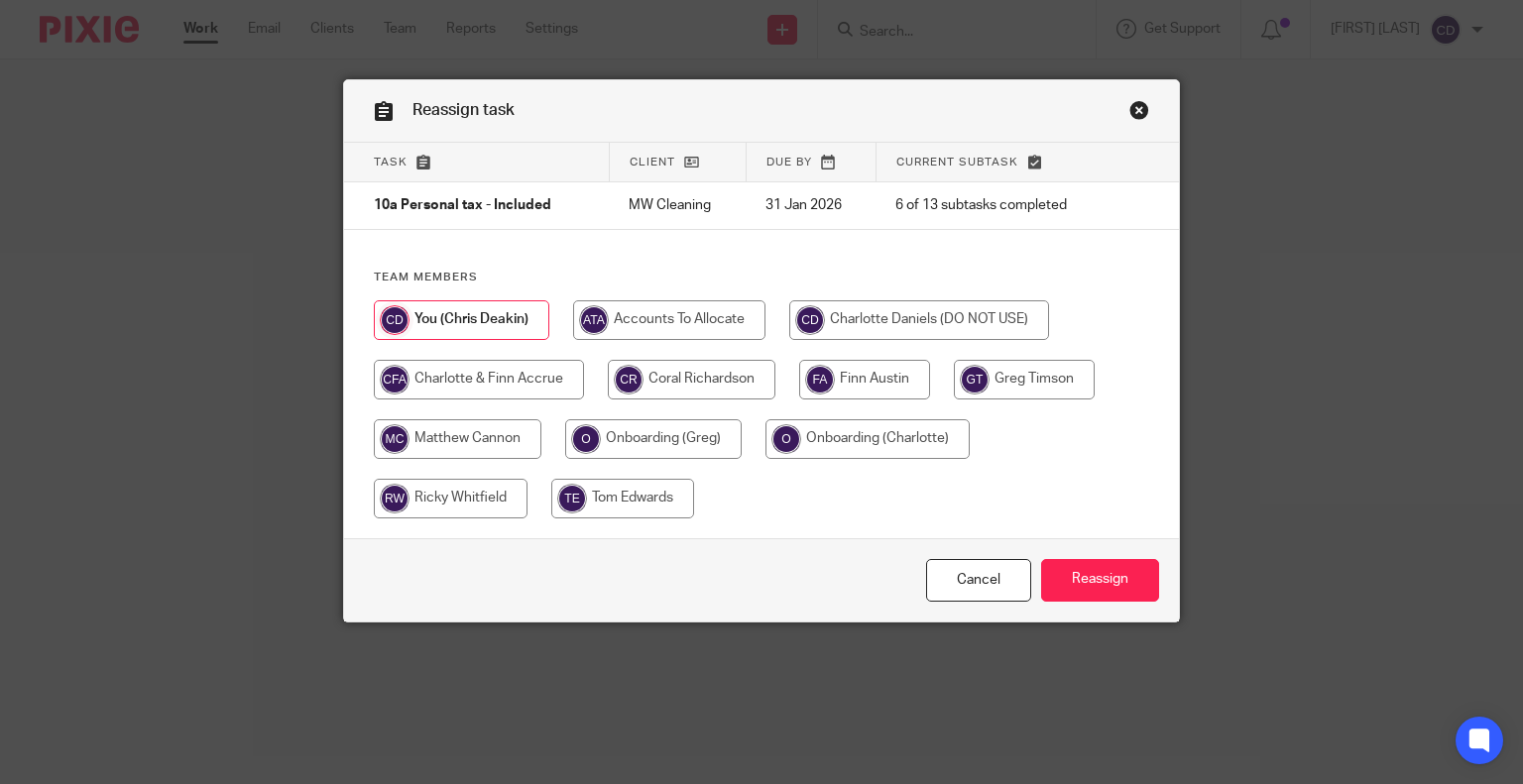 scroll, scrollTop: 0, scrollLeft: 0, axis: both 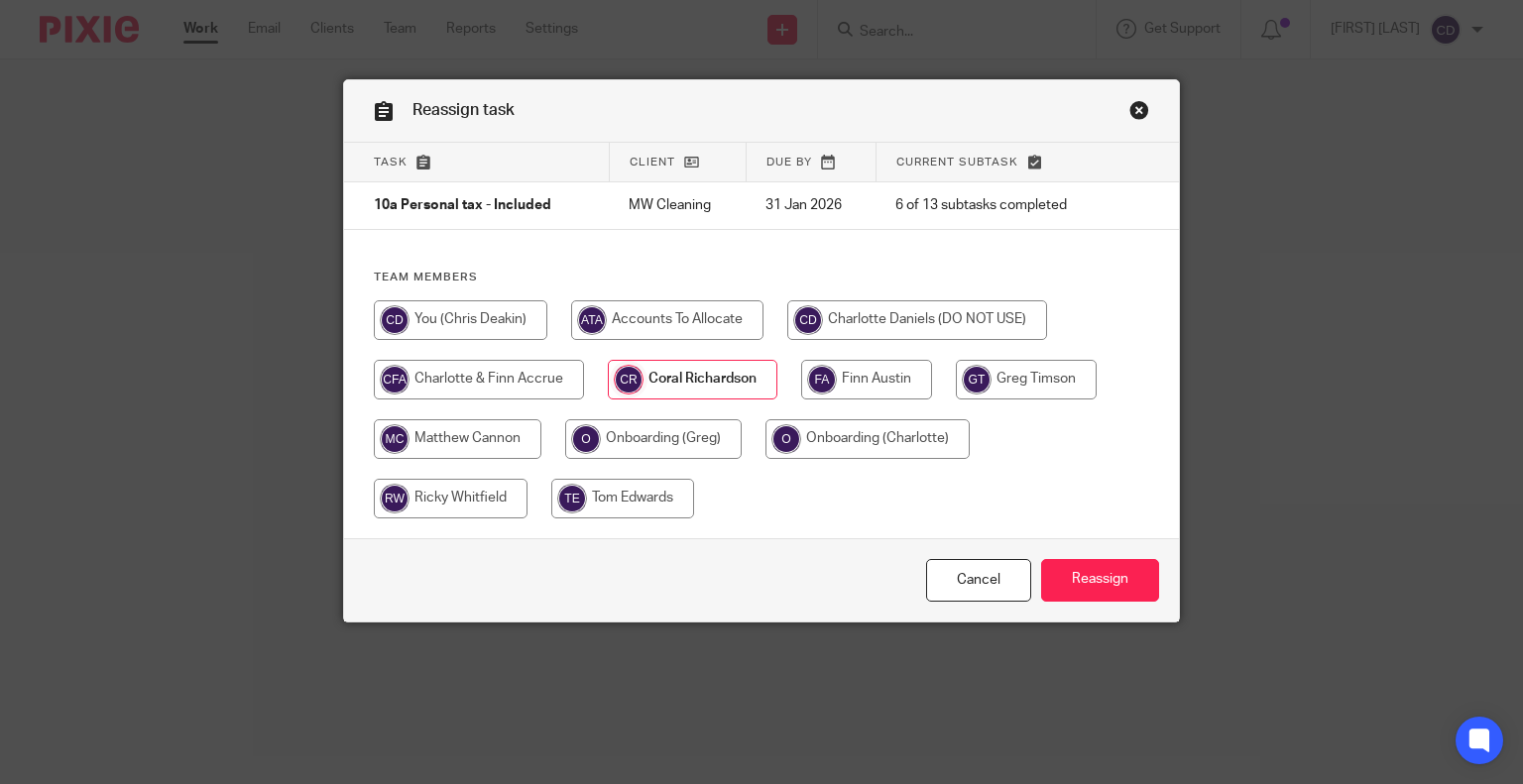 click on "Reassign" at bounding box center (1100, 580) 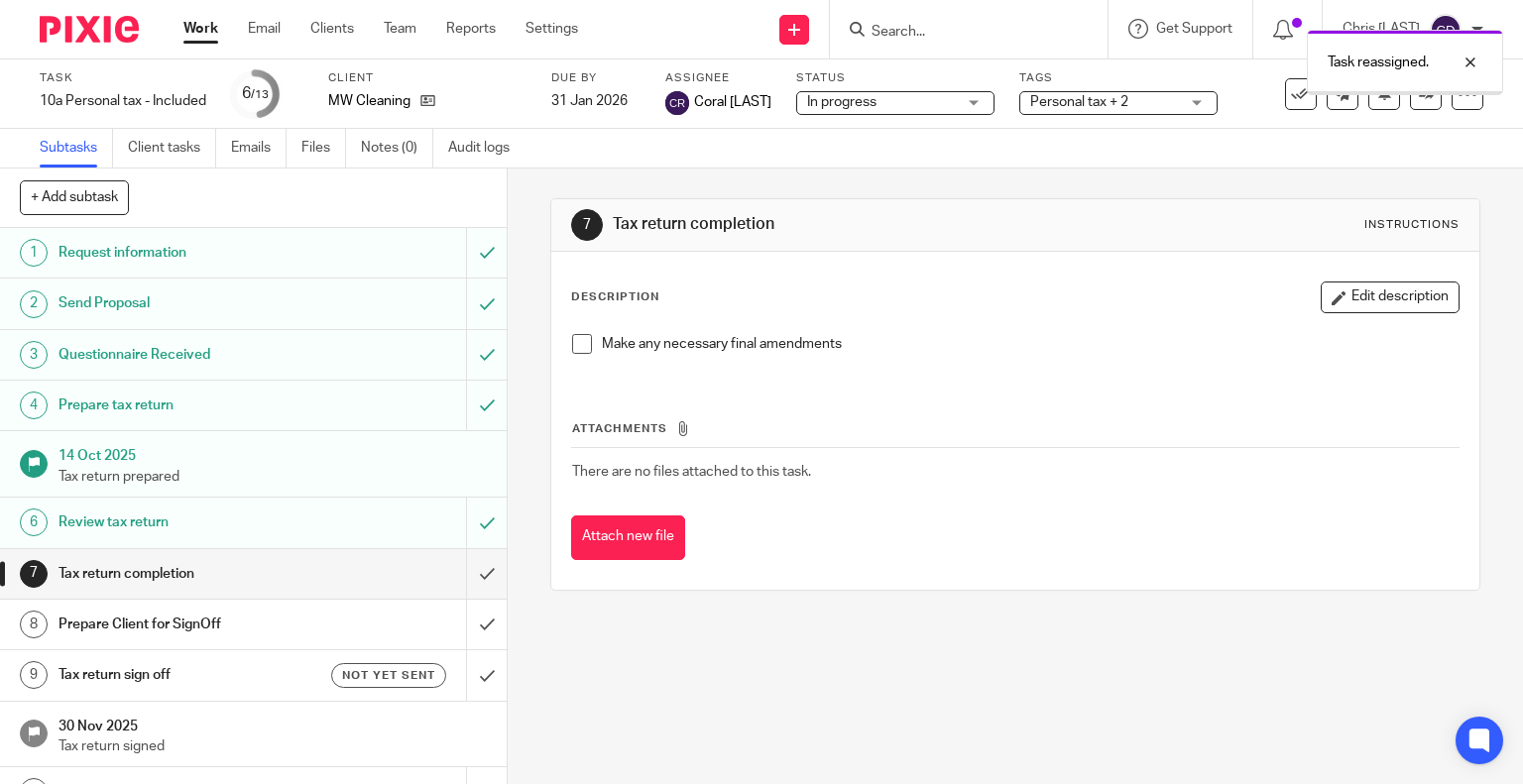 scroll, scrollTop: 0, scrollLeft: 0, axis: both 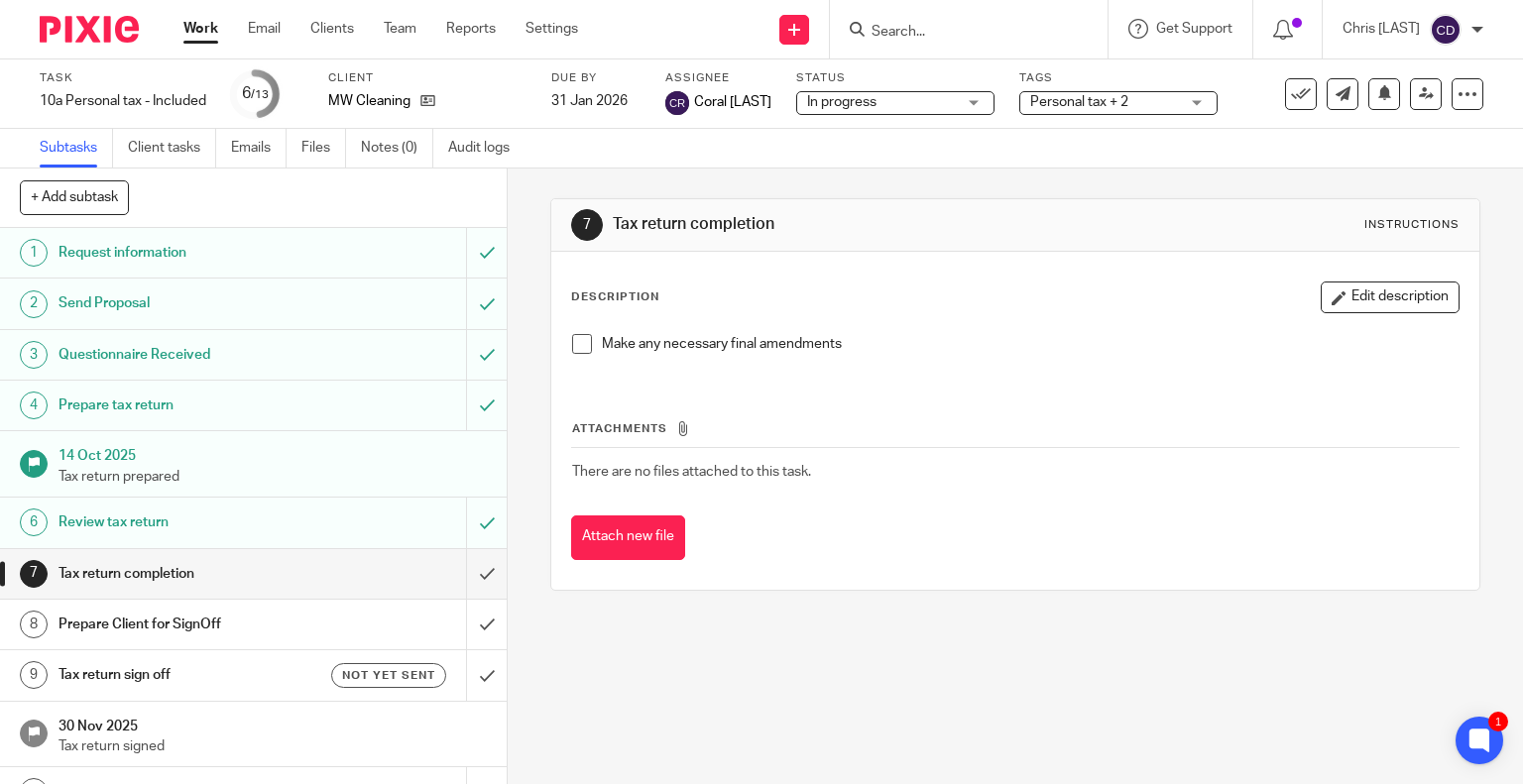 click at bounding box center [959, 33] 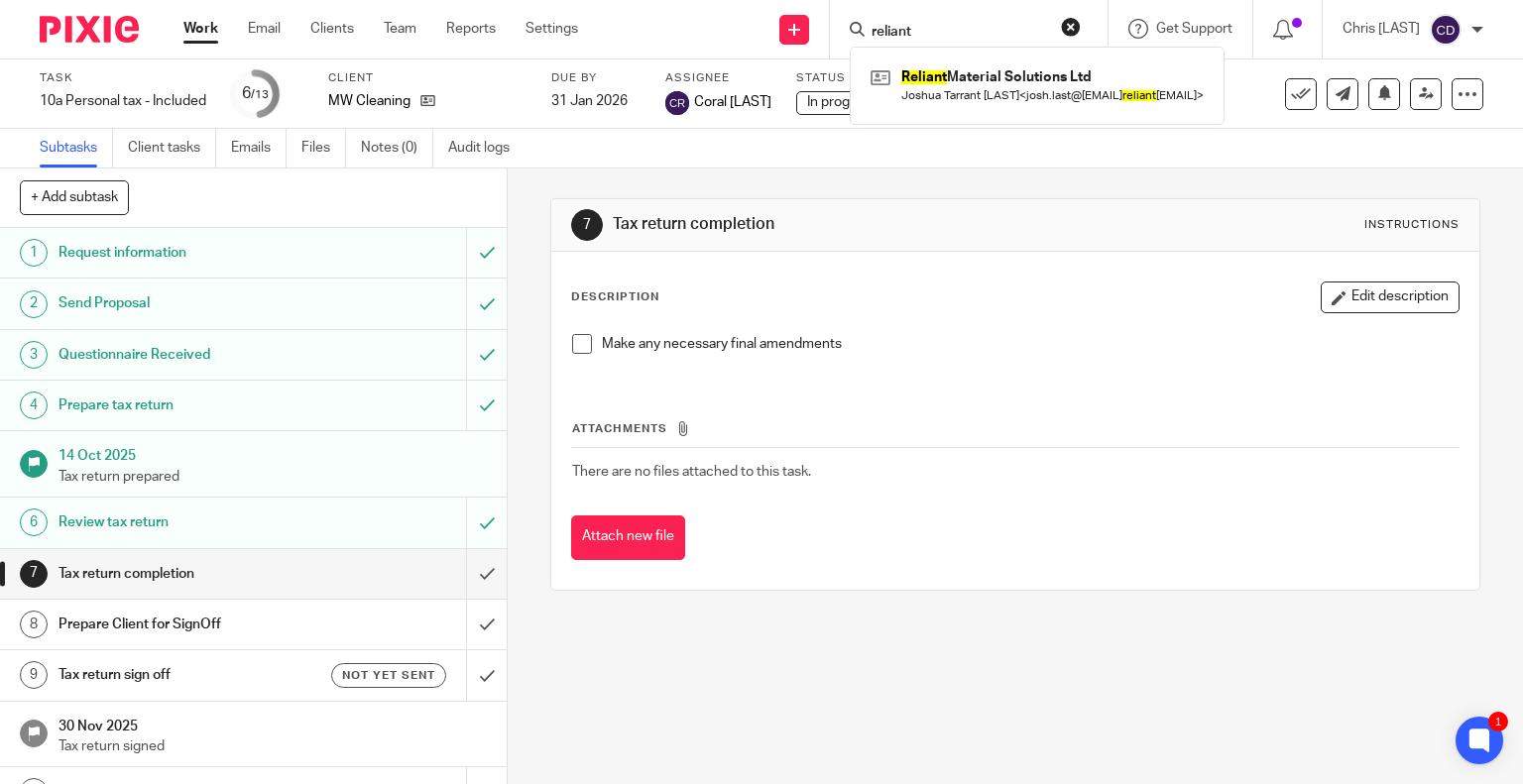 type on "reliant" 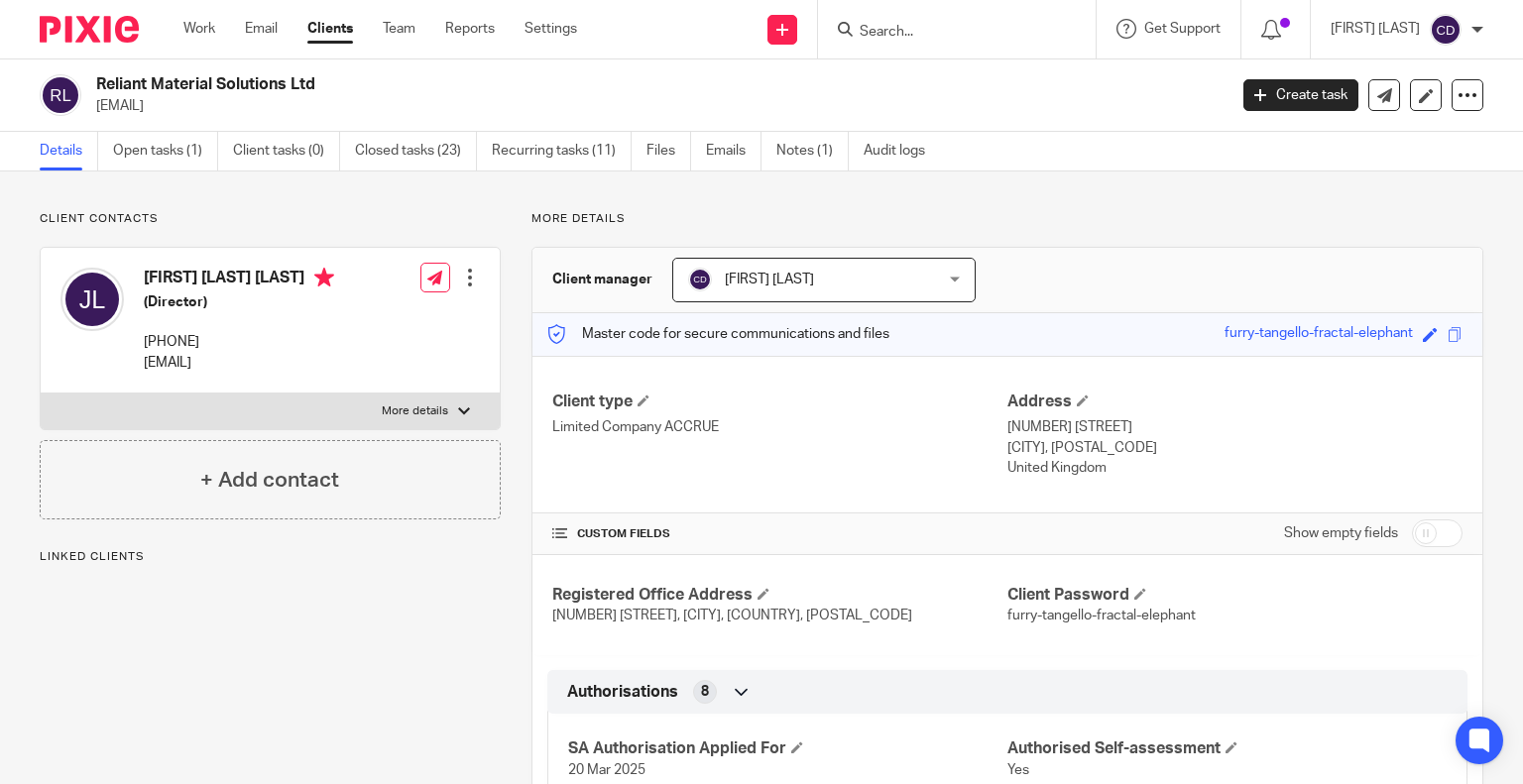 scroll, scrollTop: 0, scrollLeft: 0, axis: both 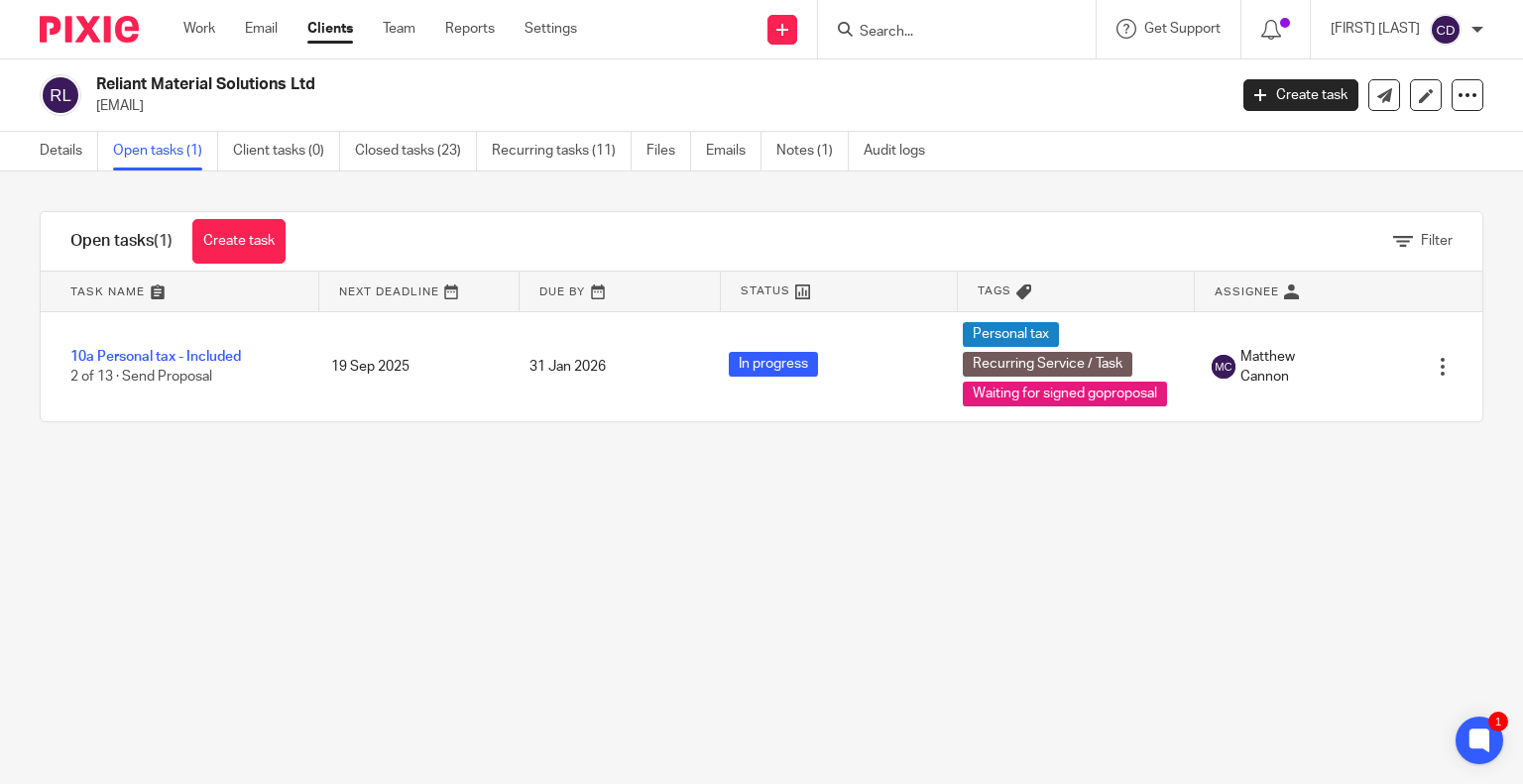 click on "10a Personal tax - Included" at bounding box center [156, 357] 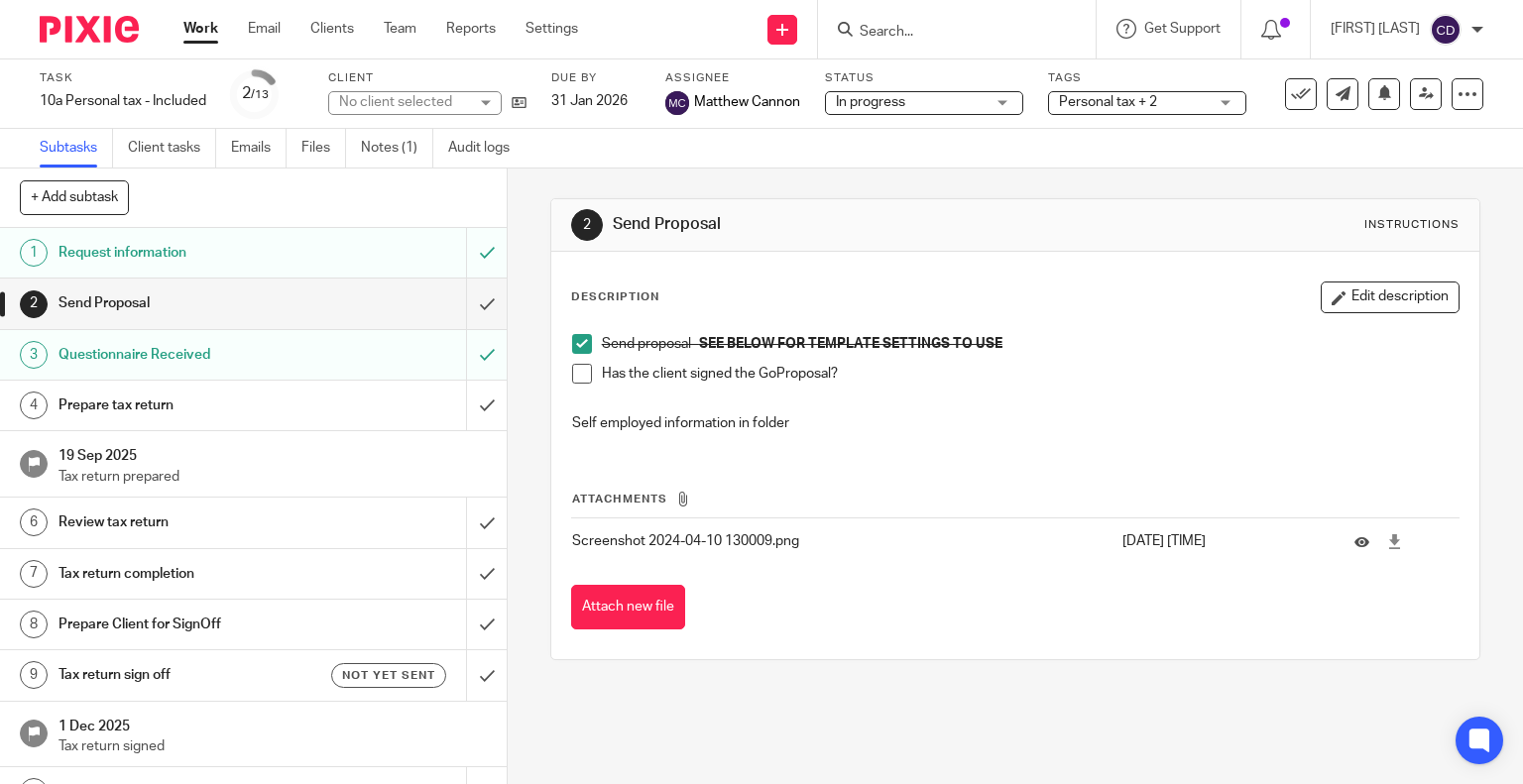 scroll, scrollTop: 0, scrollLeft: 0, axis: both 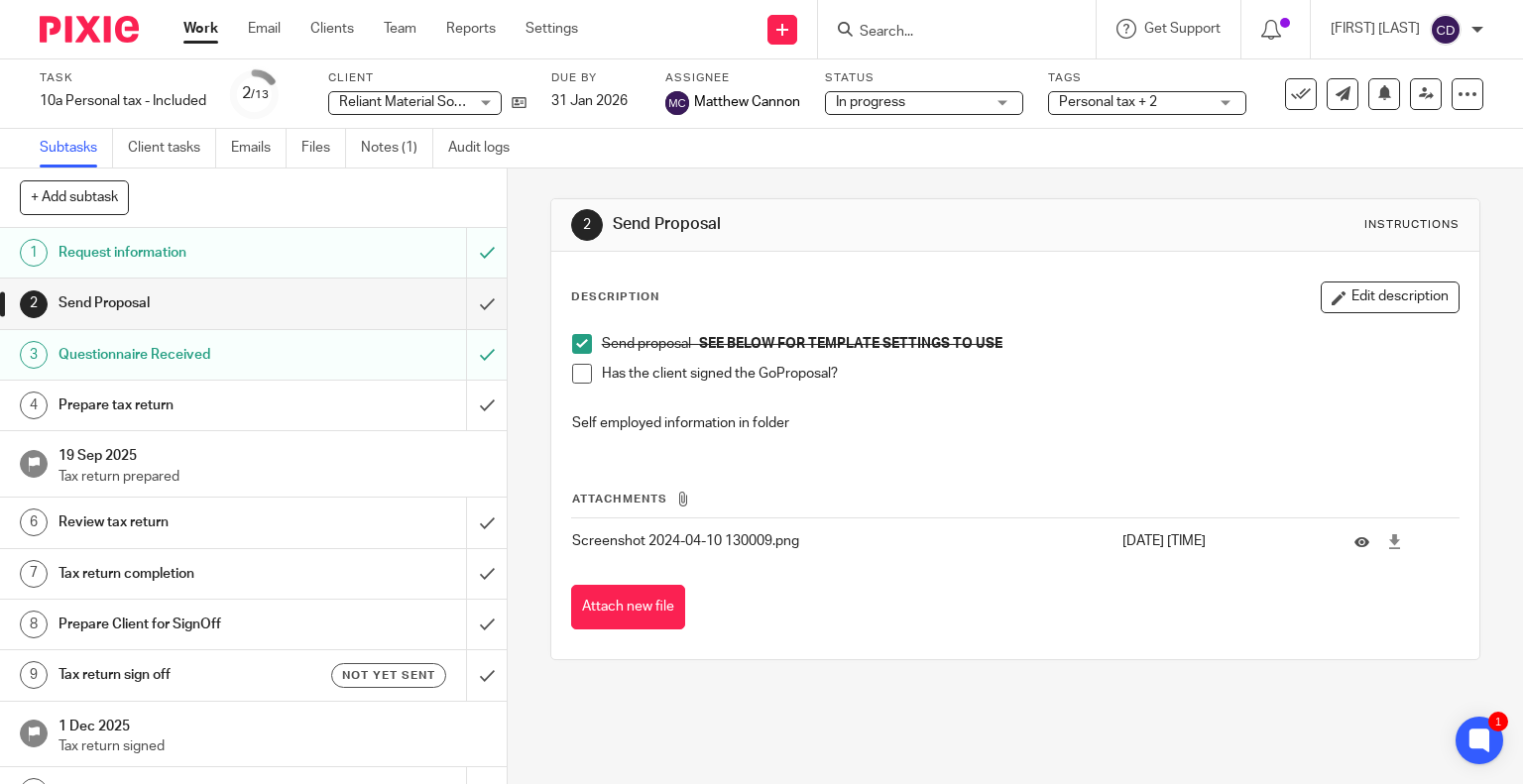 click at bounding box center [963, 29] 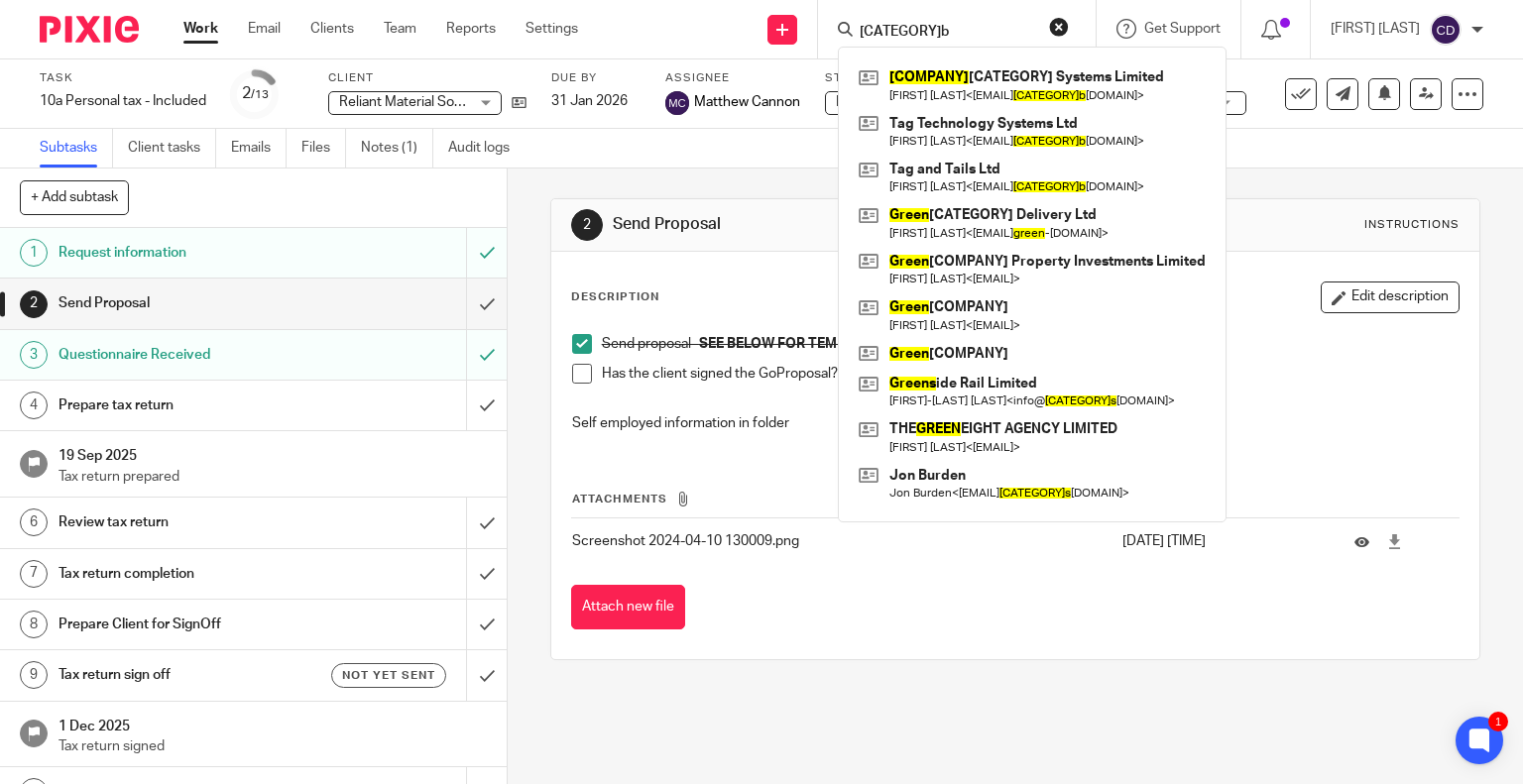 type on "greenb" 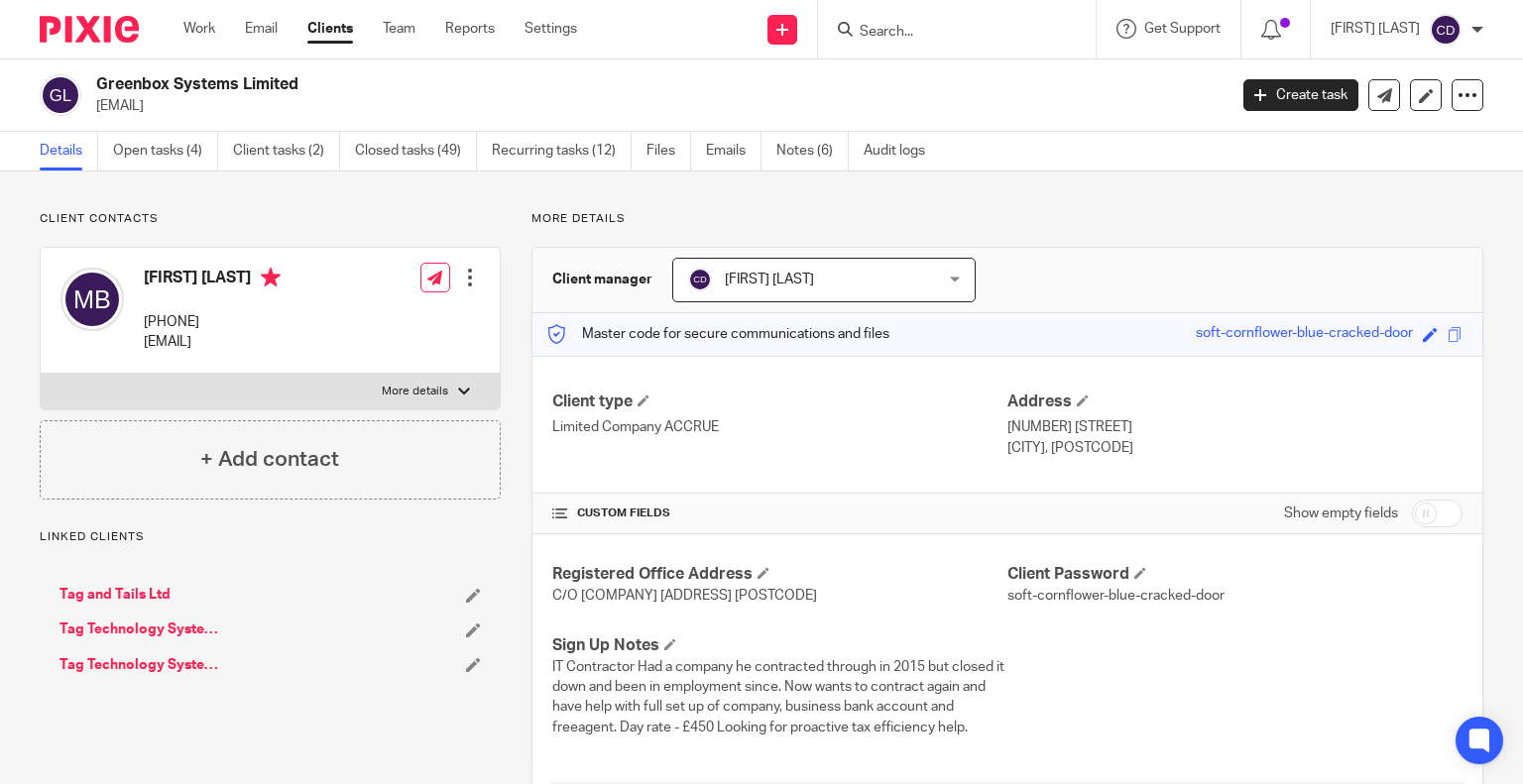 scroll, scrollTop: 0, scrollLeft: 0, axis: both 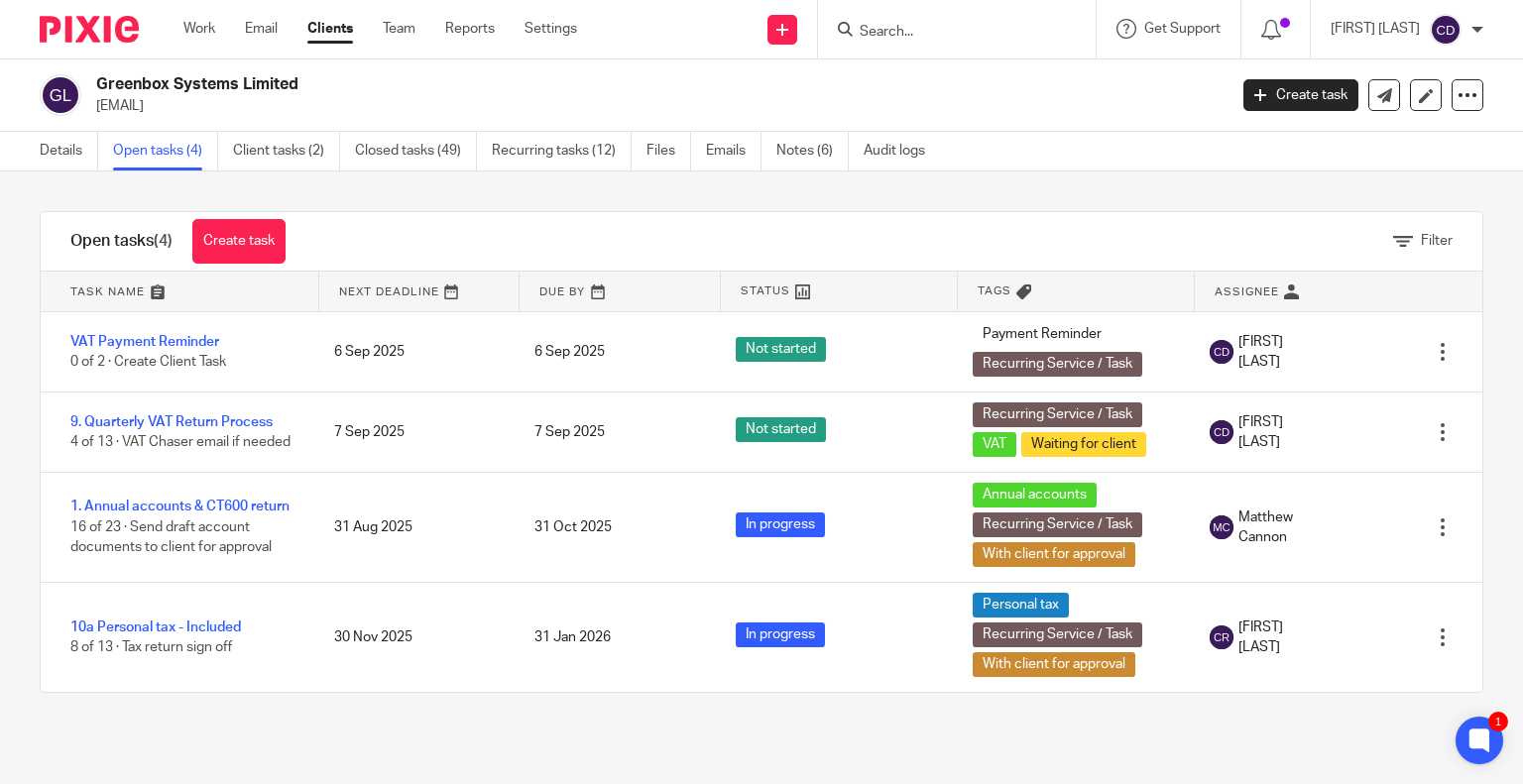 click at bounding box center [957, 29] 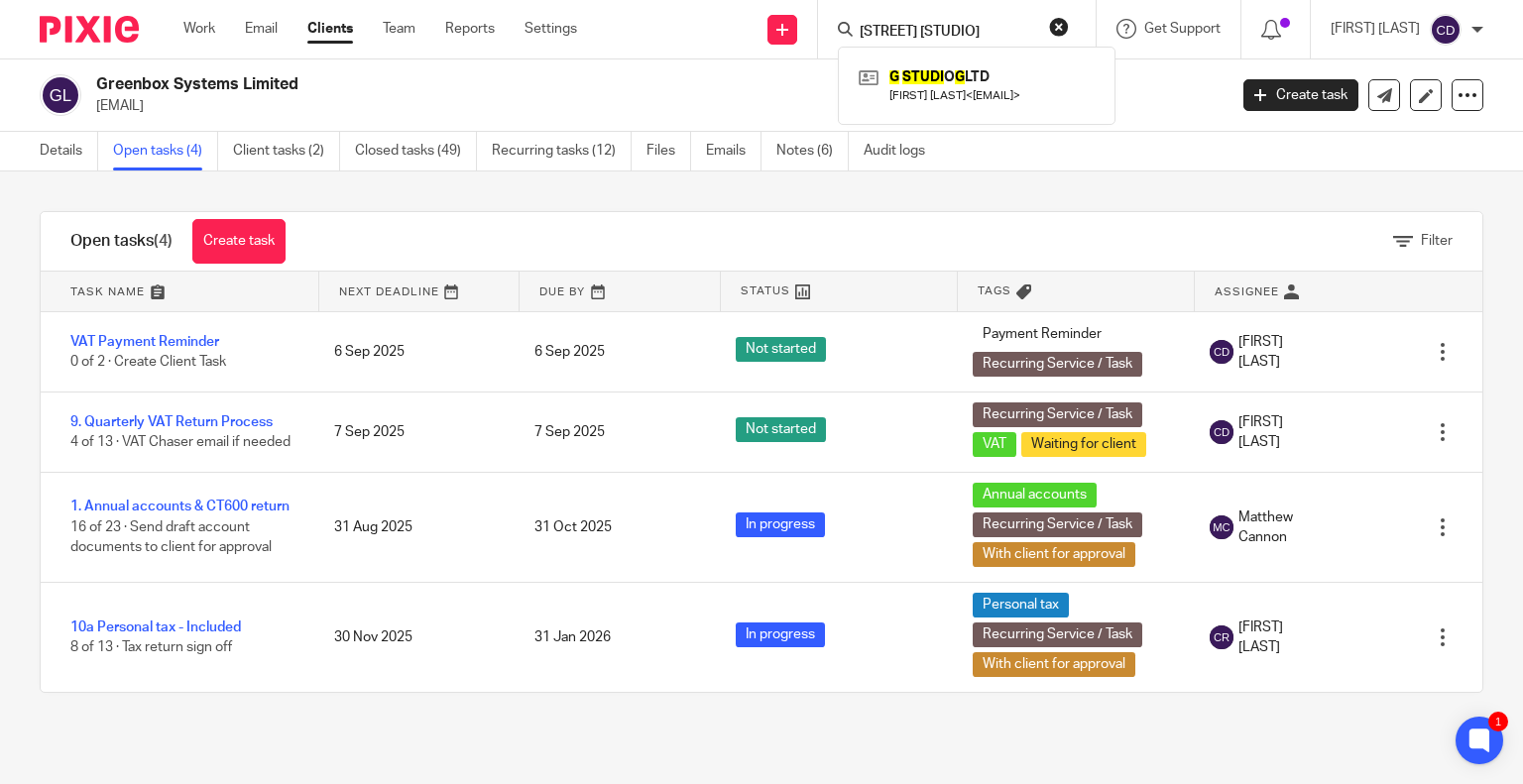 type on "[STREET] [STUDIO]" 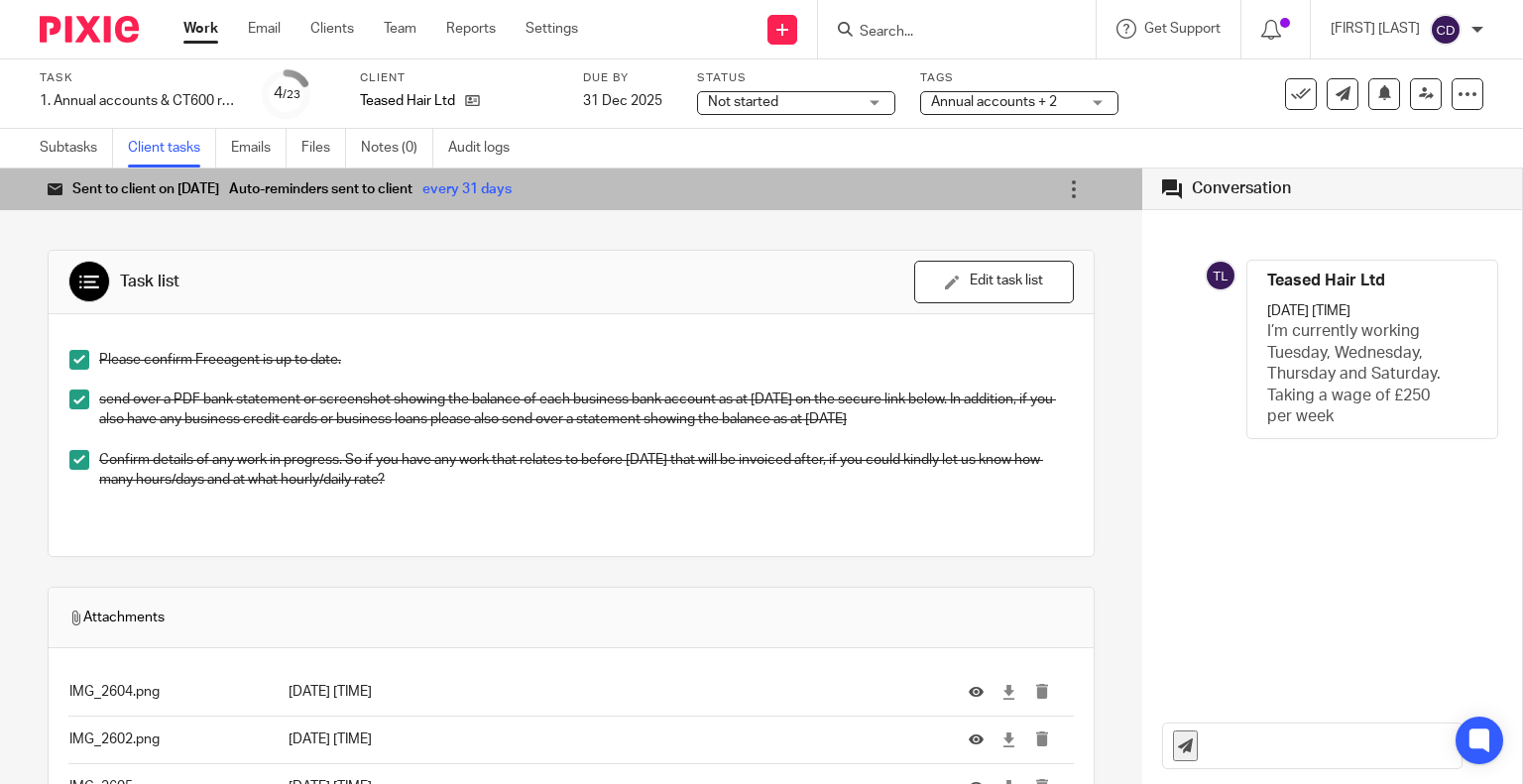 scroll, scrollTop: 0, scrollLeft: 0, axis: both 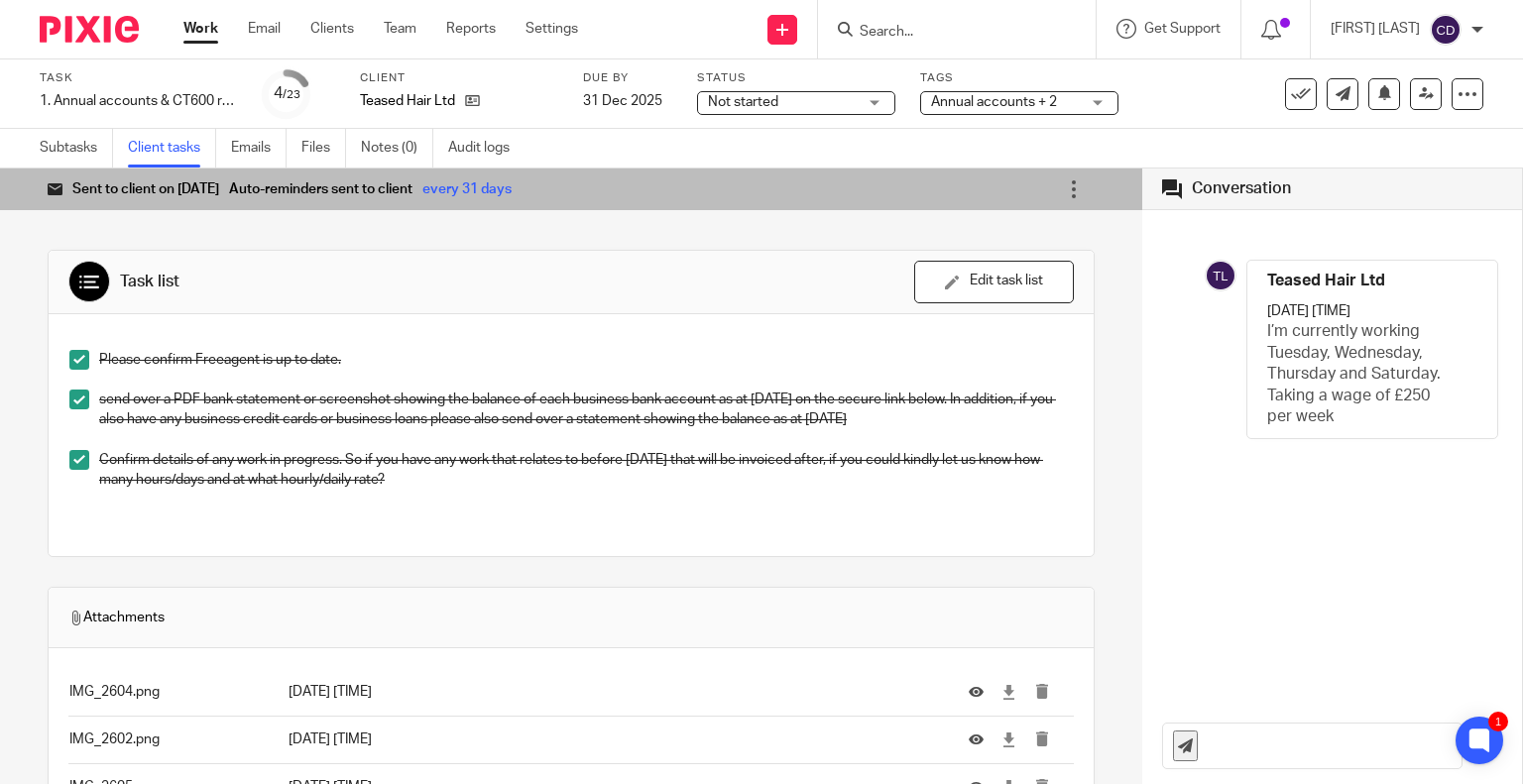 click on "Subtasks" at bounding box center [76, 148] 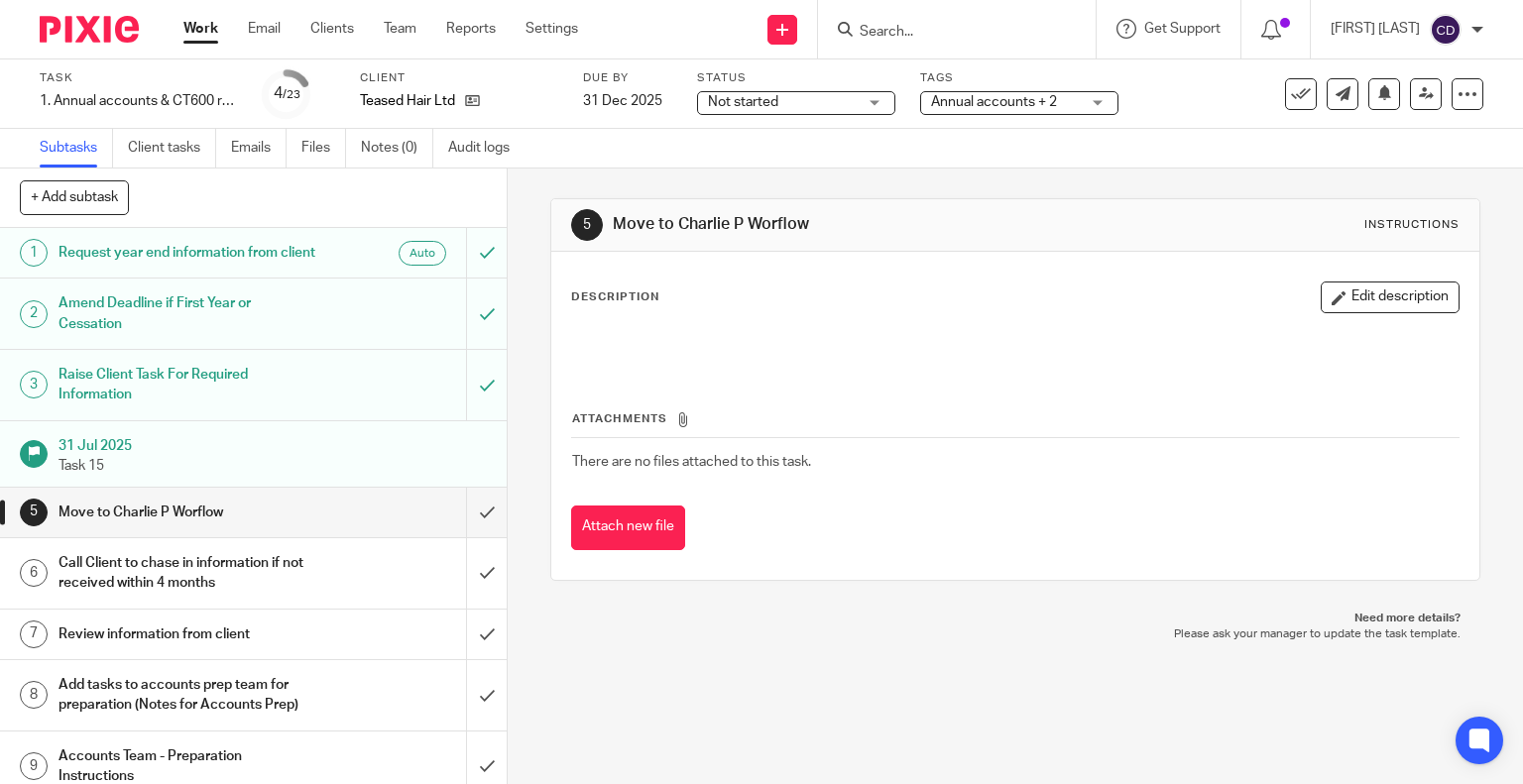 scroll, scrollTop: 0, scrollLeft: 0, axis: both 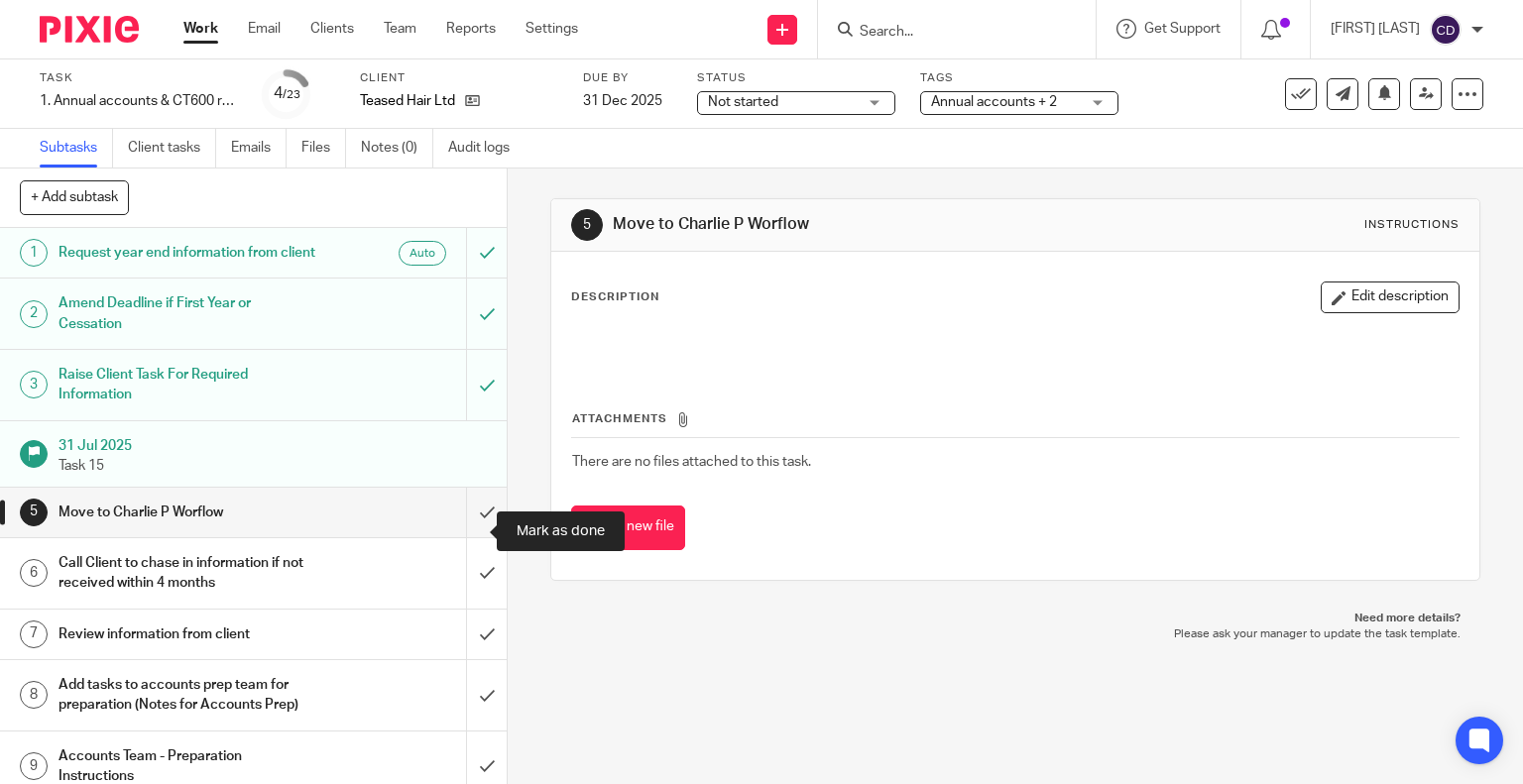 click at bounding box center [253, 512] 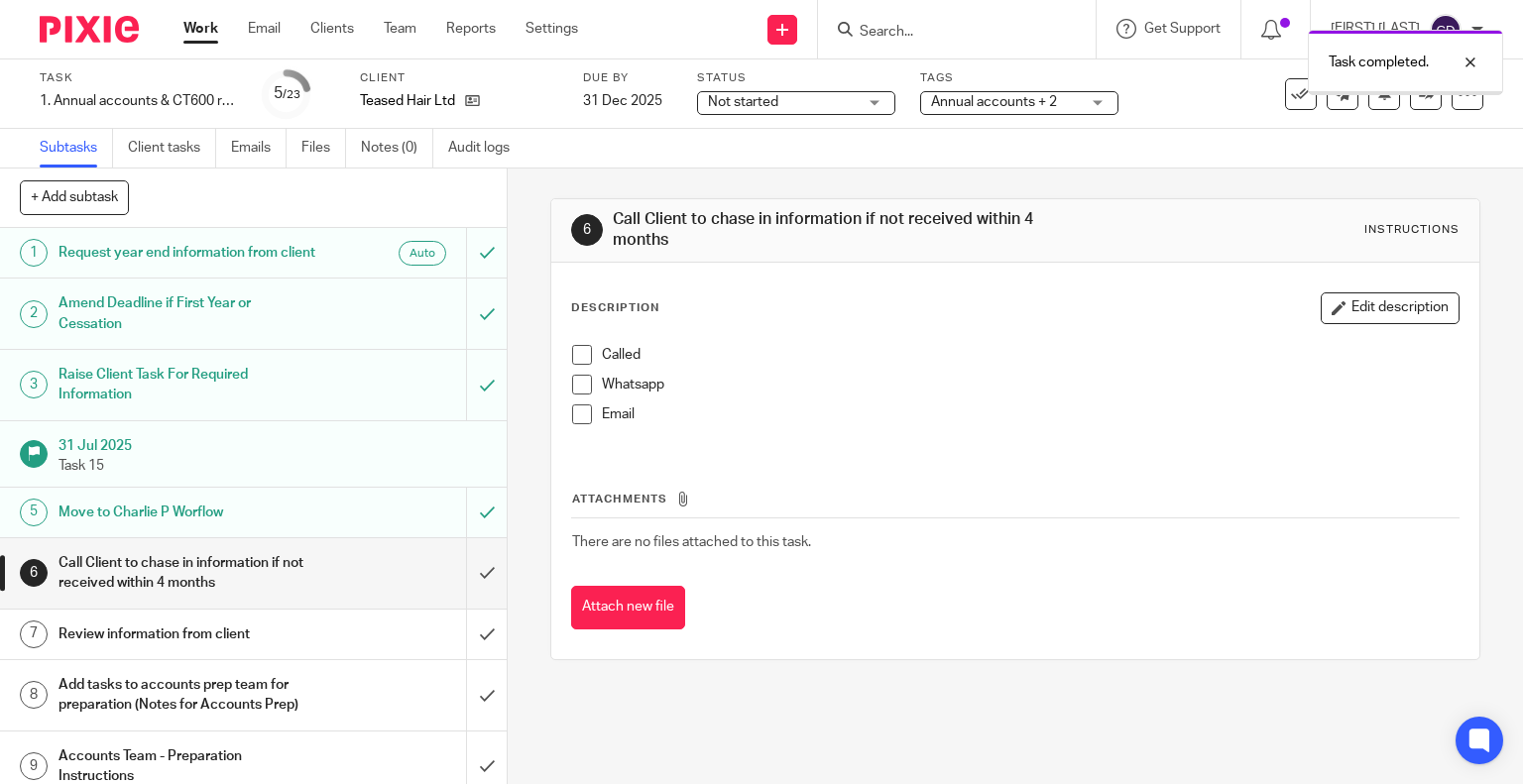 scroll, scrollTop: 0, scrollLeft: 0, axis: both 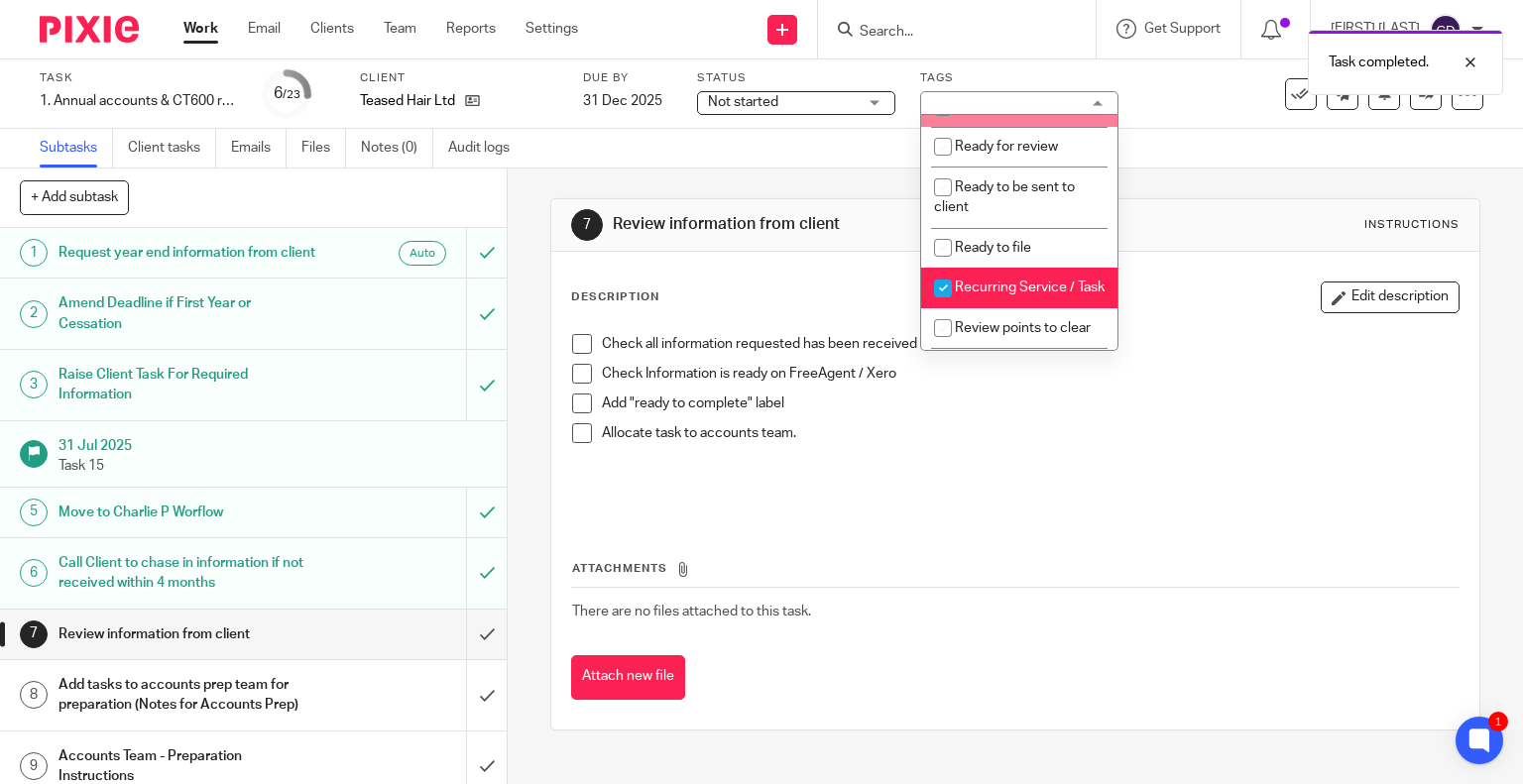 click on "Ready to complete" at bounding box center [1019, 106] 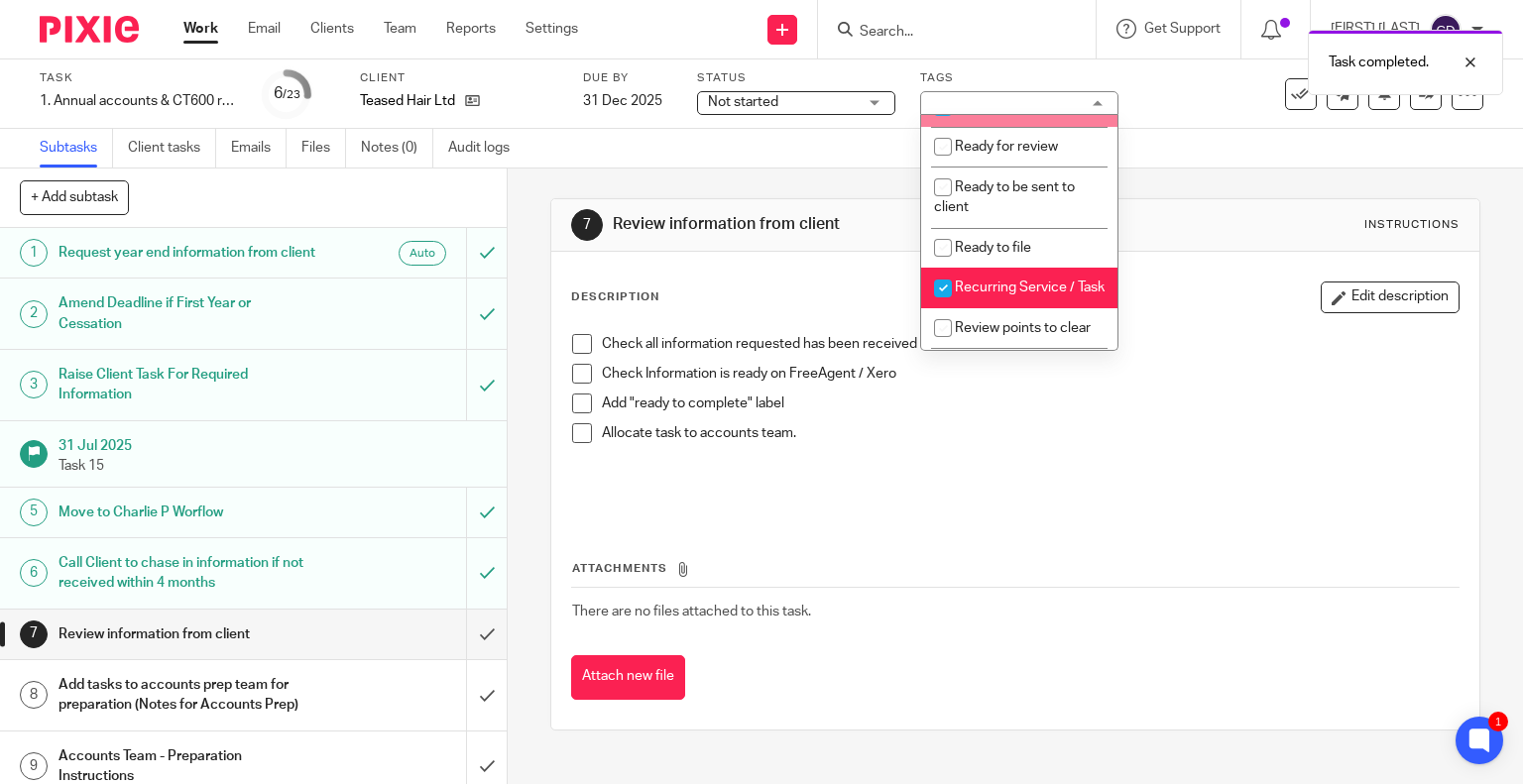 checkbox on "true" 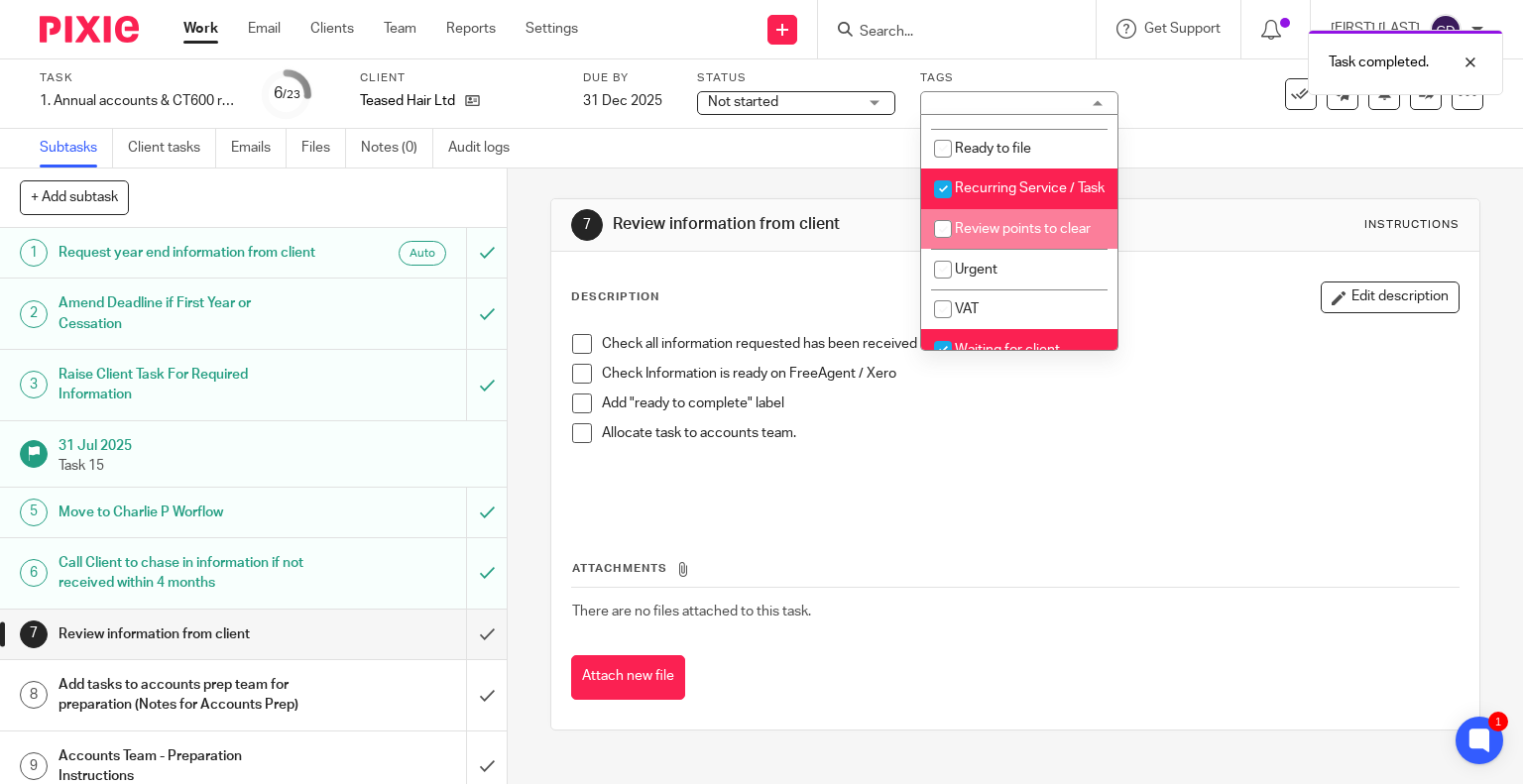 scroll, scrollTop: 991, scrollLeft: 0, axis: vertical 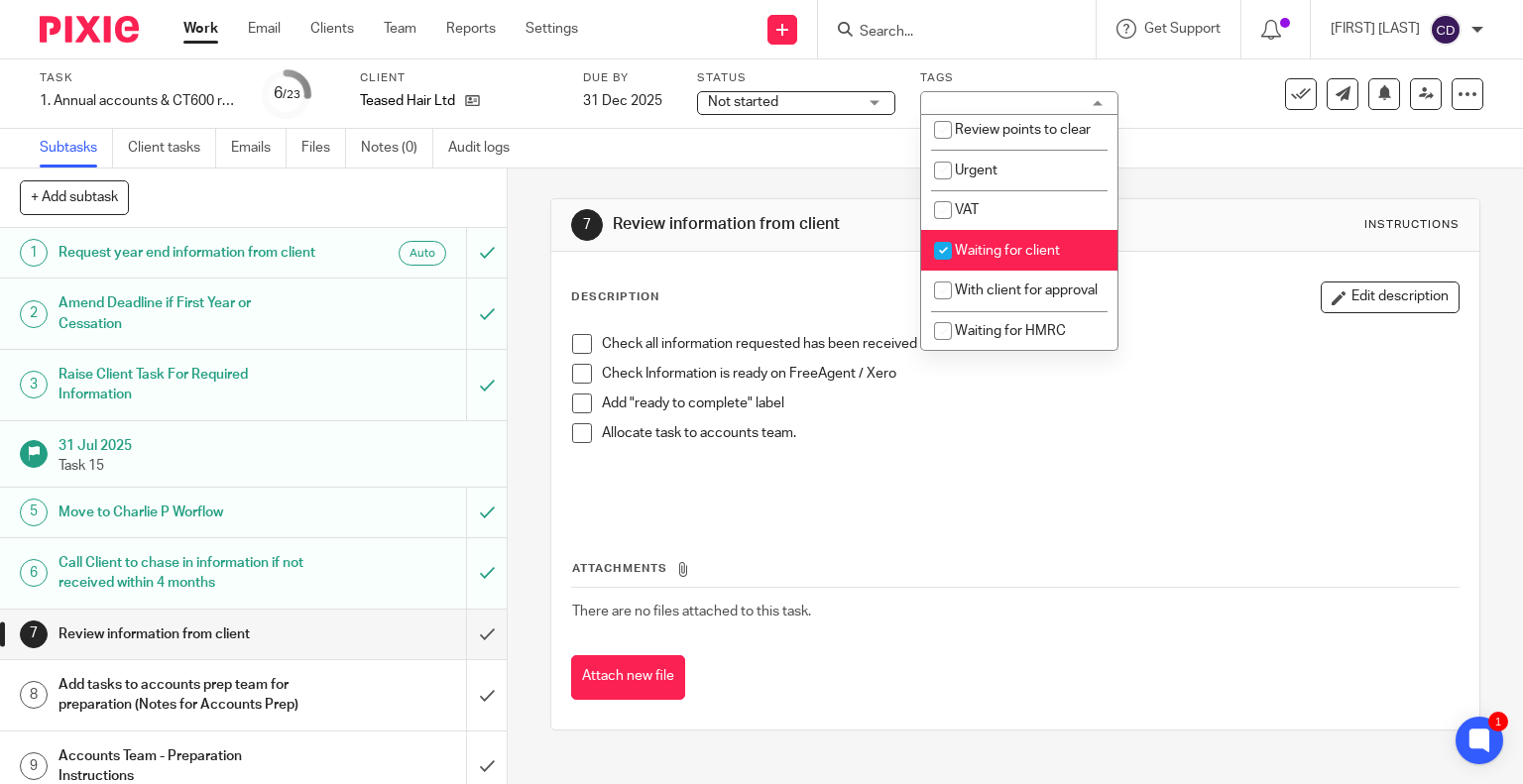 click on "Waiting for client" at bounding box center (1007, 251) 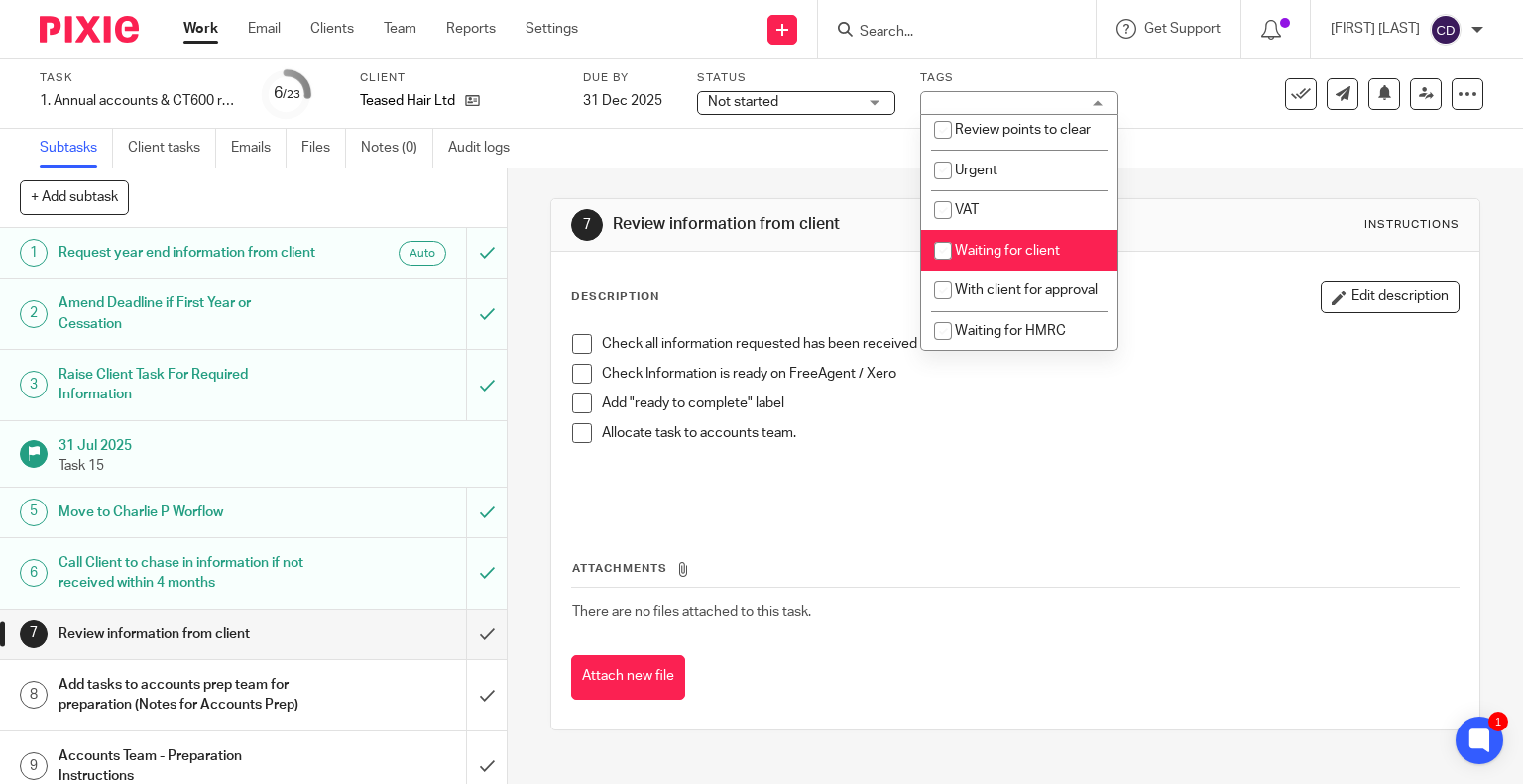 checkbox on "false" 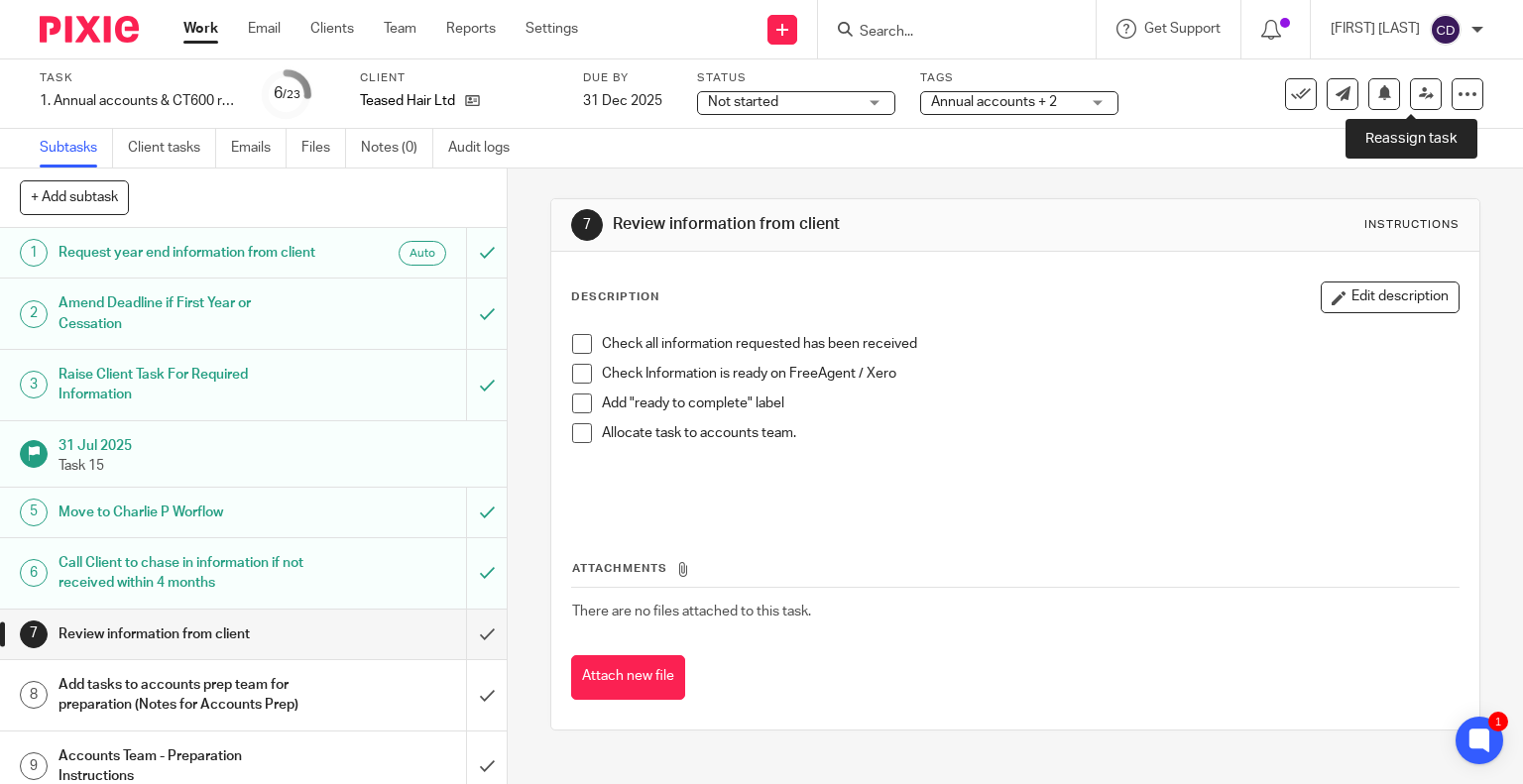 click at bounding box center [1426, 94] 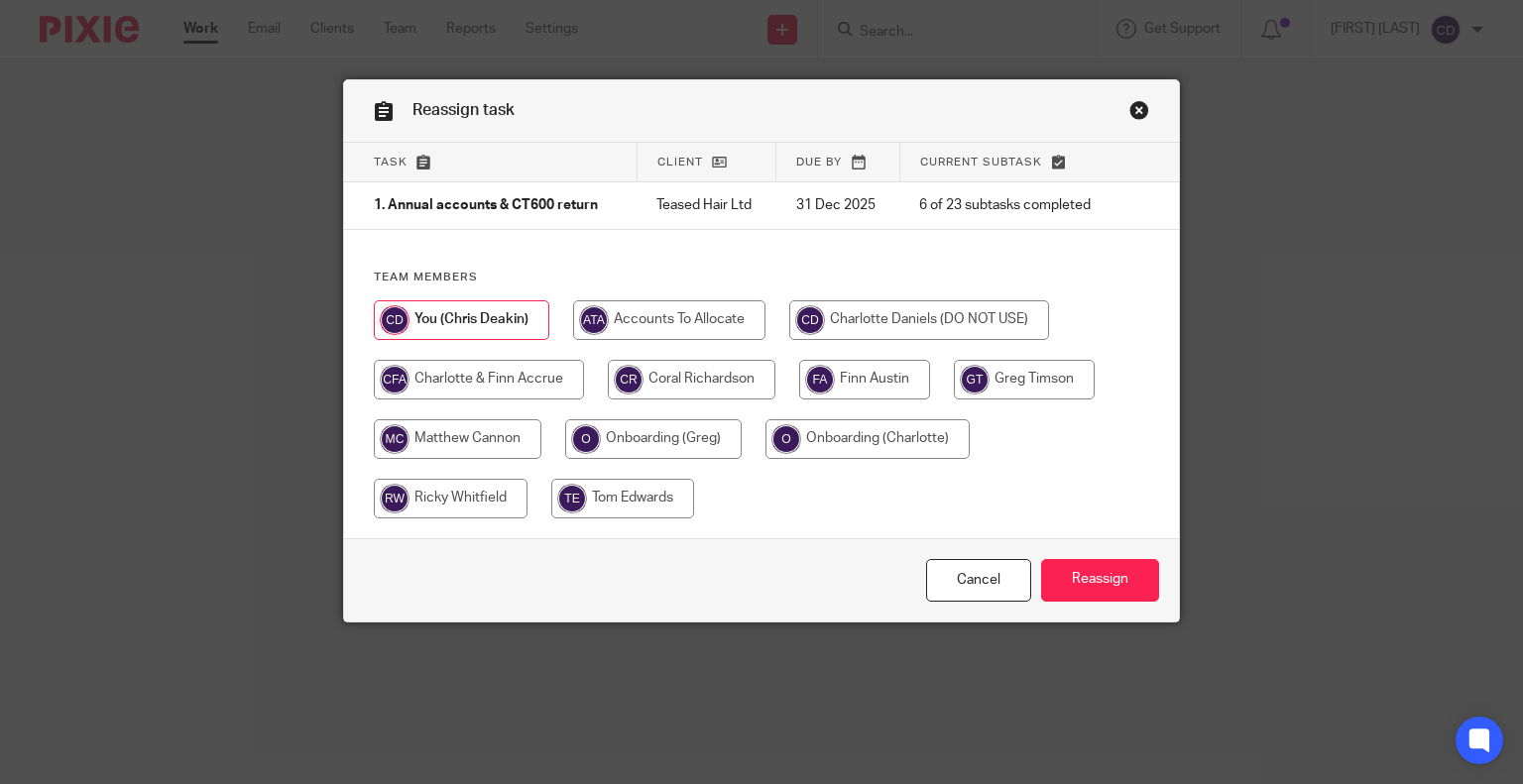 scroll, scrollTop: 0, scrollLeft: 0, axis: both 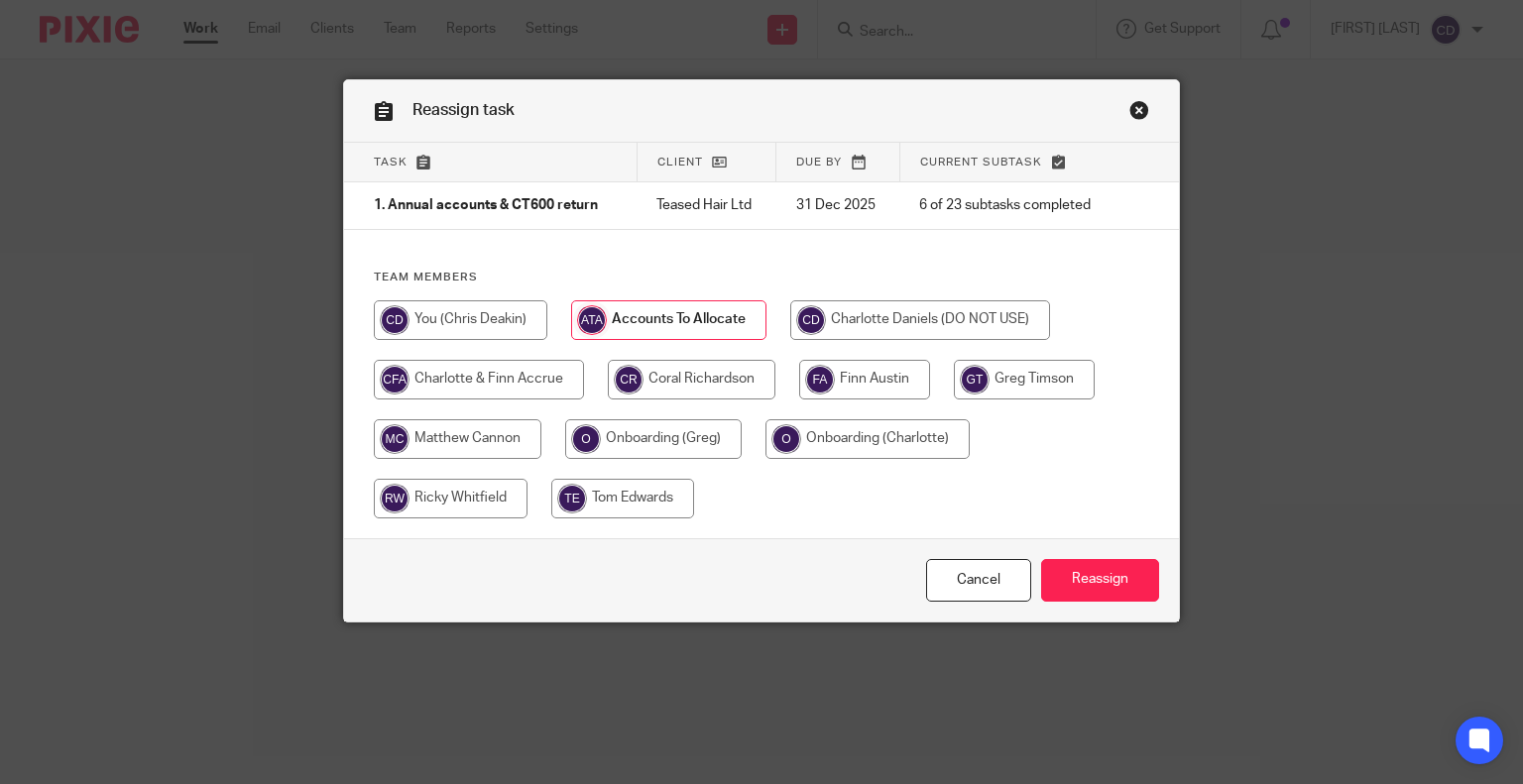 click on "Reassign" at bounding box center [1100, 580] 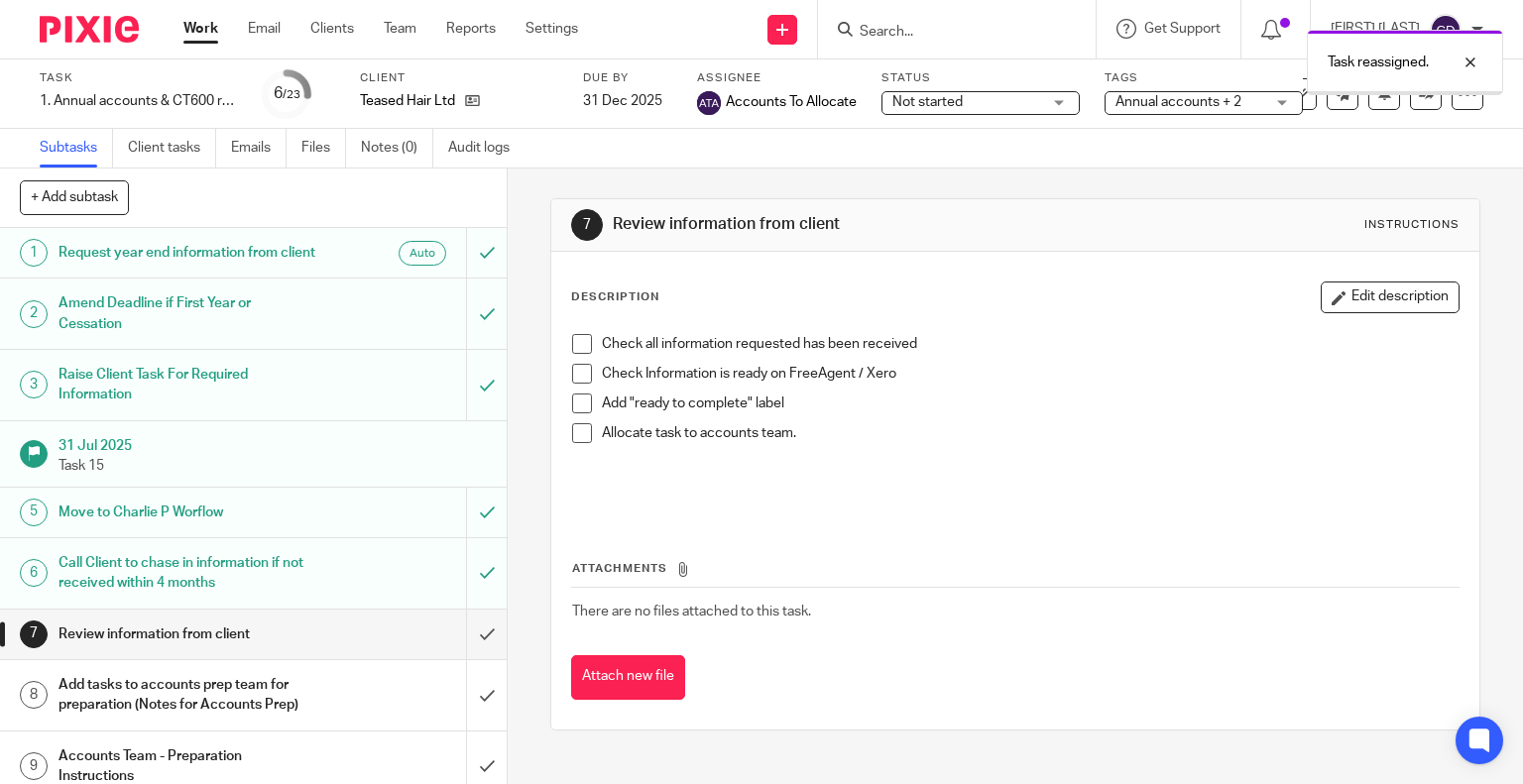 scroll, scrollTop: 0, scrollLeft: 0, axis: both 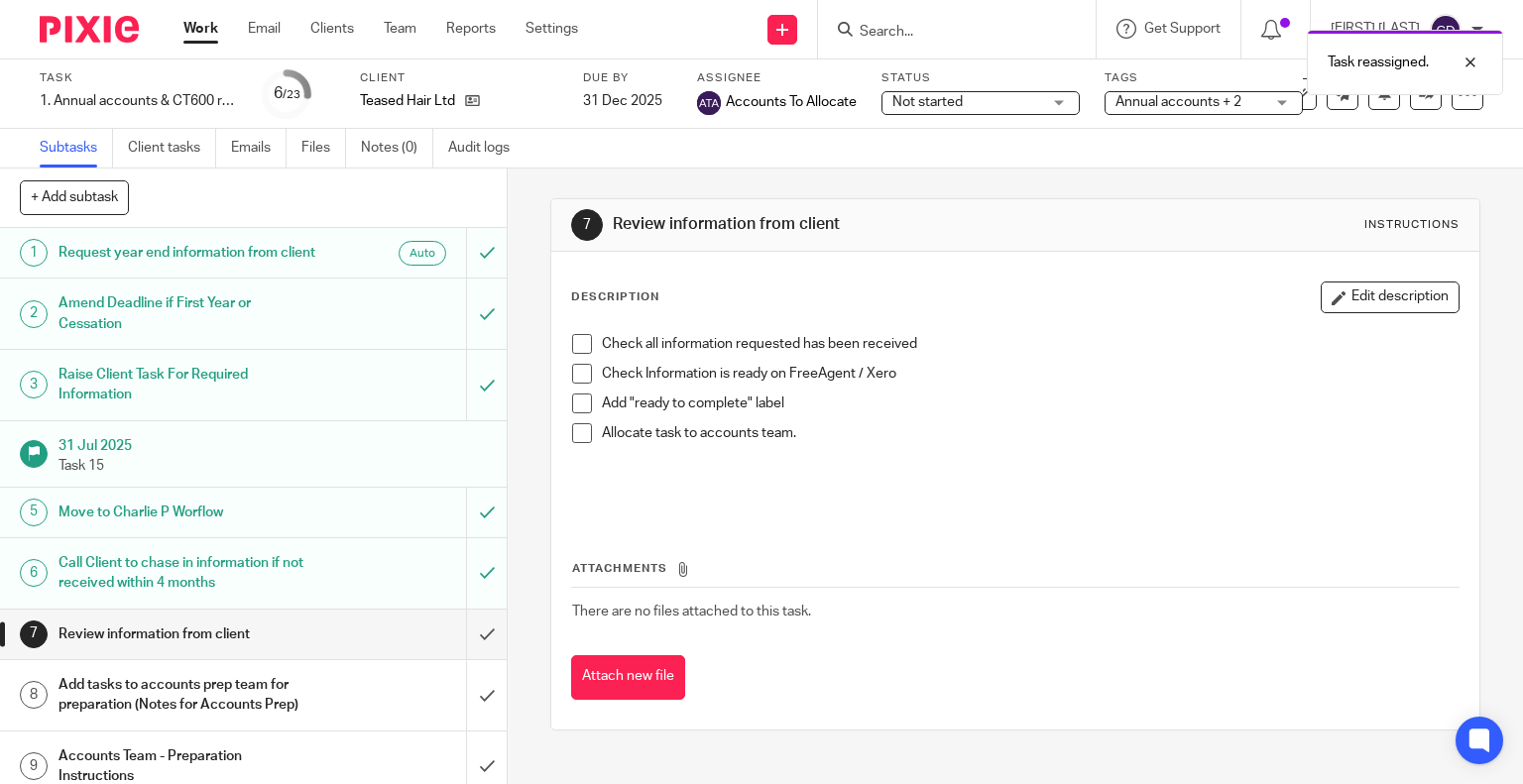 click on "Client tasks" at bounding box center [172, 148] 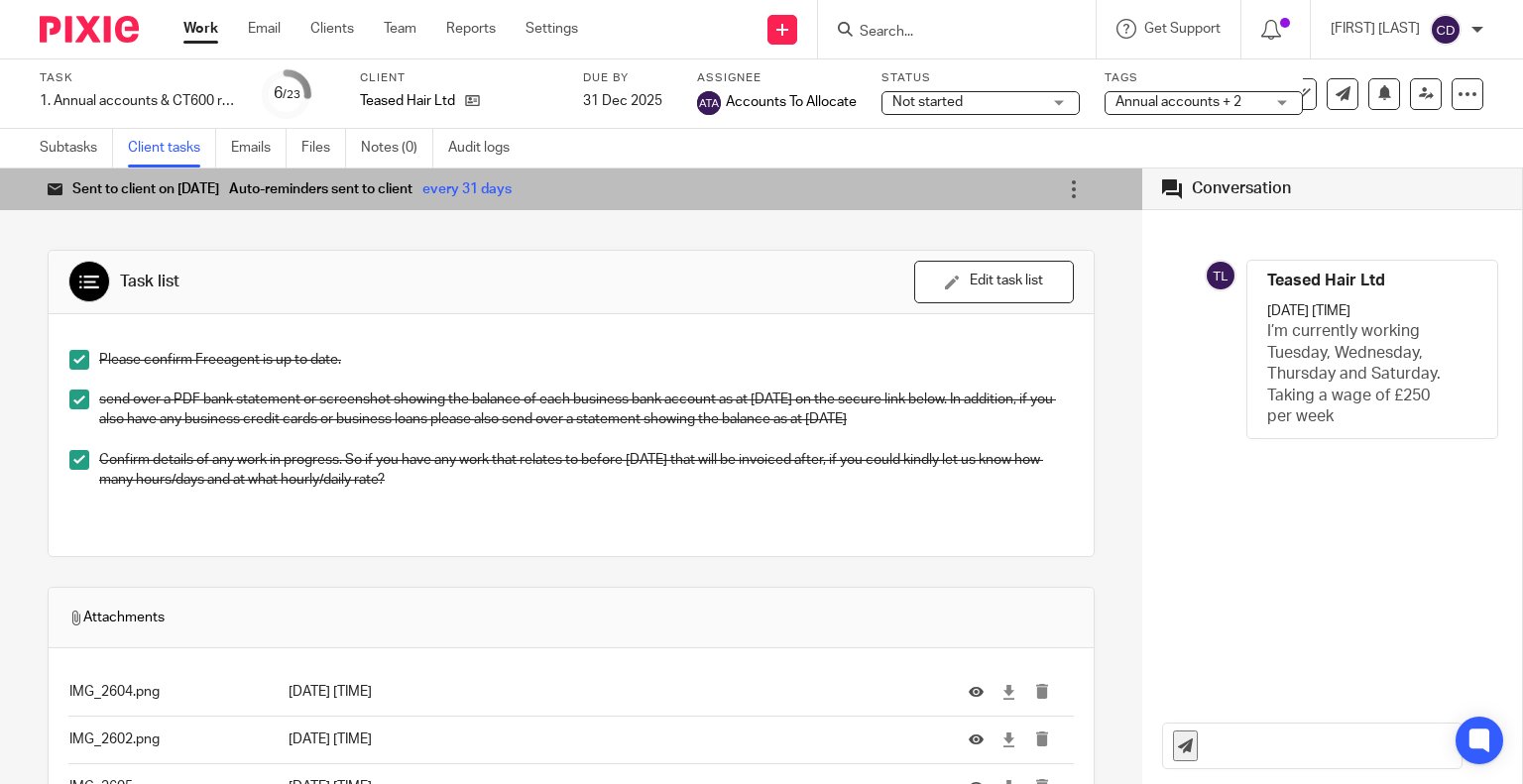 scroll, scrollTop: 0, scrollLeft: 0, axis: both 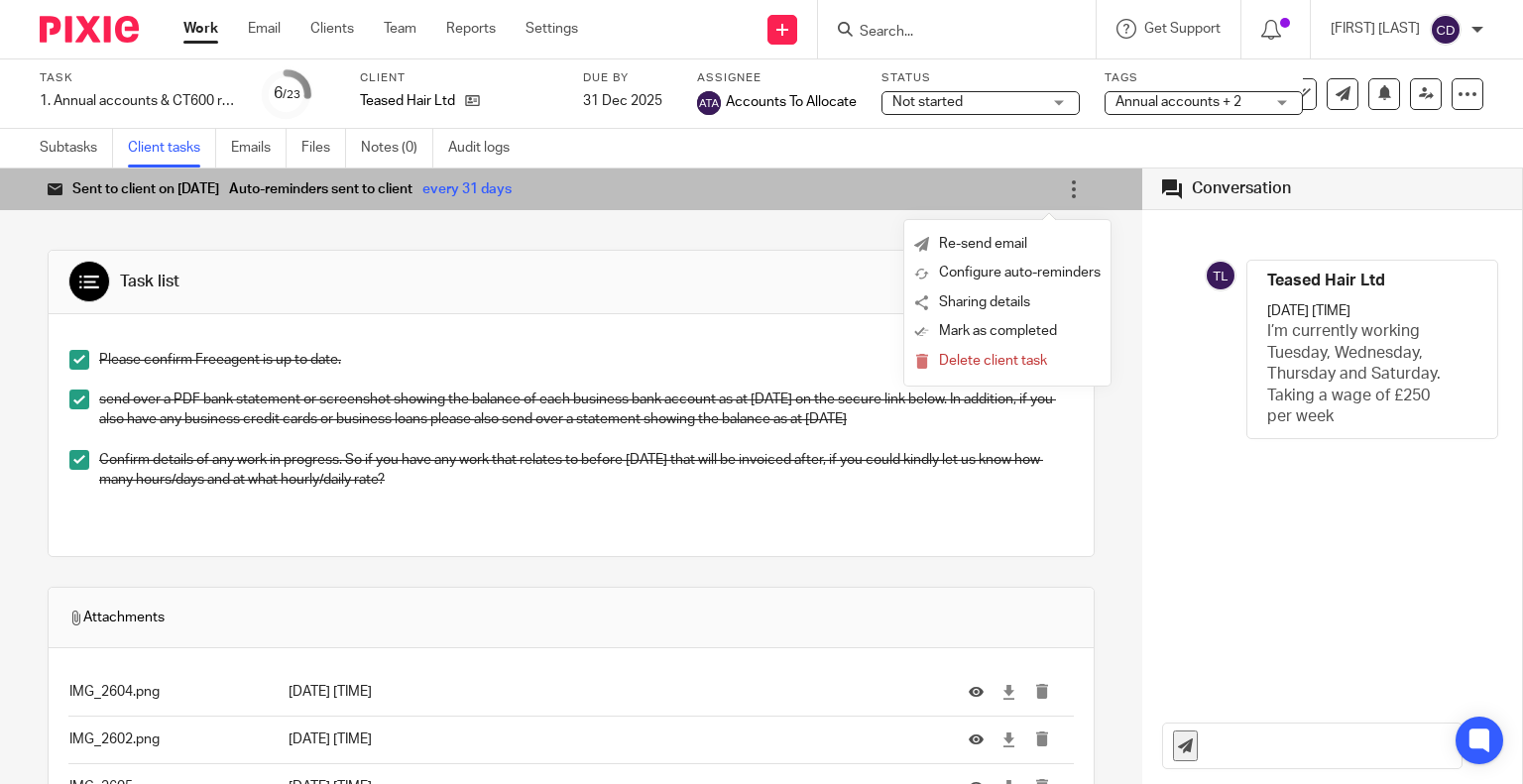click on "Mark as completed" at bounding box center (997, 331) 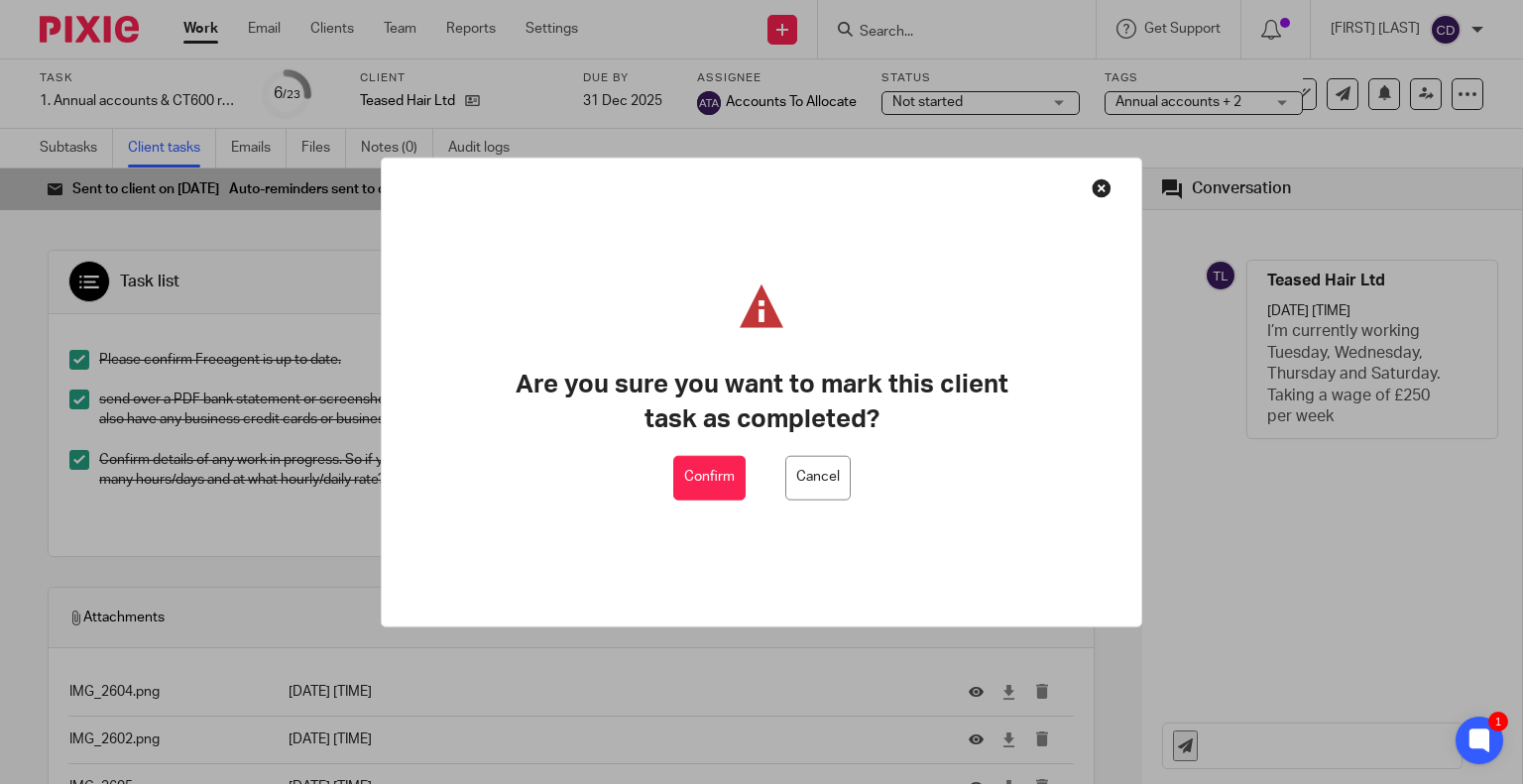 click on "Confirm" at bounding box center (709, 478) 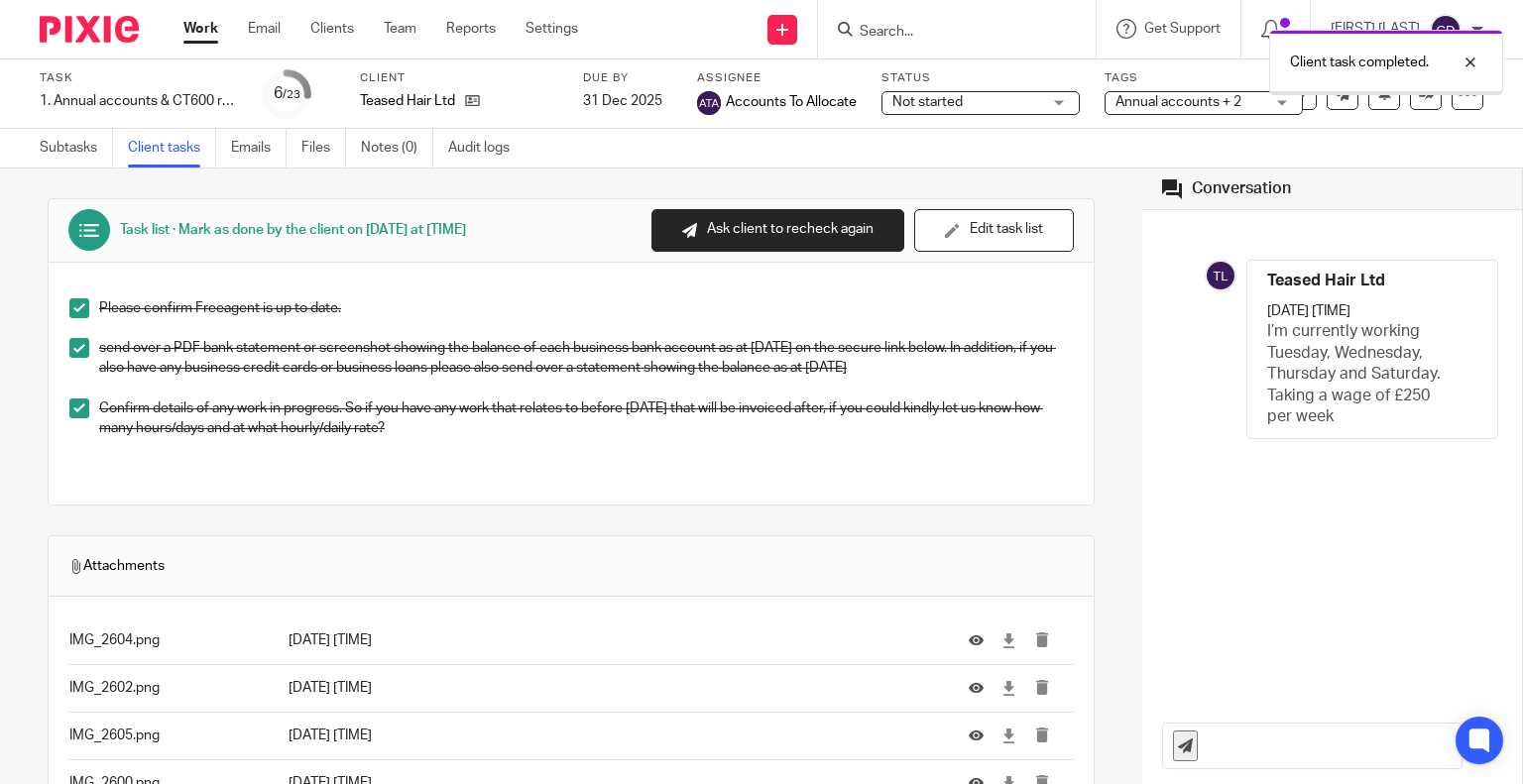 scroll, scrollTop: 0, scrollLeft: 0, axis: both 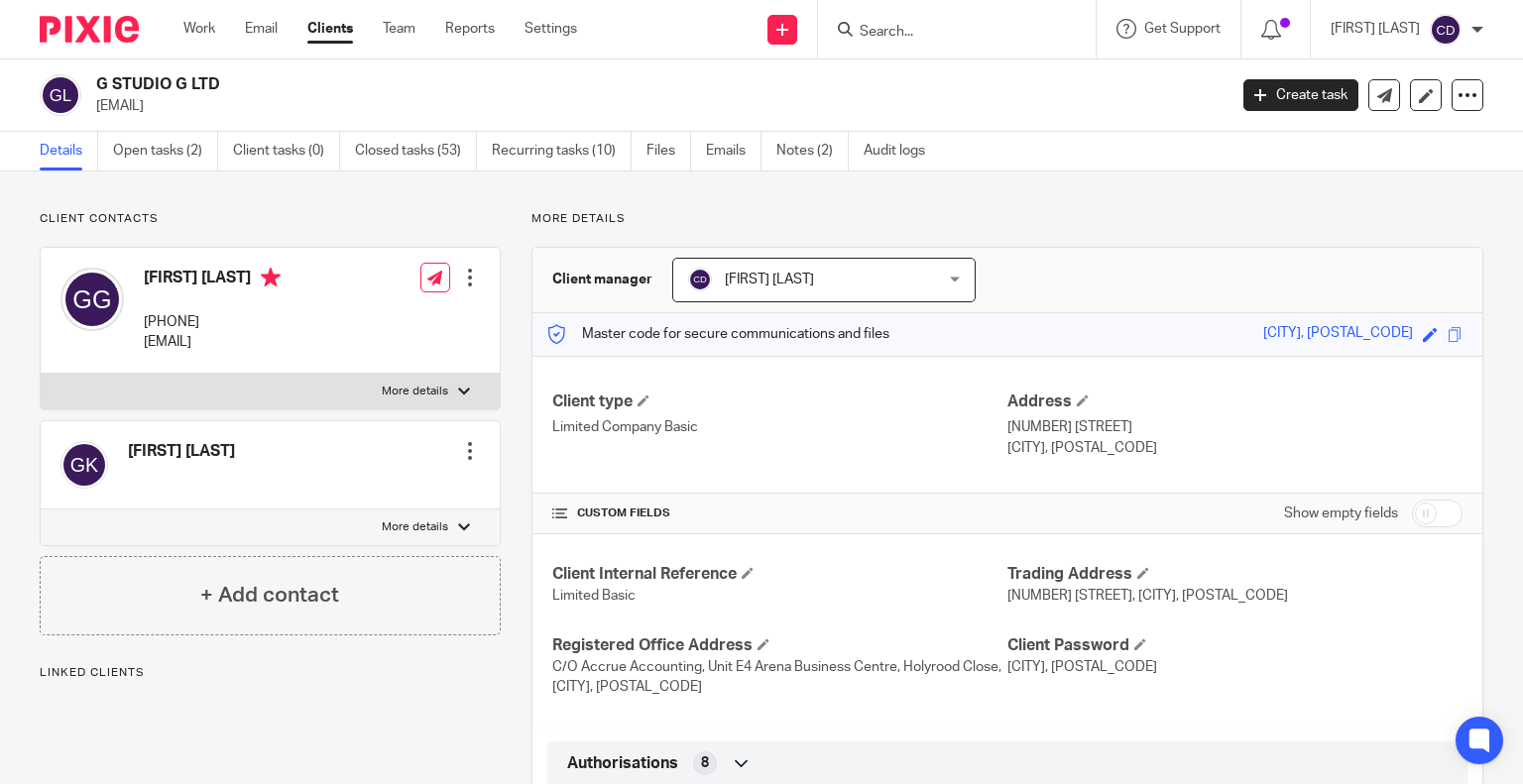 click on "Open tasks (2)" at bounding box center (166, 151) 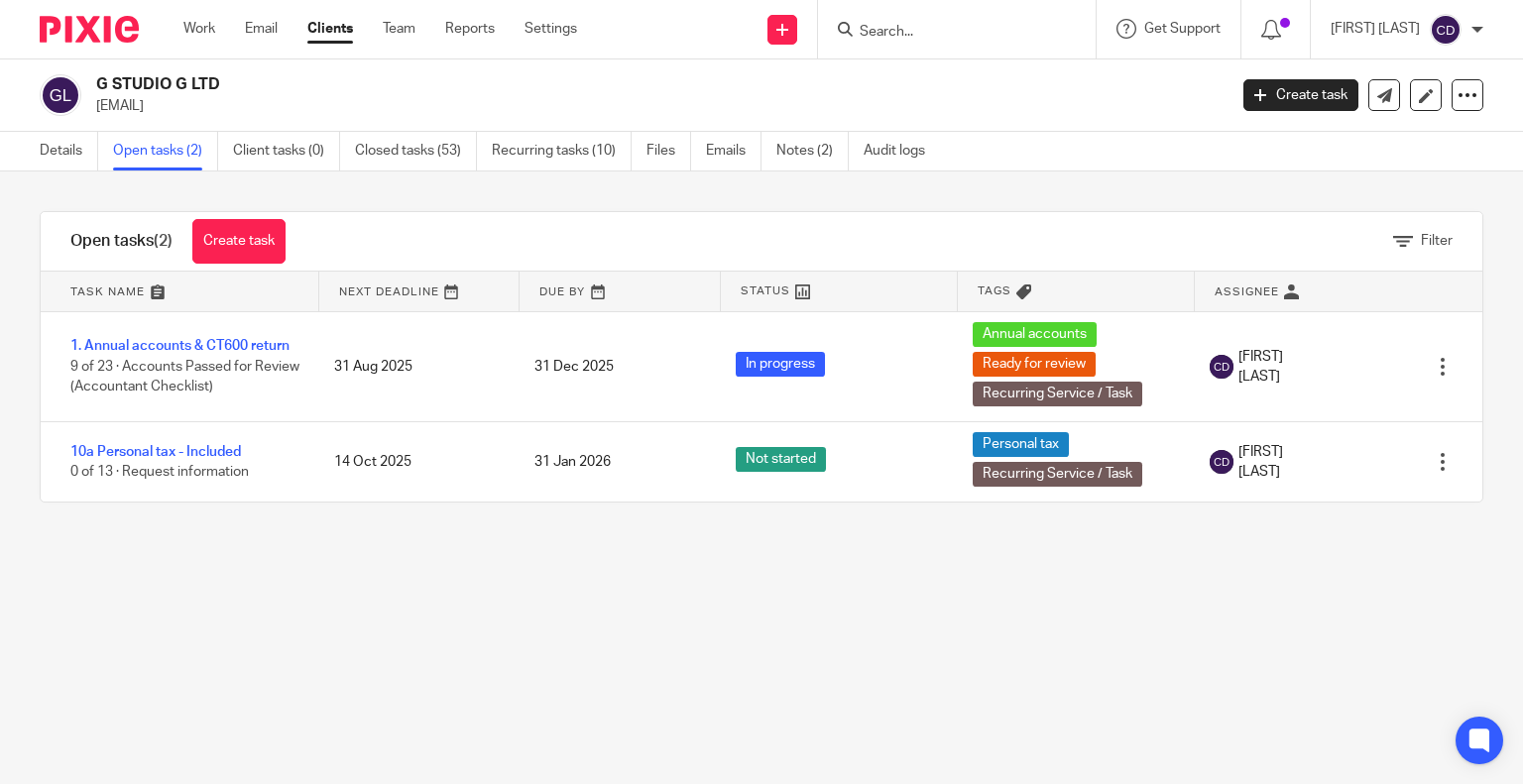 scroll, scrollTop: 0, scrollLeft: 0, axis: both 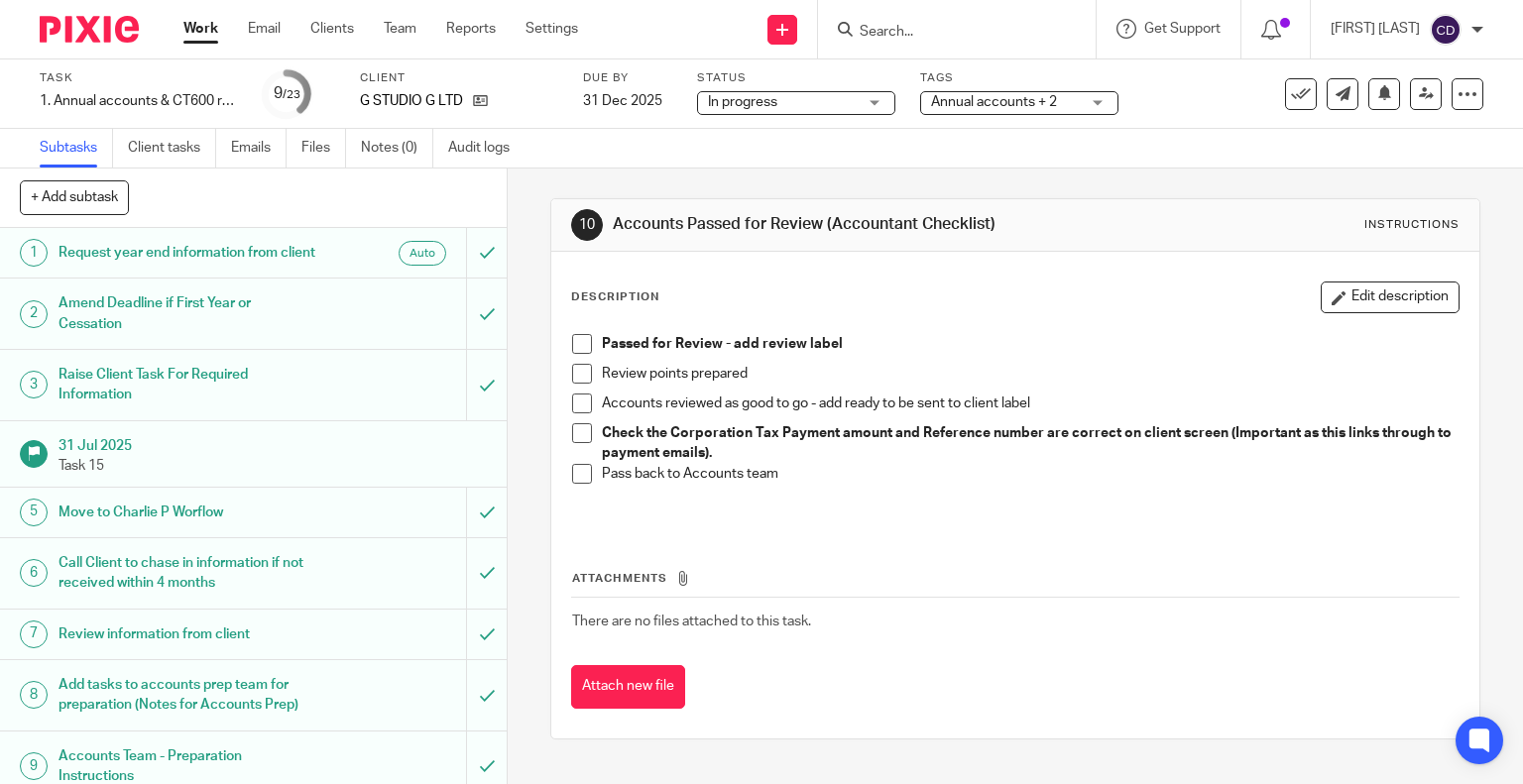click at bounding box center (582, 374) 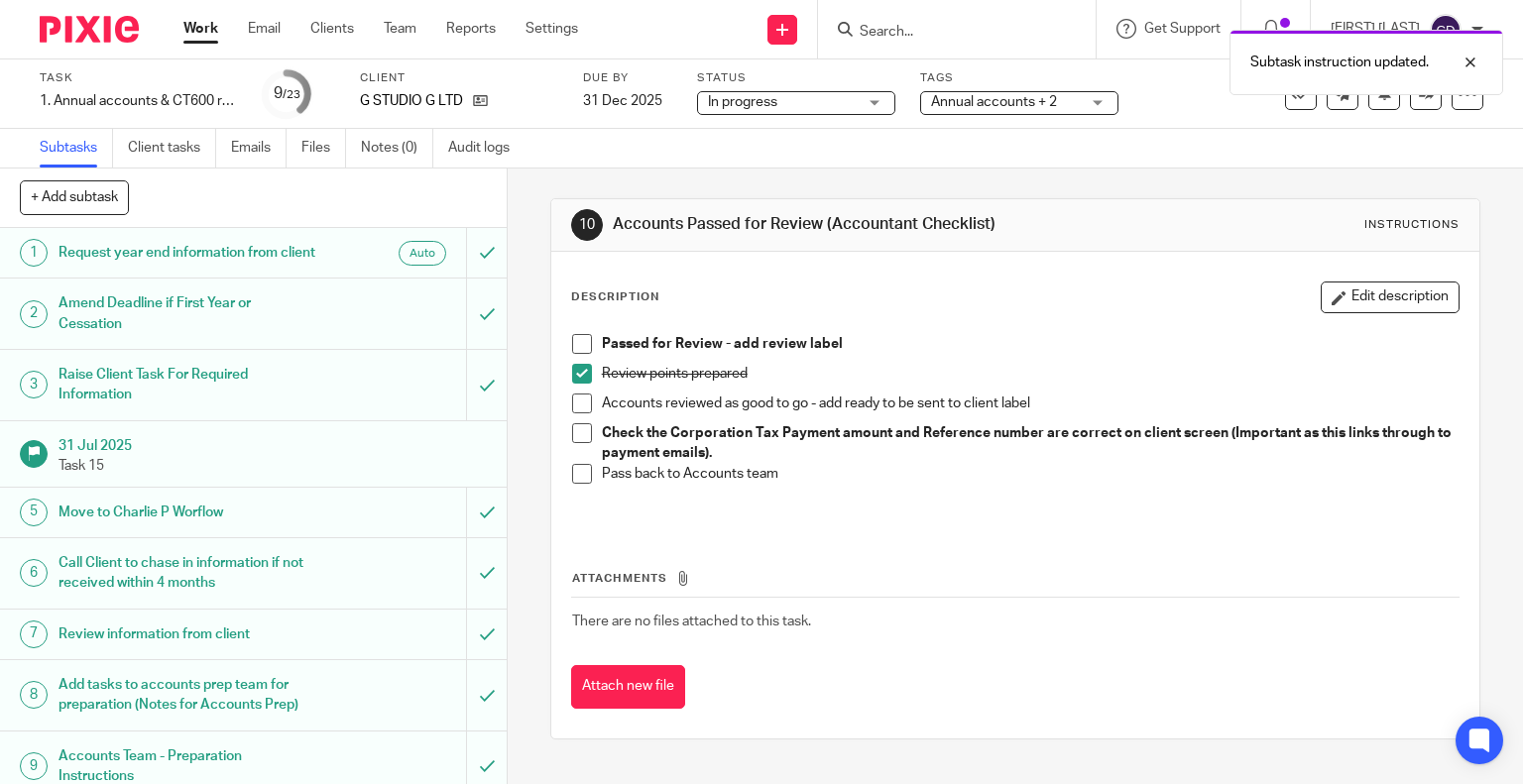 click on "Accounts reviewed as good to go - add ready to be sent to client label" at bounding box center (1015, 408) 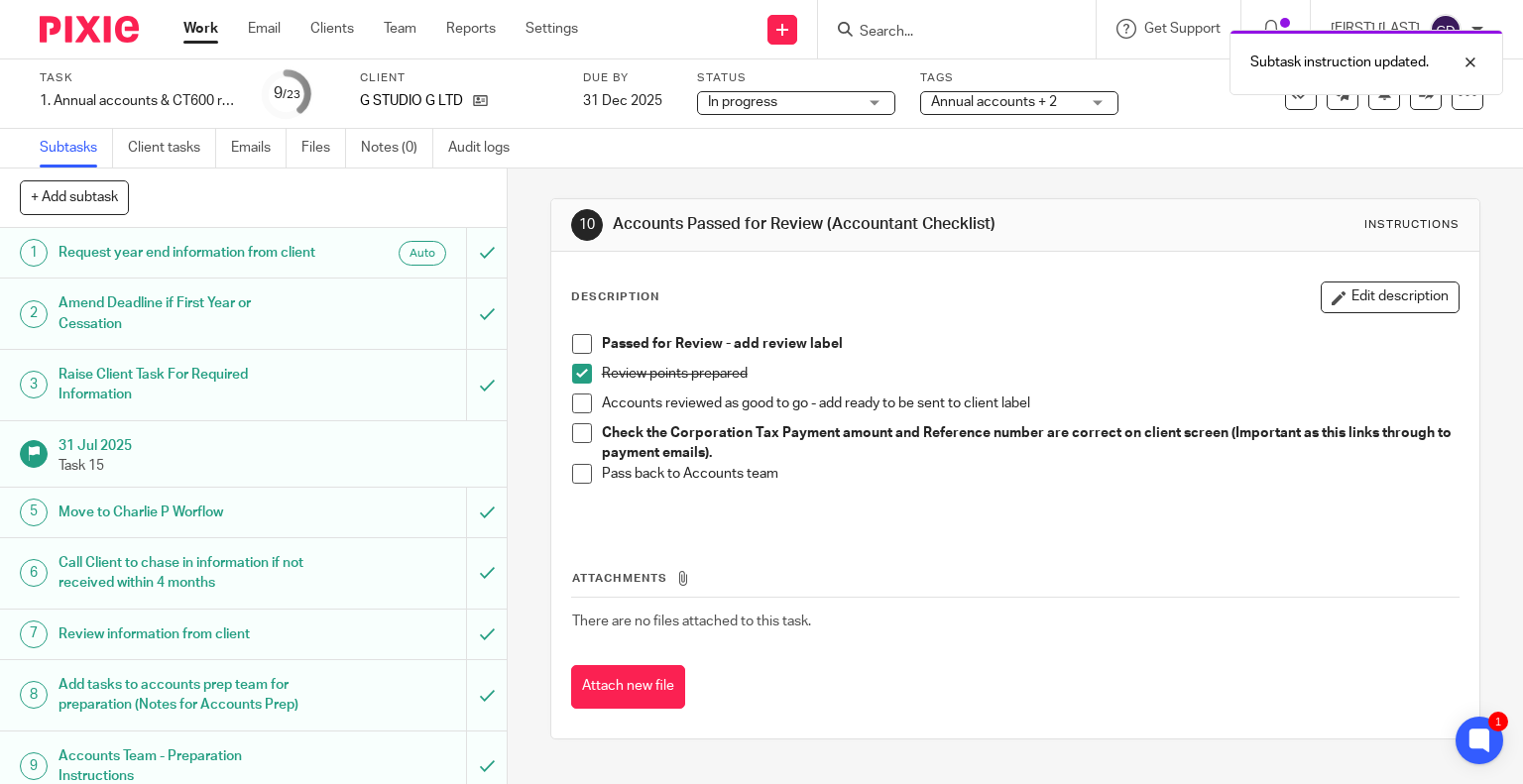 click on "Review points prepared" at bounding box center [1015, 379] 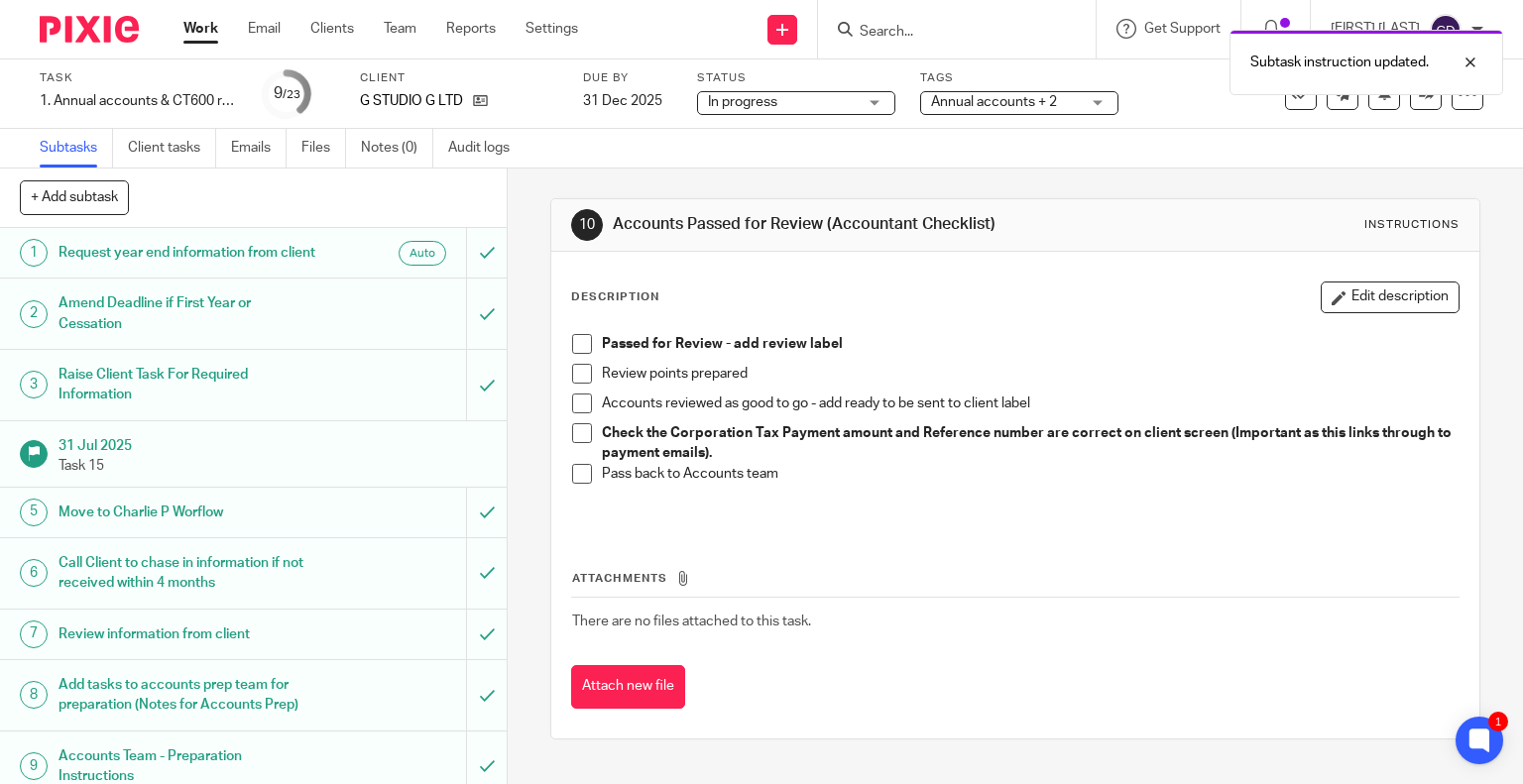 click at bounding box center [582, 403] 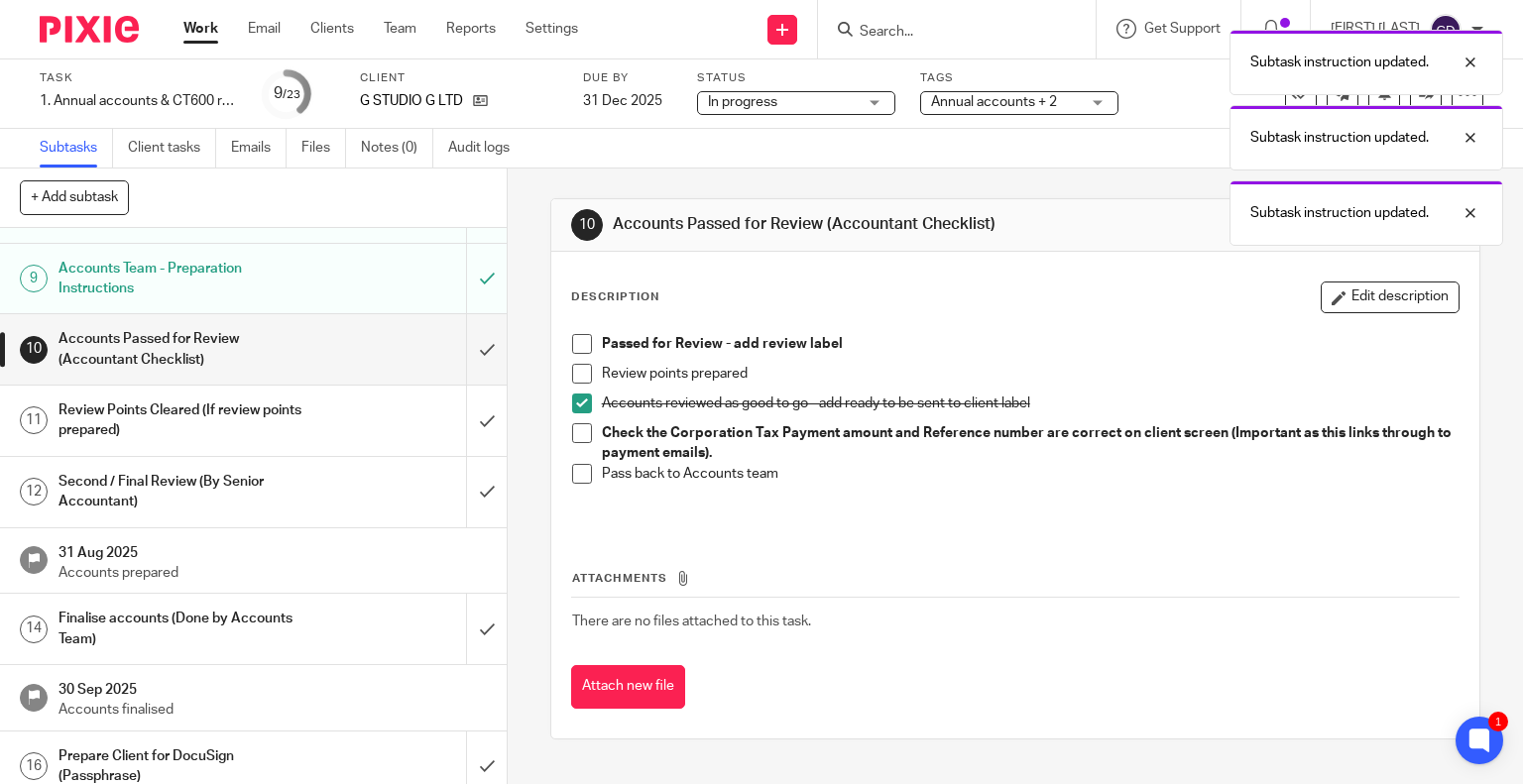 scroll, scrollTop: 496, scrollLeft: 0, axis: vertical 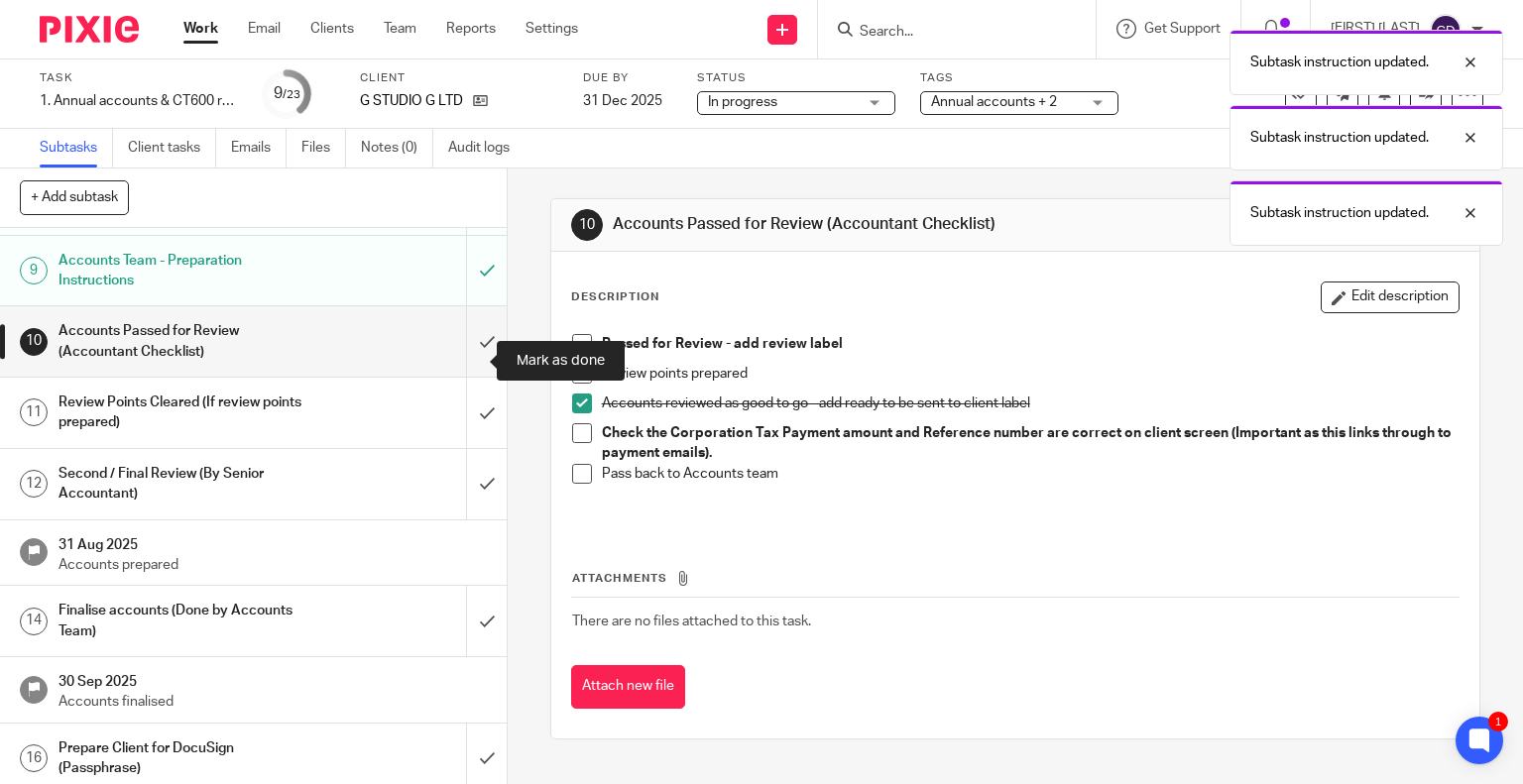 click at bounding box center (253, 341) 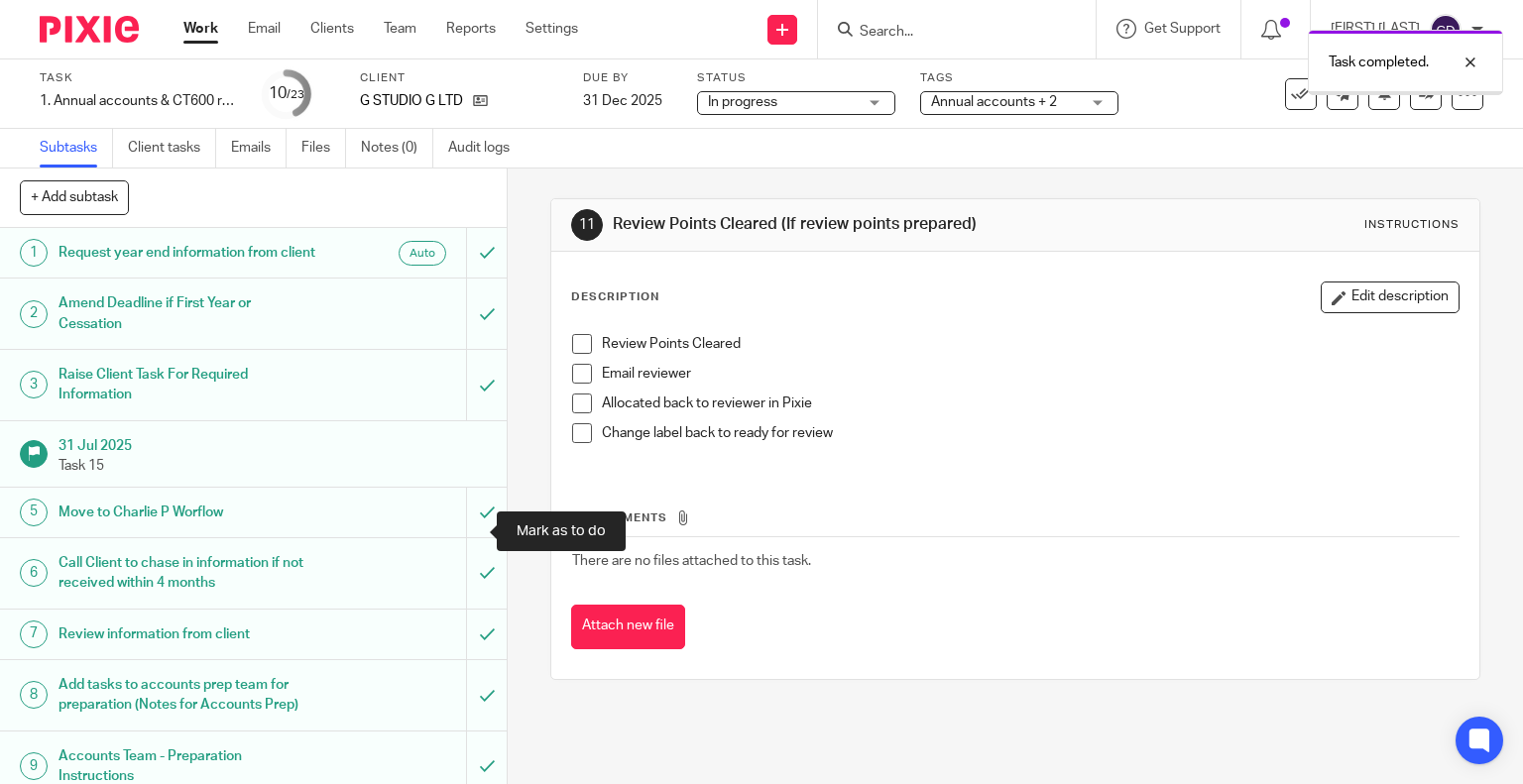 scroll, scrollTop: 0, scrollLeft: 0, axis: both 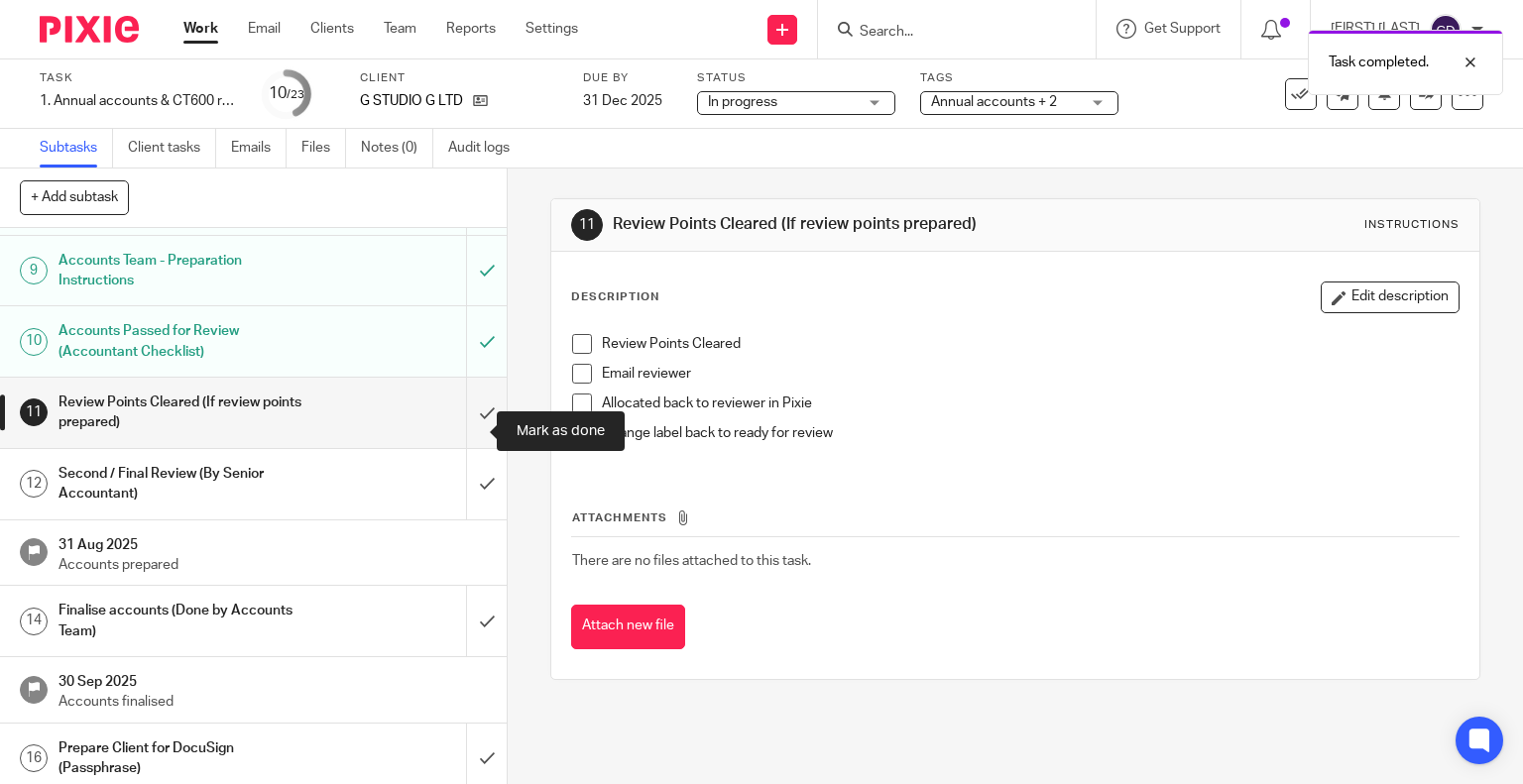 click at bounding box center (253, 412) 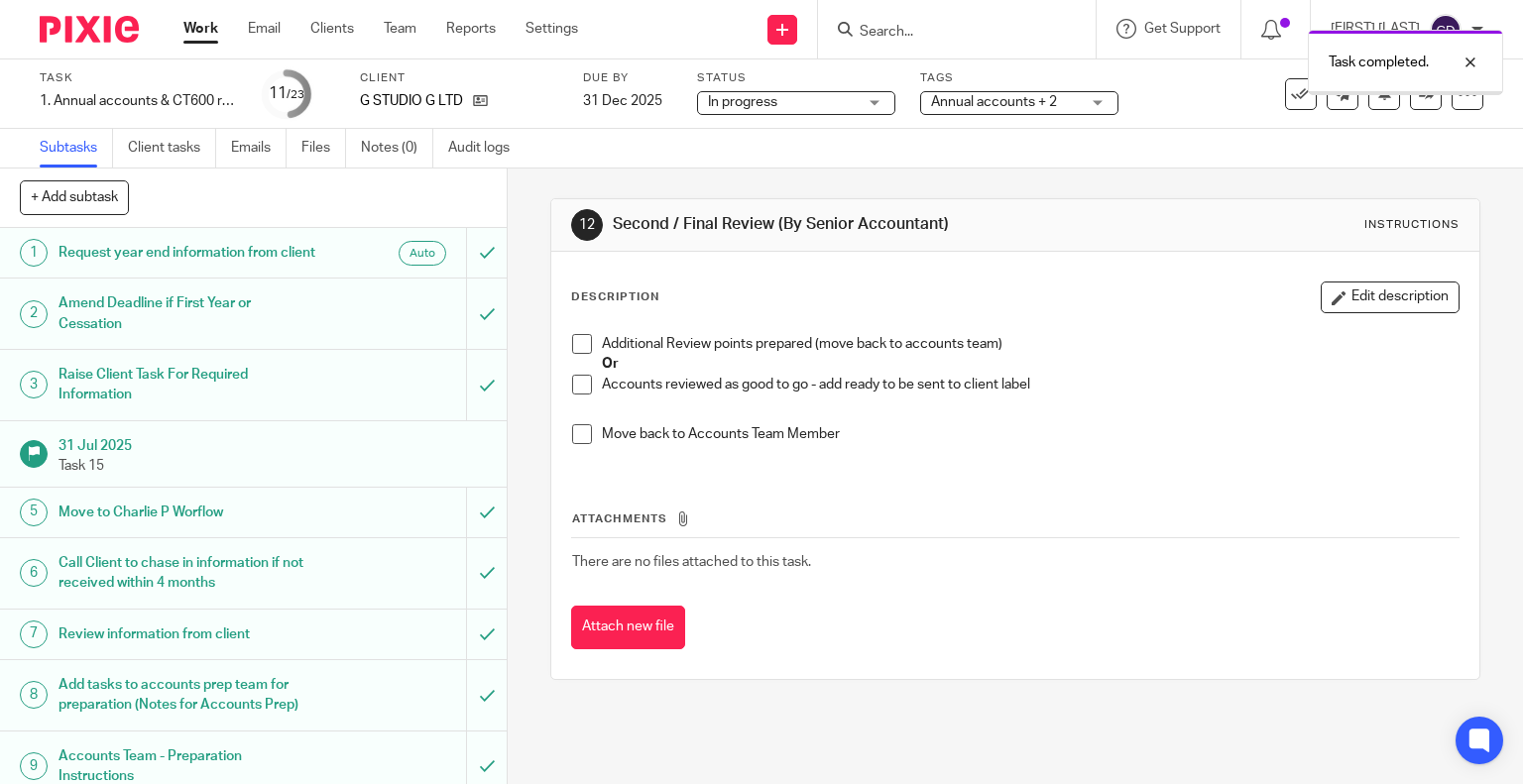 scroll, scrollTop: 0, scrollLeft: 0, axis: both 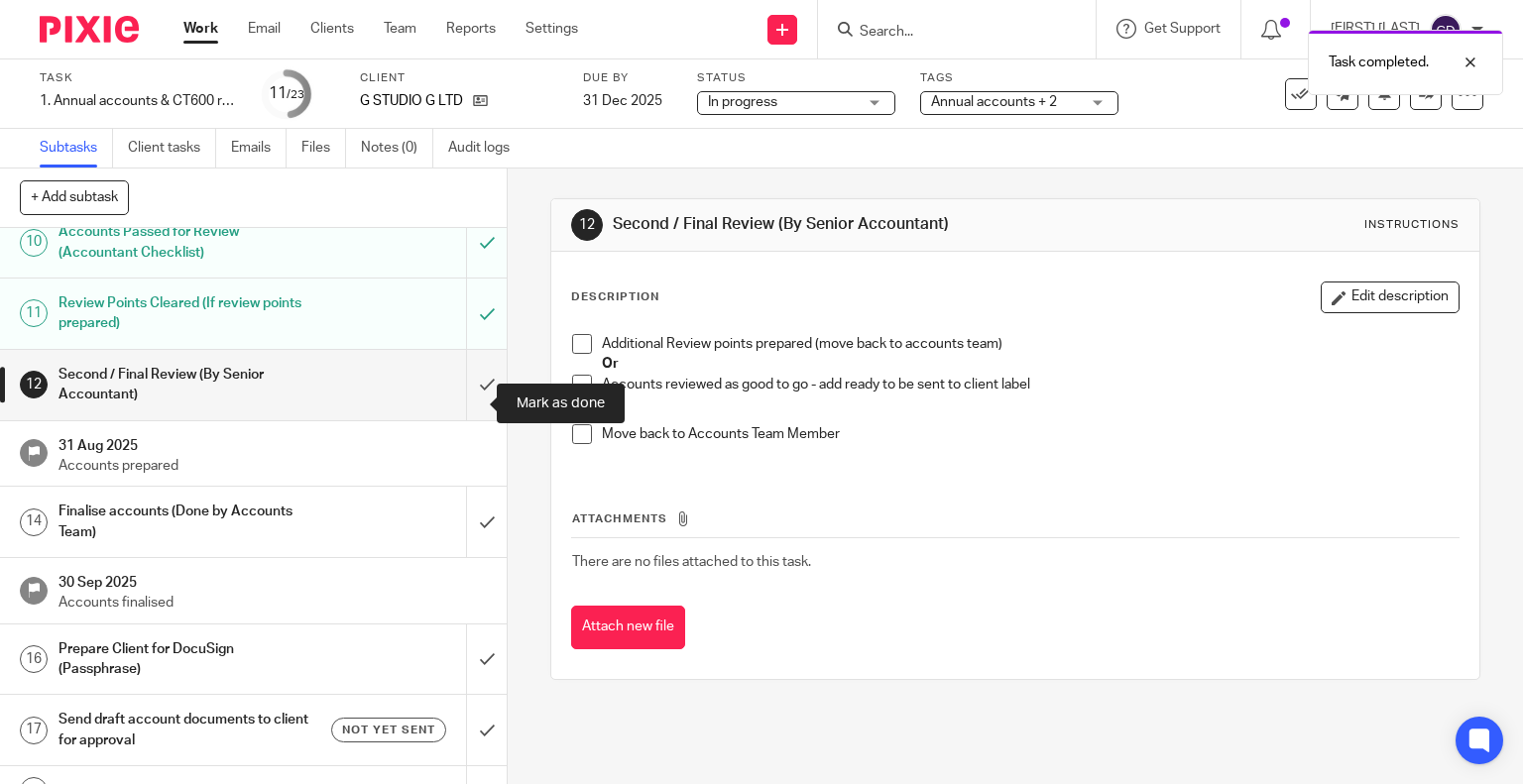 click at bounding box center [253, 385] 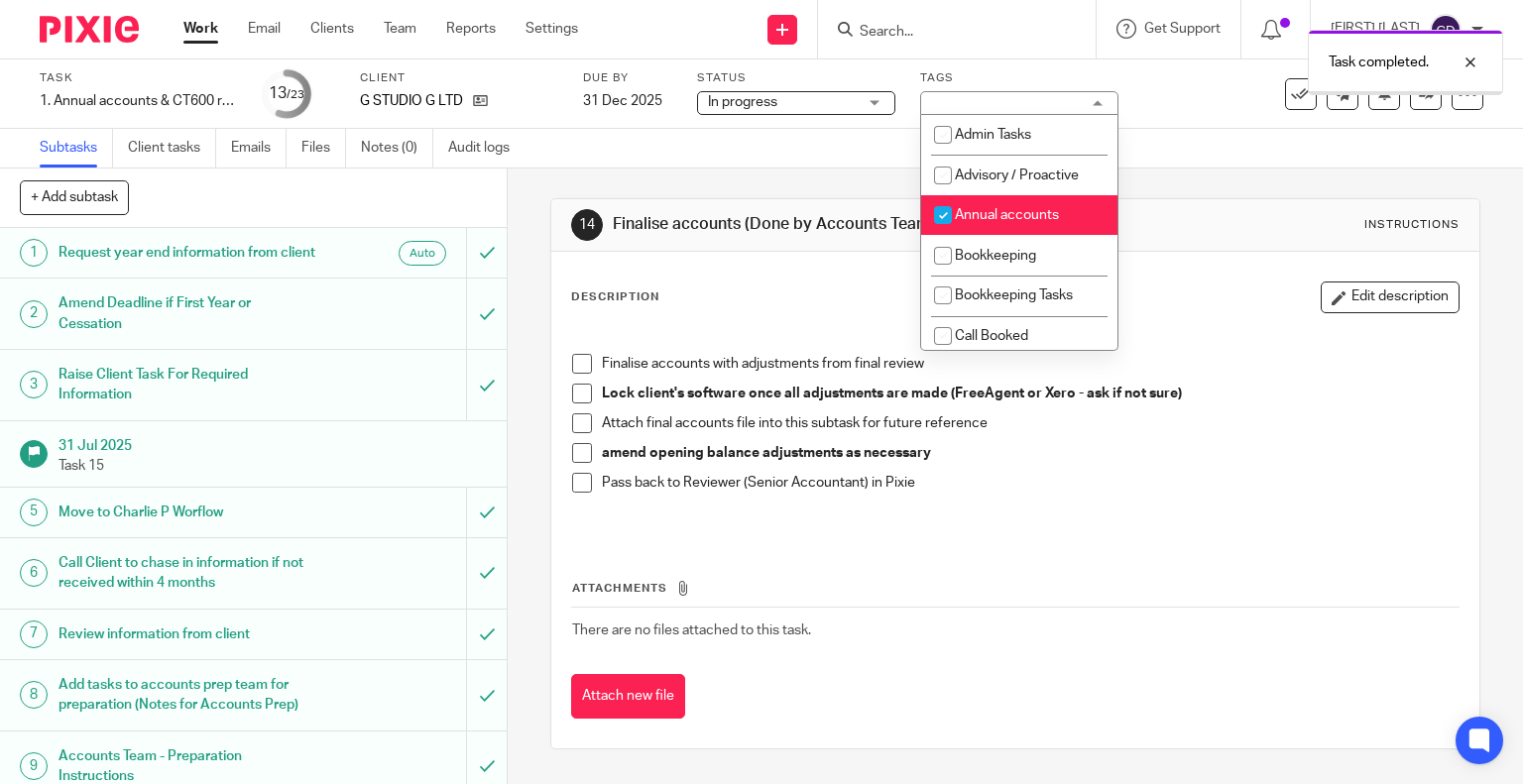 scroll, scrollTop: 0, scrollLeft: 0, axis: both 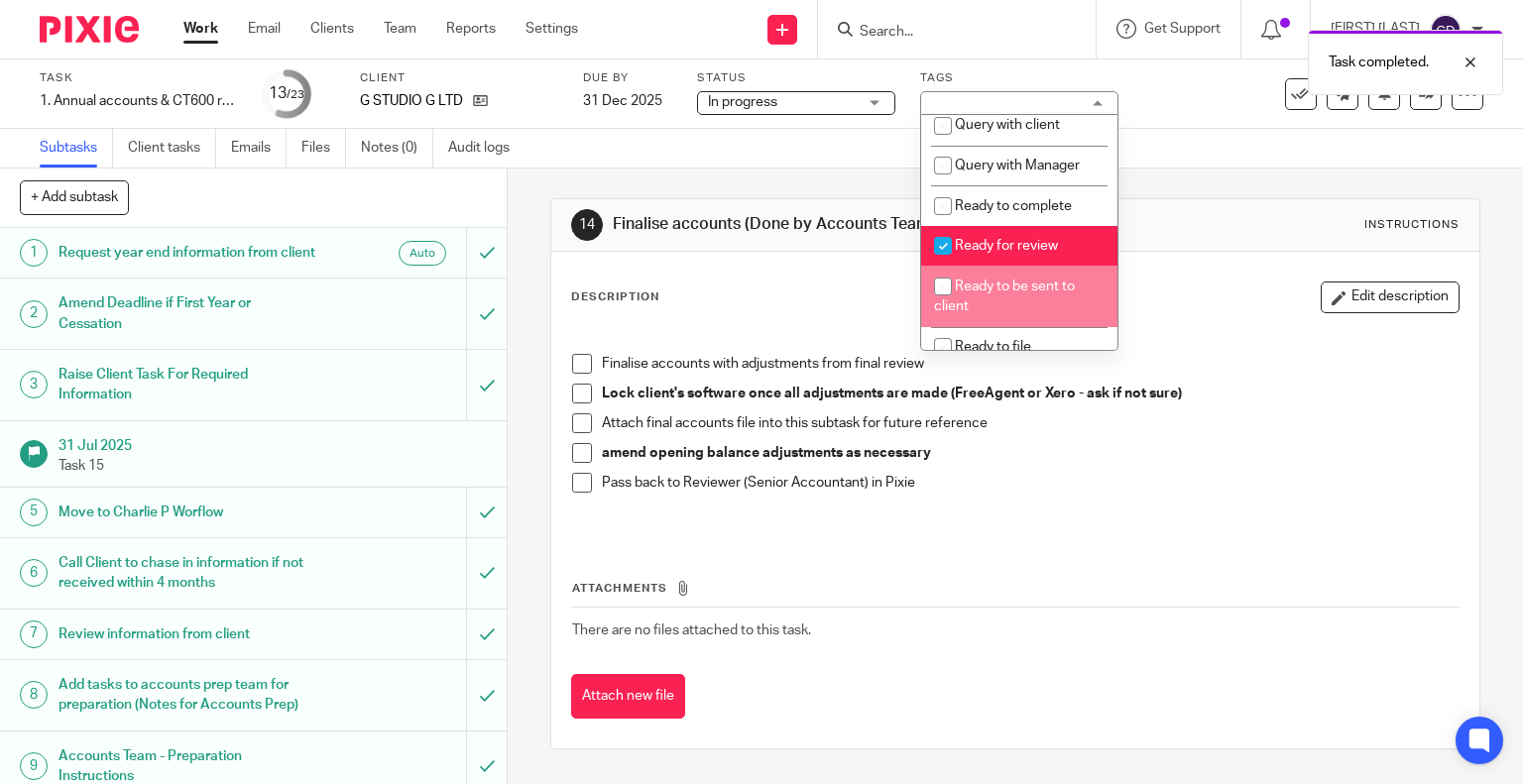 click on "Ready to be sent to client" at bounding box center (1019, 295) 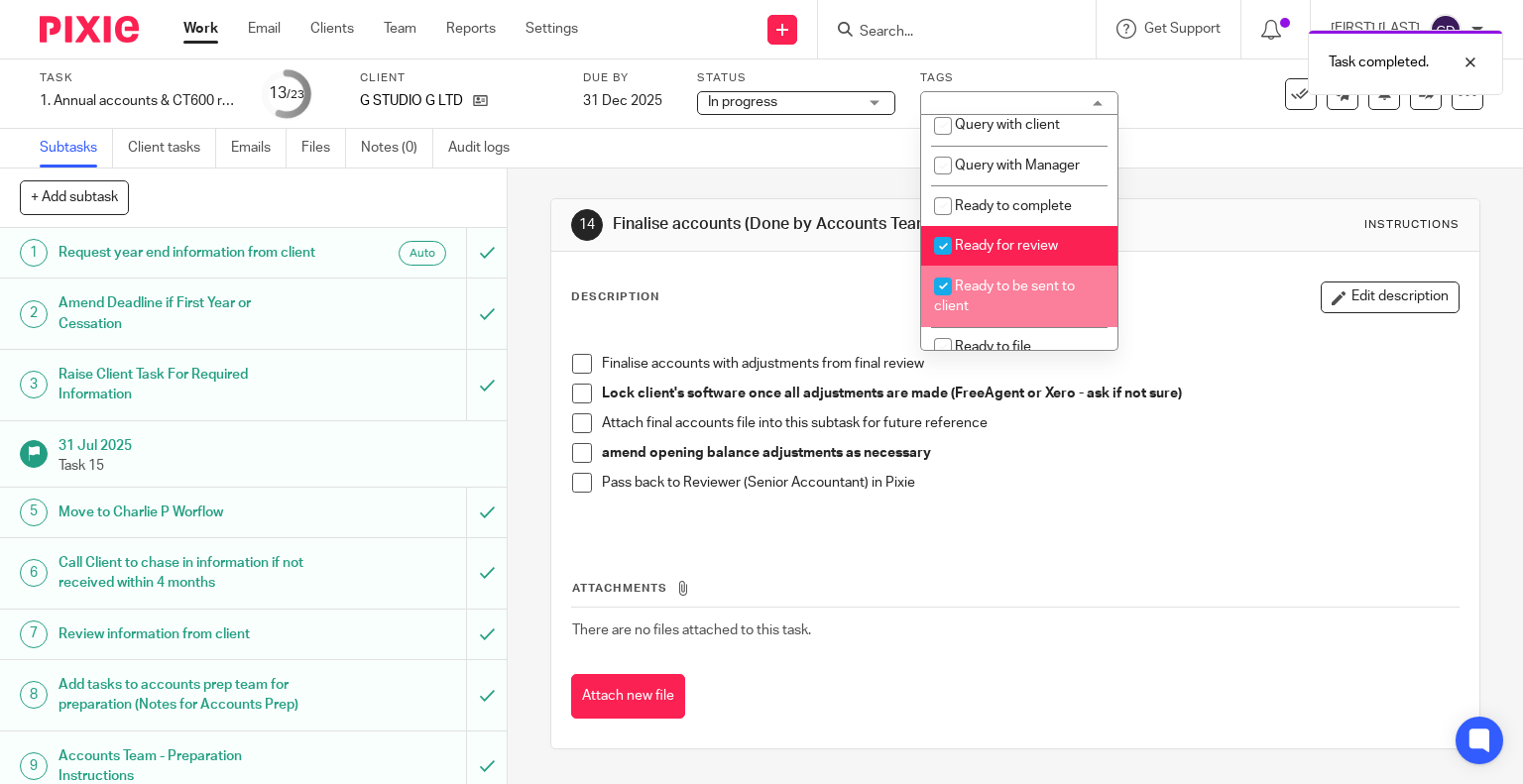 checkbox on "true" 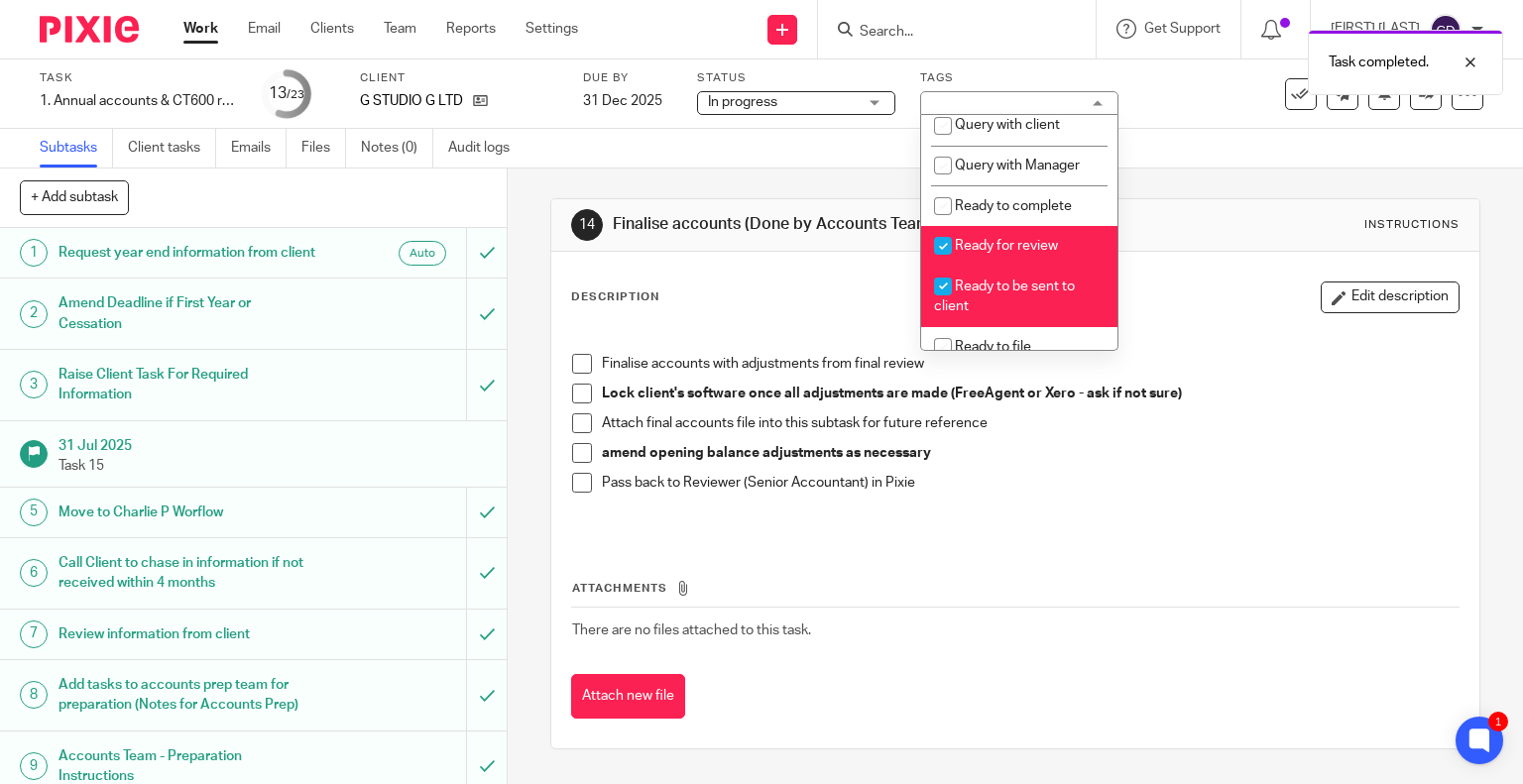 click on "Ready for review" at bounding box center [1006, 246] 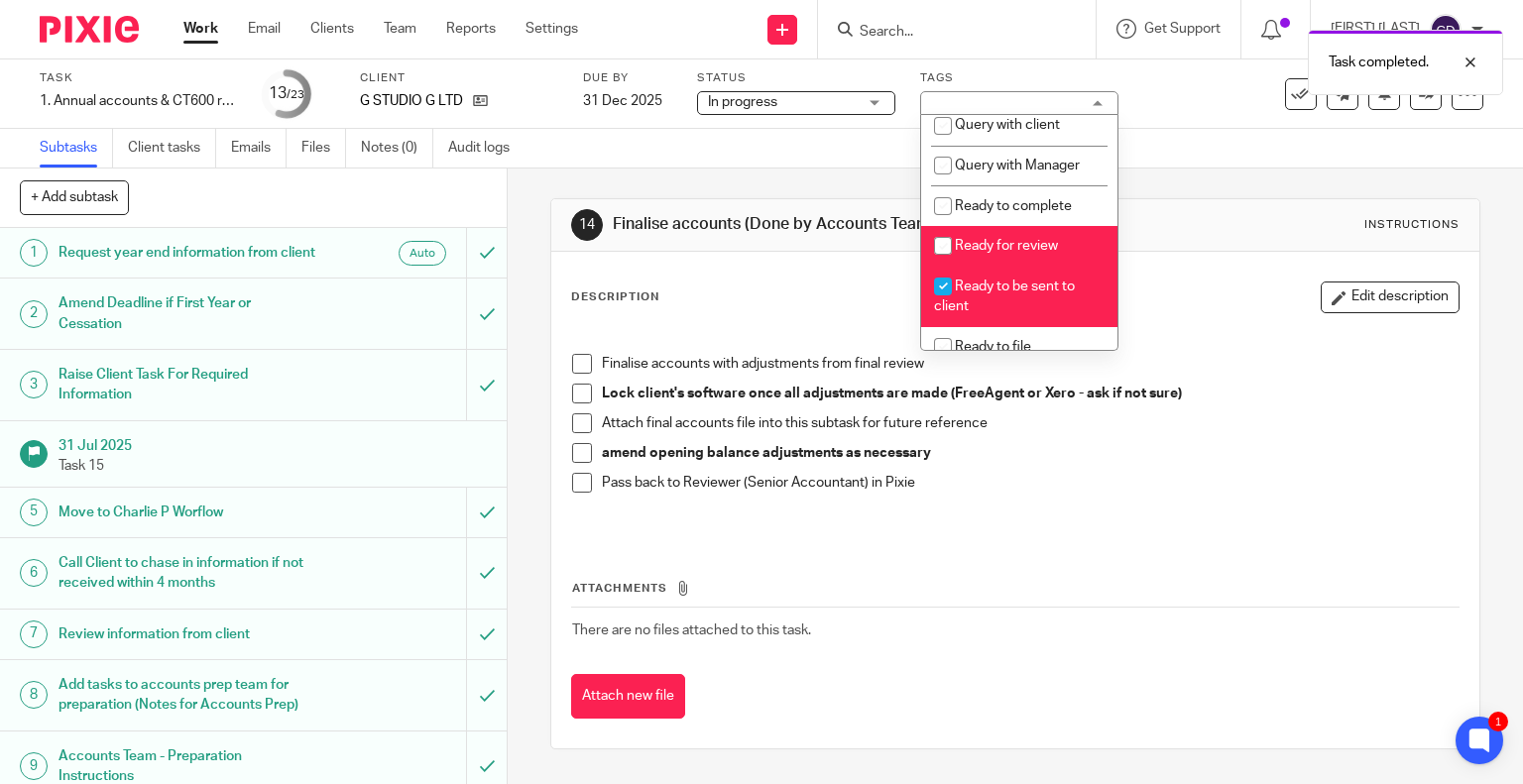checkbox on "false" 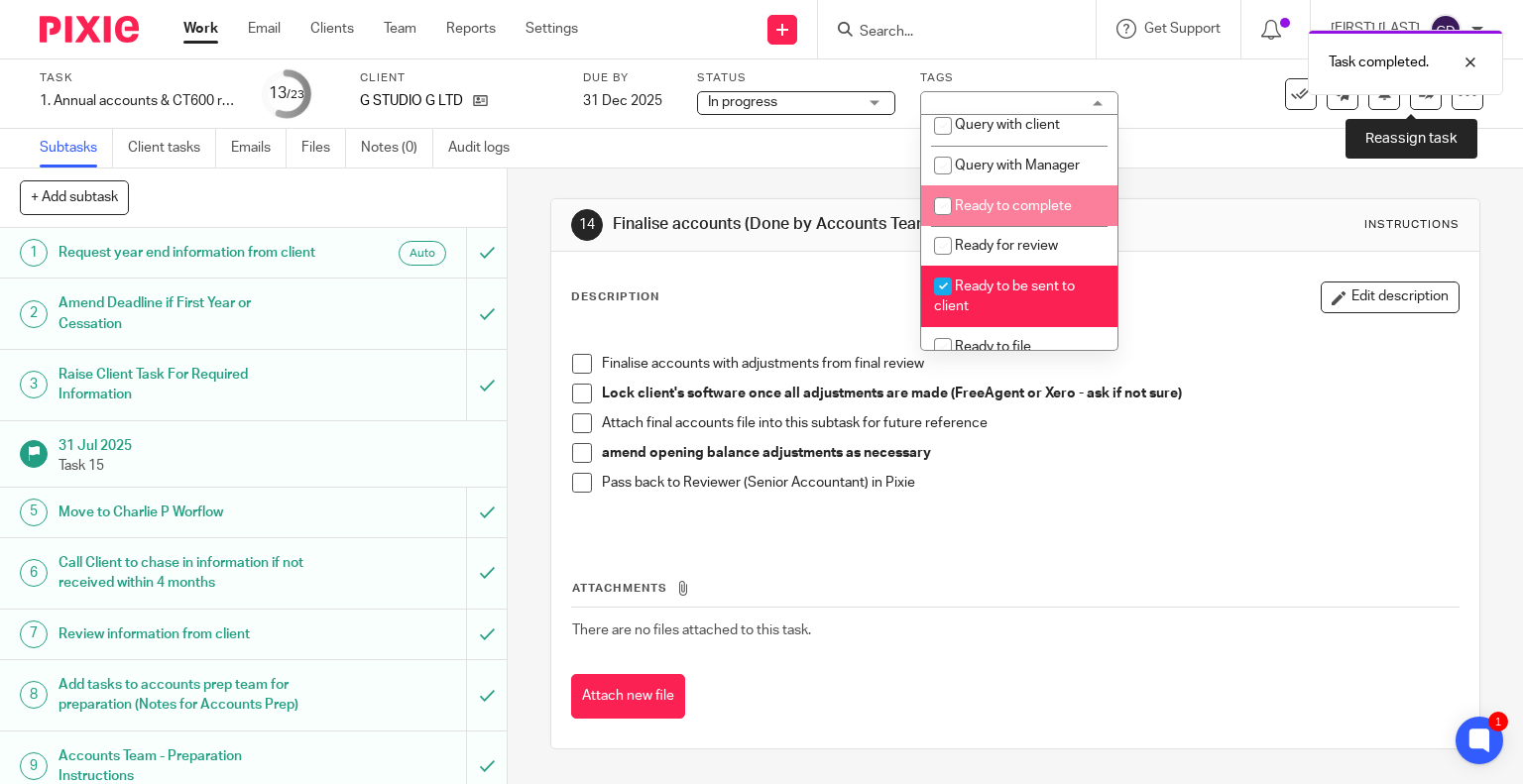 click at bounding box center [1426, 94] 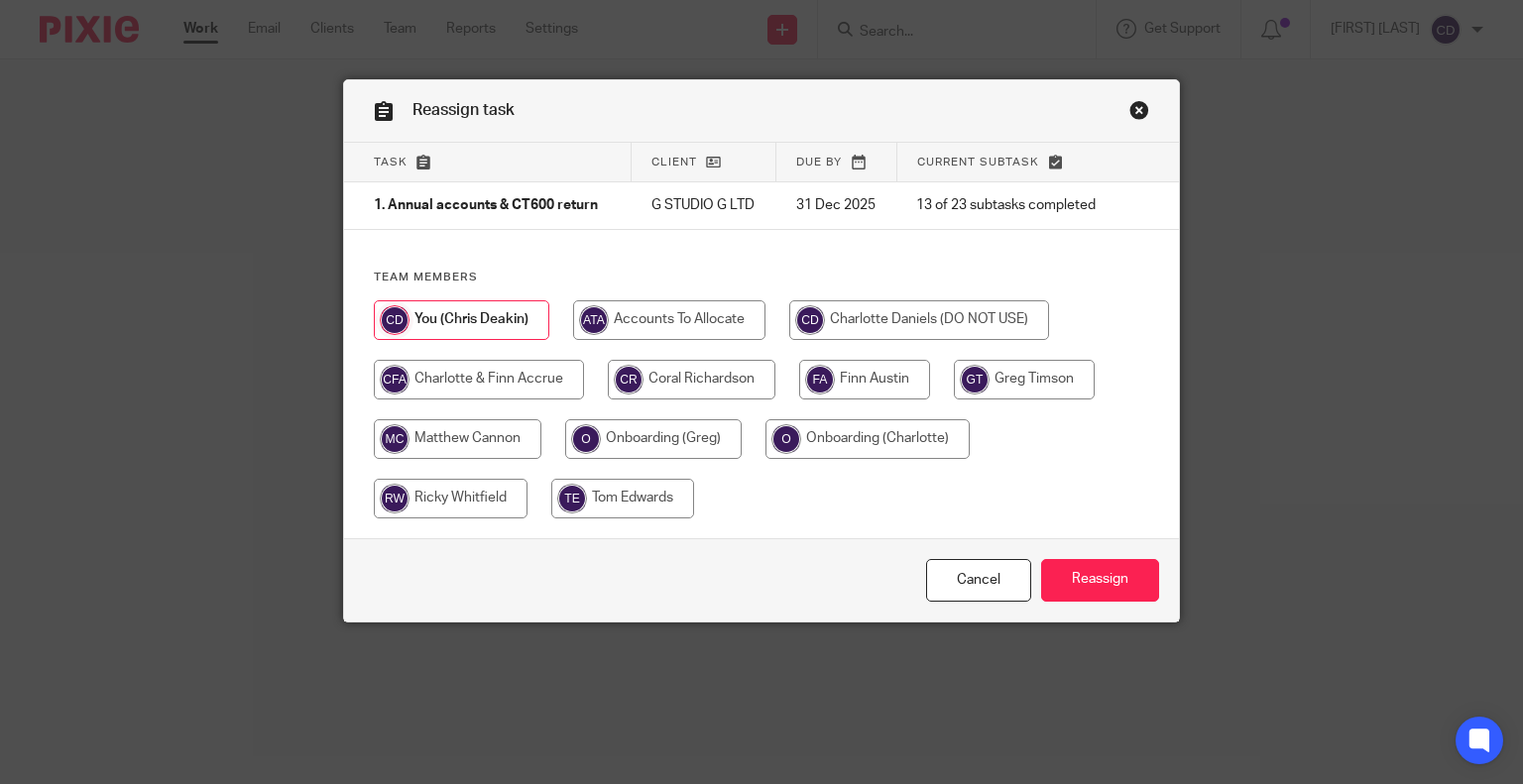 scroll, scrollTop: 0, scrollLeft: 0, axis: both 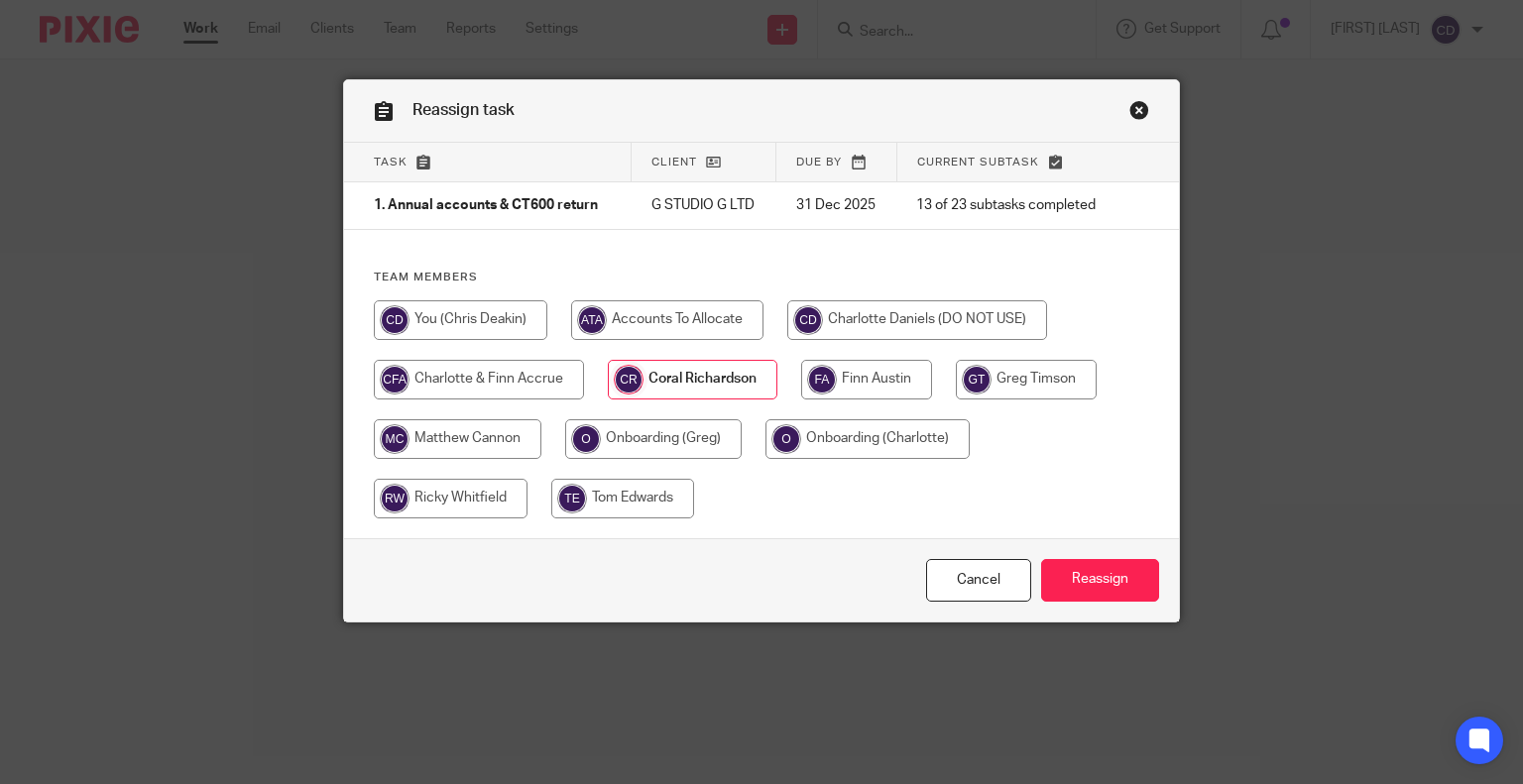 click on "Reassign" at bounding box center (1100, 580) 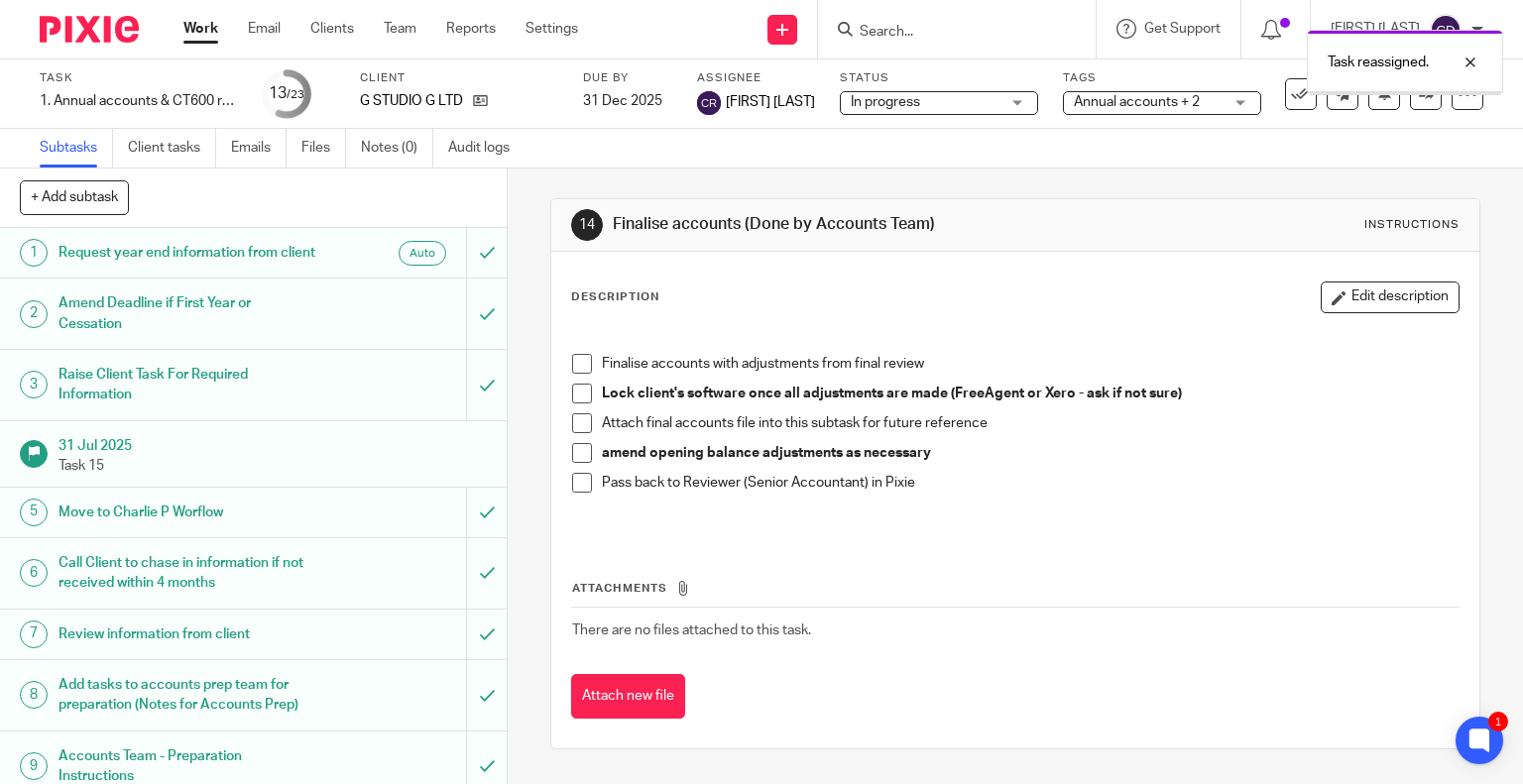 scroll, scrollTop: 0, scrollLeft: 0, axis: both 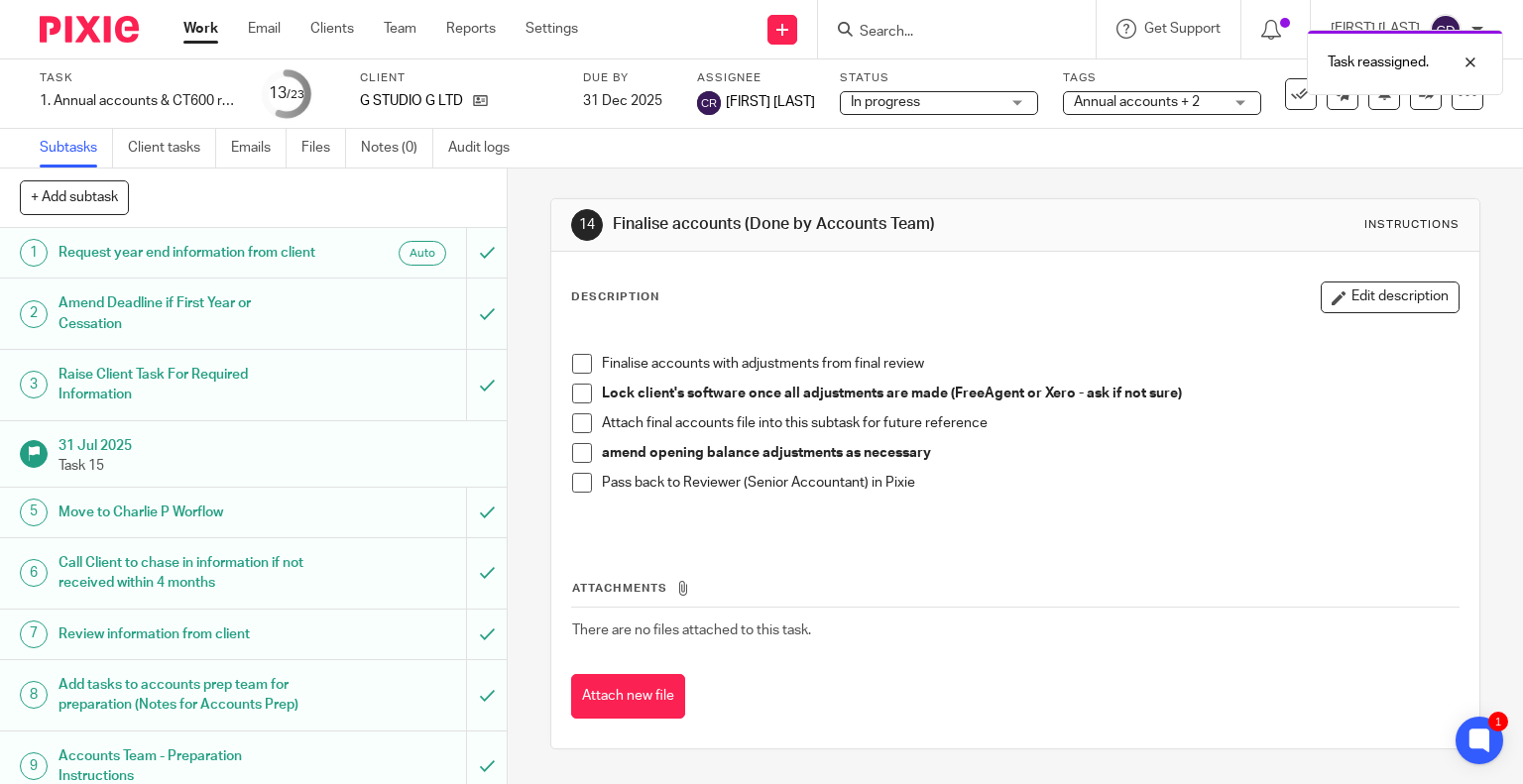click on "Task reassigned." at bounding box center (1132, 57) 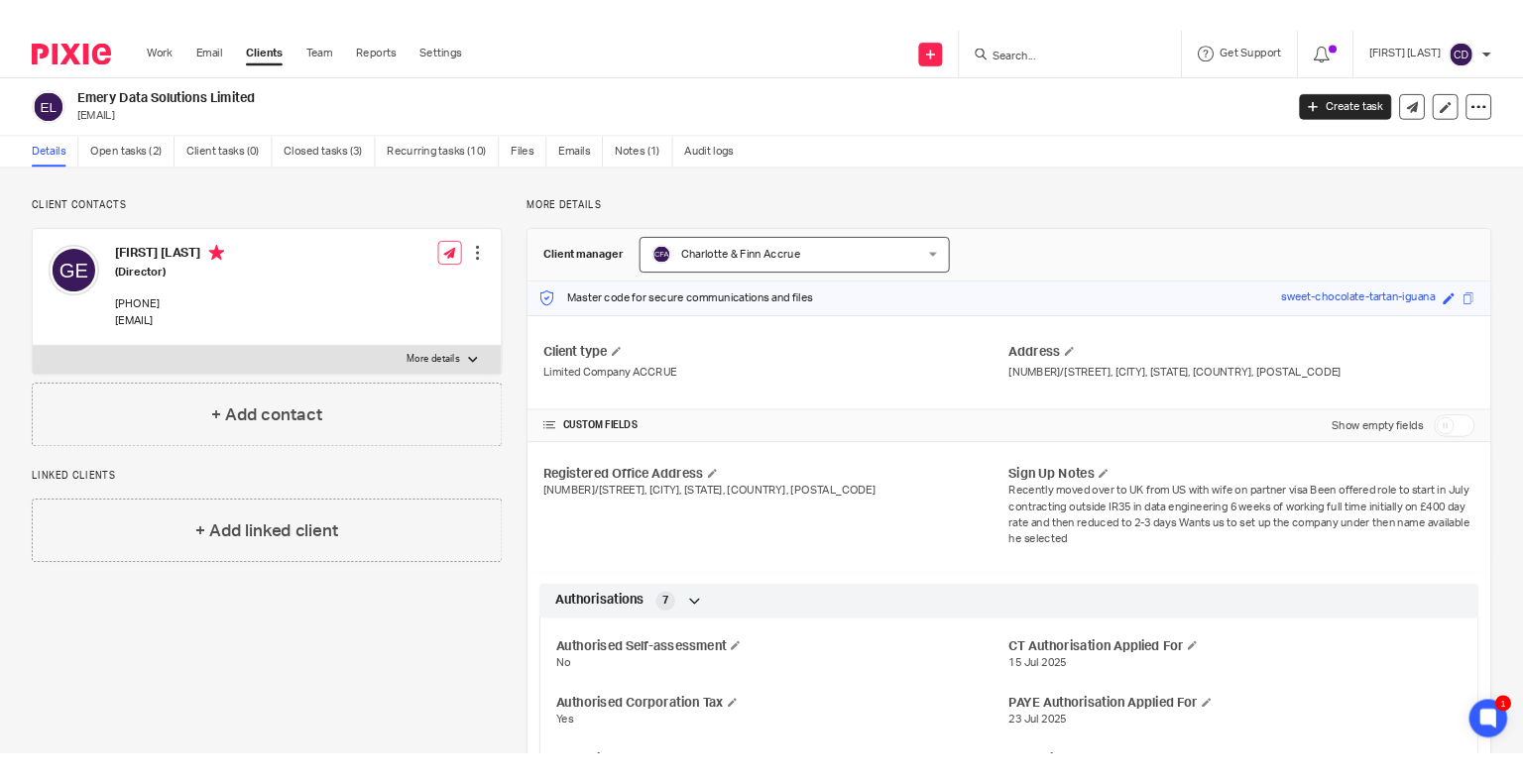 scroll, scrollTop: 0, scrollLeft: 0, axis: both 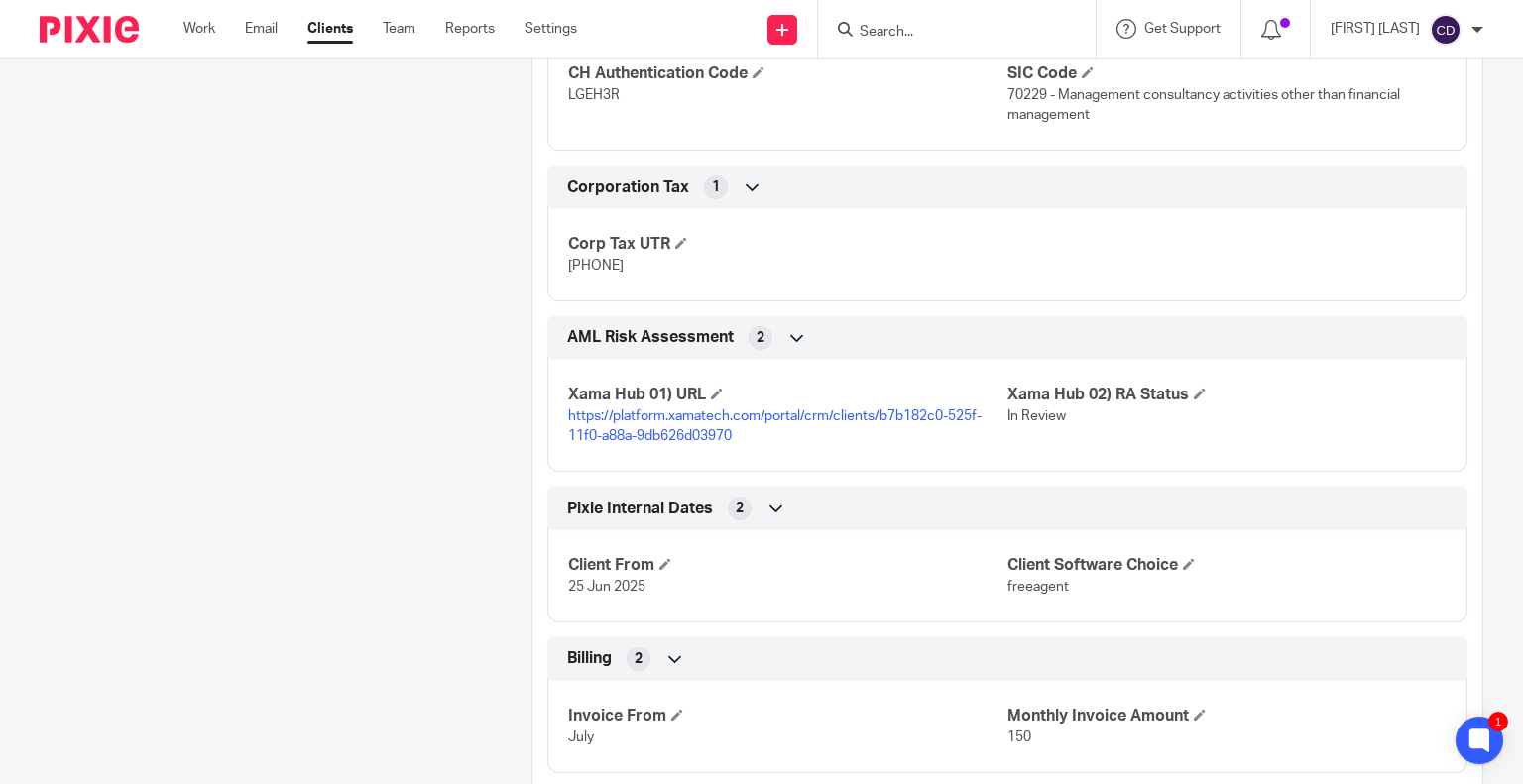 click at bounding box center [947, 33] 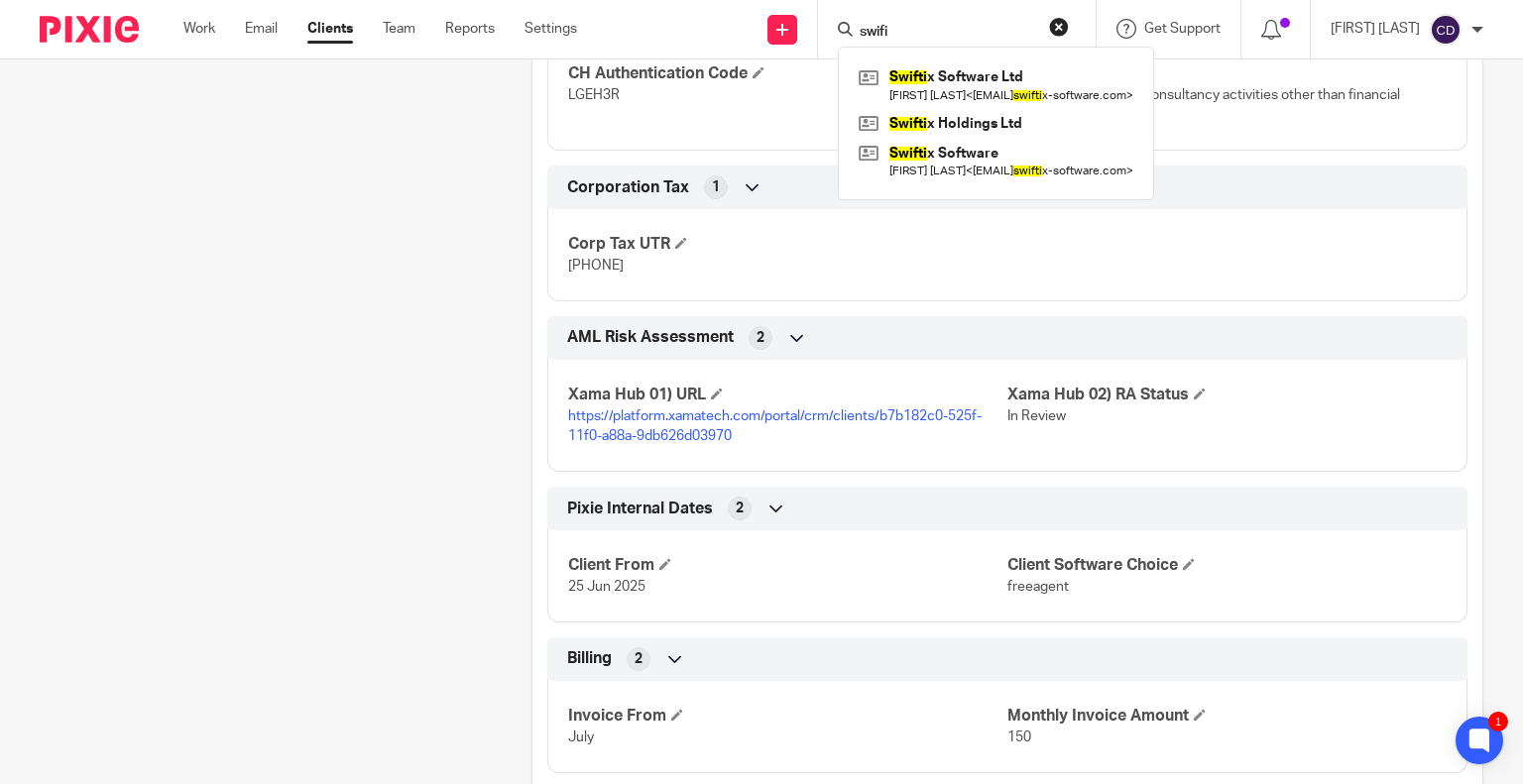 type on "swifi" 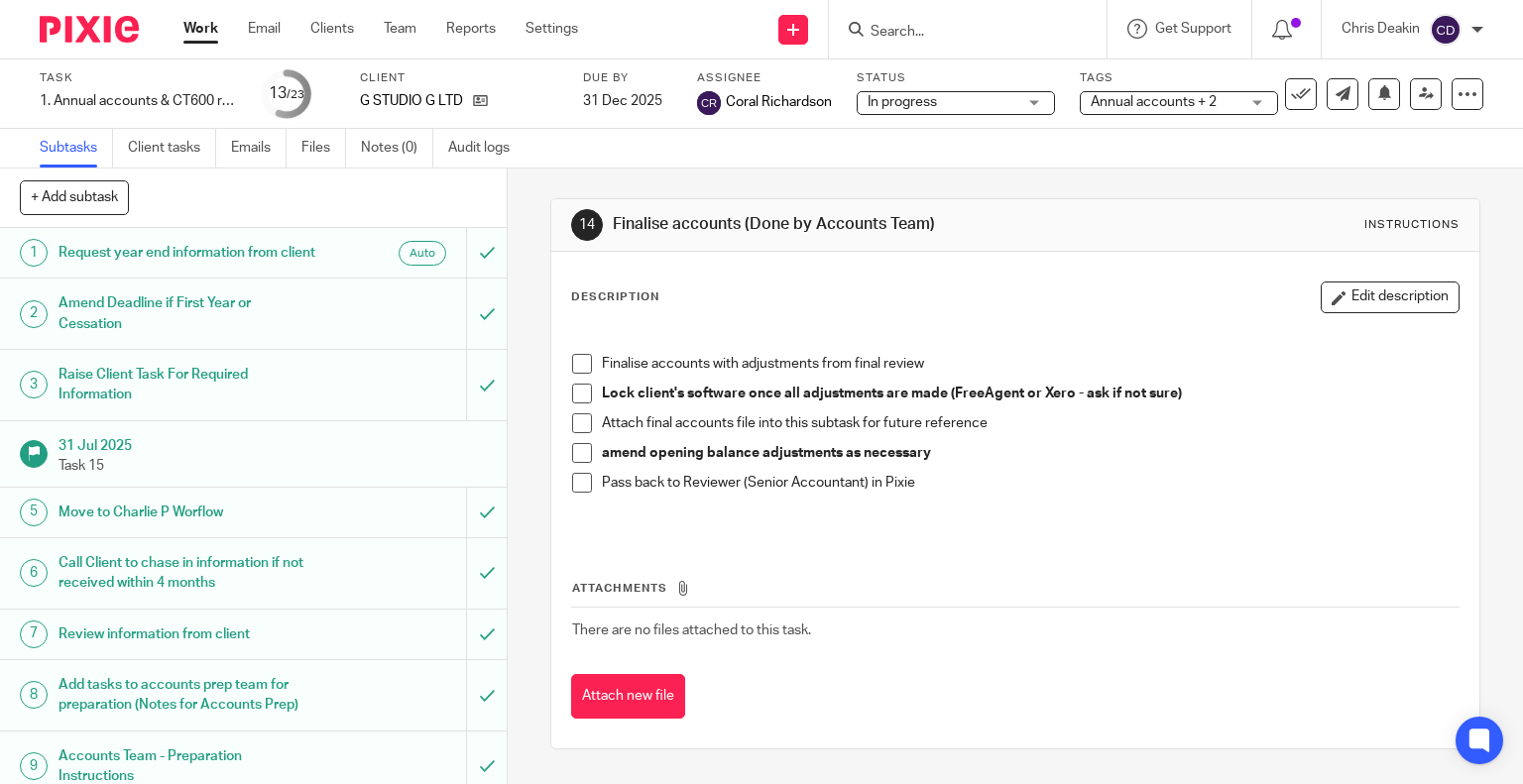 scroll, scrollTop: 0, scrollLeft: 0, axis: both 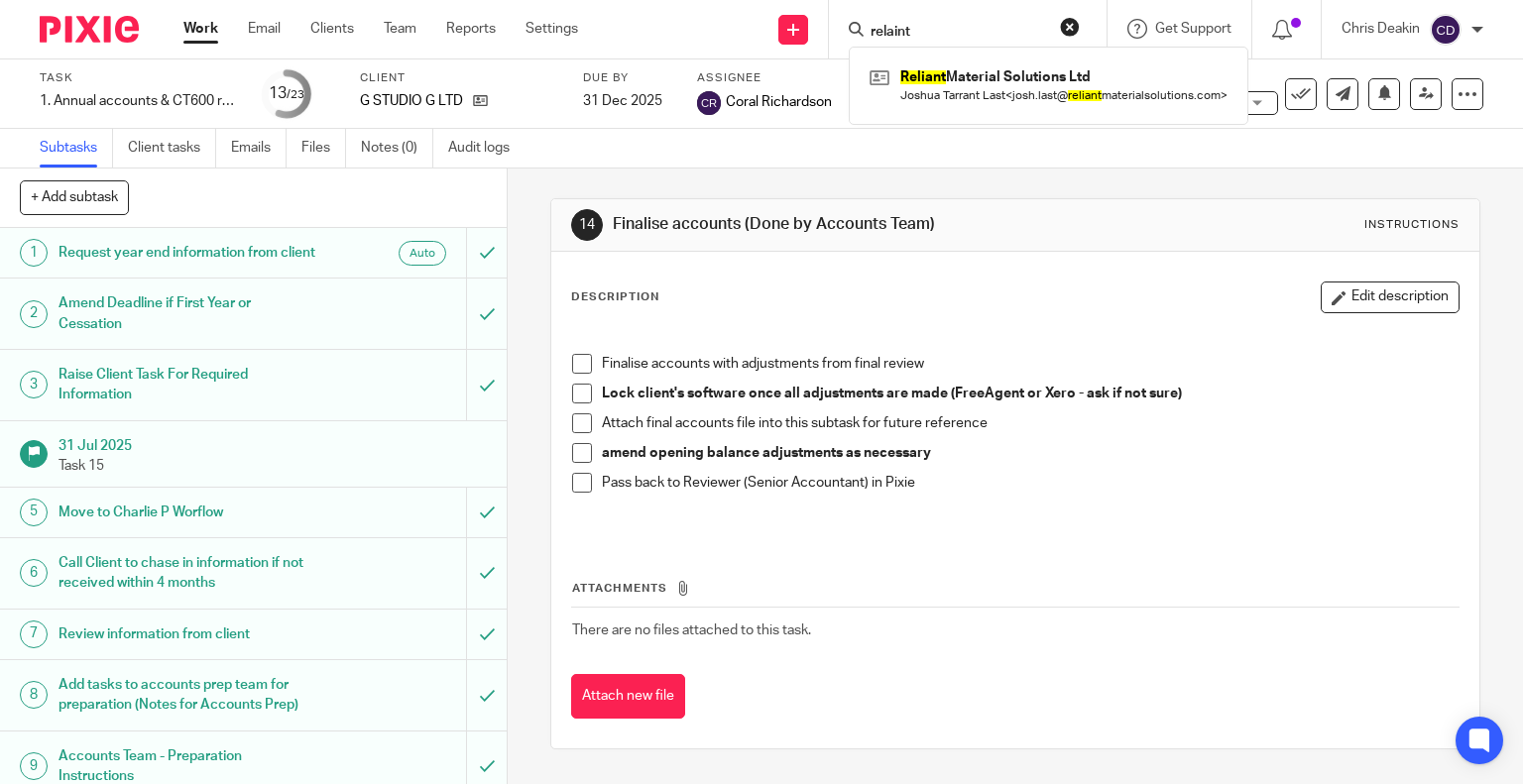type on "relaint" 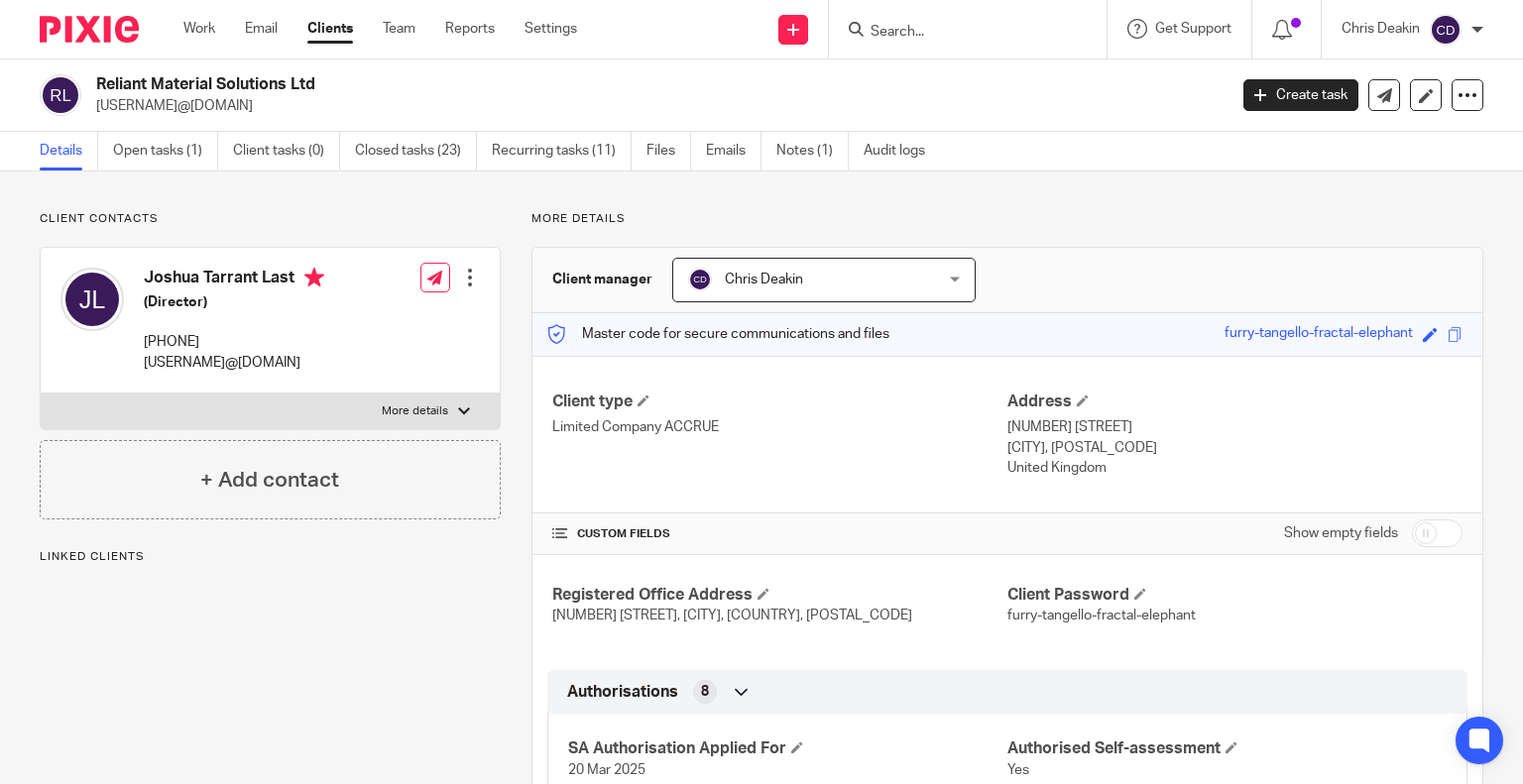 scroll, scrollTop: 0, scrollLeft: 0, axis: both 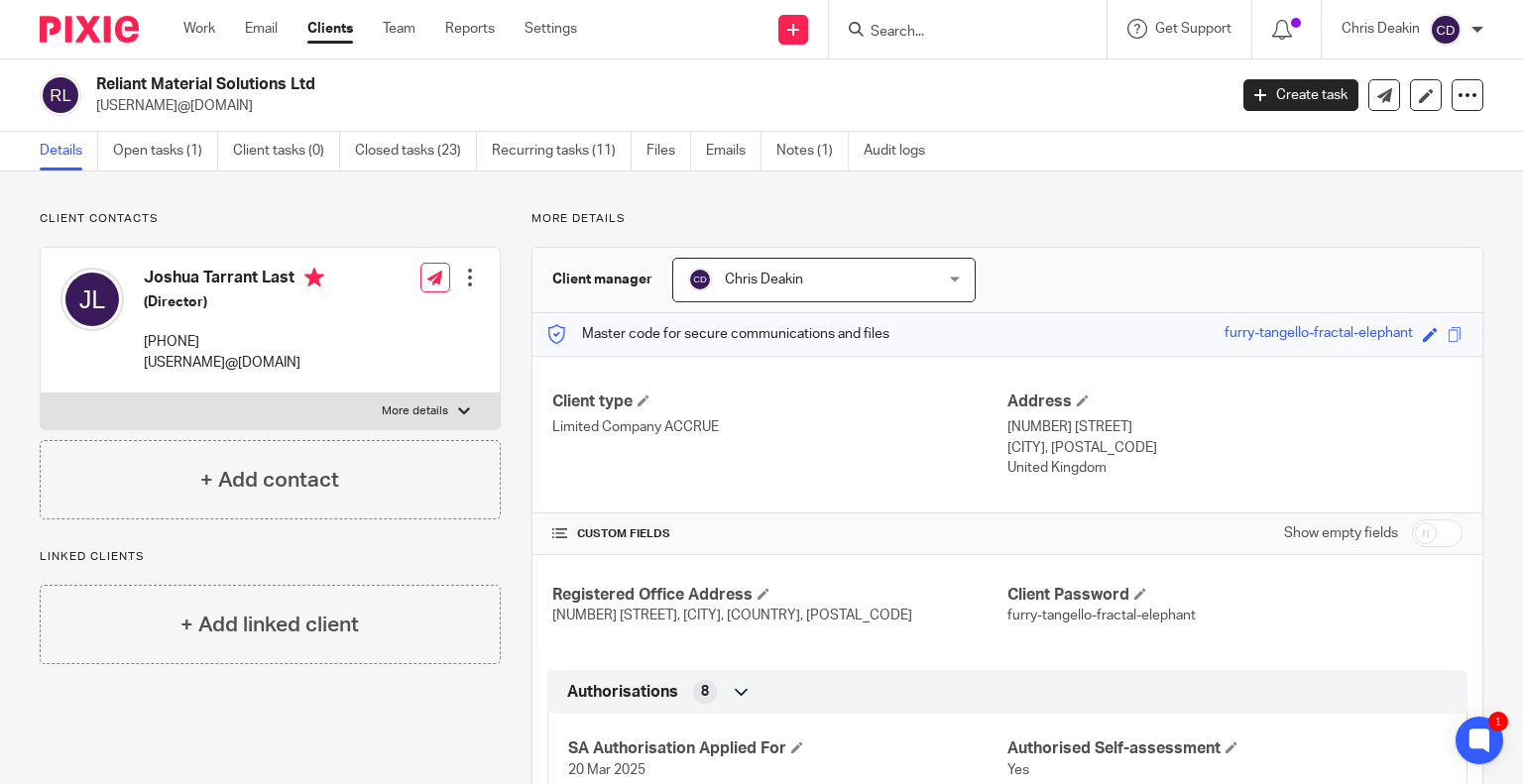 click on "Open tasks (1)" at bounding box center [166, 151] 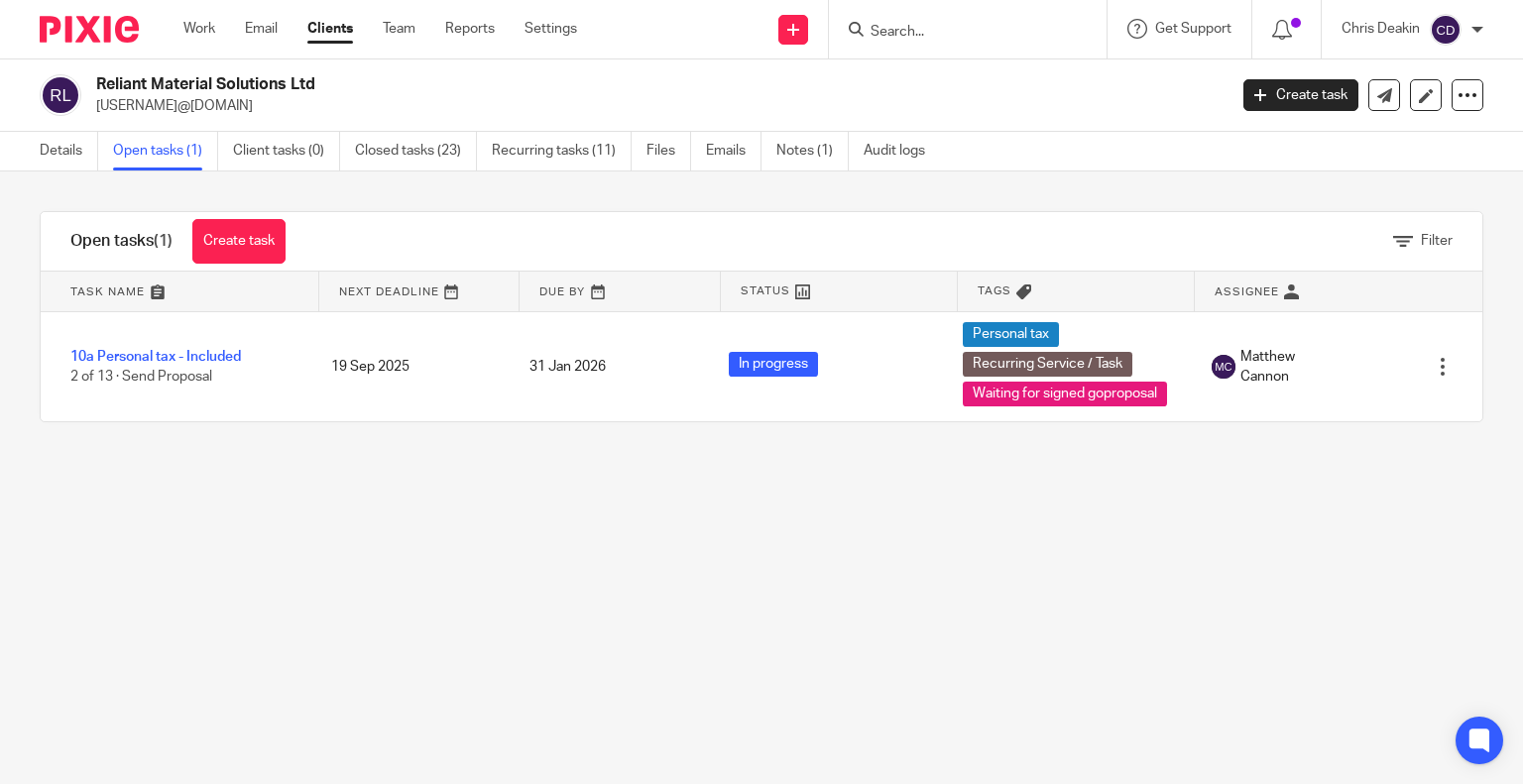 scroll, scrollTop: 0, scrollLeft: 0, axis: both 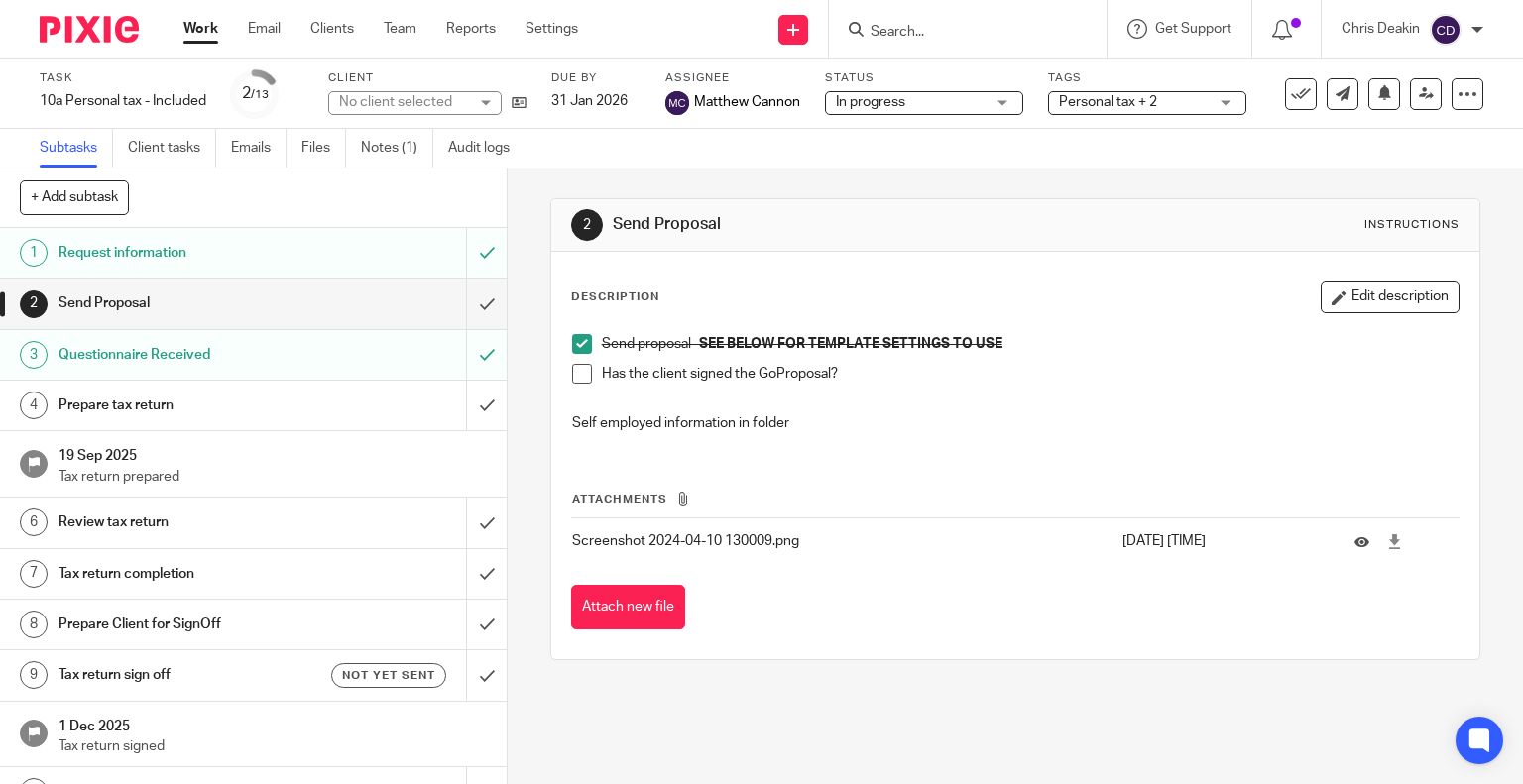 click on "Files" at bounding box center (323, 148) 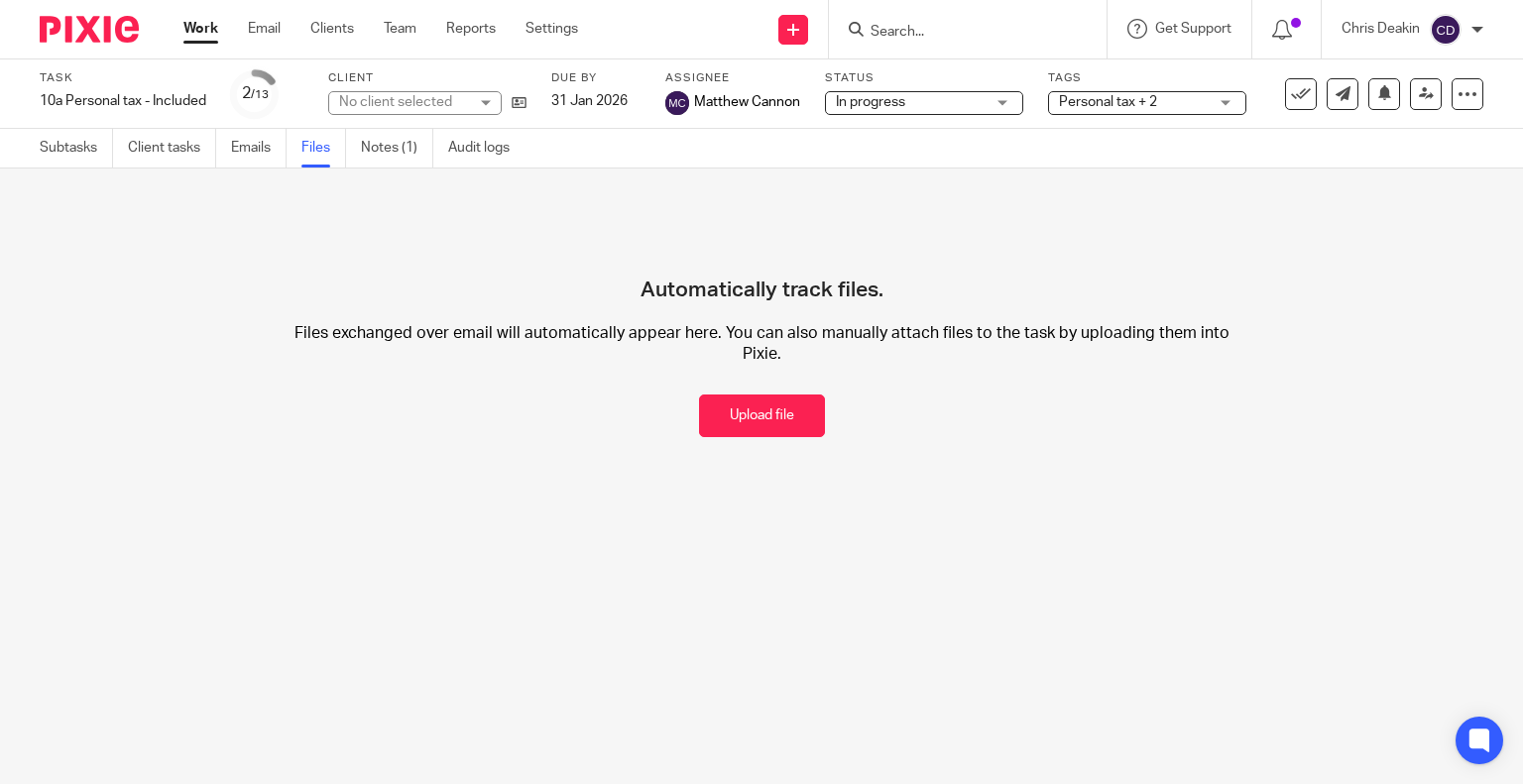 scroll, scrollTop: 0, scrollLeft: 0, axis: both 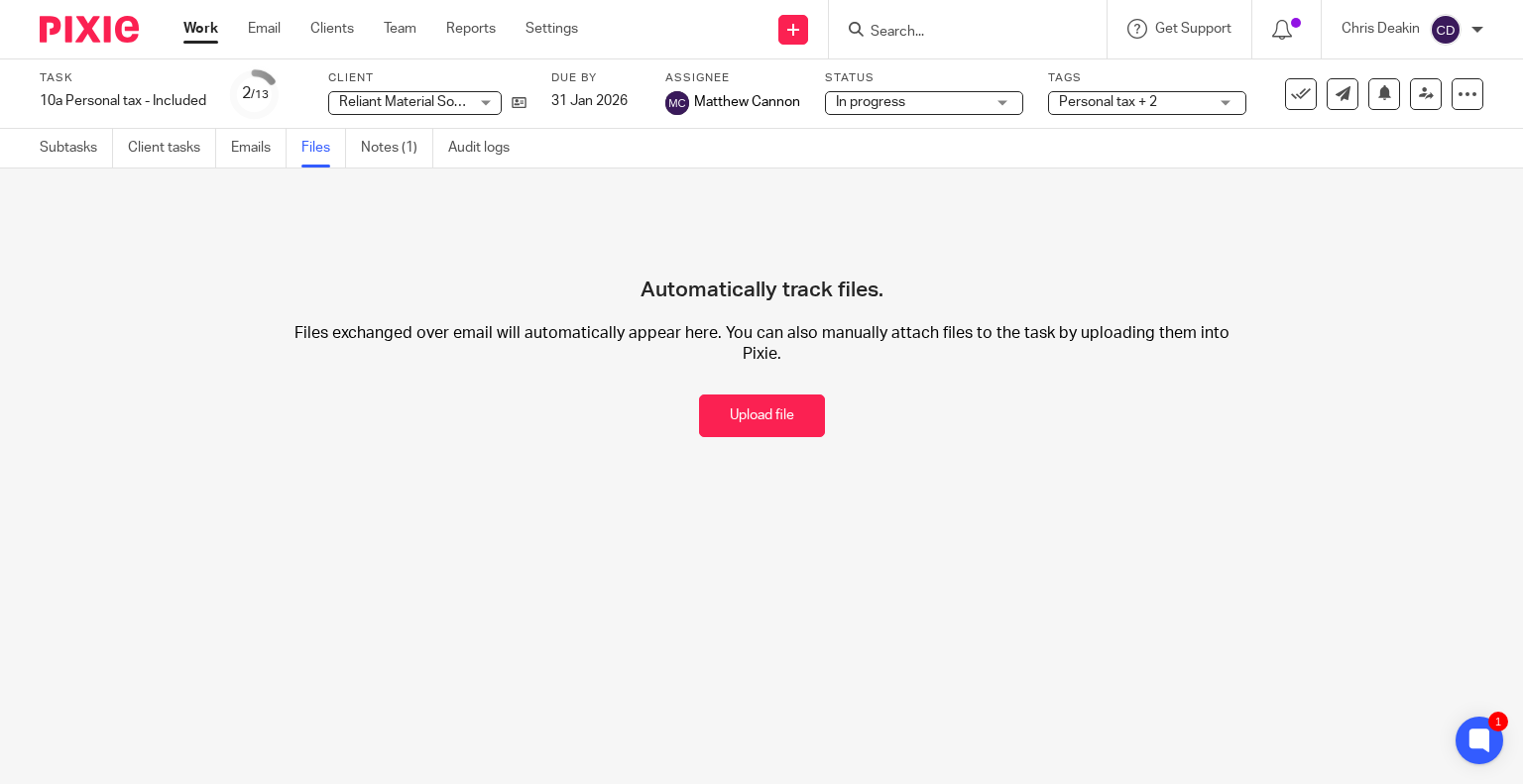 click at bounding box center [958, 33] 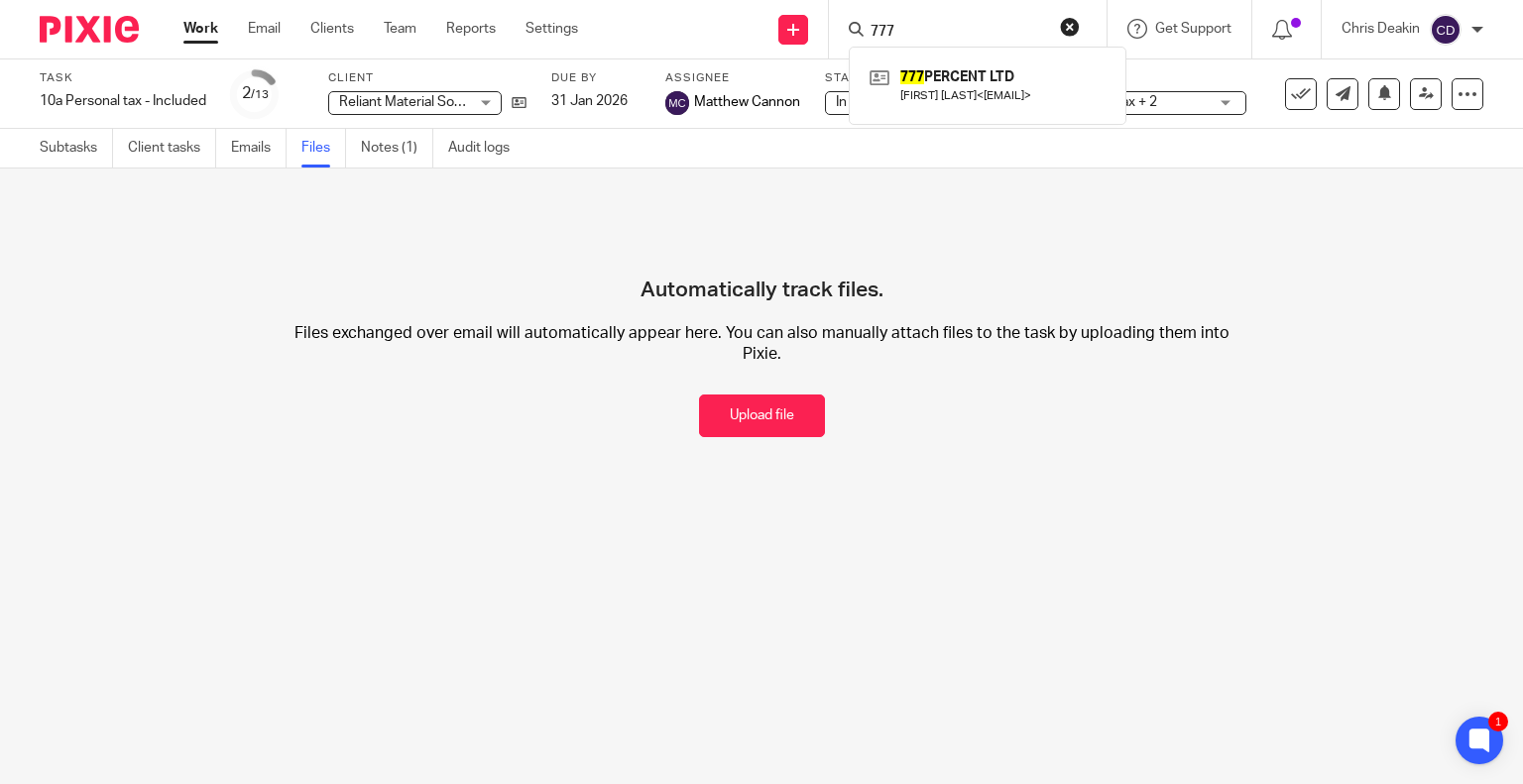 type on "777" 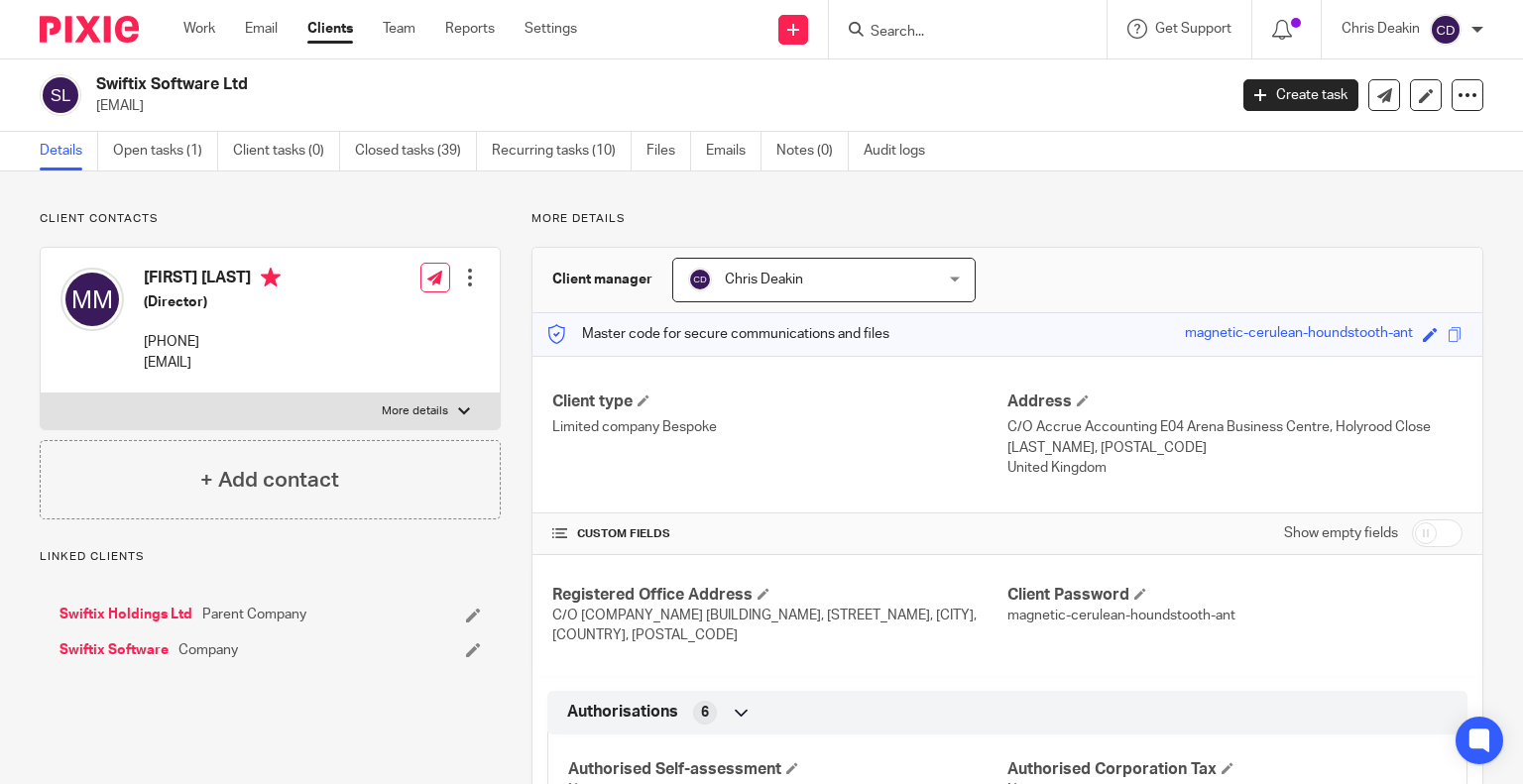 click on "Open tasks (1)" at bounding box center (166, 151) 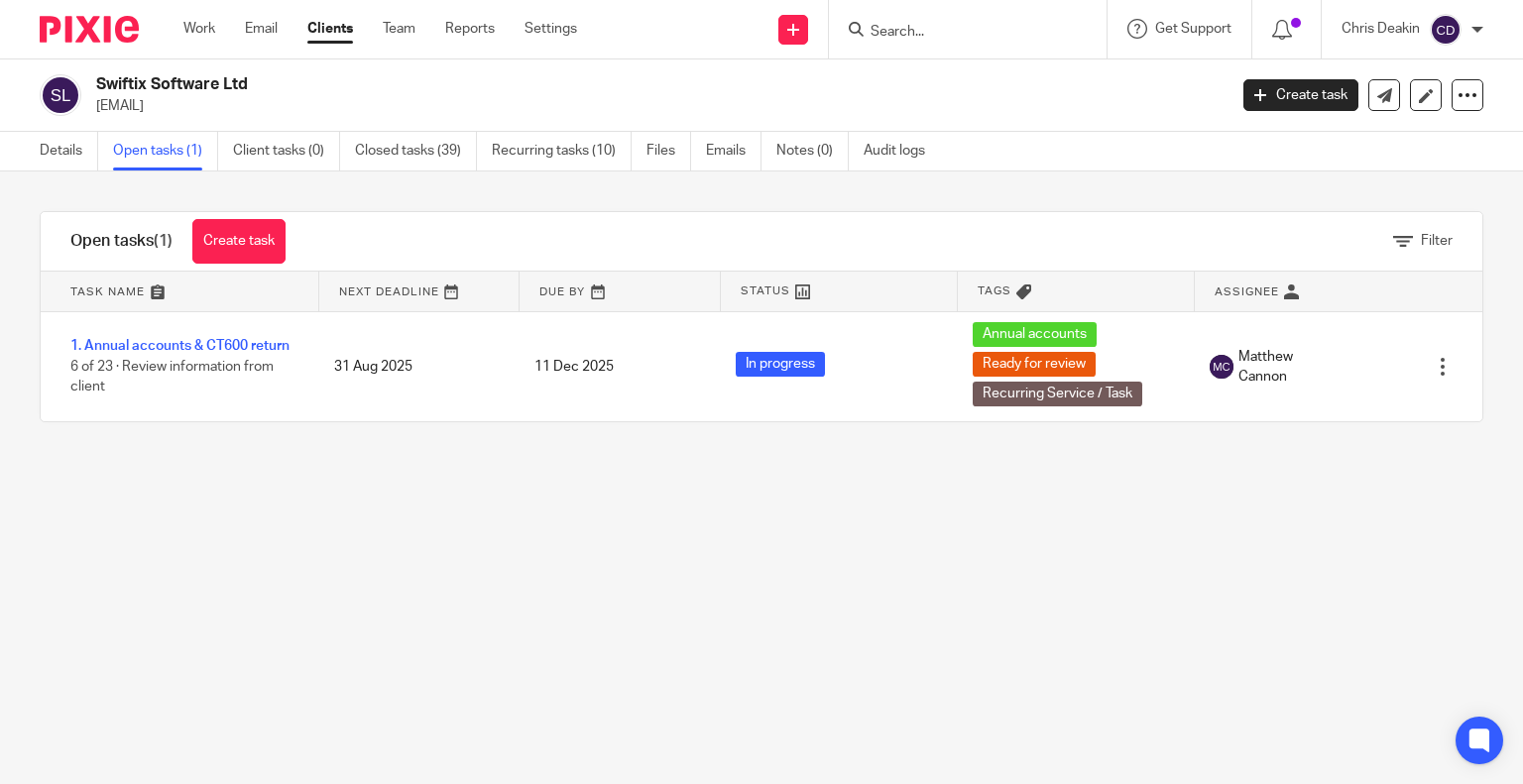 scroll, scrollTop: 0, scrollLeft: 0, axis: both 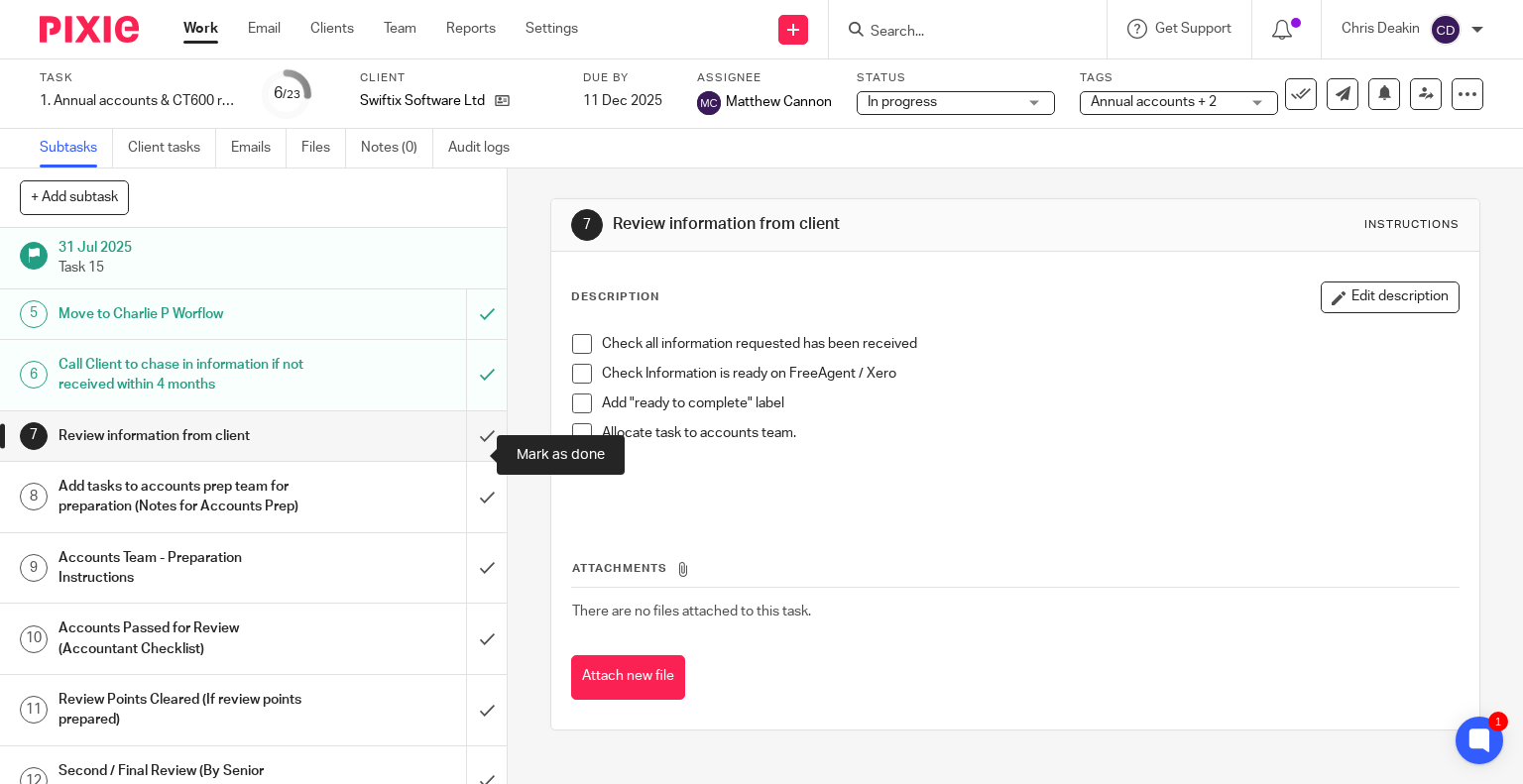 click at bounding box center [253, 436] 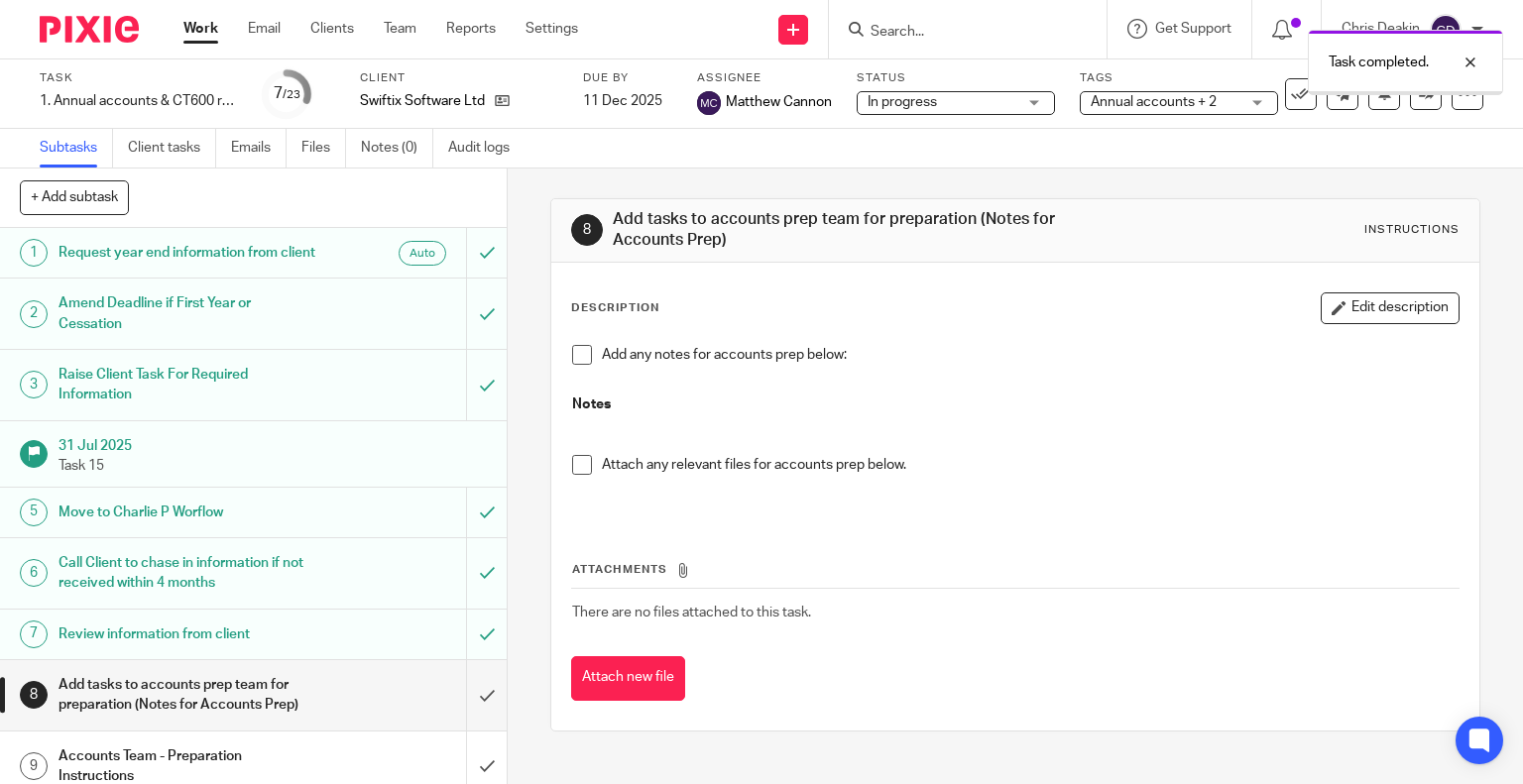 scroll, scrollTop: 0, scrollLeft: 0, axis: both 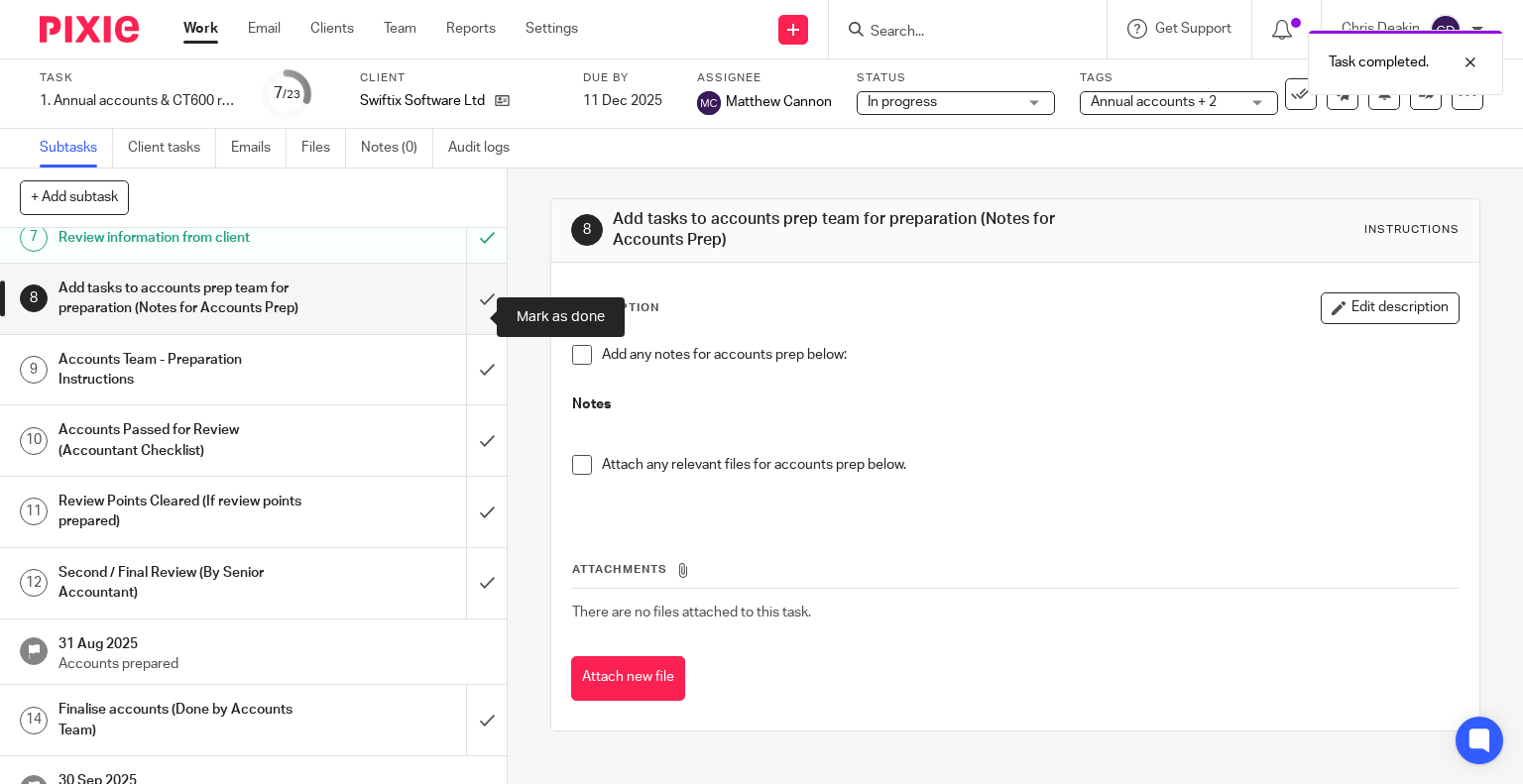drag, startPoint x: 466, startPoint y: 335, endPoint x: 454, endPoint y: 392, distance: 58.249464 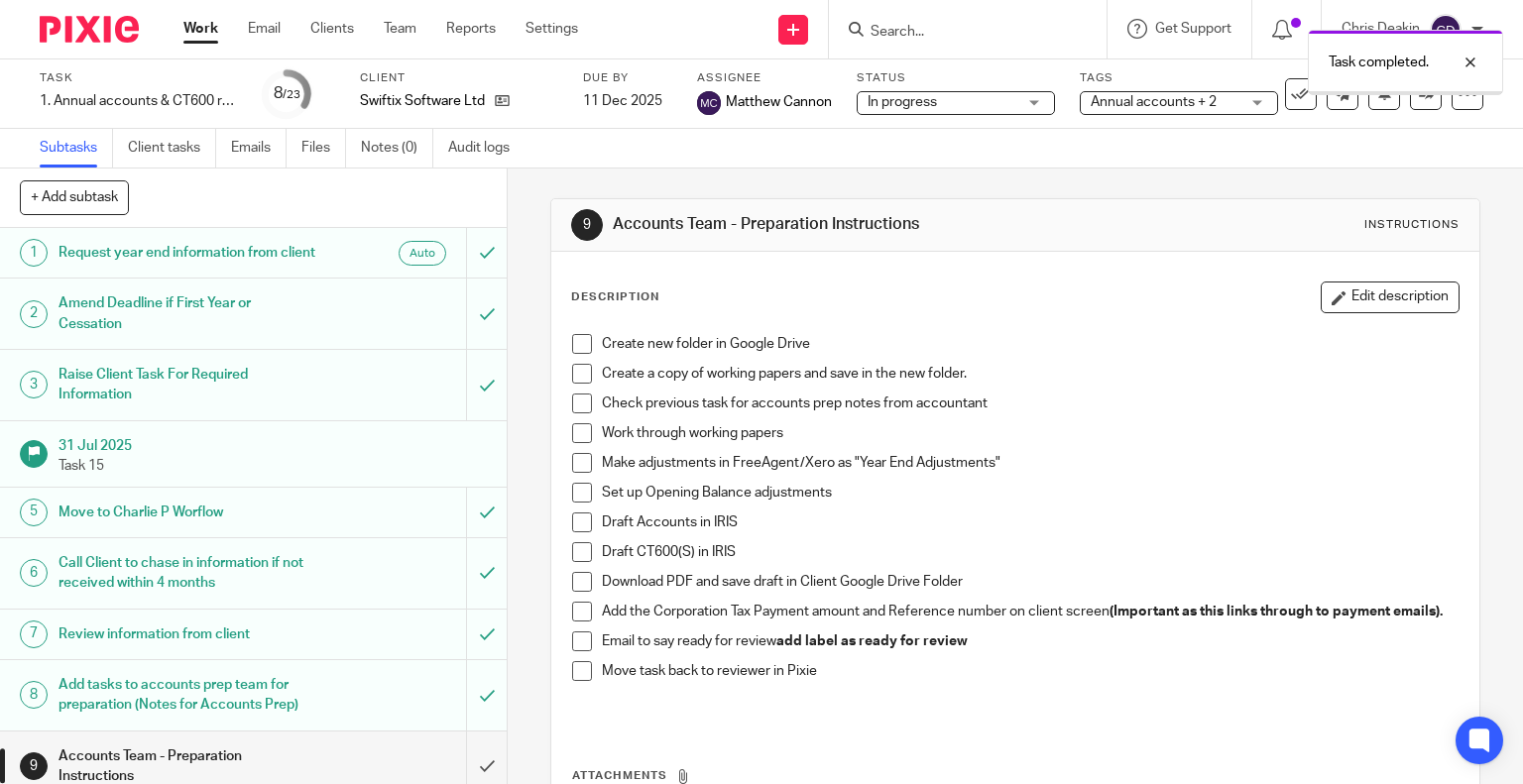 scroll, scrollTop: 0, scrollLeft: 0, axis: both 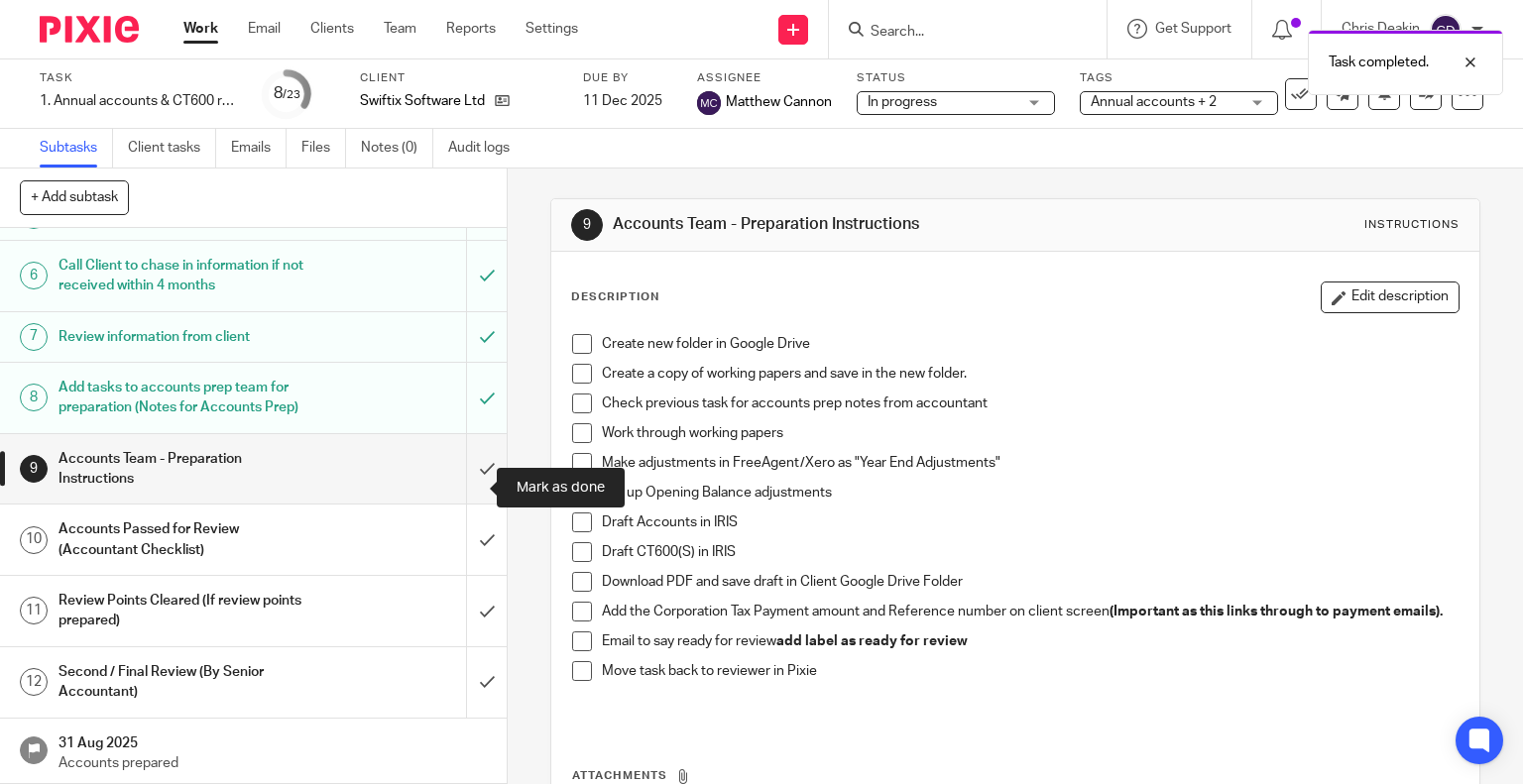 click at bounding box center (253, 469) 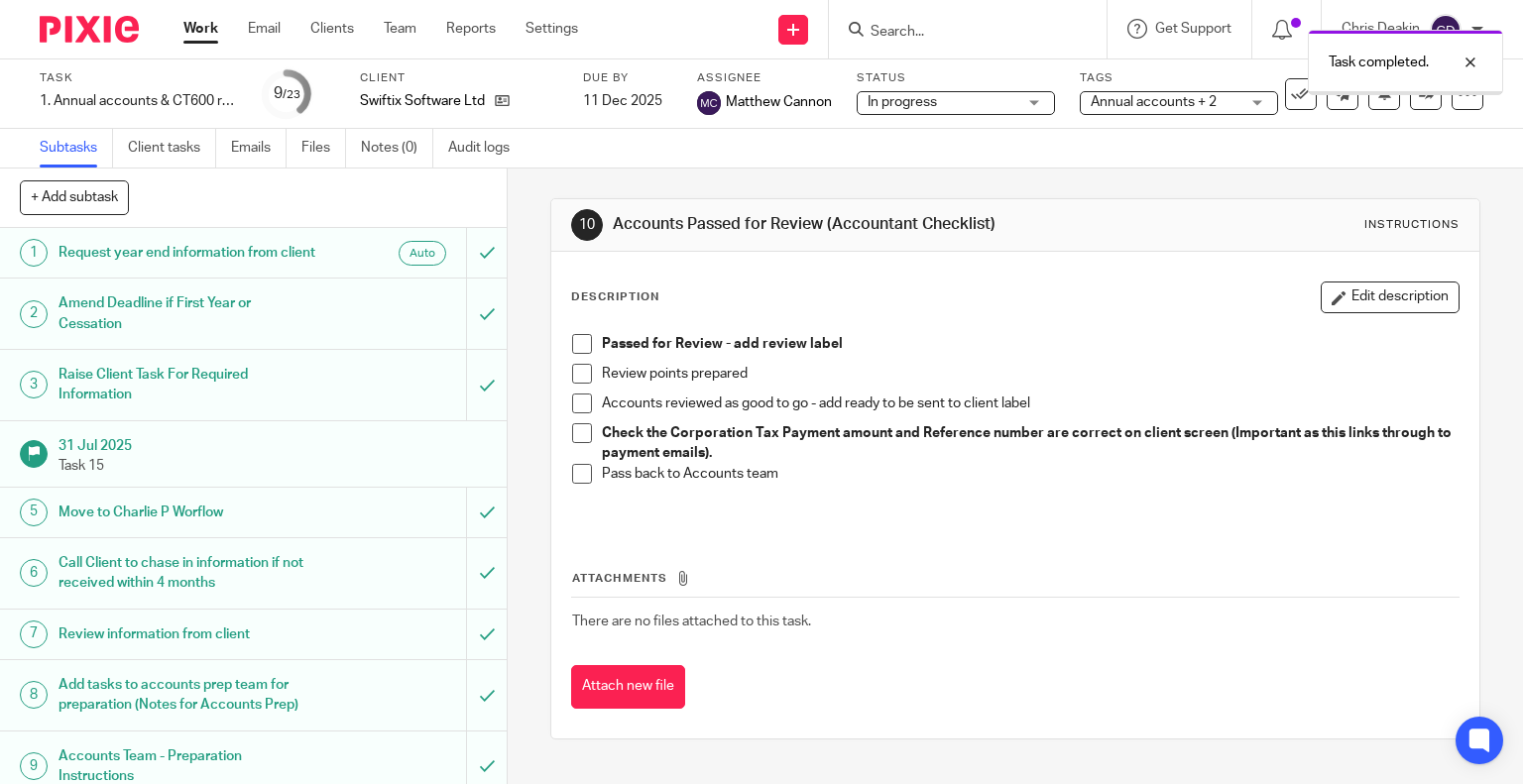 scroll, scrollTop: 0, scrollLeft: 0, axis: both 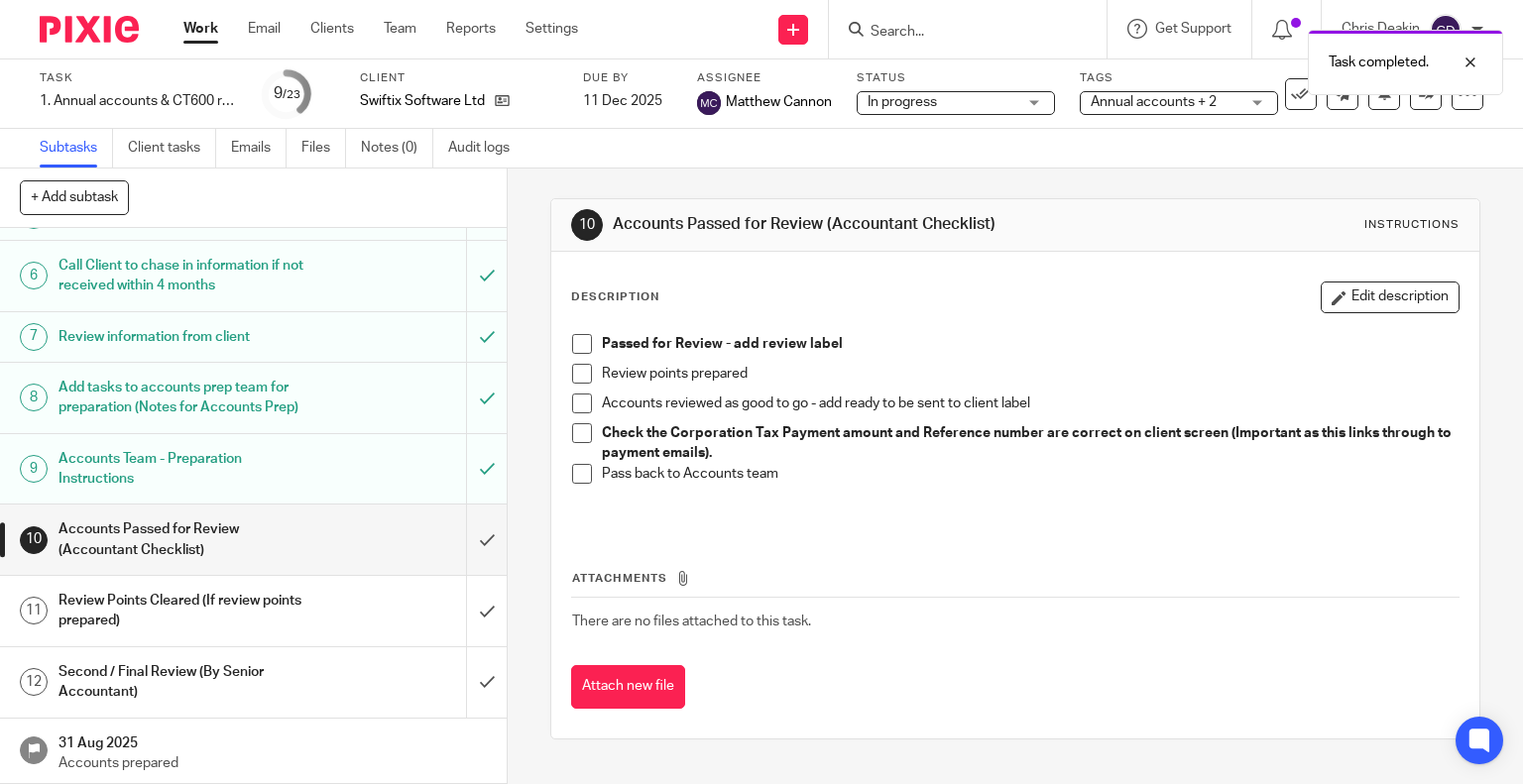 click on "10
Accounts Passed for Review (Accountant Checklist)" at bounding box center [253, 540] 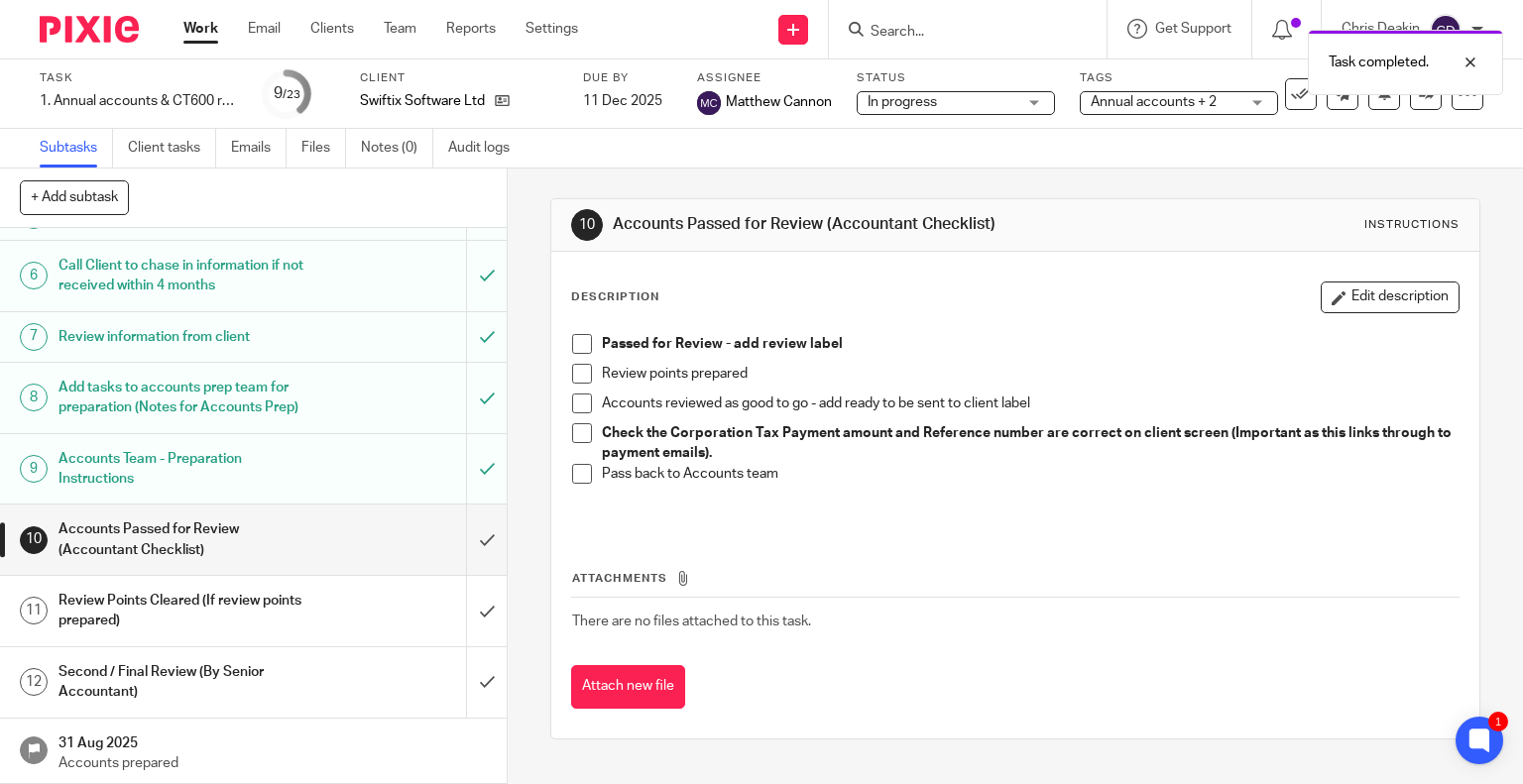 click at bounding box center (253, 539) 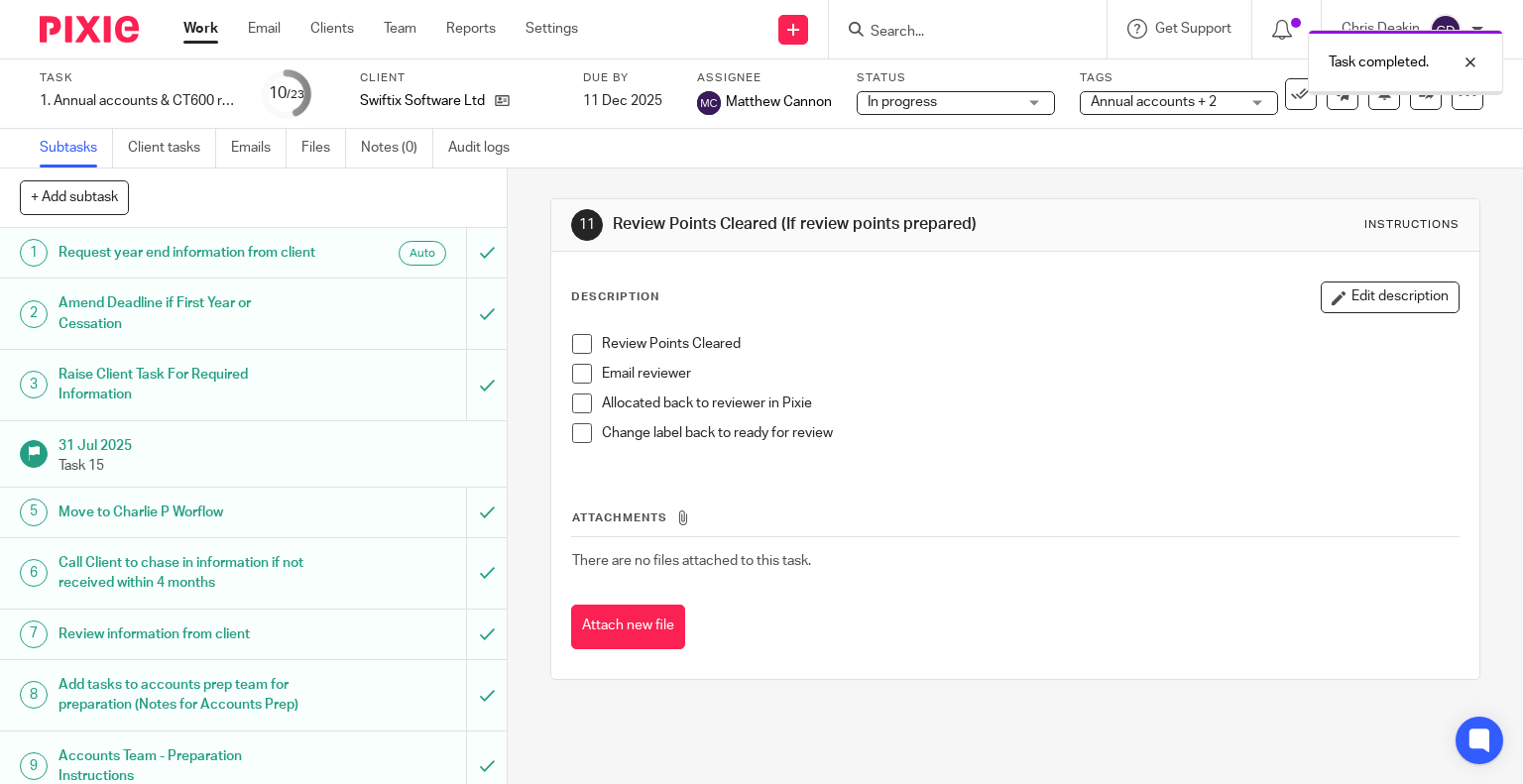 scroll, scrollTop: 0, scrollLeft: 0, axis: both 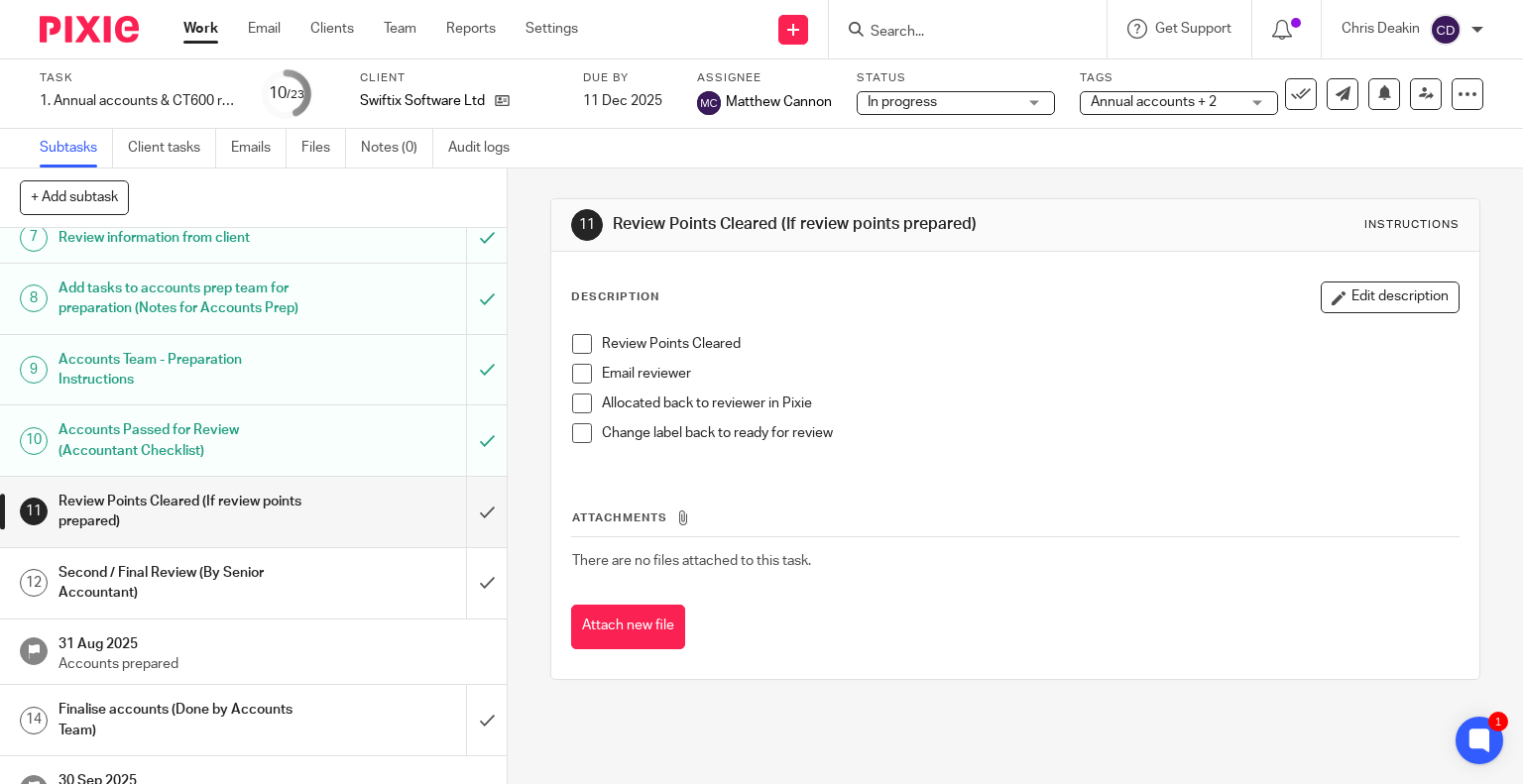 click on "Annual accounts + 2" at bounding box center [1153, 102] 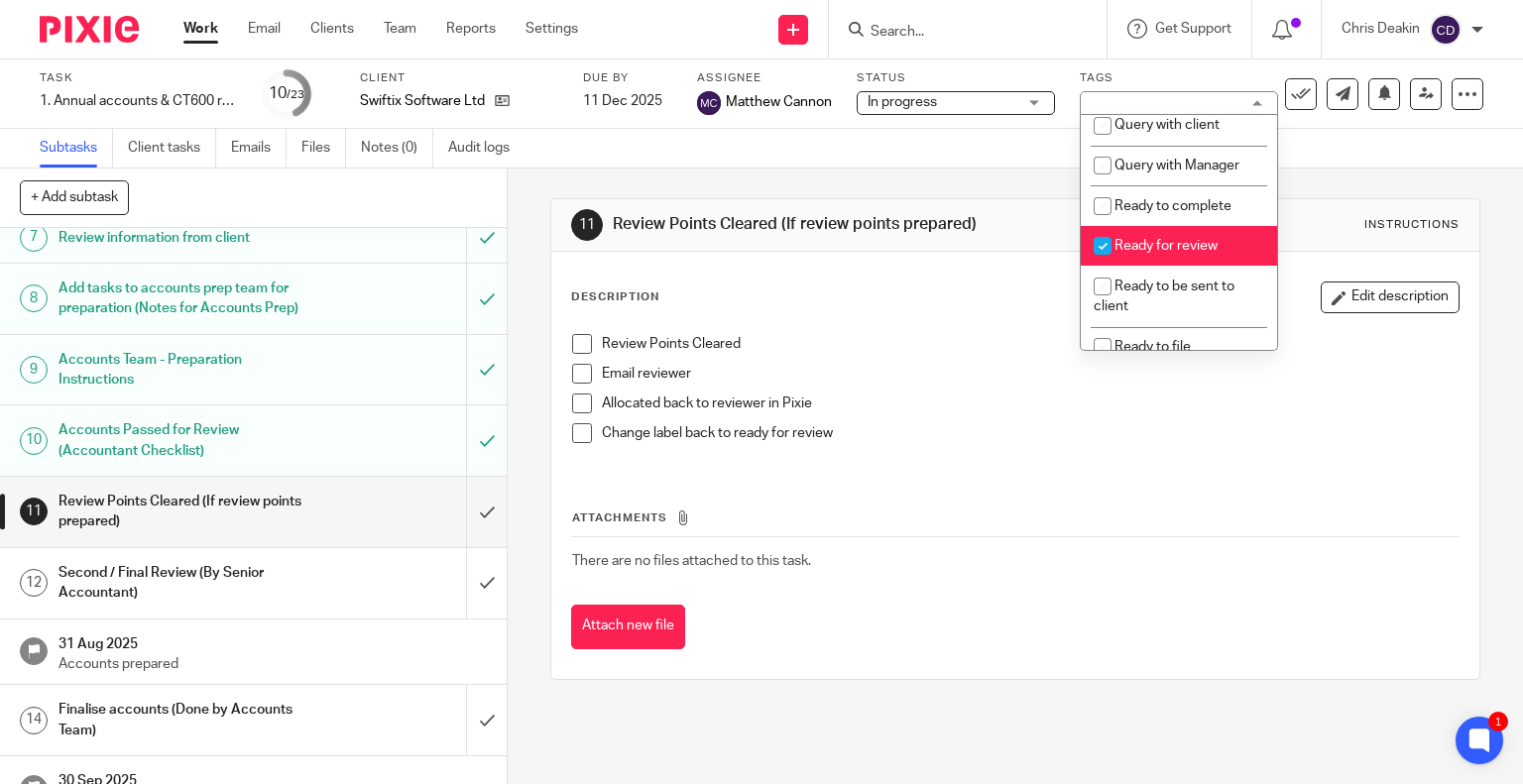 scroll, scrollTop: 793, scrollLeft: 0, axis: vertical 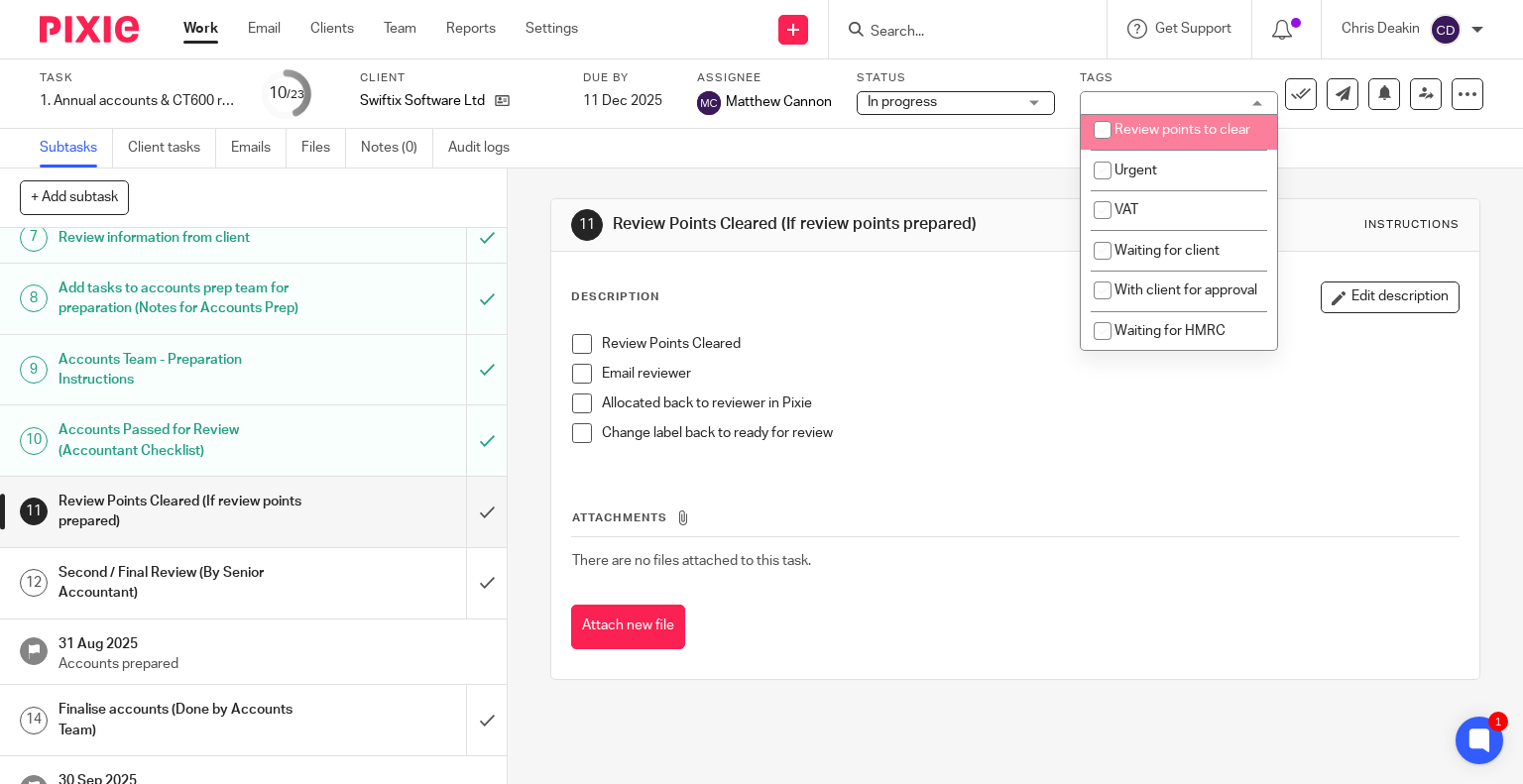 click on "Review points to clear" at bounding box center (1179, 130) 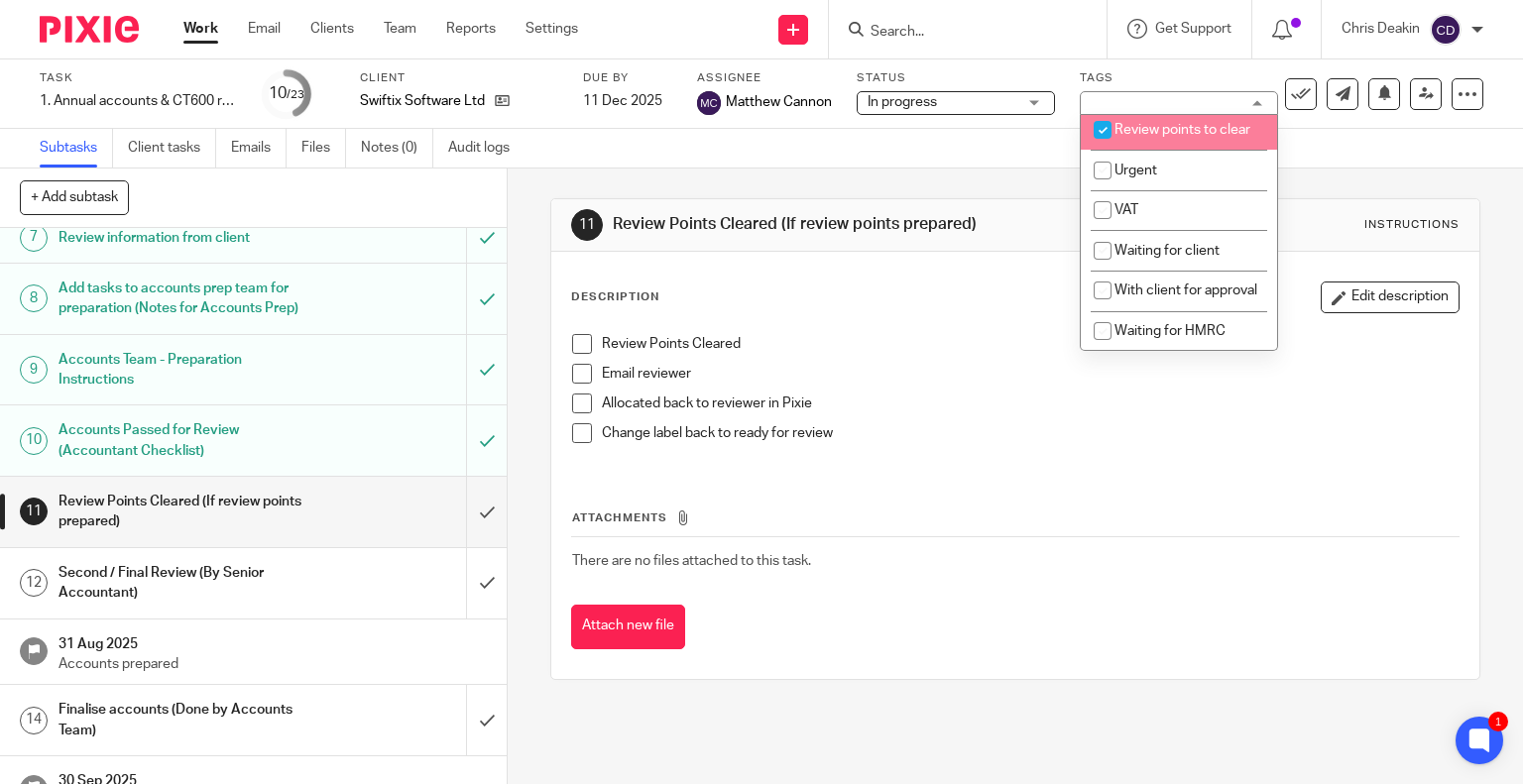 checkbox on "true" 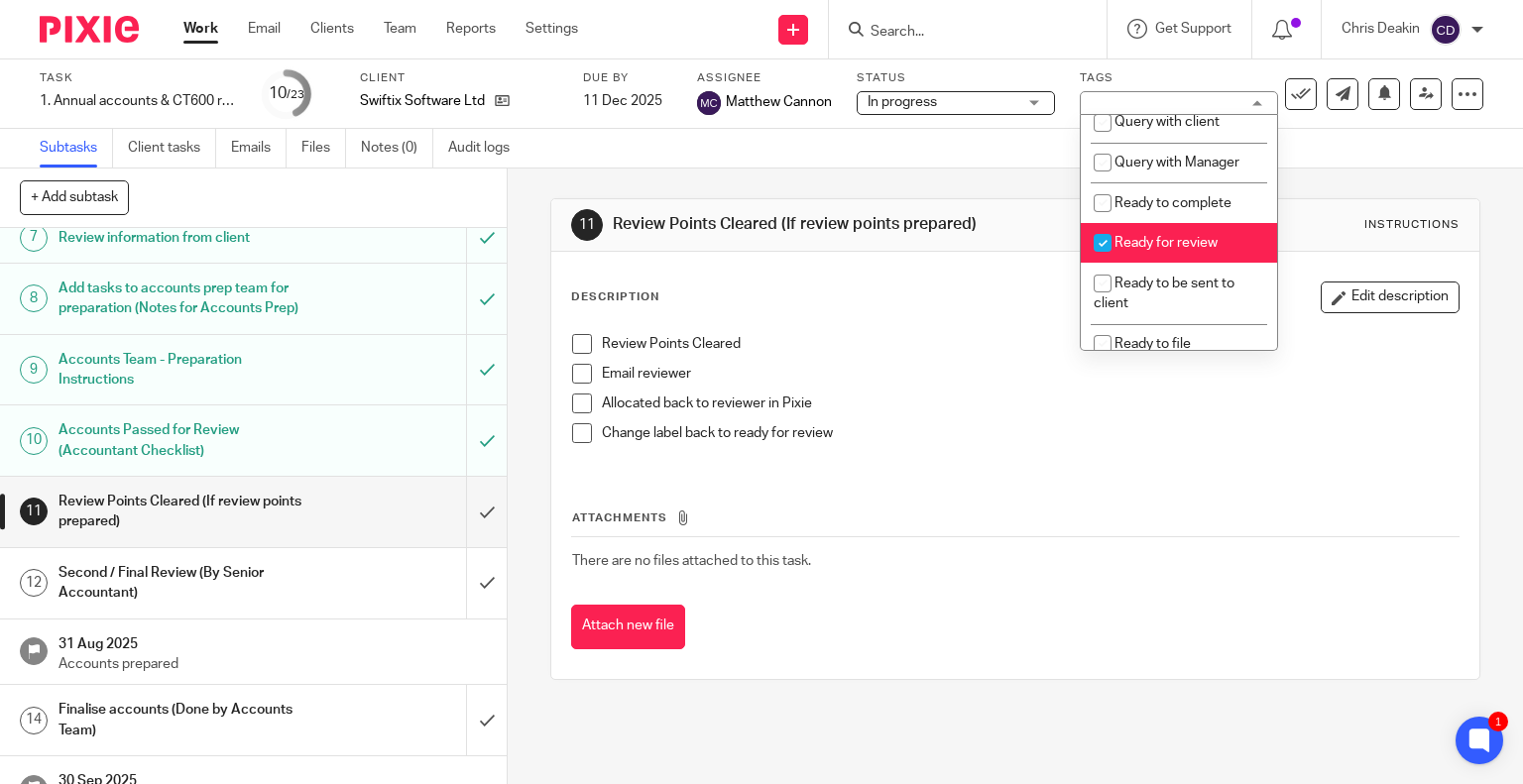 scroll, scrollTop: 694, scrollLeft: 0, axis: vertical 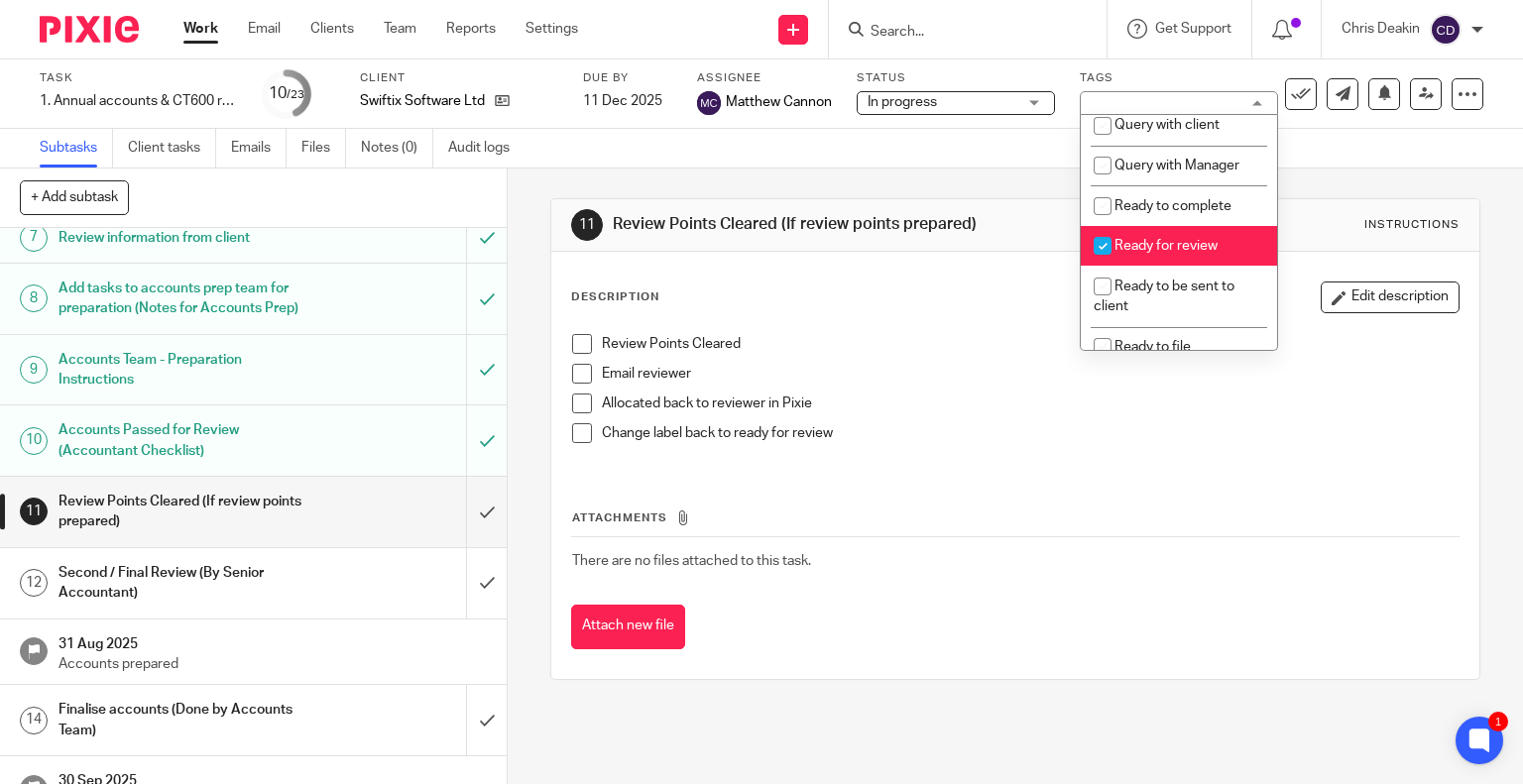 click on "Ready for review" at bounding box center [1166, 246] 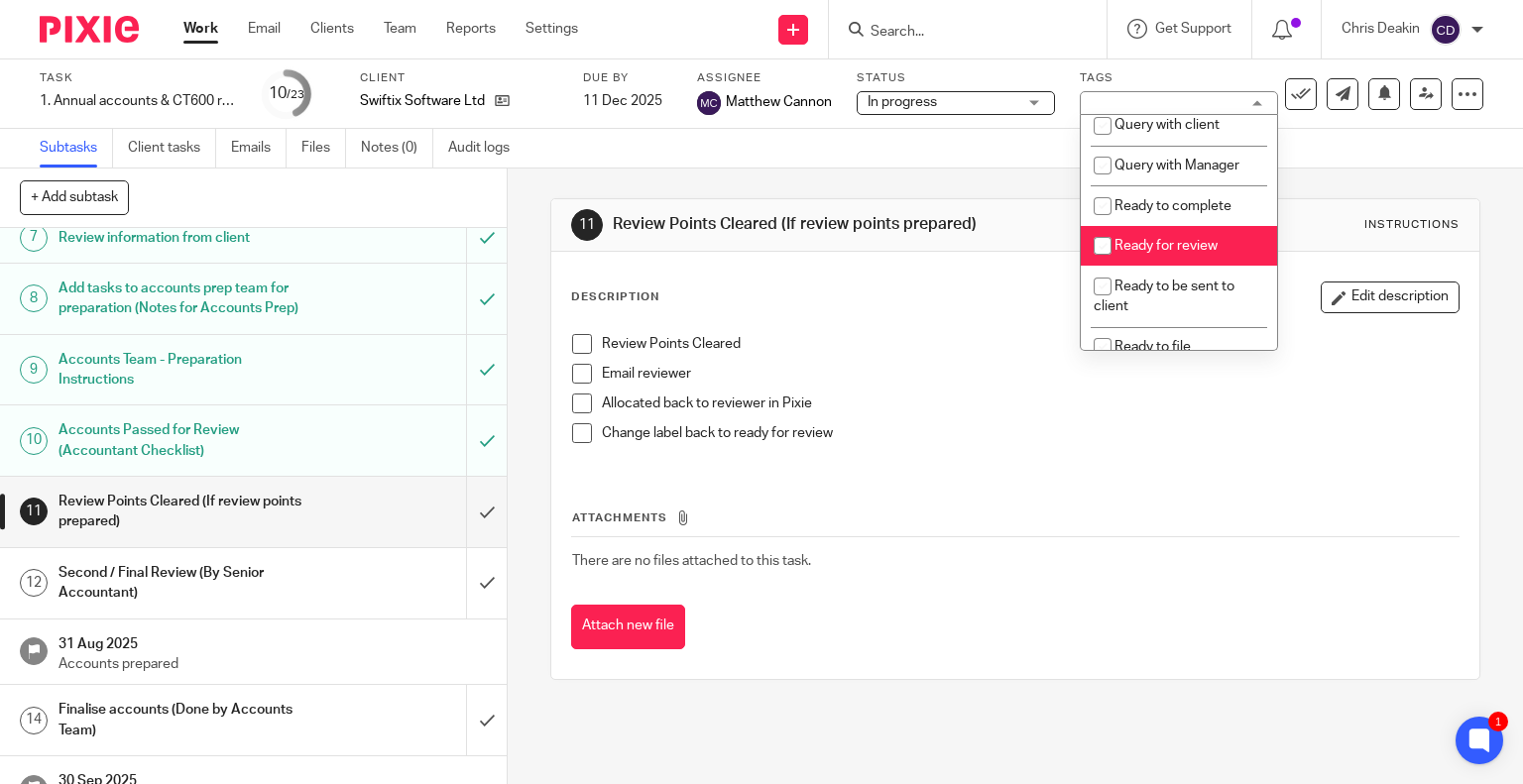 checkbox on "false" 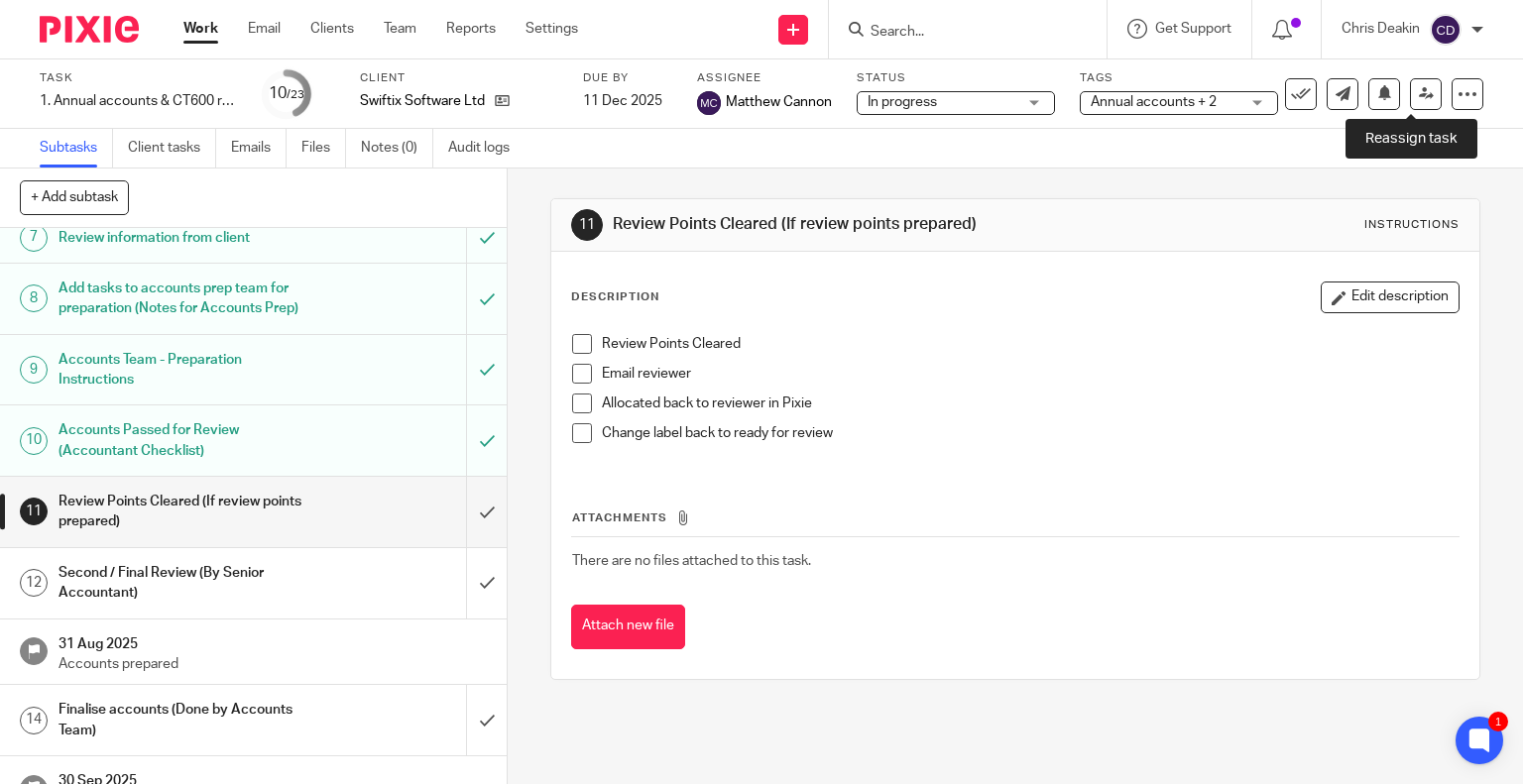click at bounding box center (1426, 94) 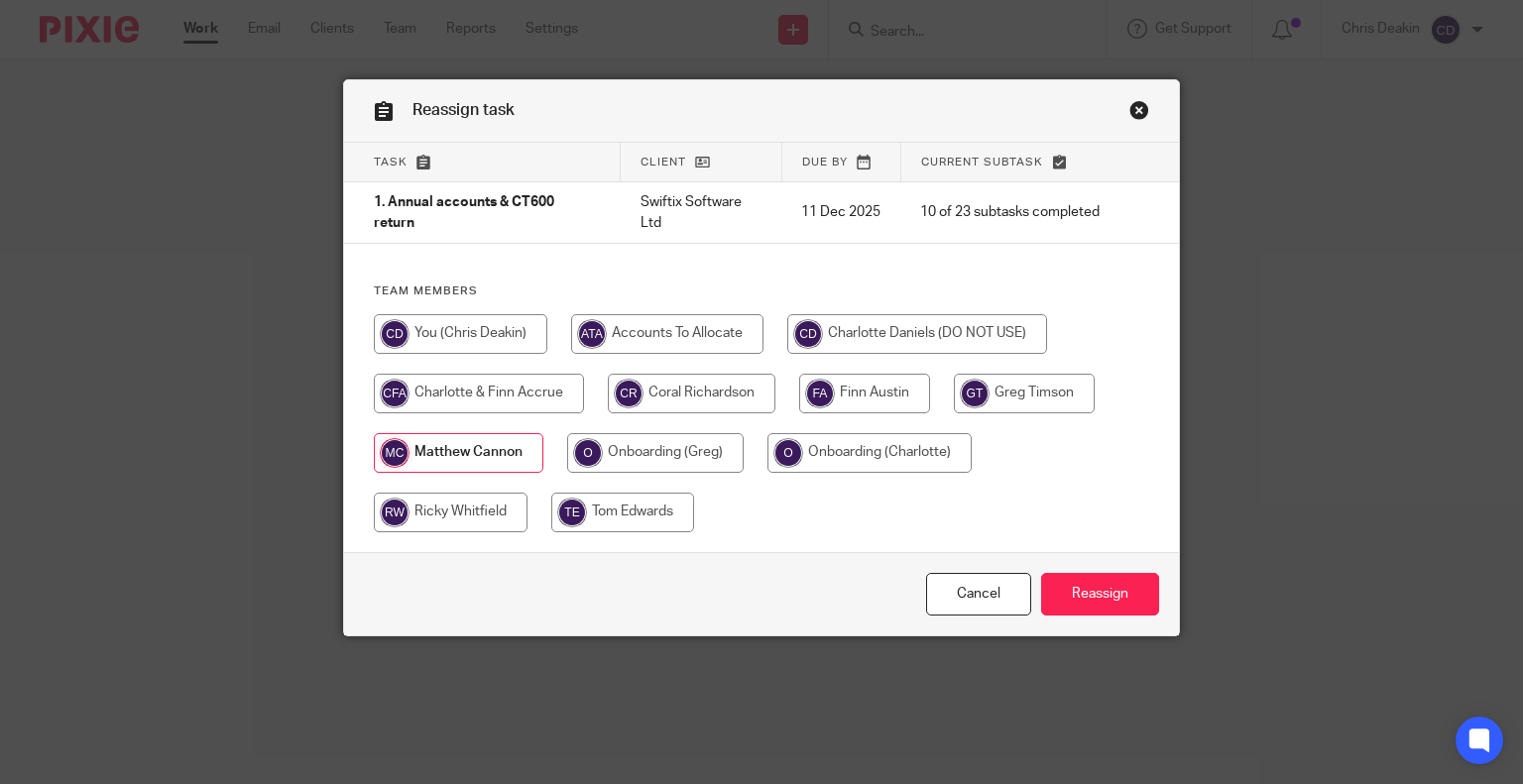 scroll, scrollTop: 0, scrollLeft: 0, axis: both 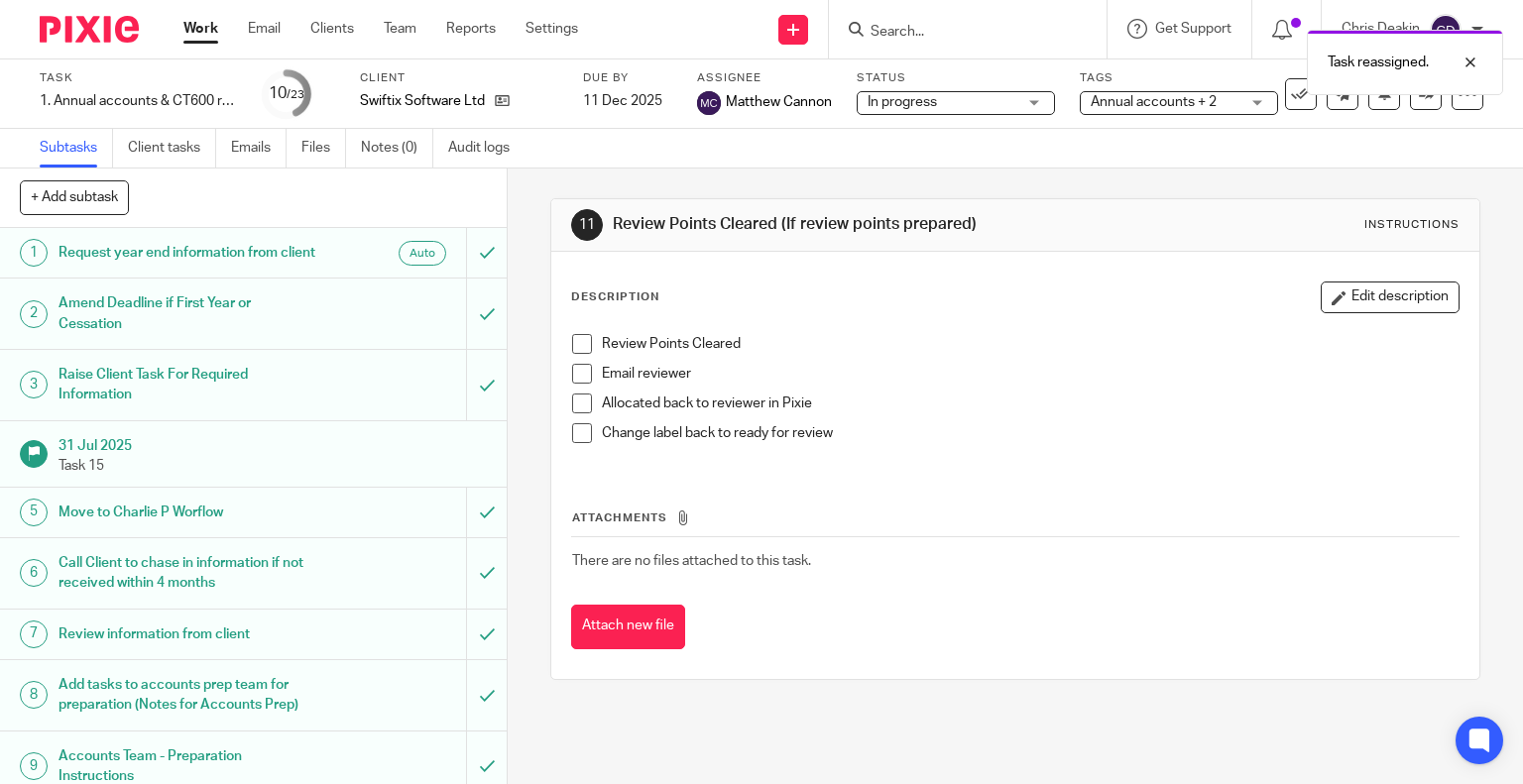 click on "Reports" at bounding box center [471, 29] 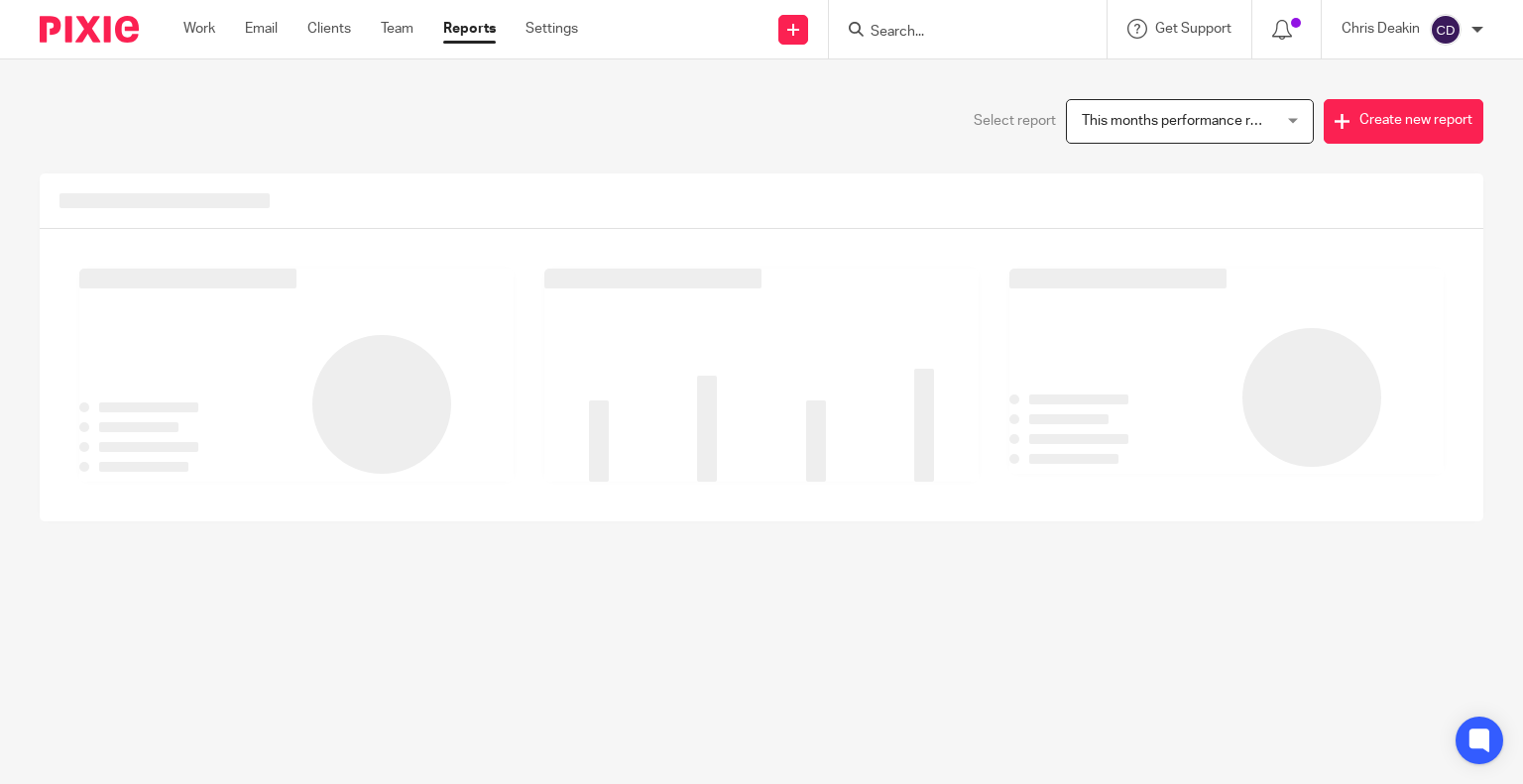 scroll, scrollTop: 0, scrollLeft: 0, axis: both 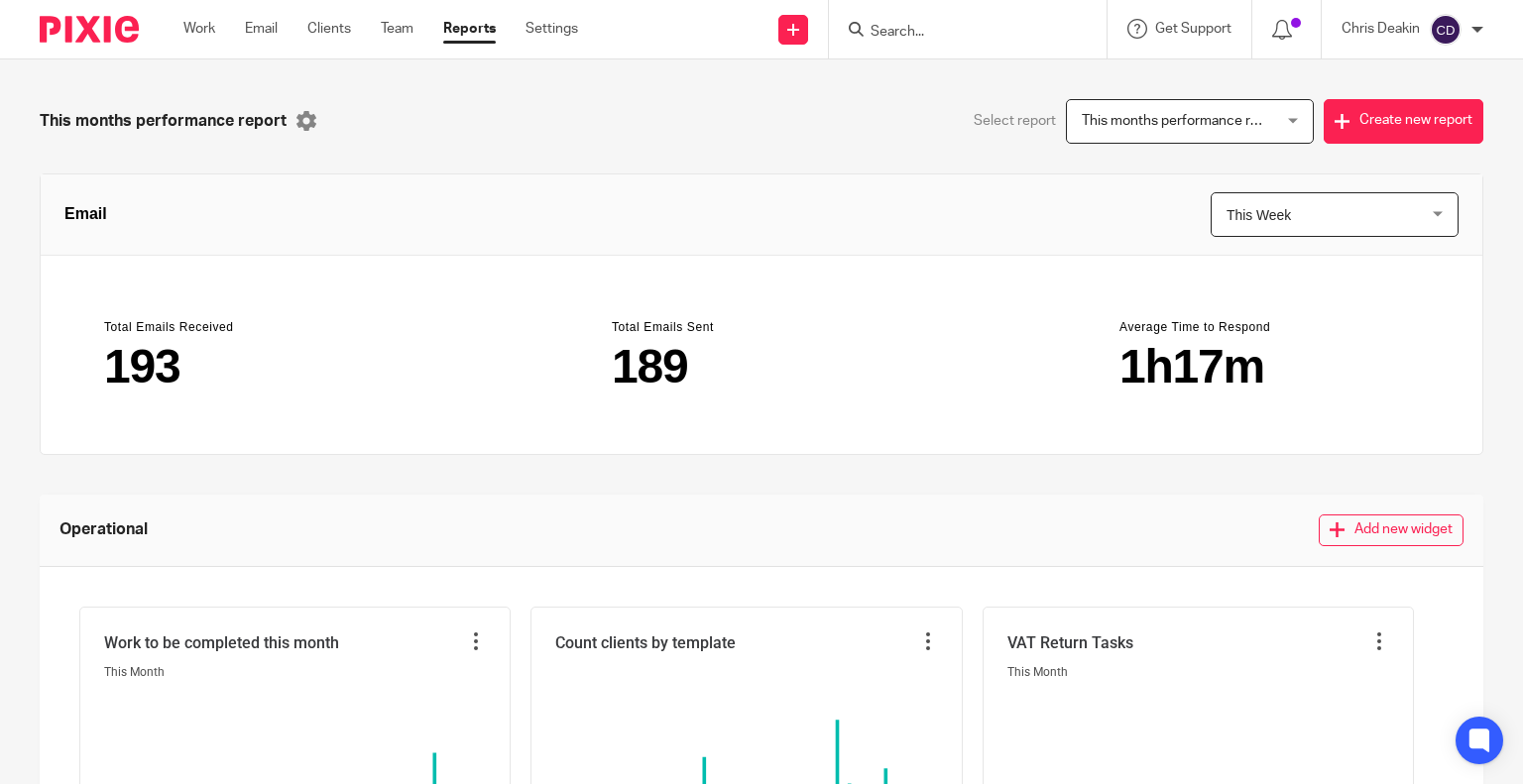 click on "Create new report" at bounding box center (1403, 121) 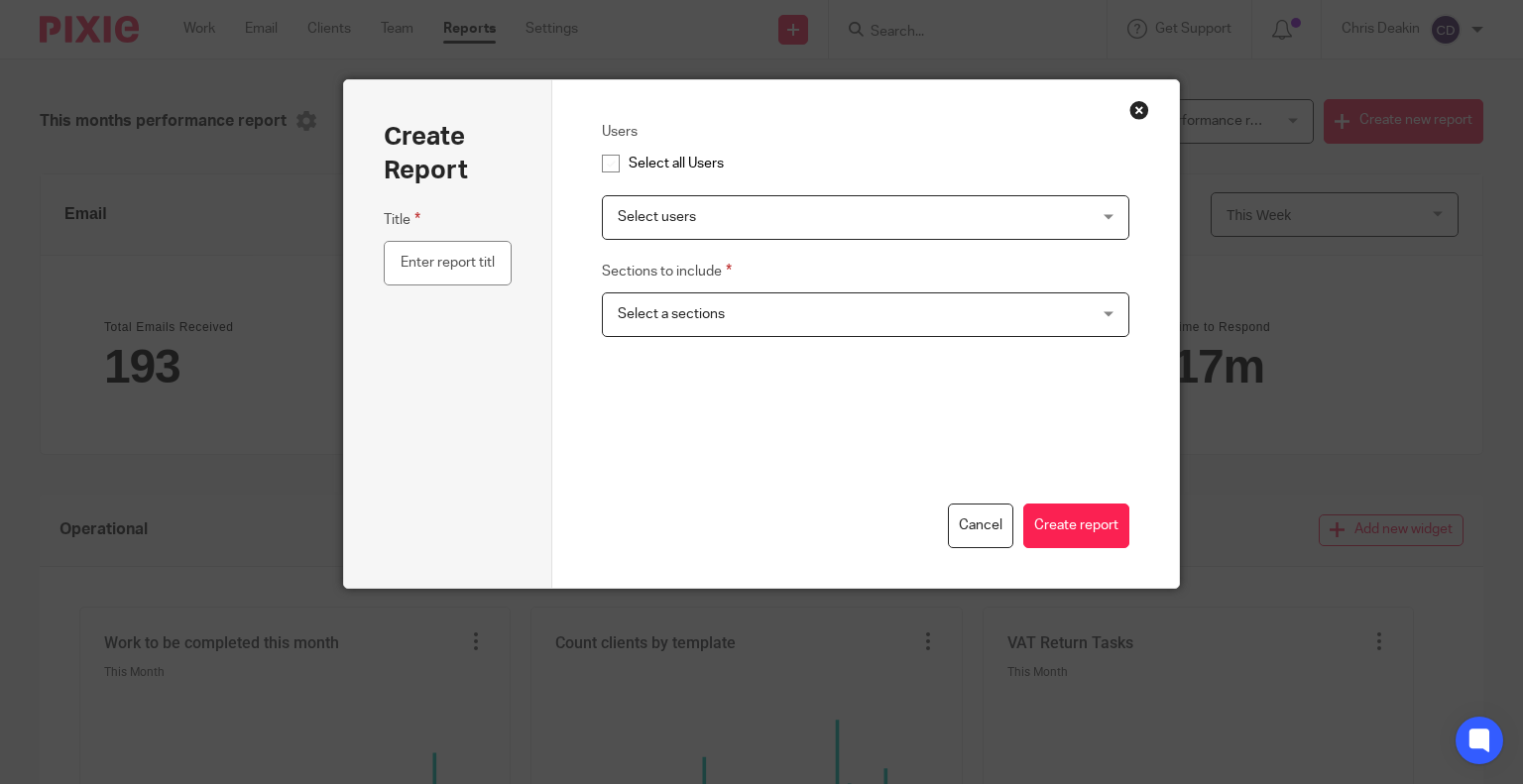 click on "Select users" at bounding box center (656, 217) 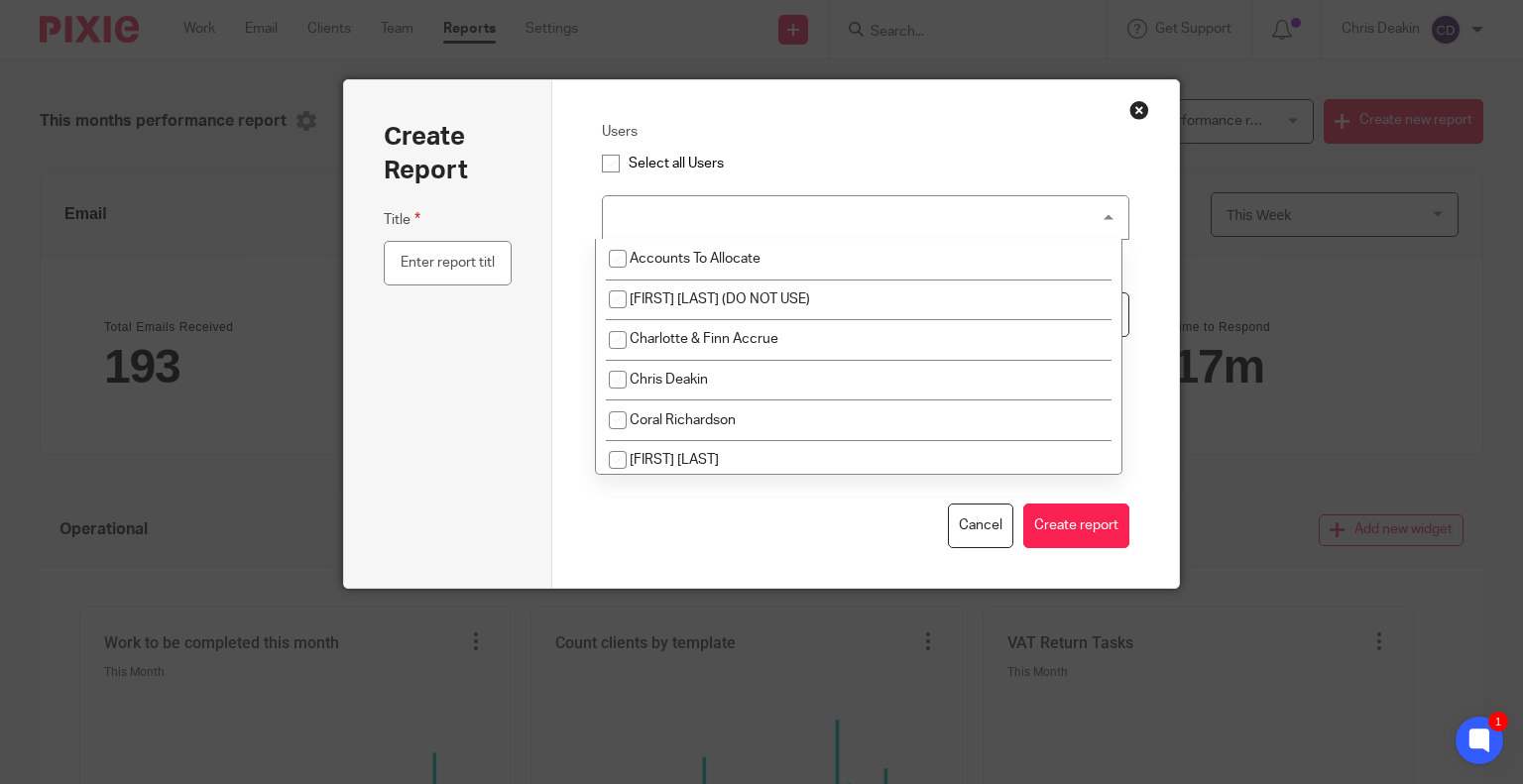 click on "Select users" at bounding box center [866, 217] 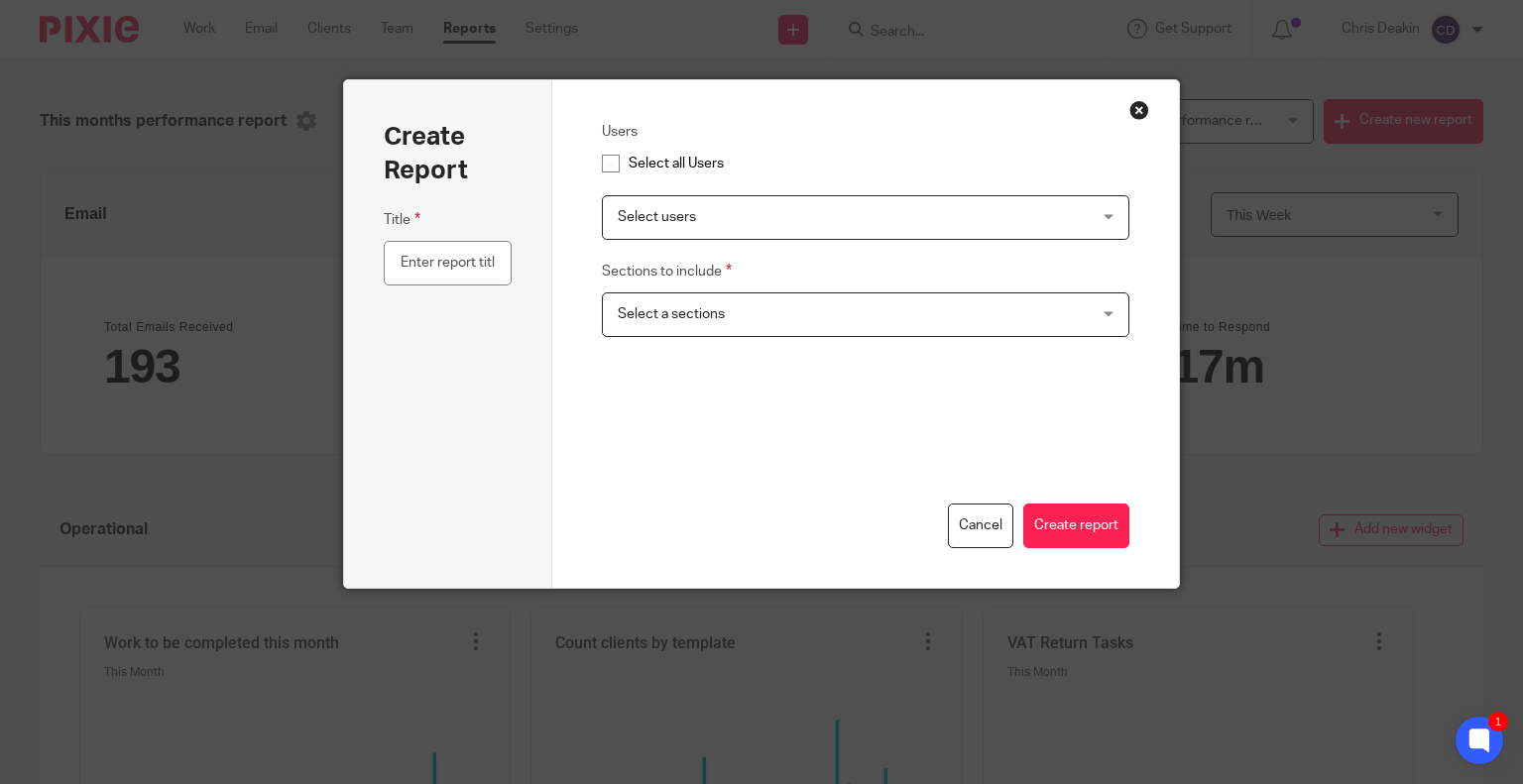 click on "Select users" at bounding box center (656, 217) 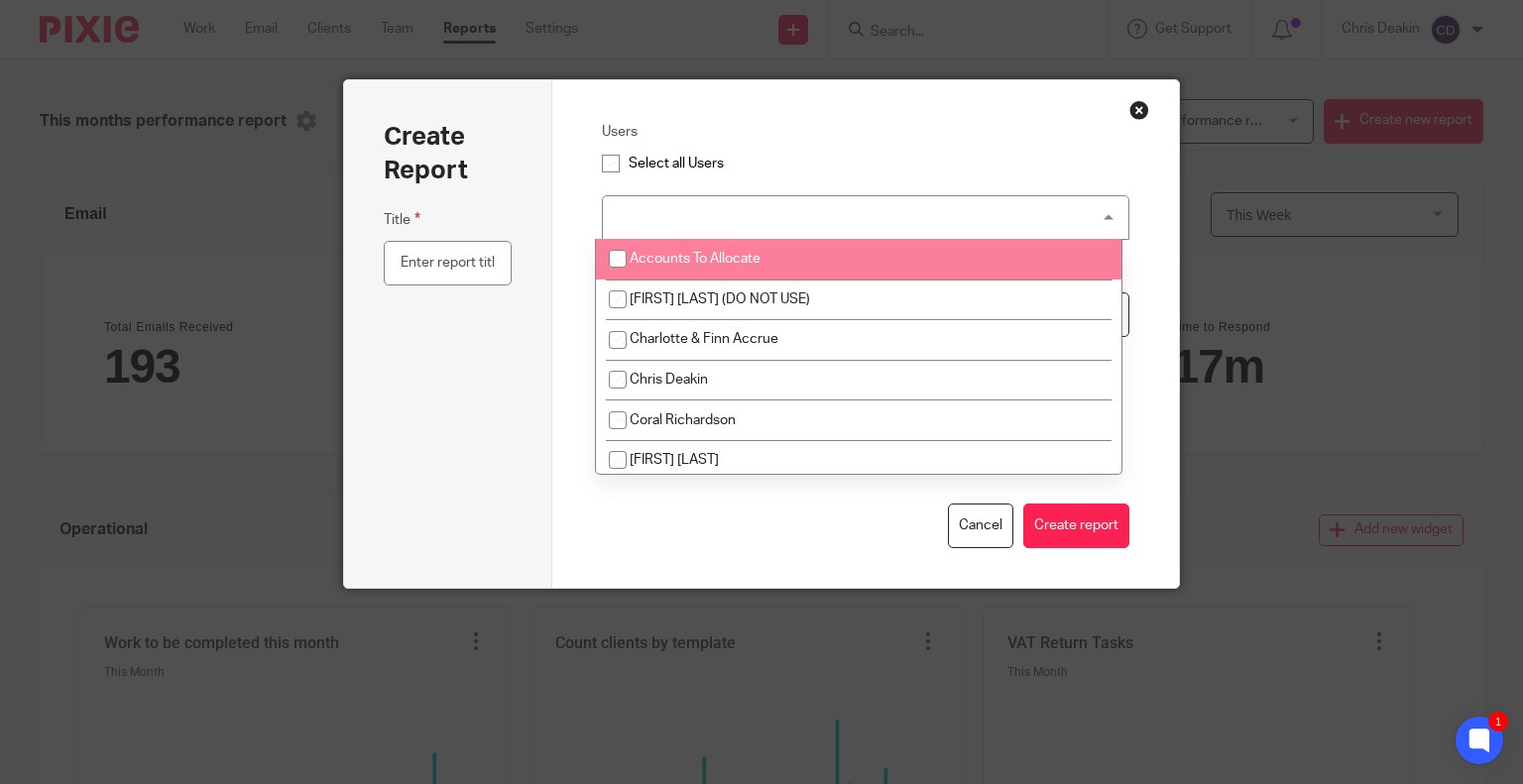 click on "Accounts To Allocate" at bounding box center (859, 259) 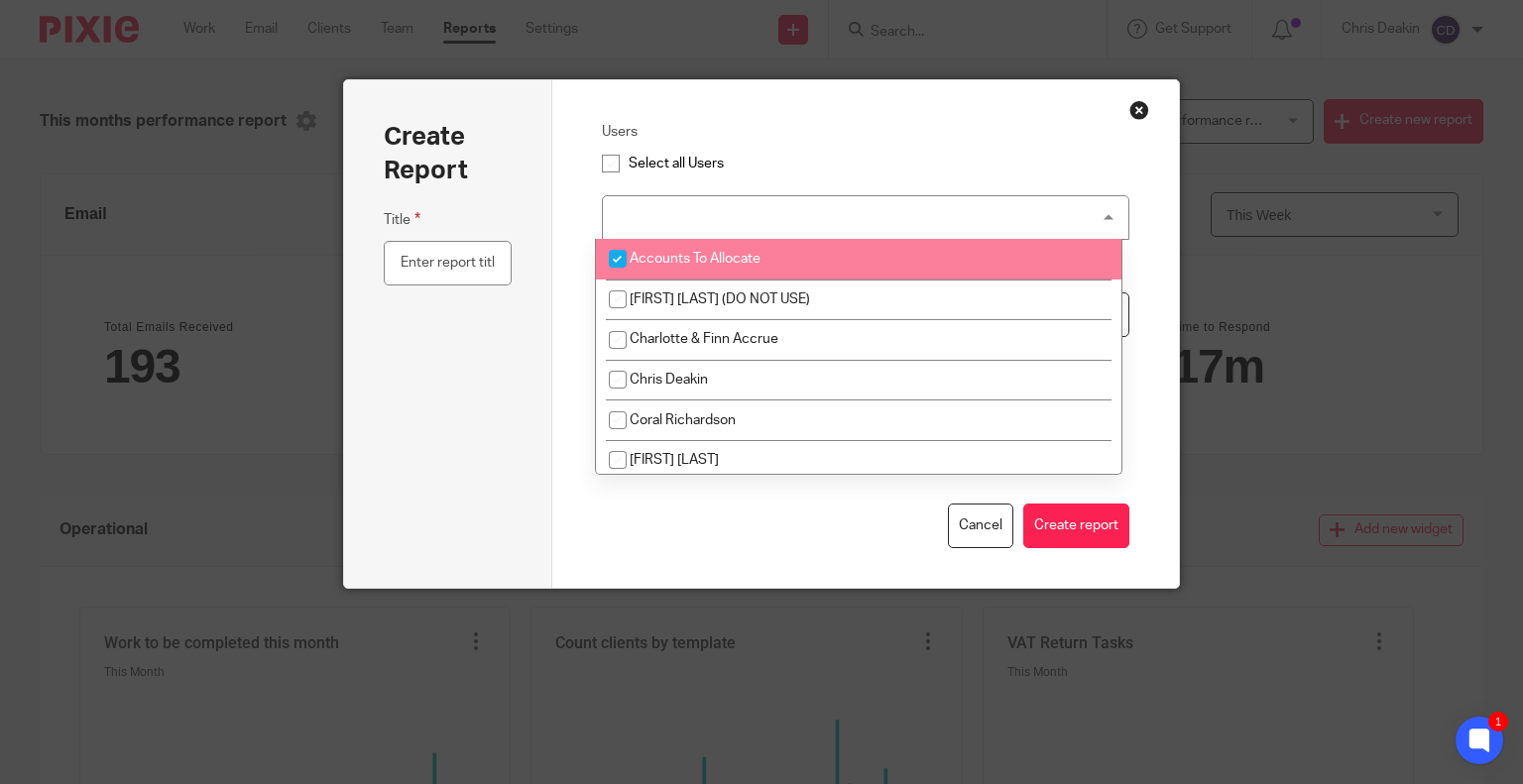 checkbox on "true" 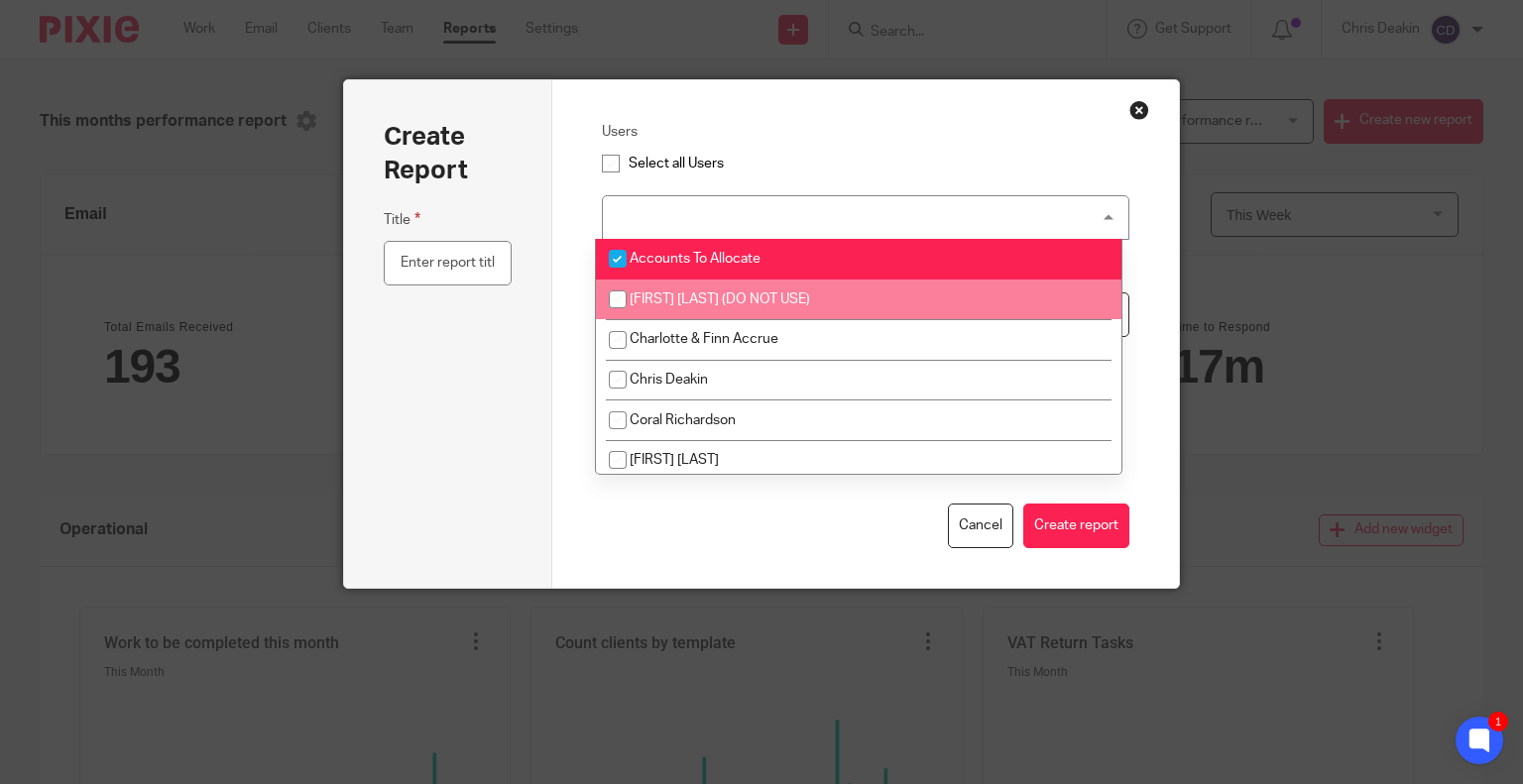 click on "Create Report
Title" at bounding box center [448, 334] 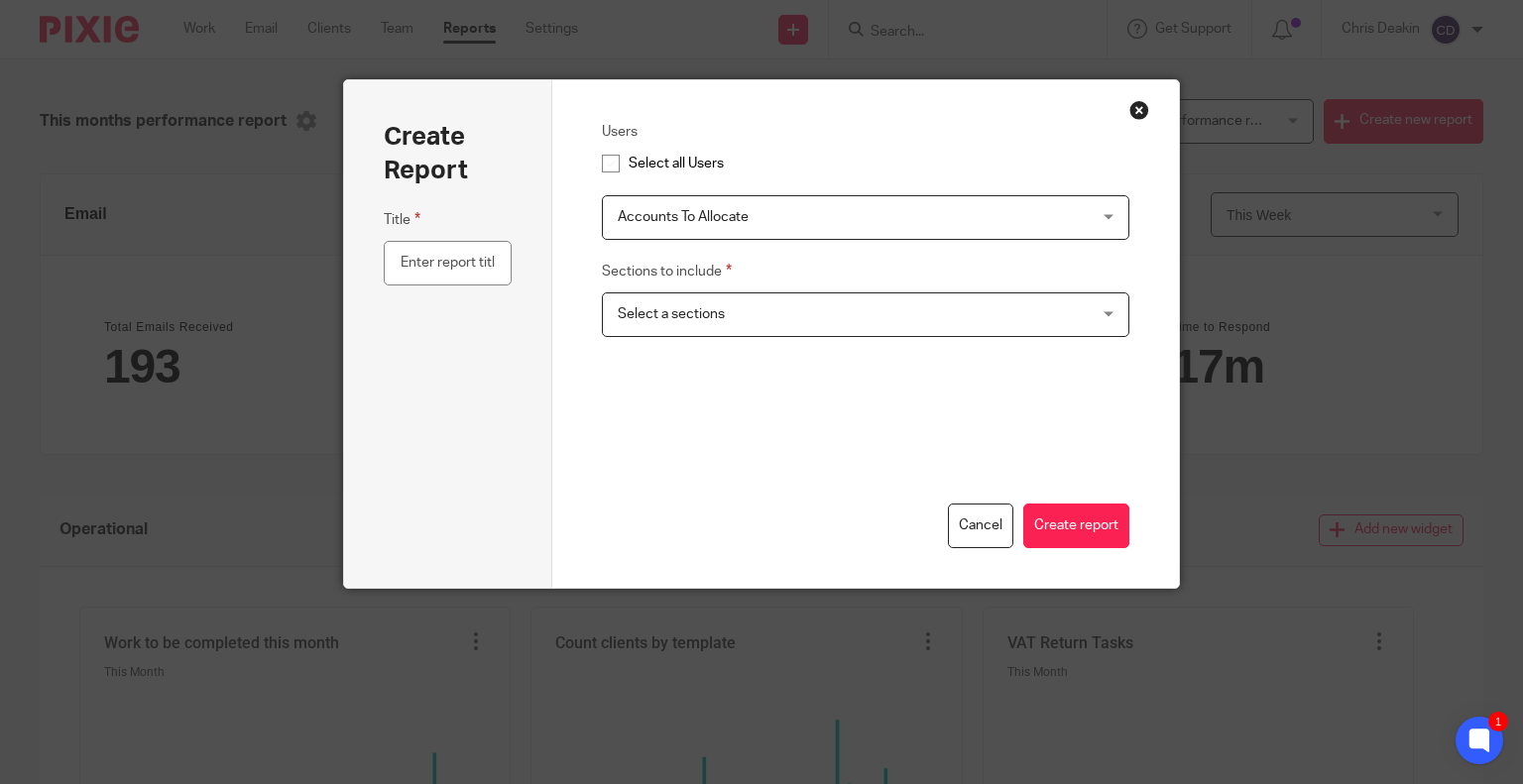 click on "Select a sections" at bounding box center (822, 314) 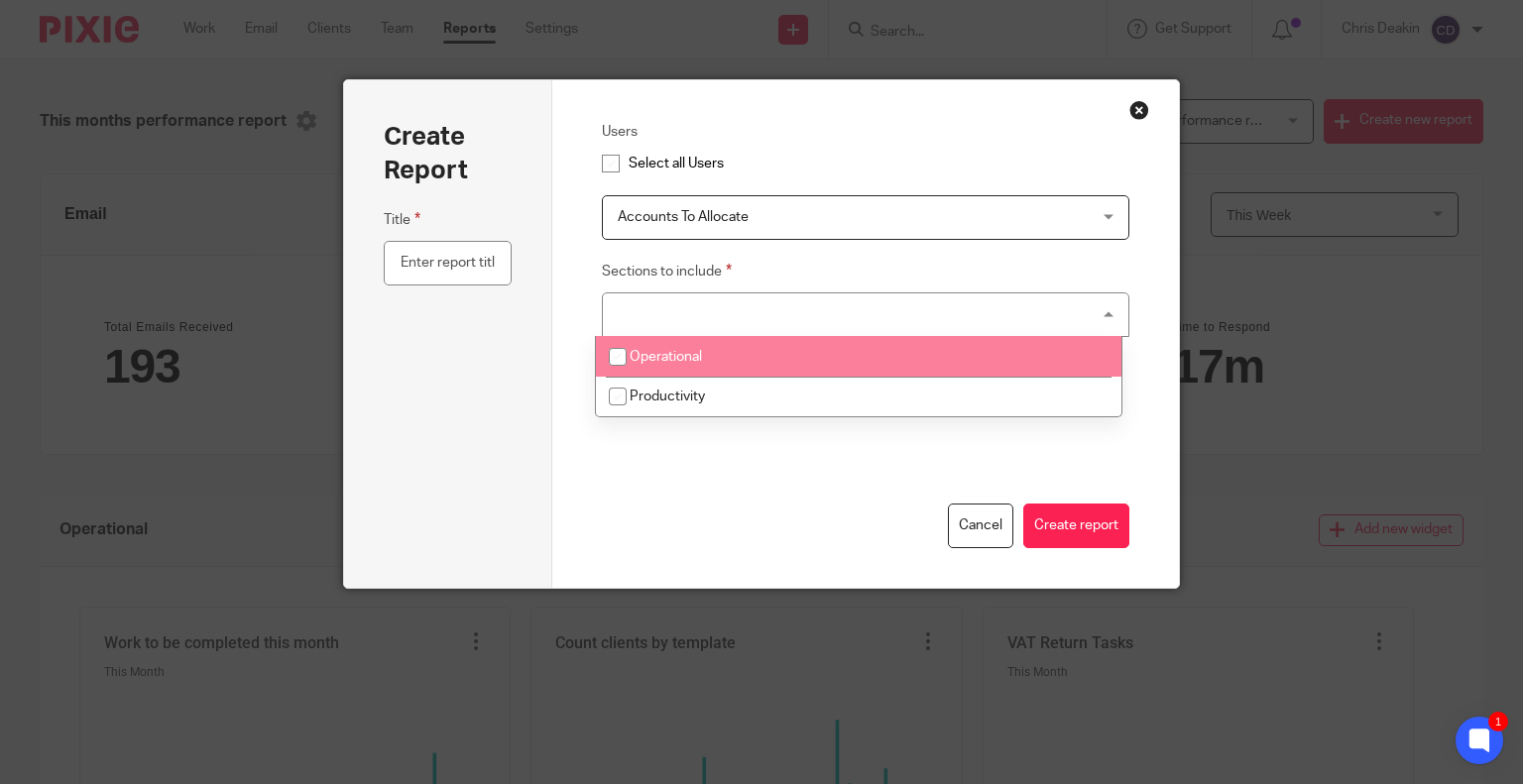 click on "Operational" at bounding box center [665, 357] 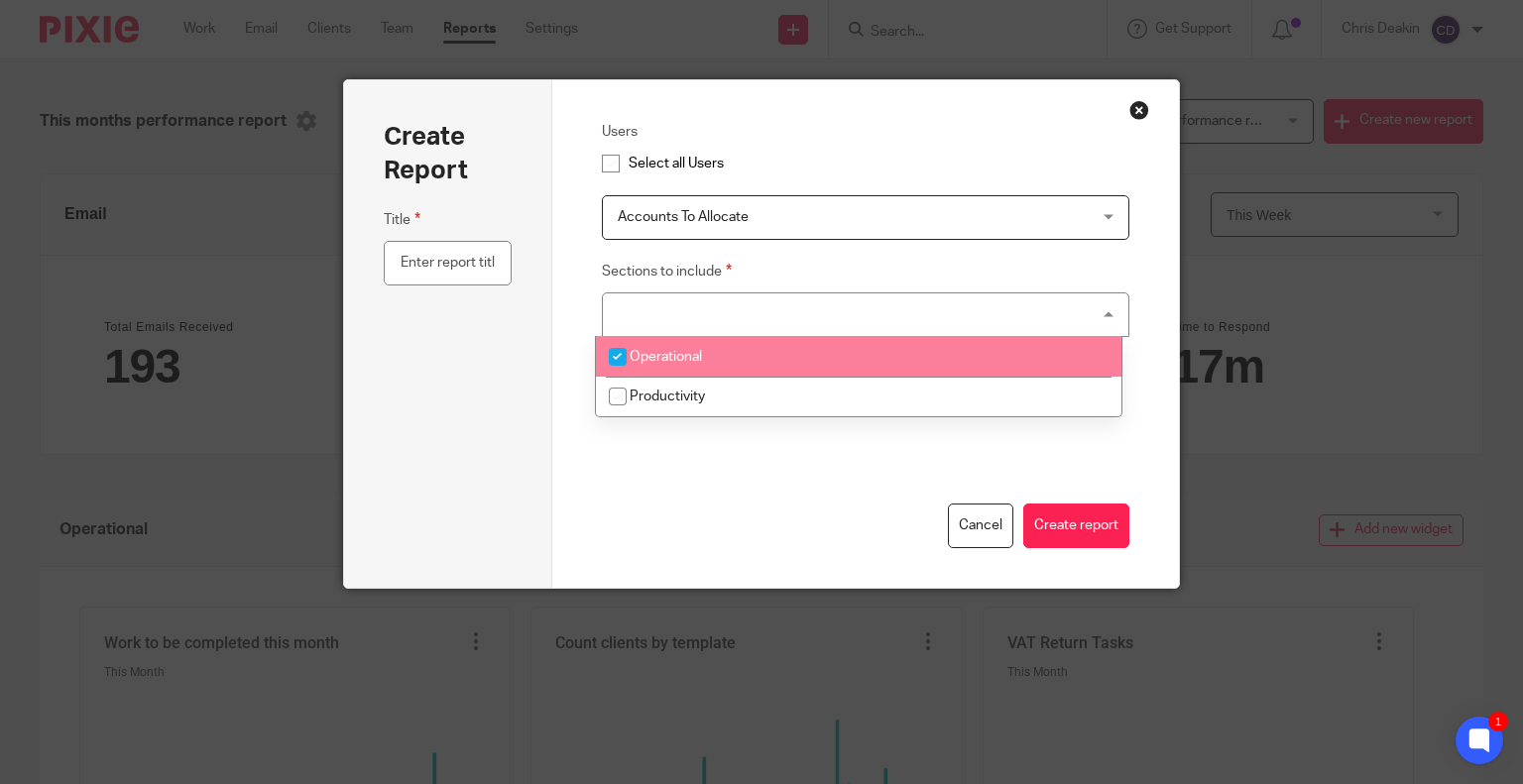 checkbox on "true" 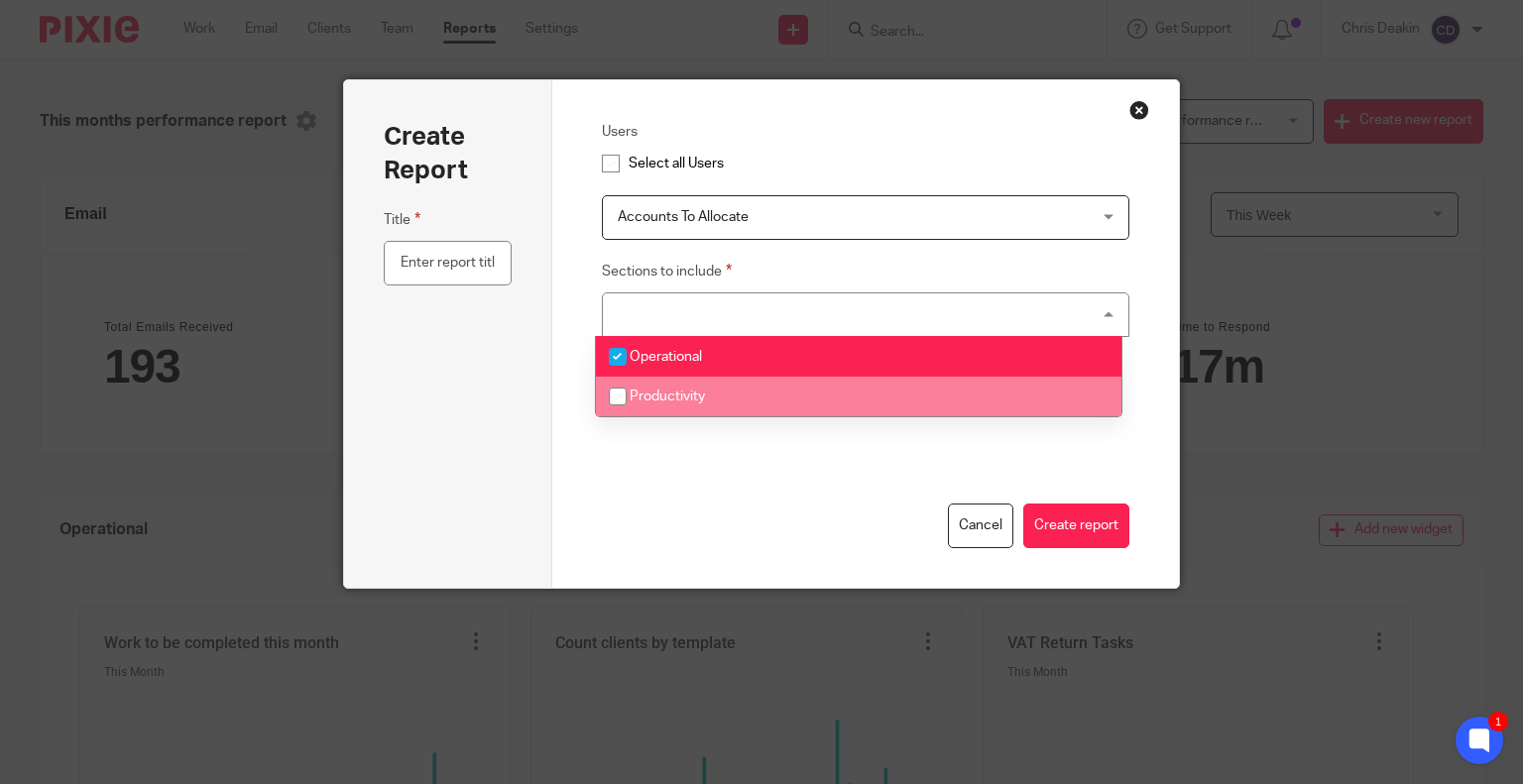 click on "Productivity" at bounding box center [667, 396] 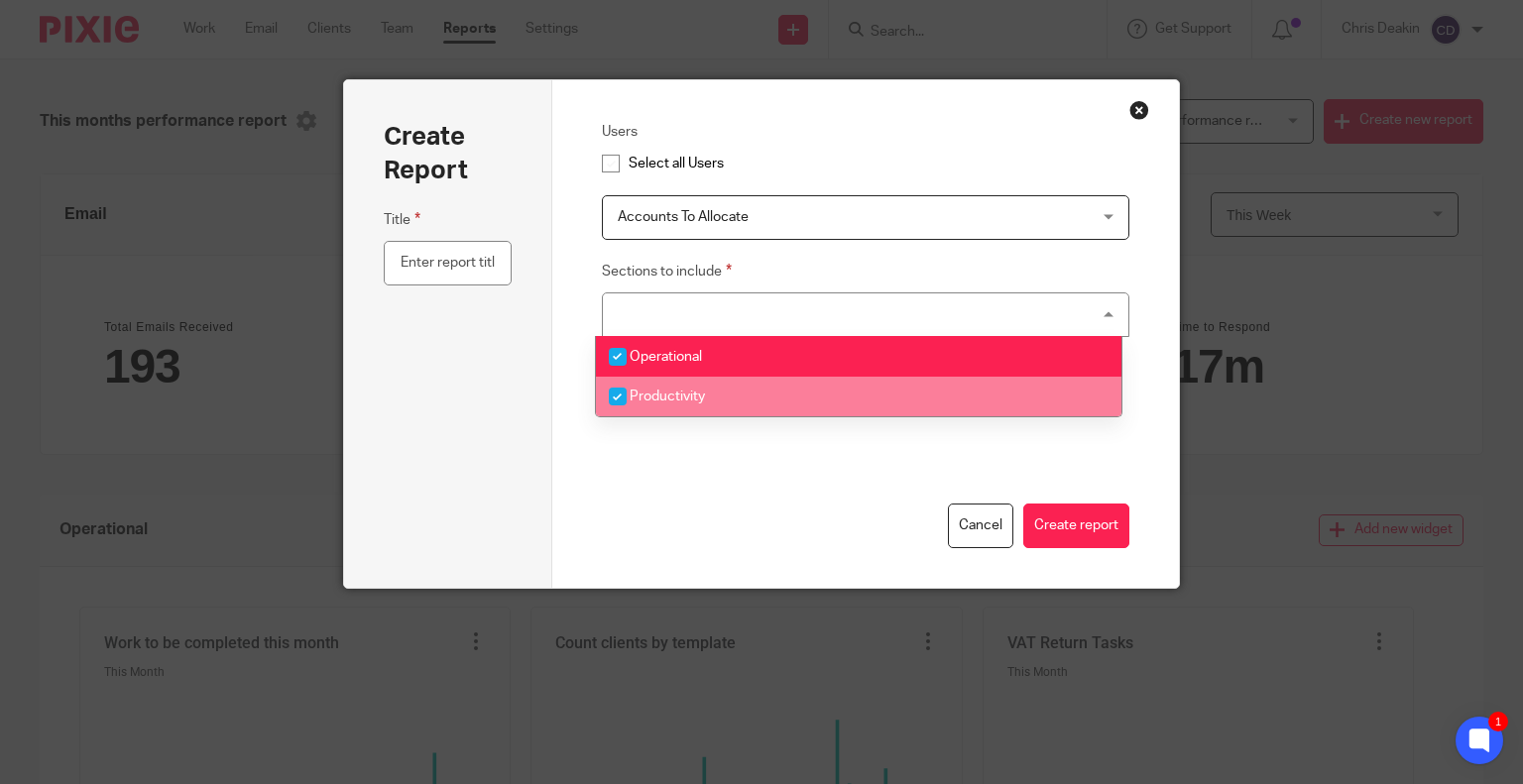 checkbox on "true" 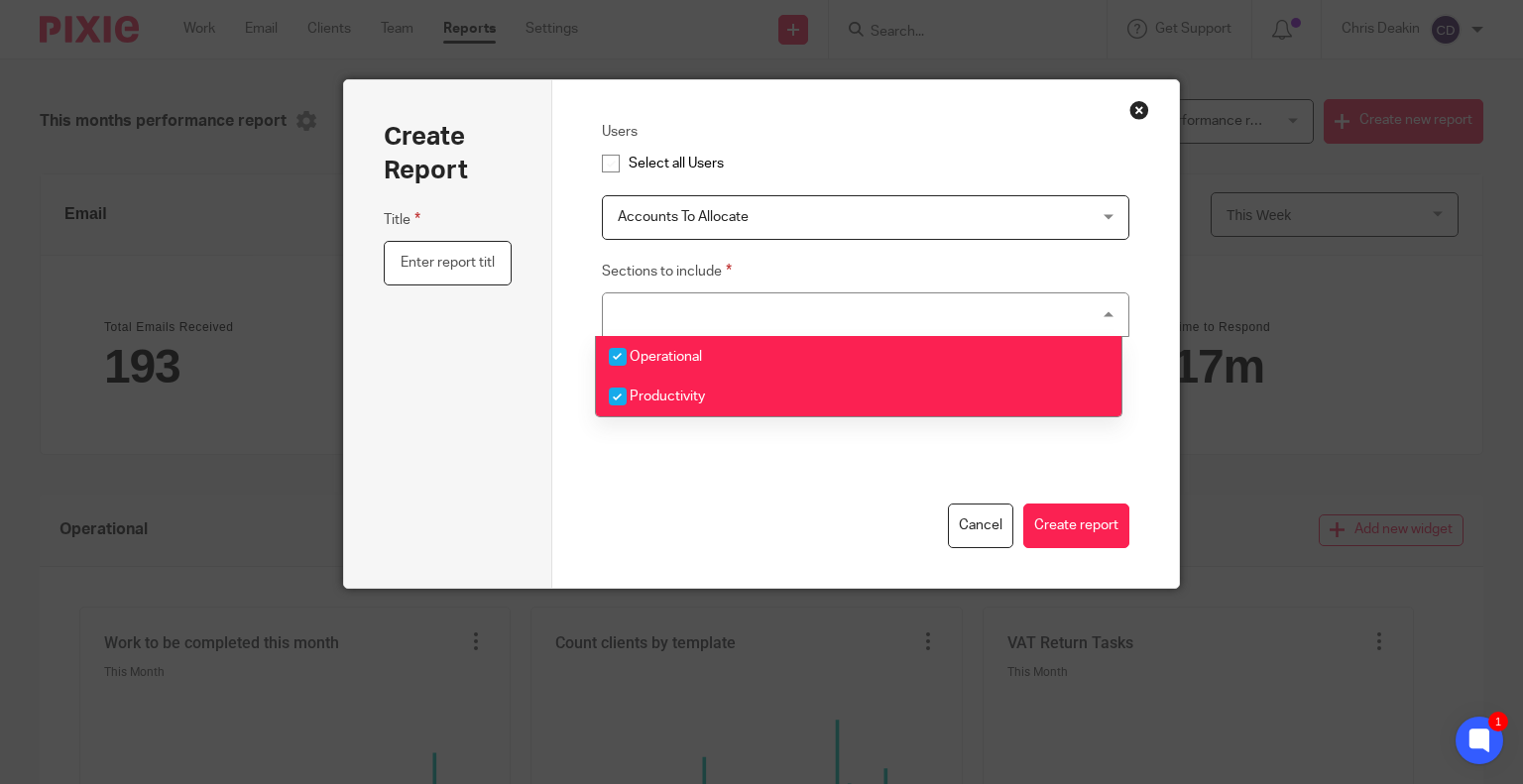 click at bounding box center (448, 263) 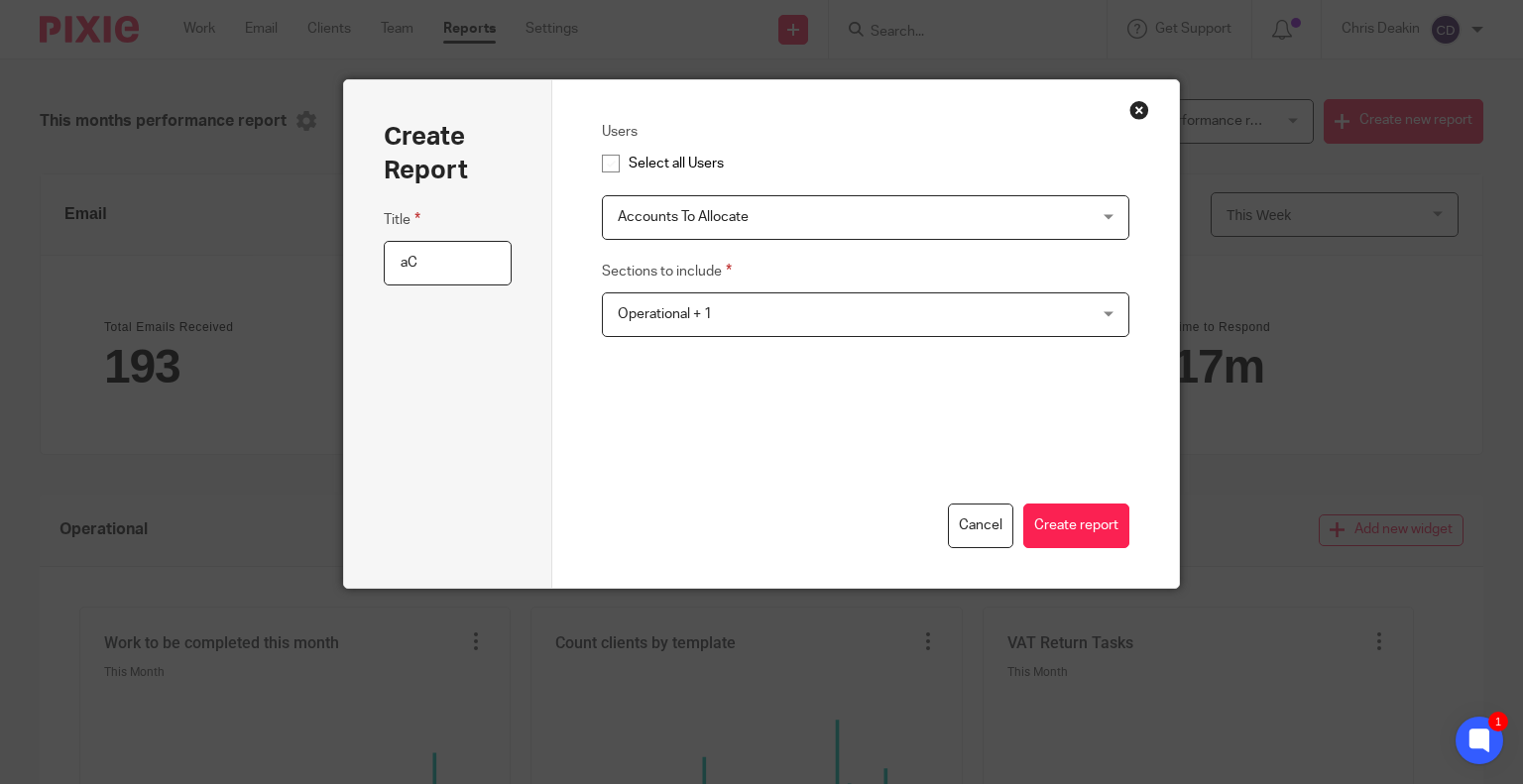 type on "a" 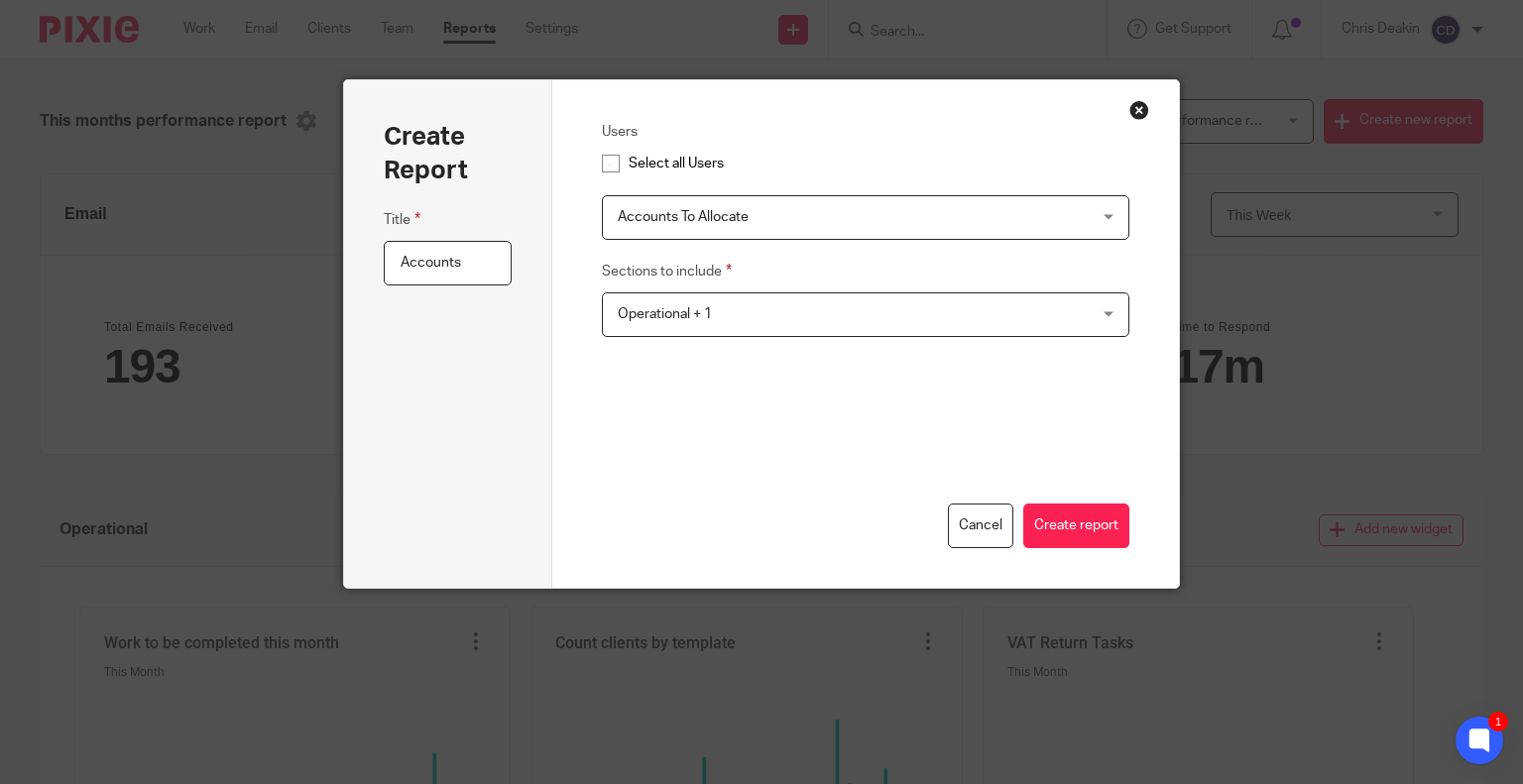type on "Accounts" 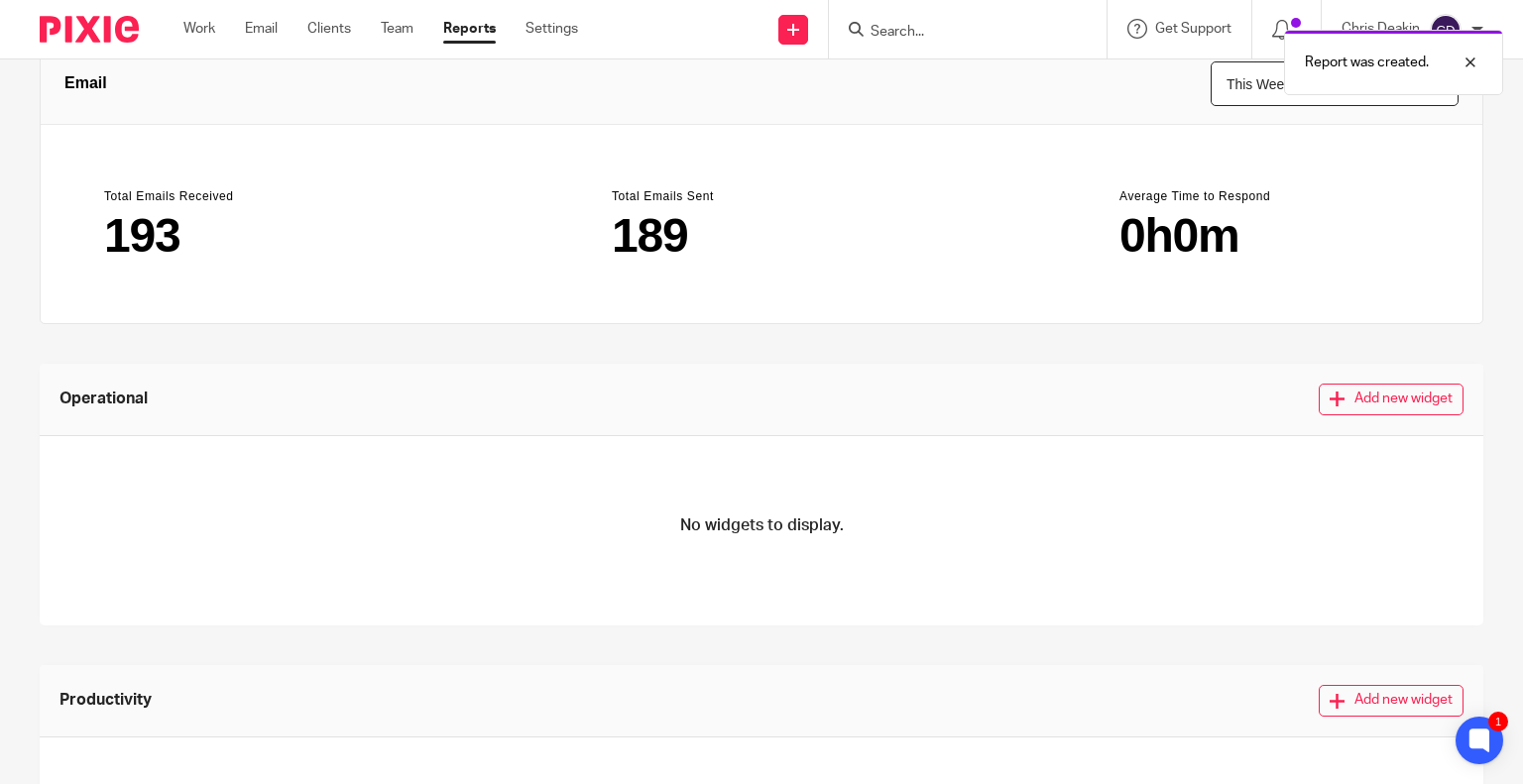 scroll, scrollTop: 352, scrollLeft: 0, axis: vertical 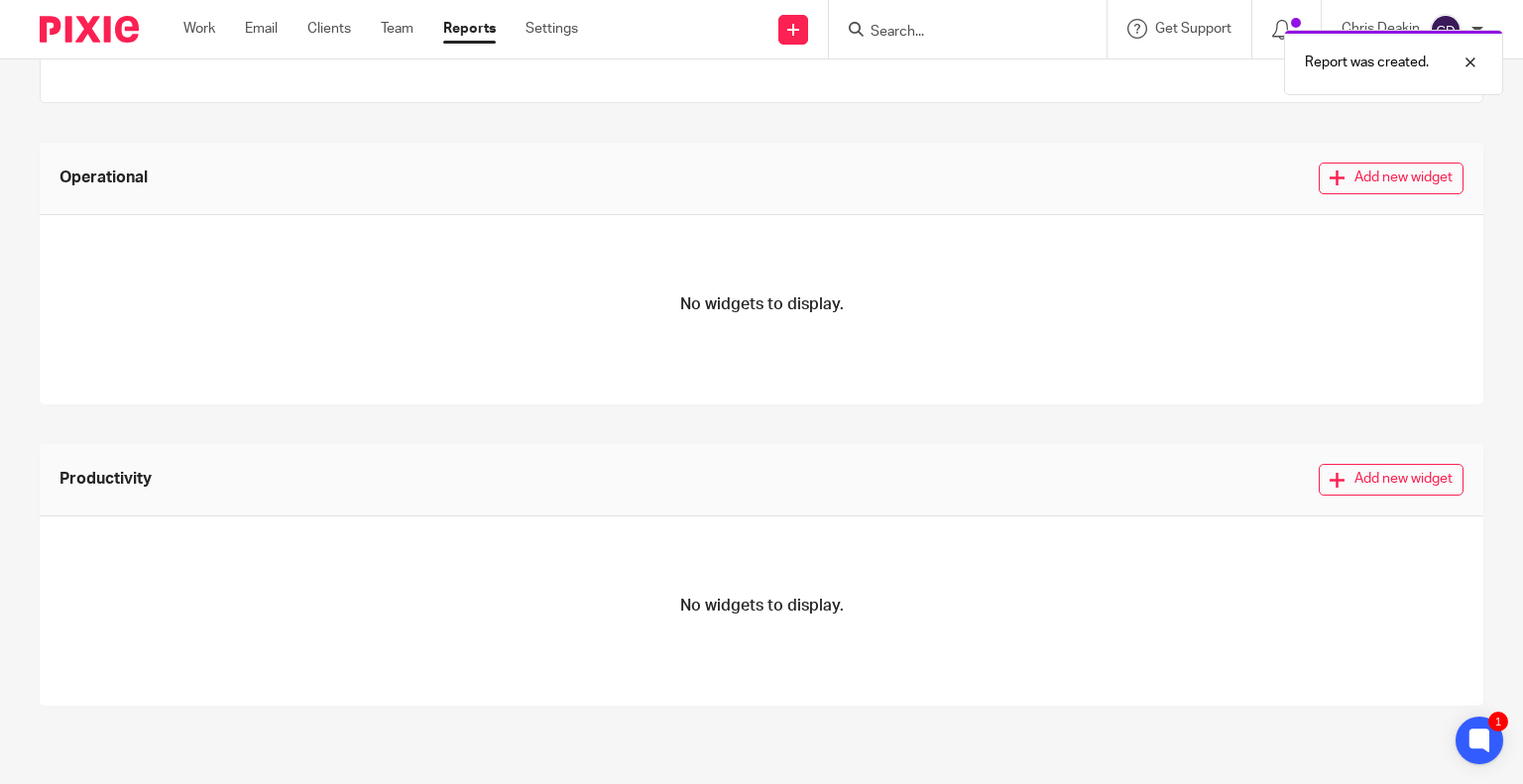 click on "Add new widget" at bounding box center [1391, 178] 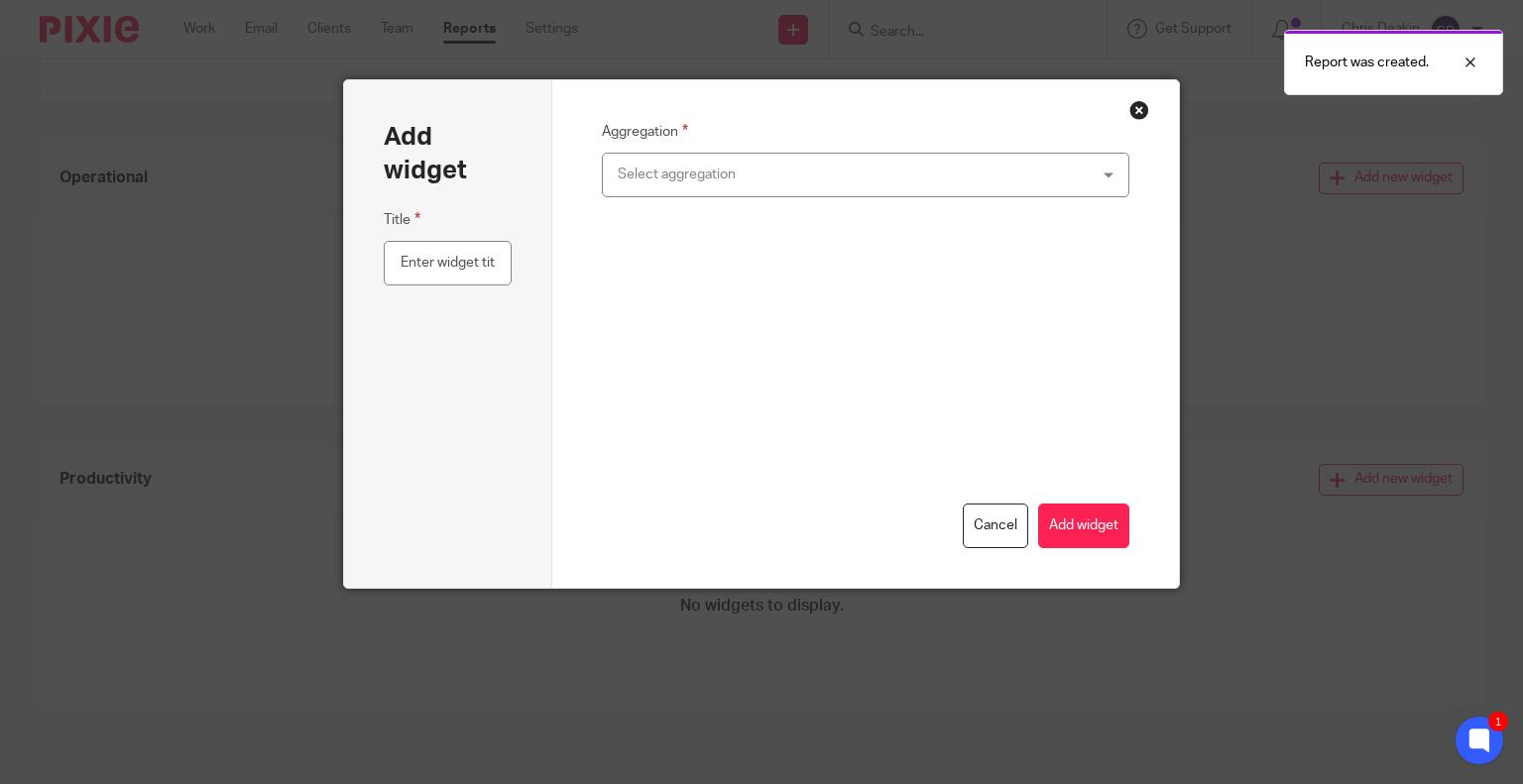 click on "Select aggregation" at bounding box center (822, 174) 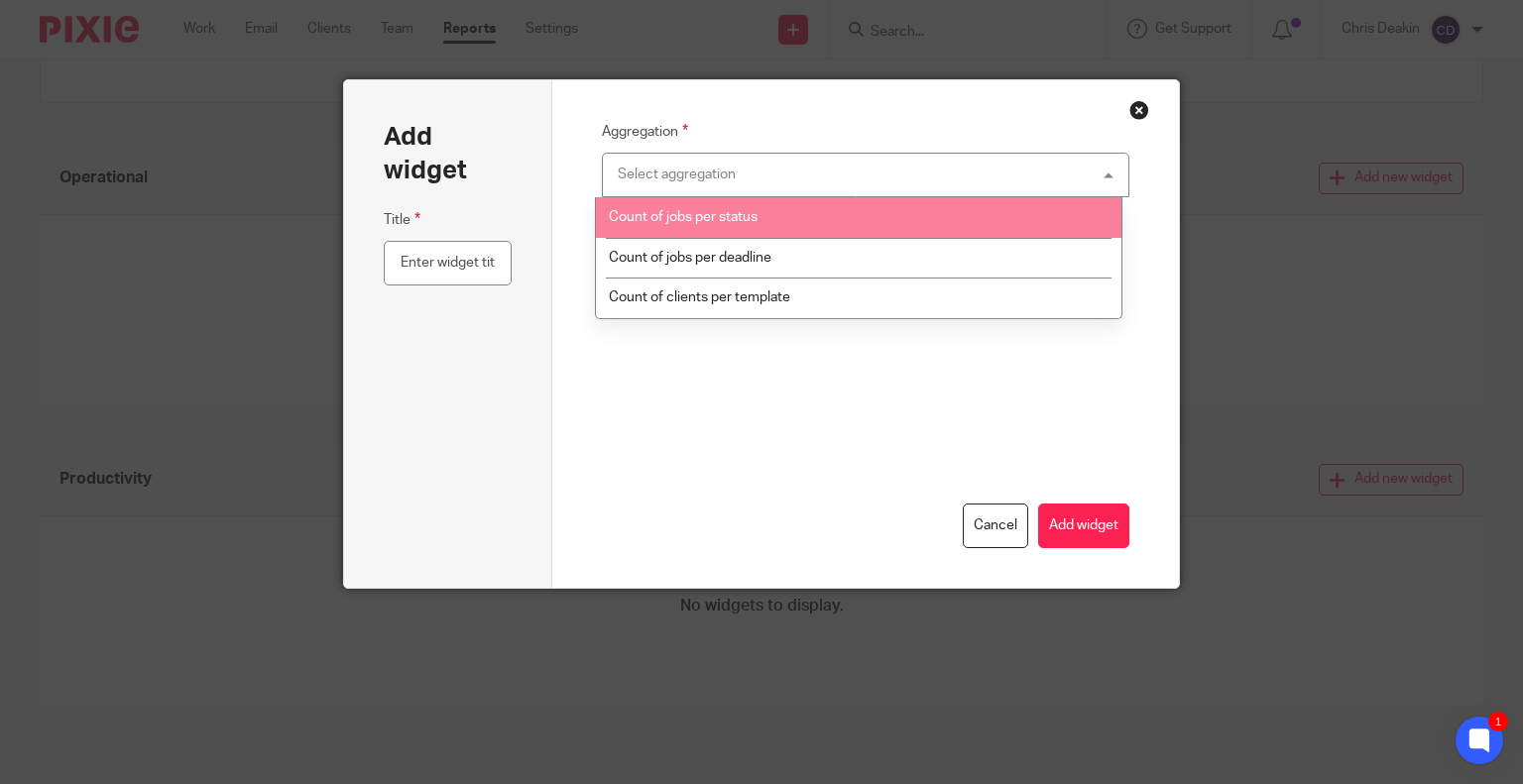 click on "Count of jobs per status" at bounding box center [859, 217] 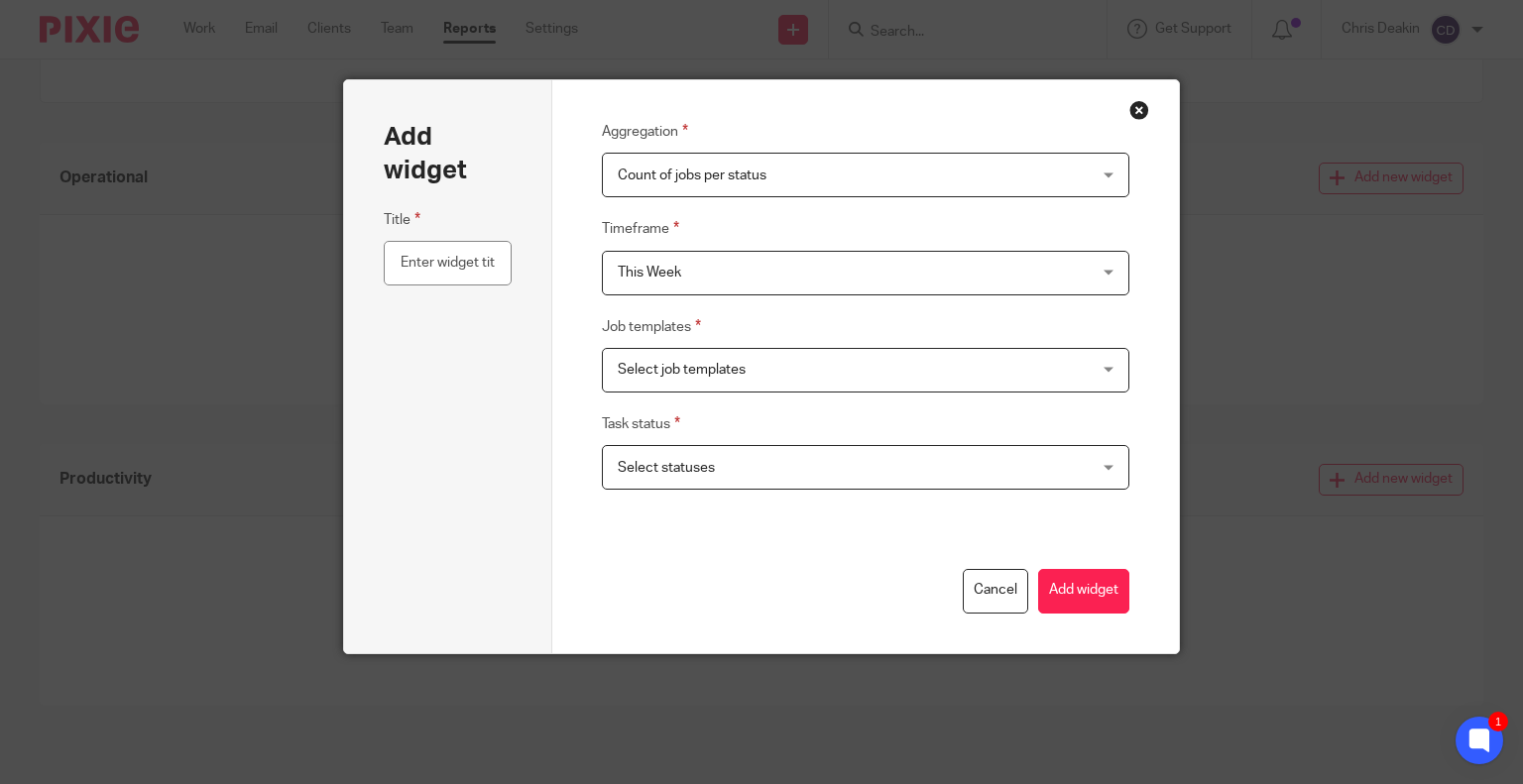 click on "This Week" at bounding box center (822, 273) 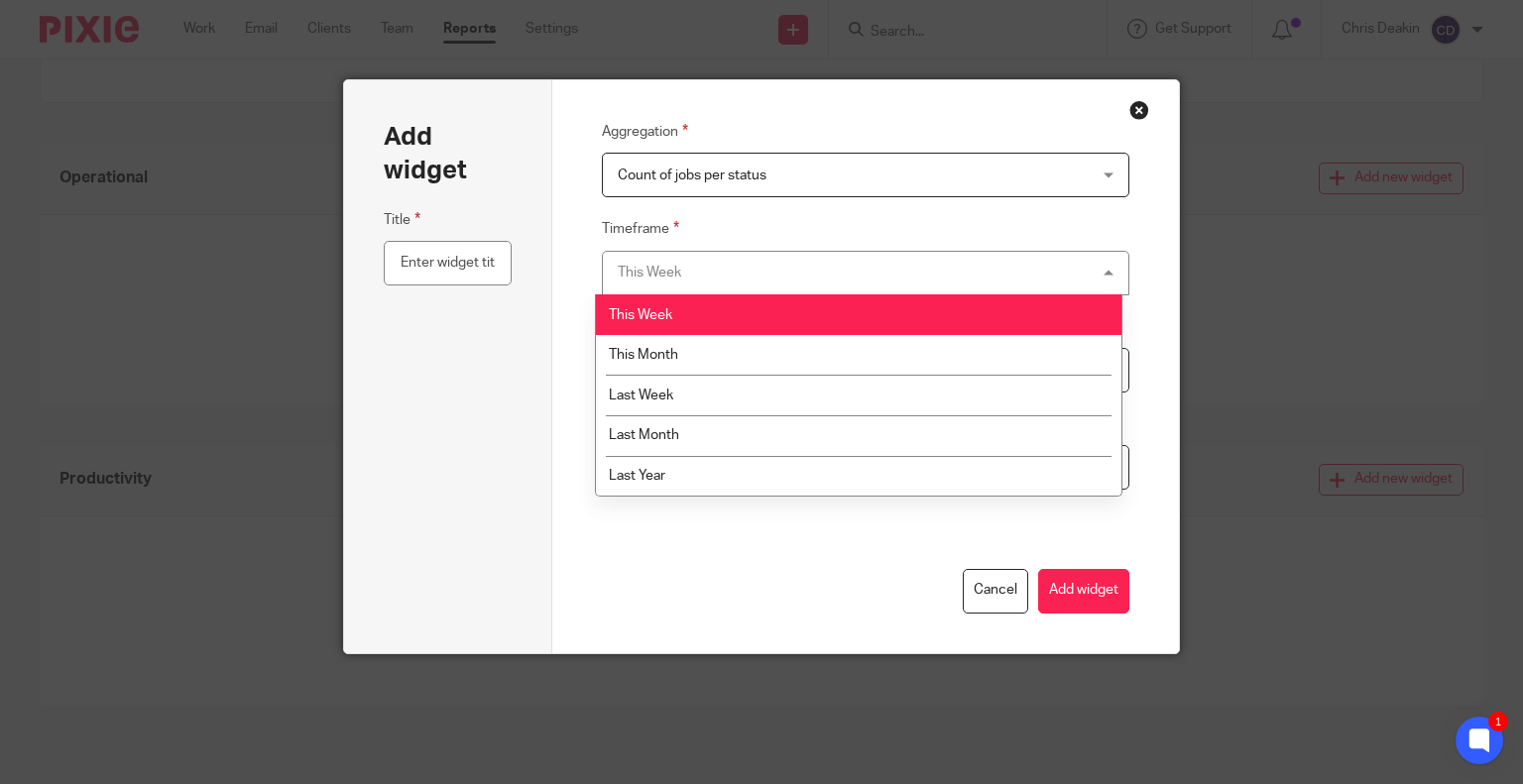 click on "This Week
This Week" at bounding box center (866, 273) 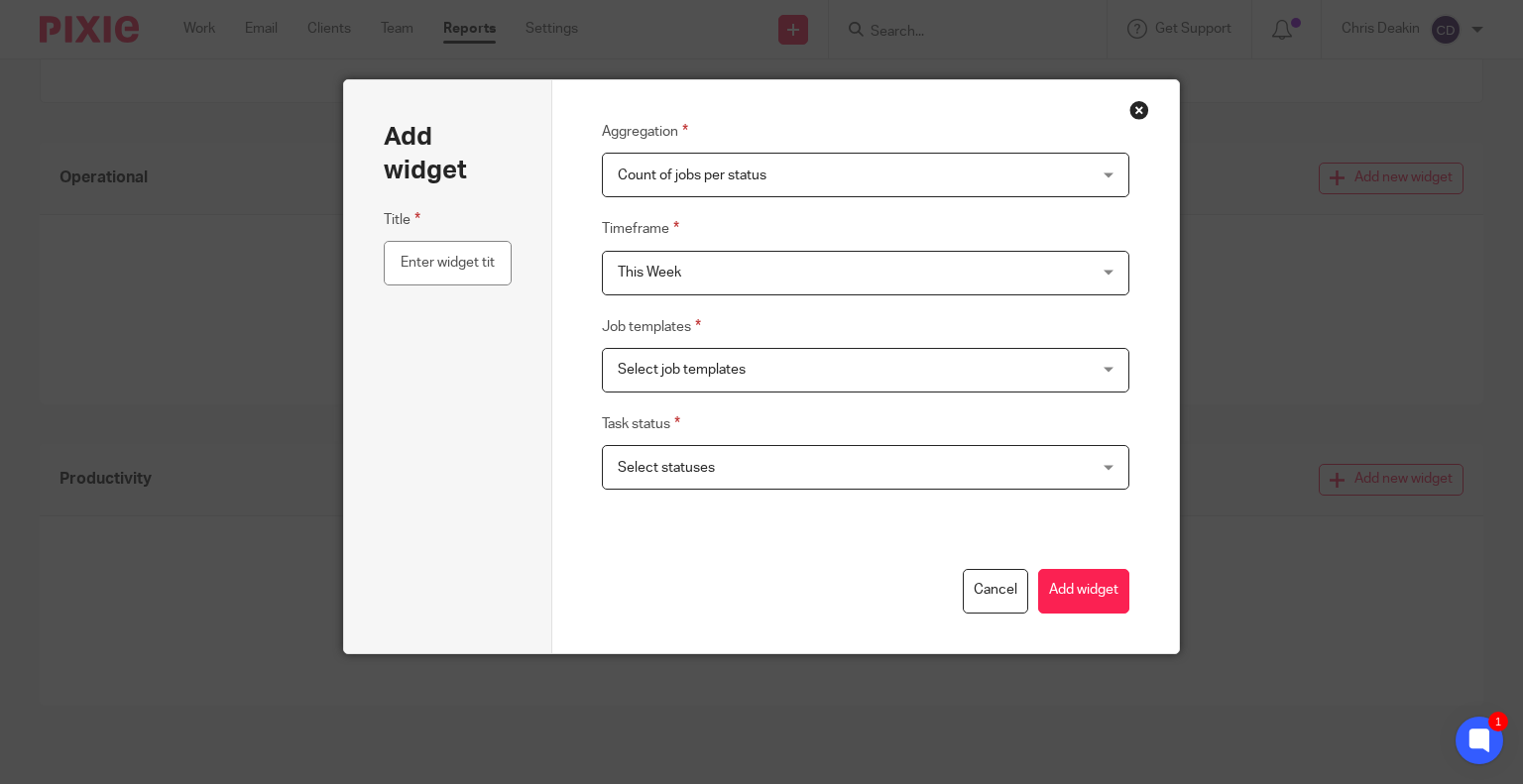 click on "Select job templates" at bounding box center (822, 370) 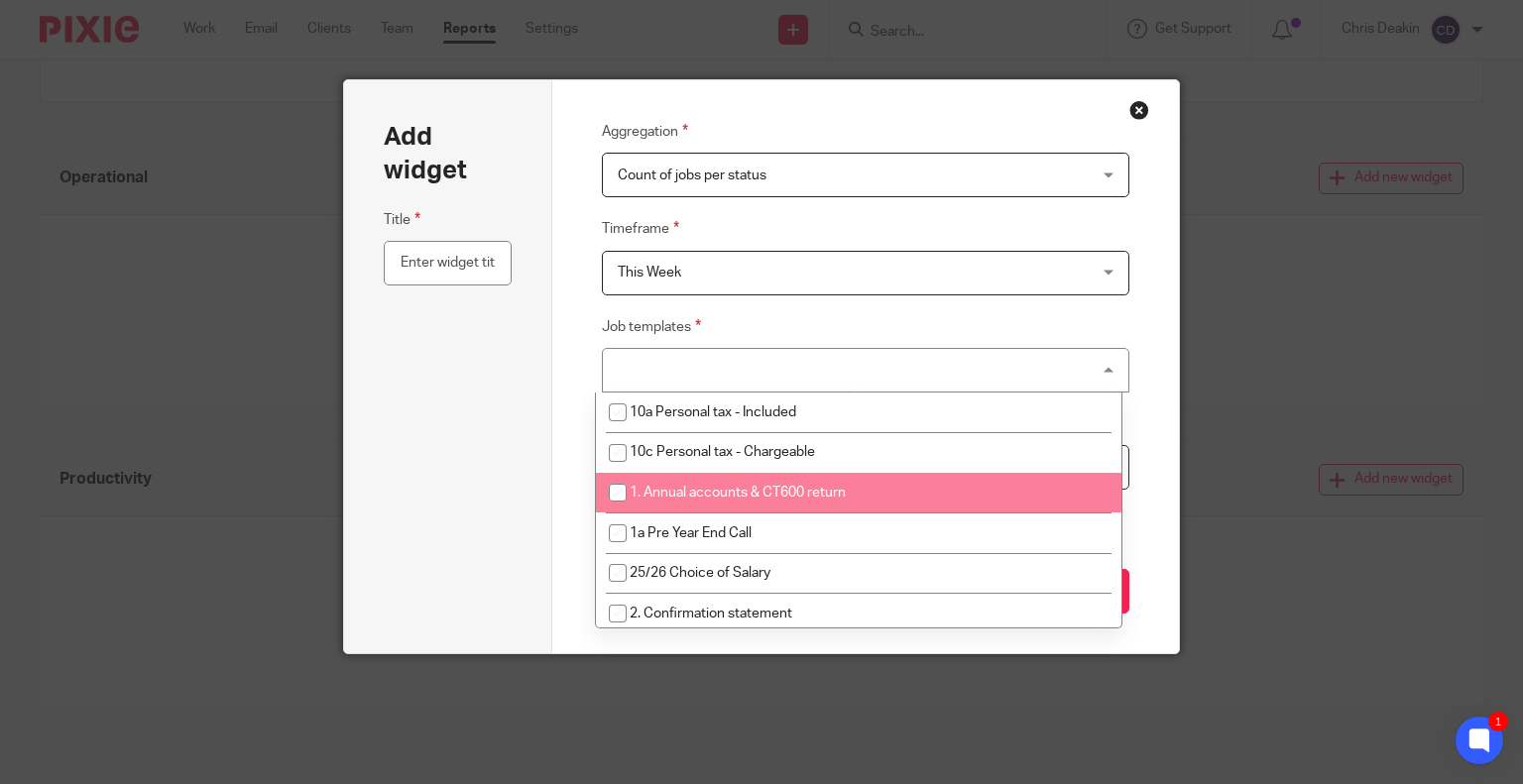click on "1. Annual accounts & CT600 return" at bounding box center (859, 493) 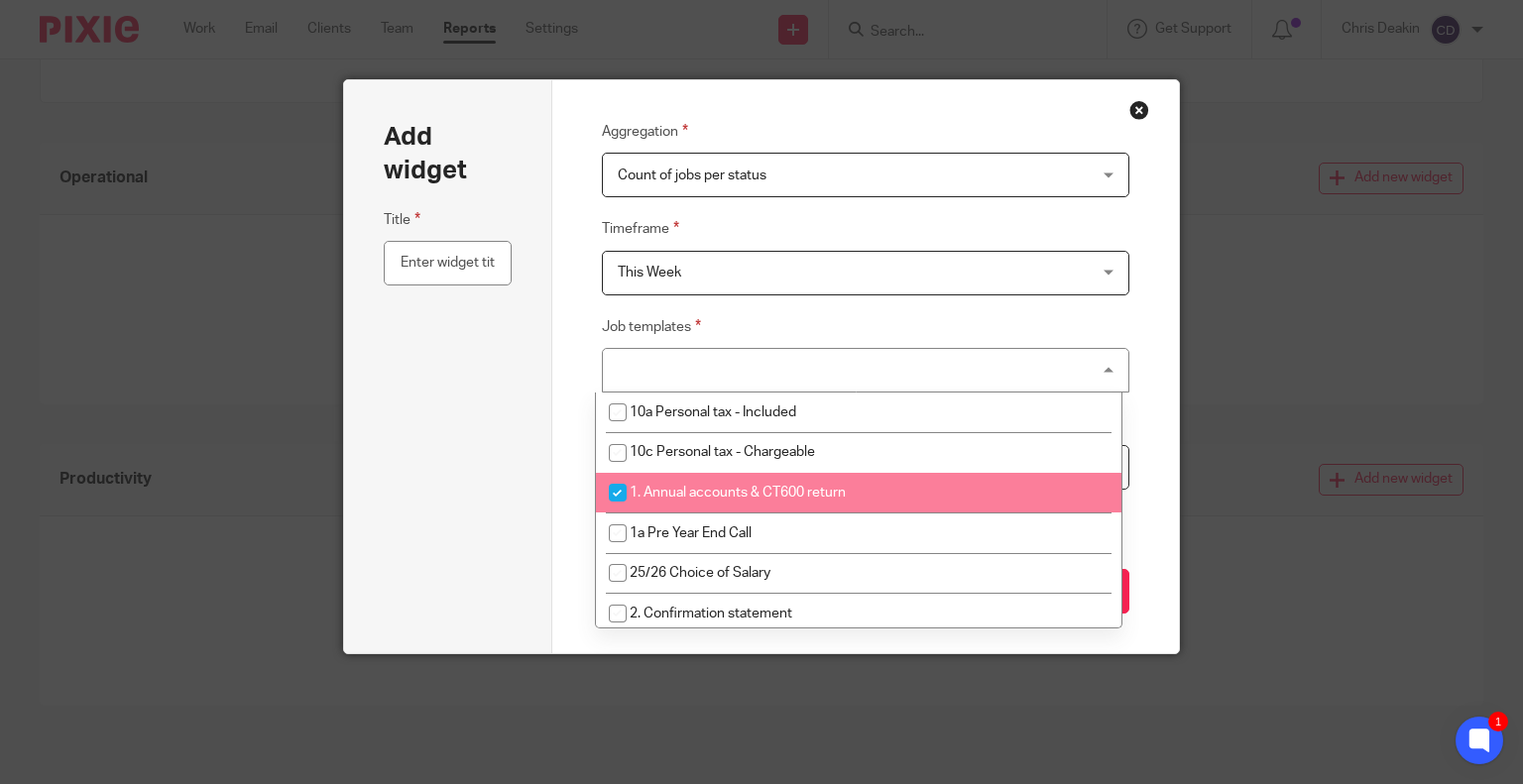 checkbox on "true" 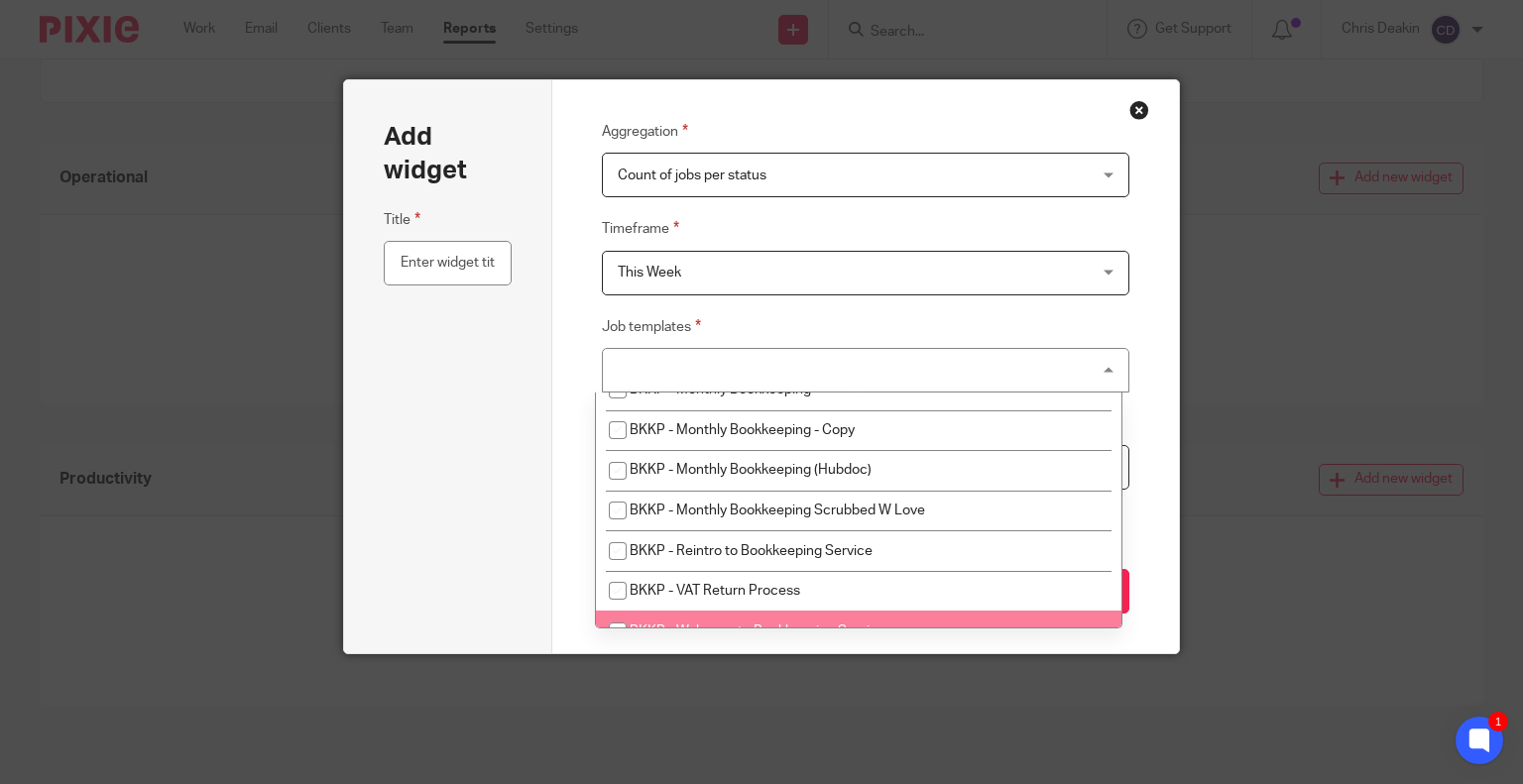 scroll, scrollTop: 1090, scrollLeft: 0, axis: vertical 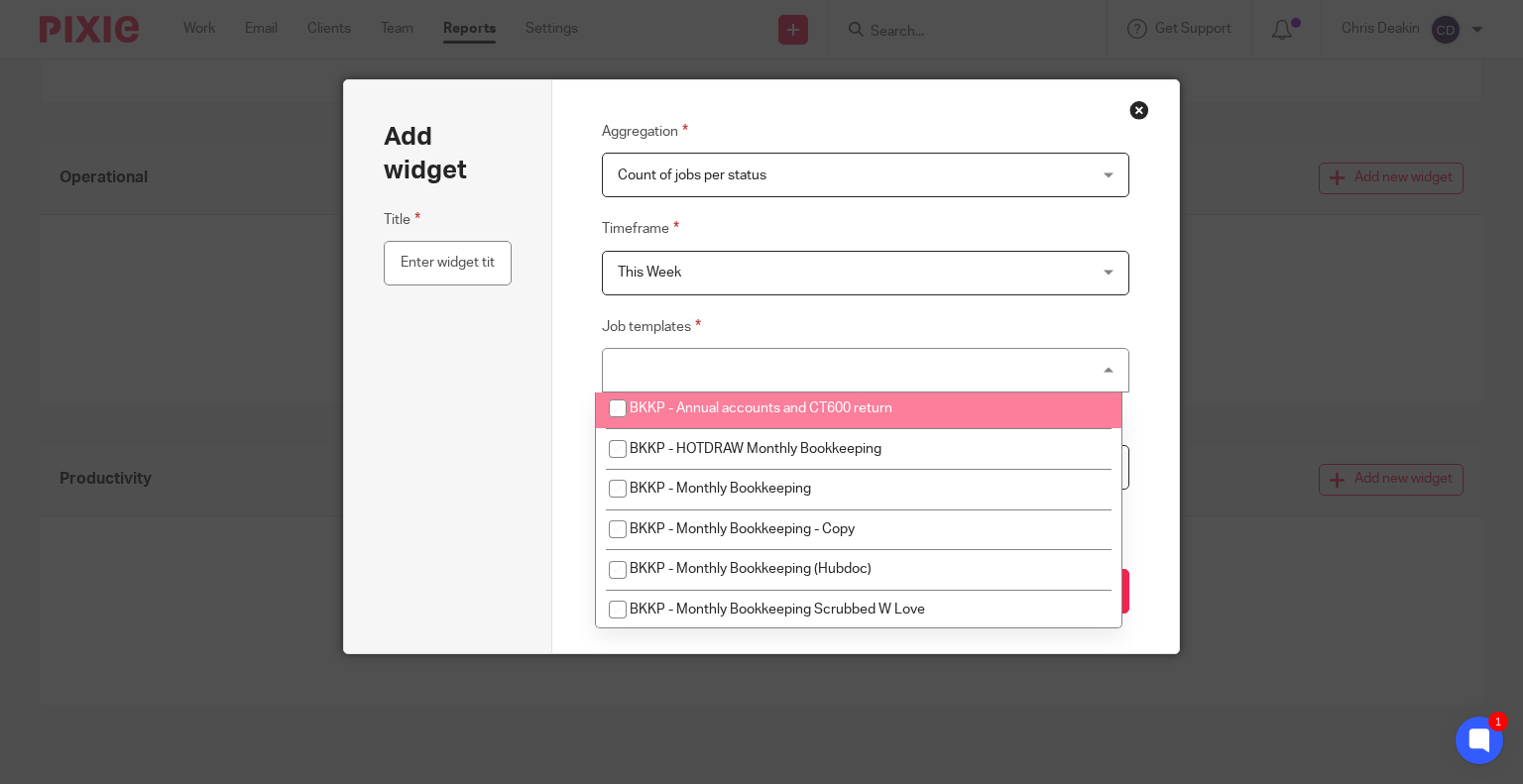 click on "BKKP - Annual accounts and CT600 return" at bounding box center (761, 408) 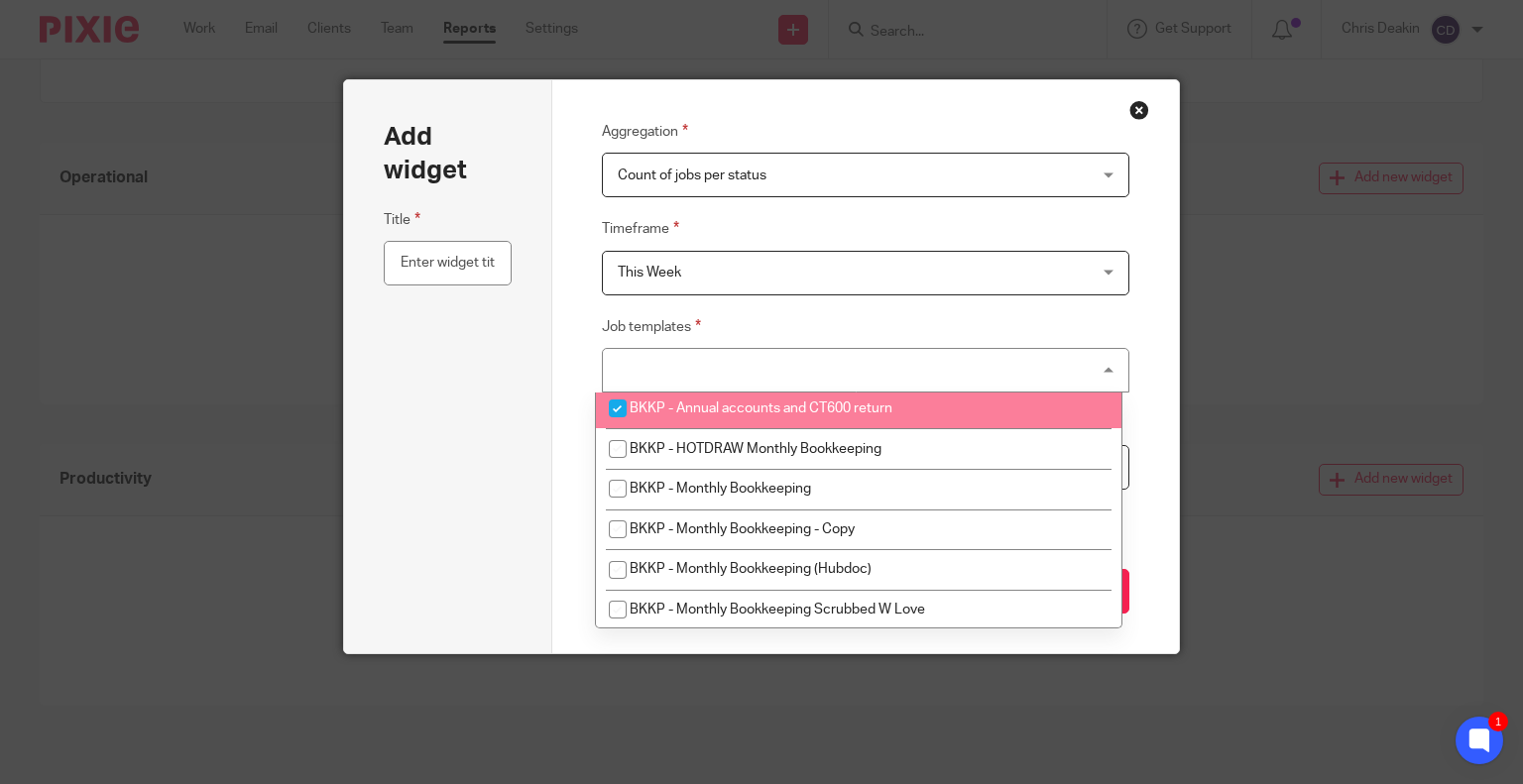 checkbox on "true" 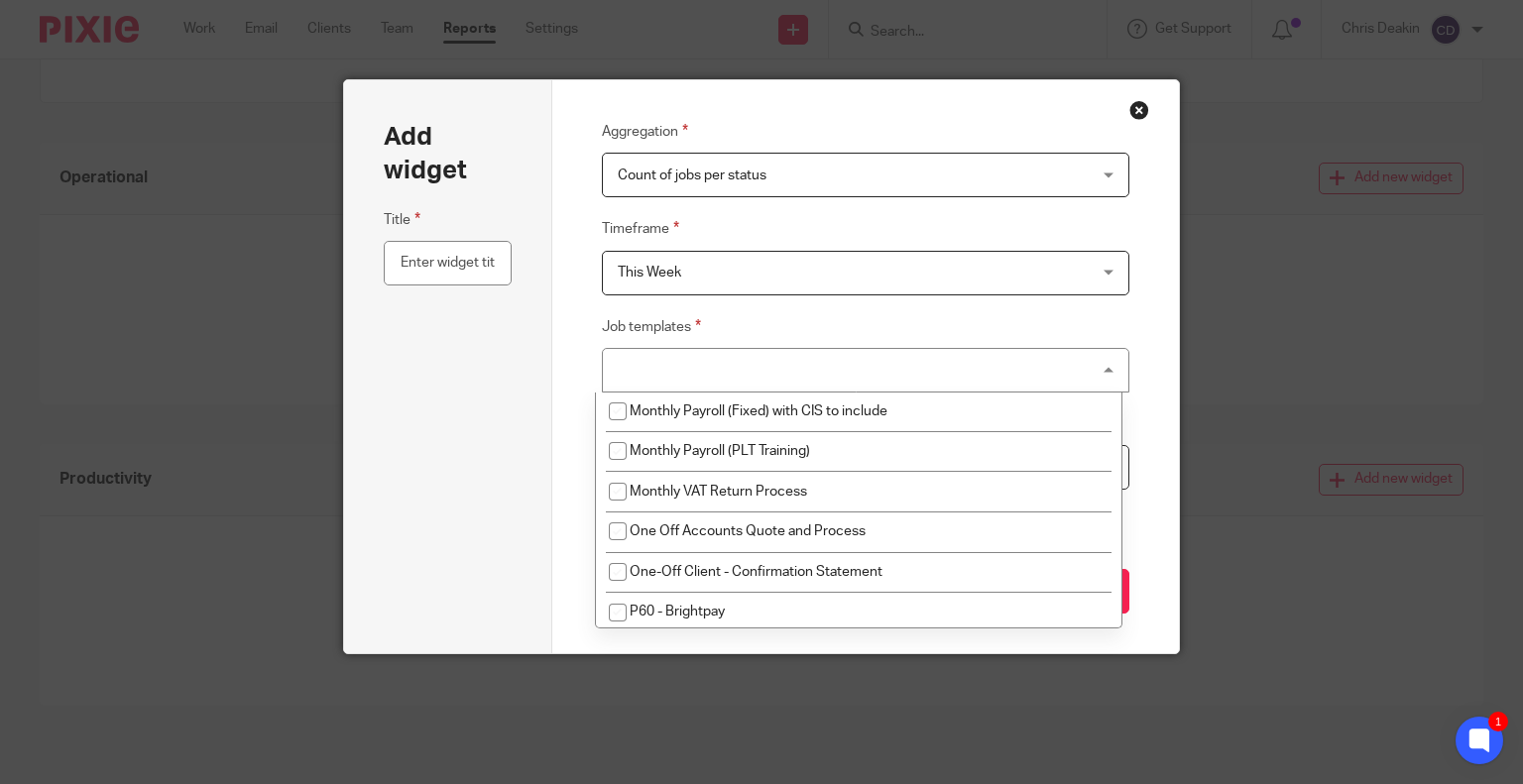 scroll, scrollTop: 2379, scrollLeft: 0, axis: vertical 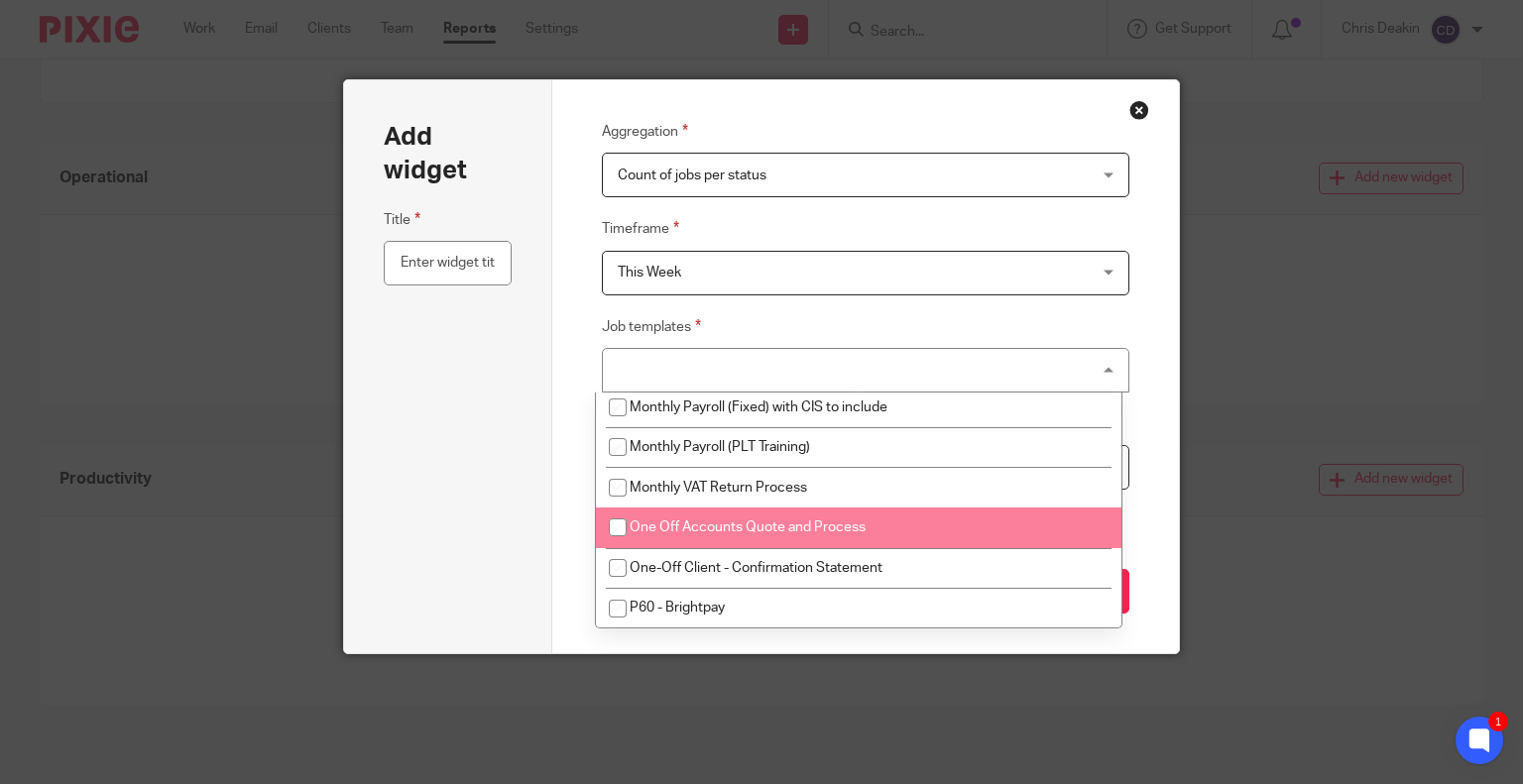 click on "One Off Accounts Quote and Process" at bounding box center [859, 527] 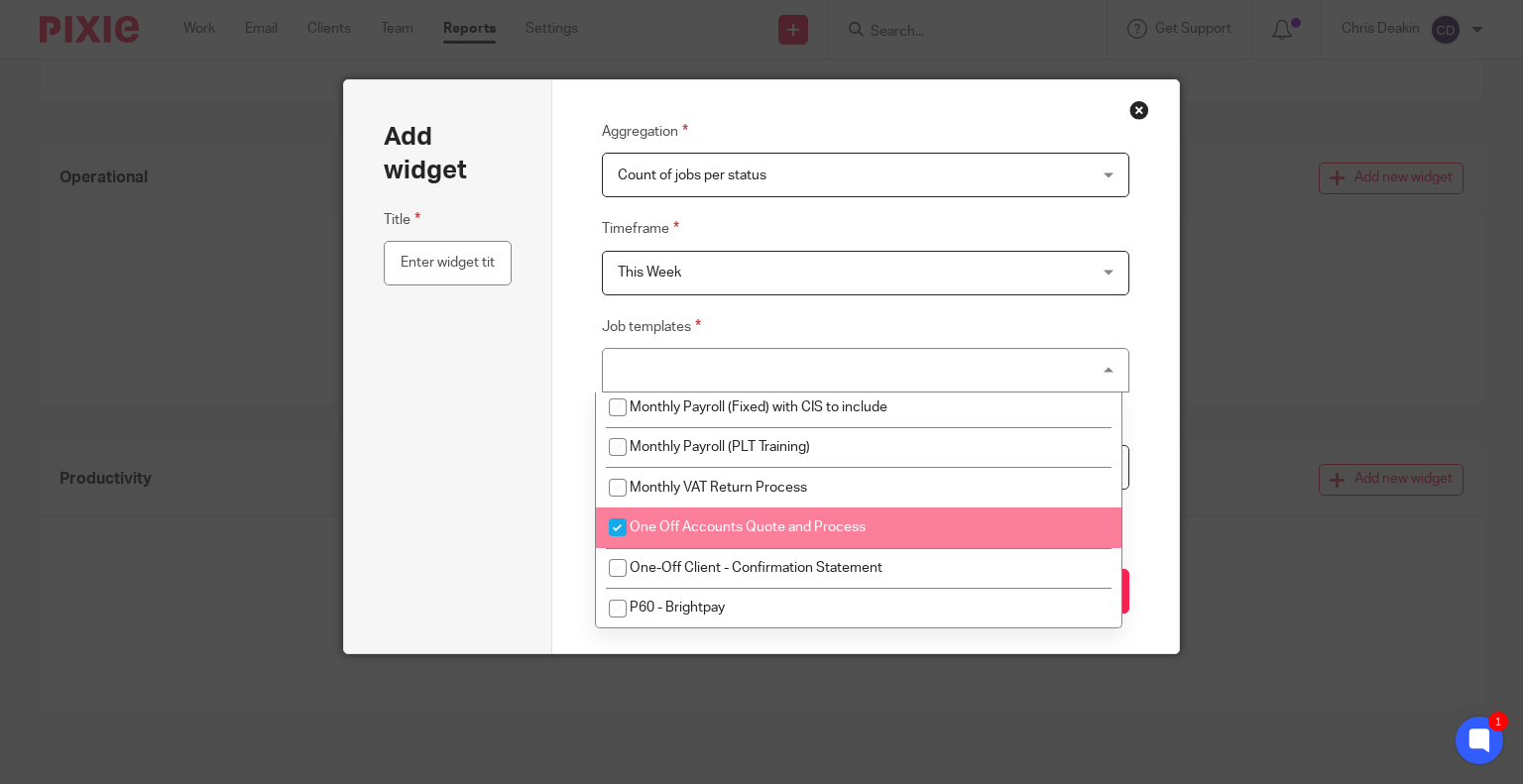 checkbox on "true" 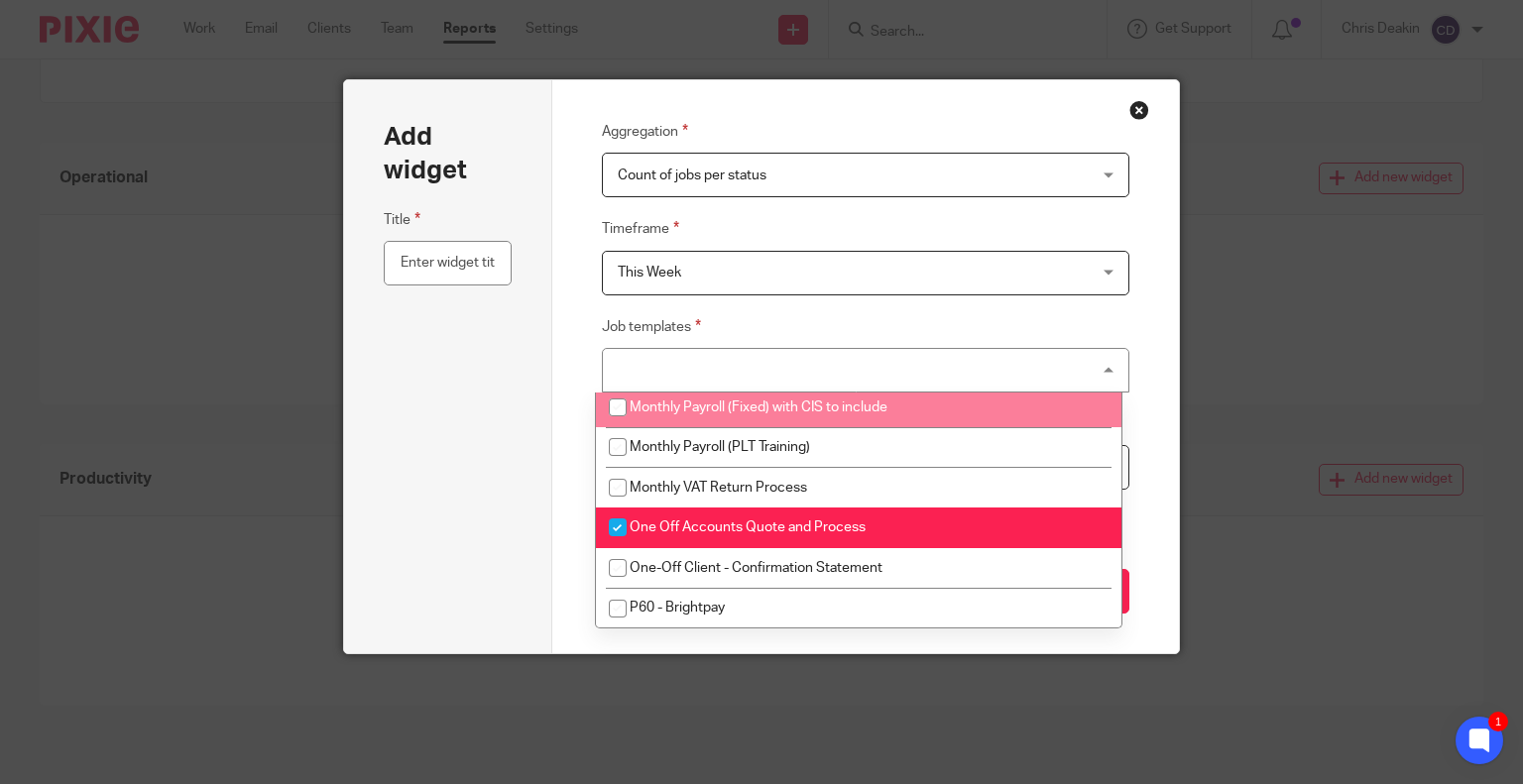 click on "Title" at bounding box center [448, 410] 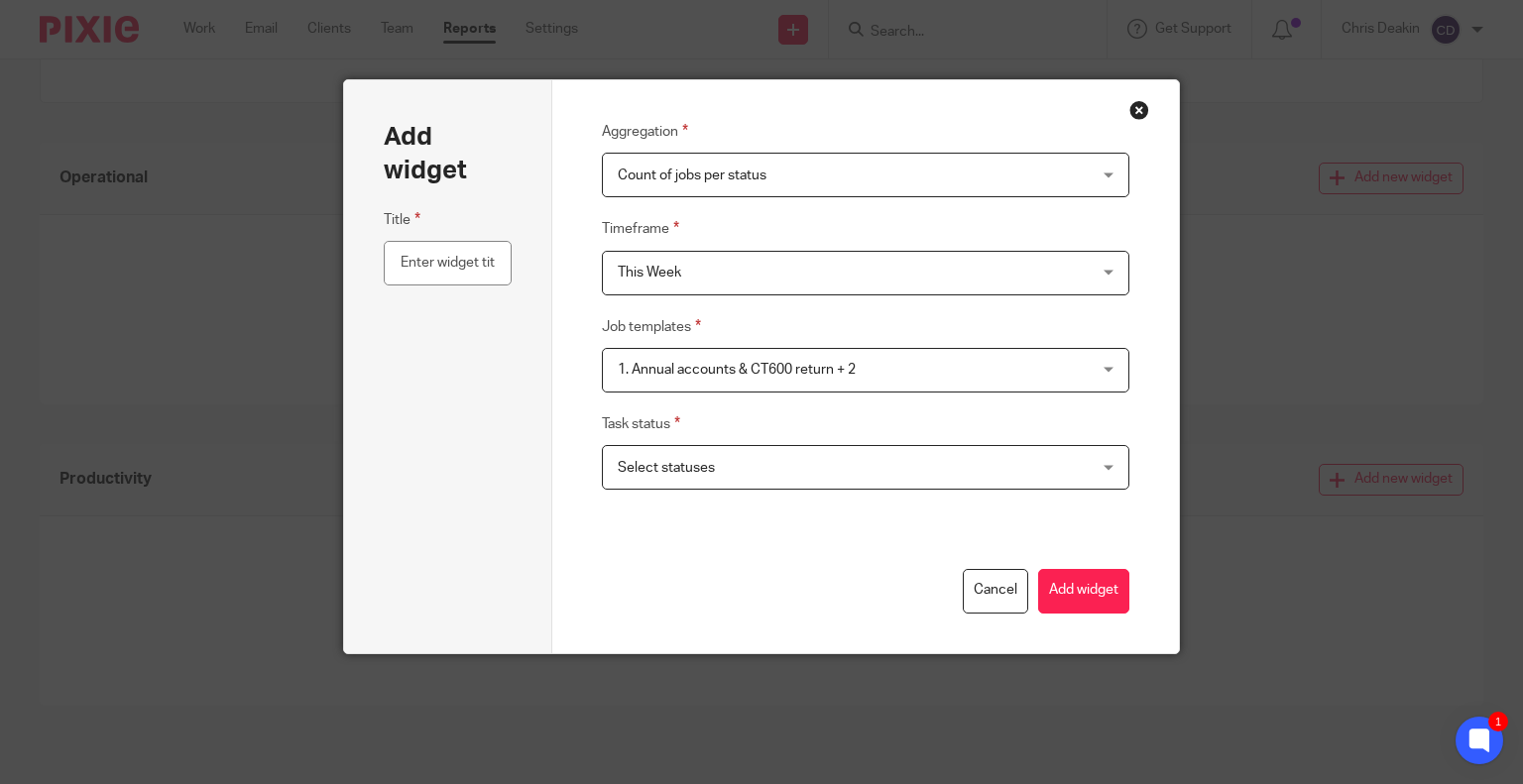 click on "Select statuses" at bounding box center [666, 468] 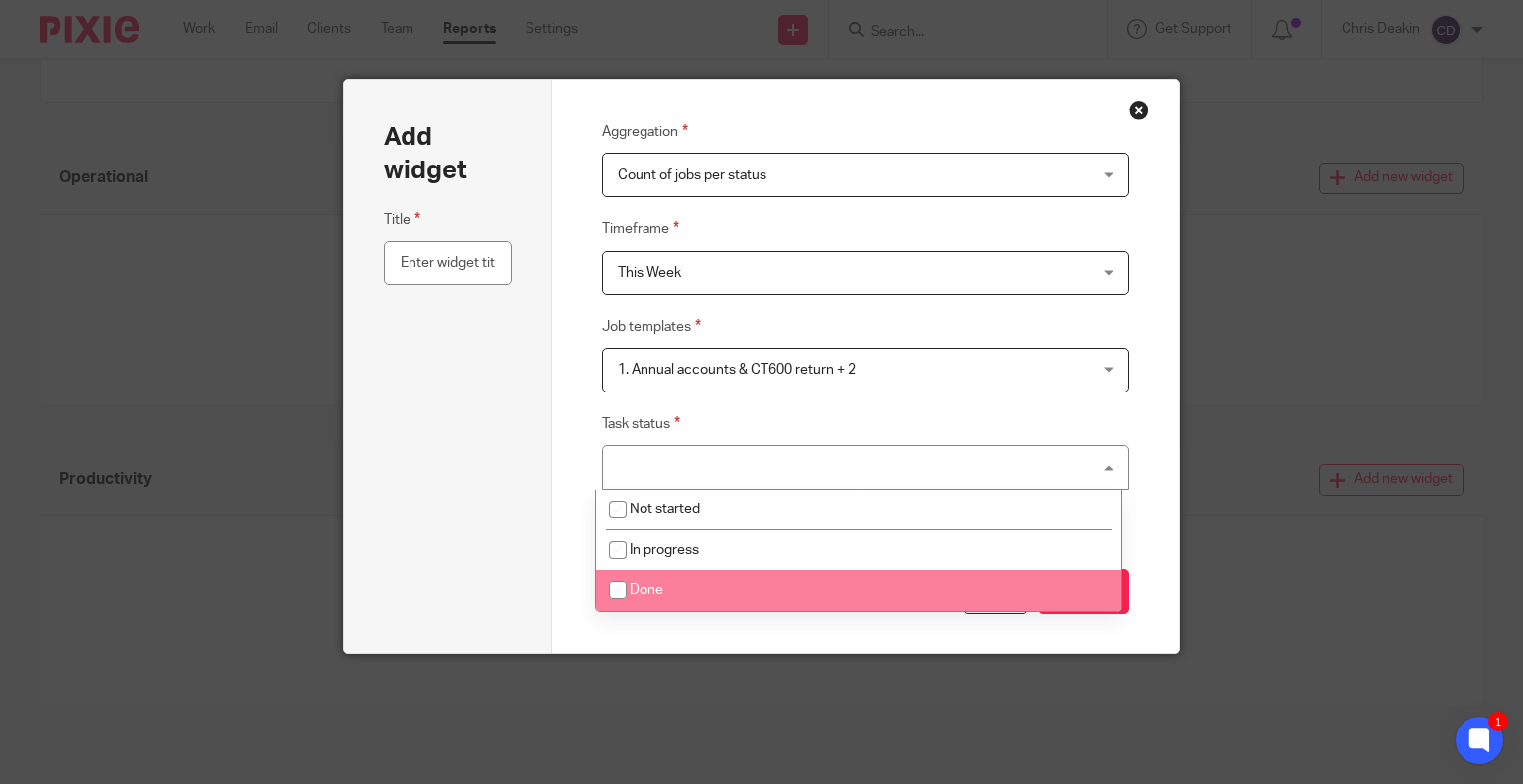 click on "Done" at bounding box center [646, 590] 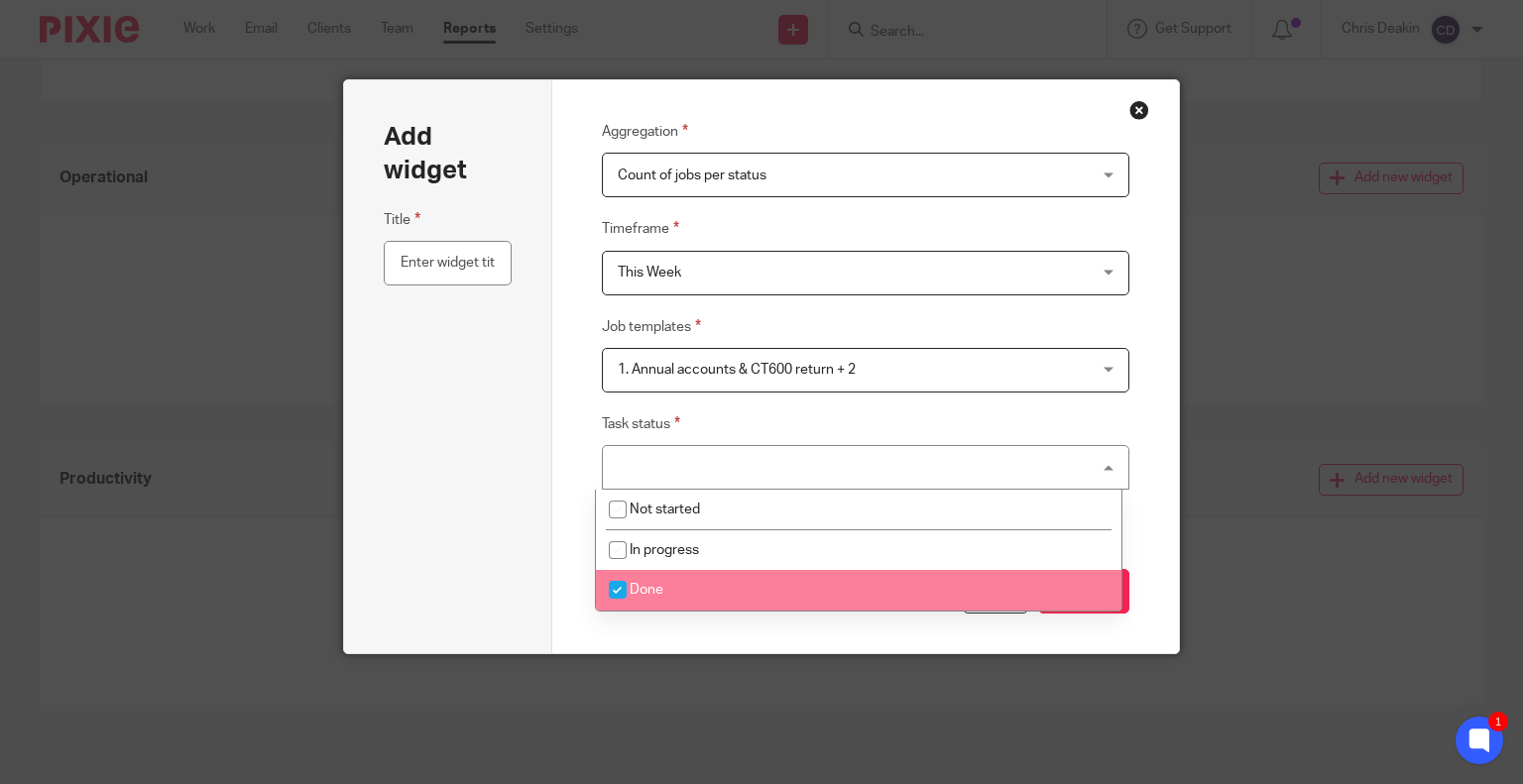 checkbox on "true" 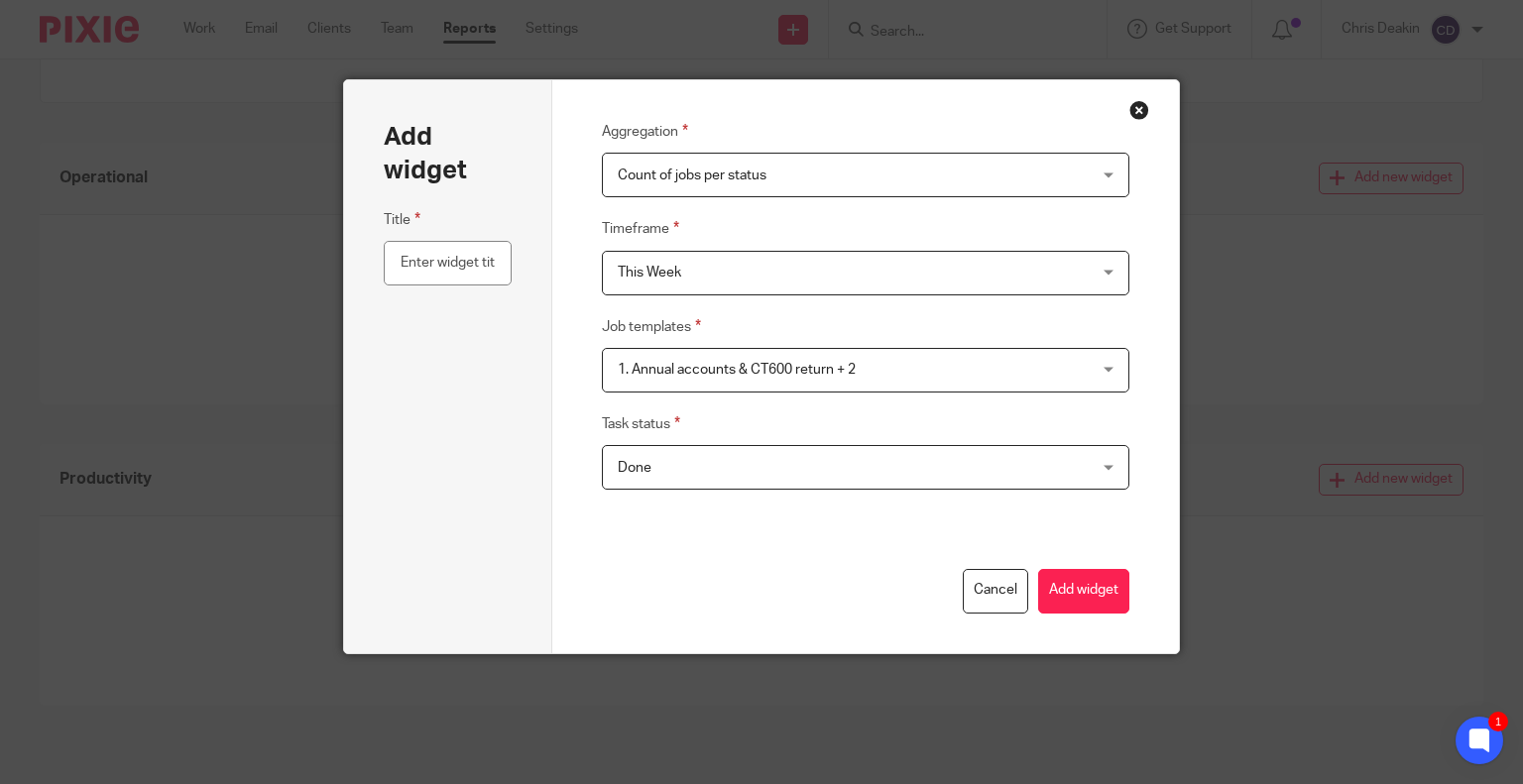 click on "Task status
Done
Not started
In progress
Done" at bounding box center [866, 451] 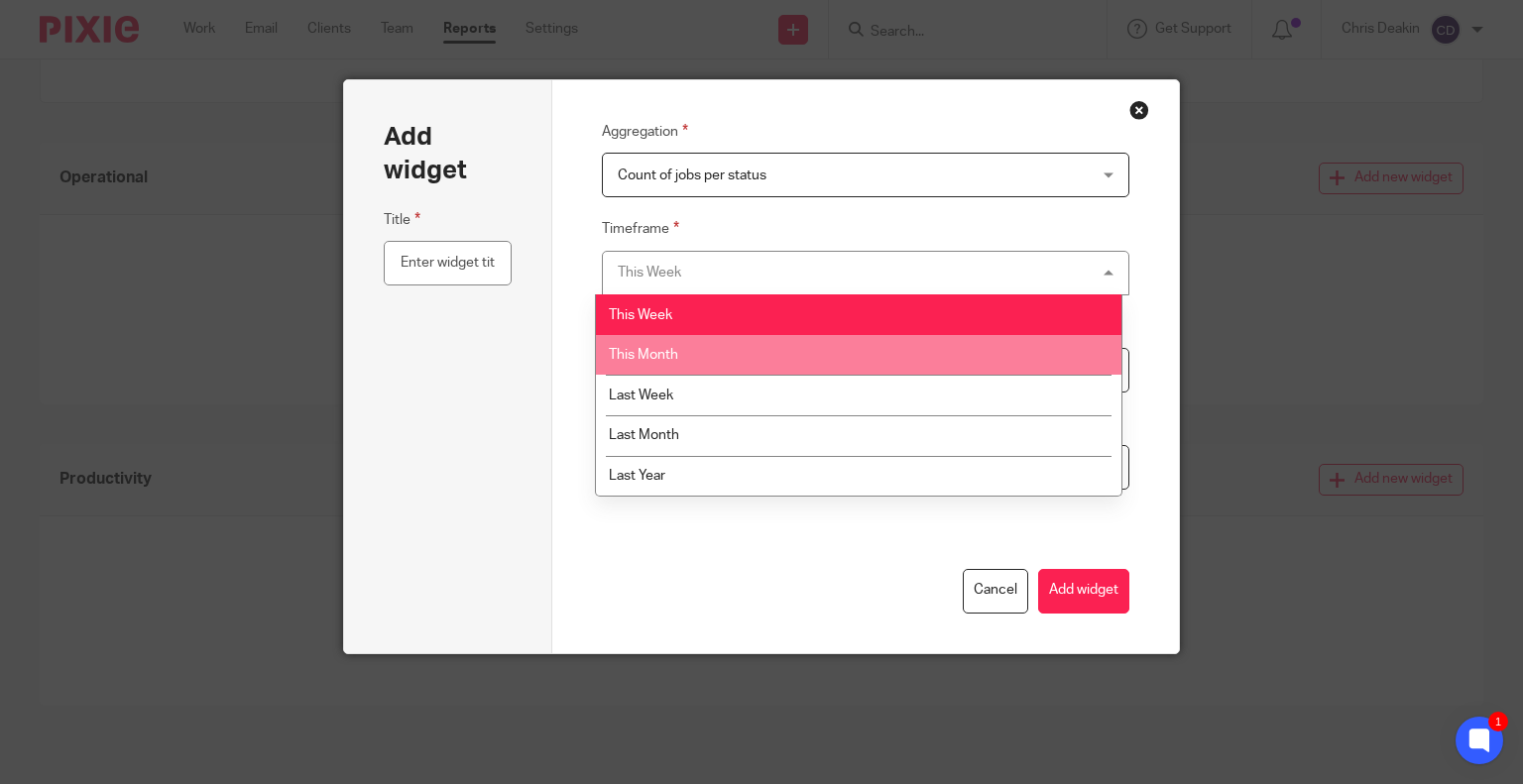 click on "This Month" at bounding box center [859, 355] 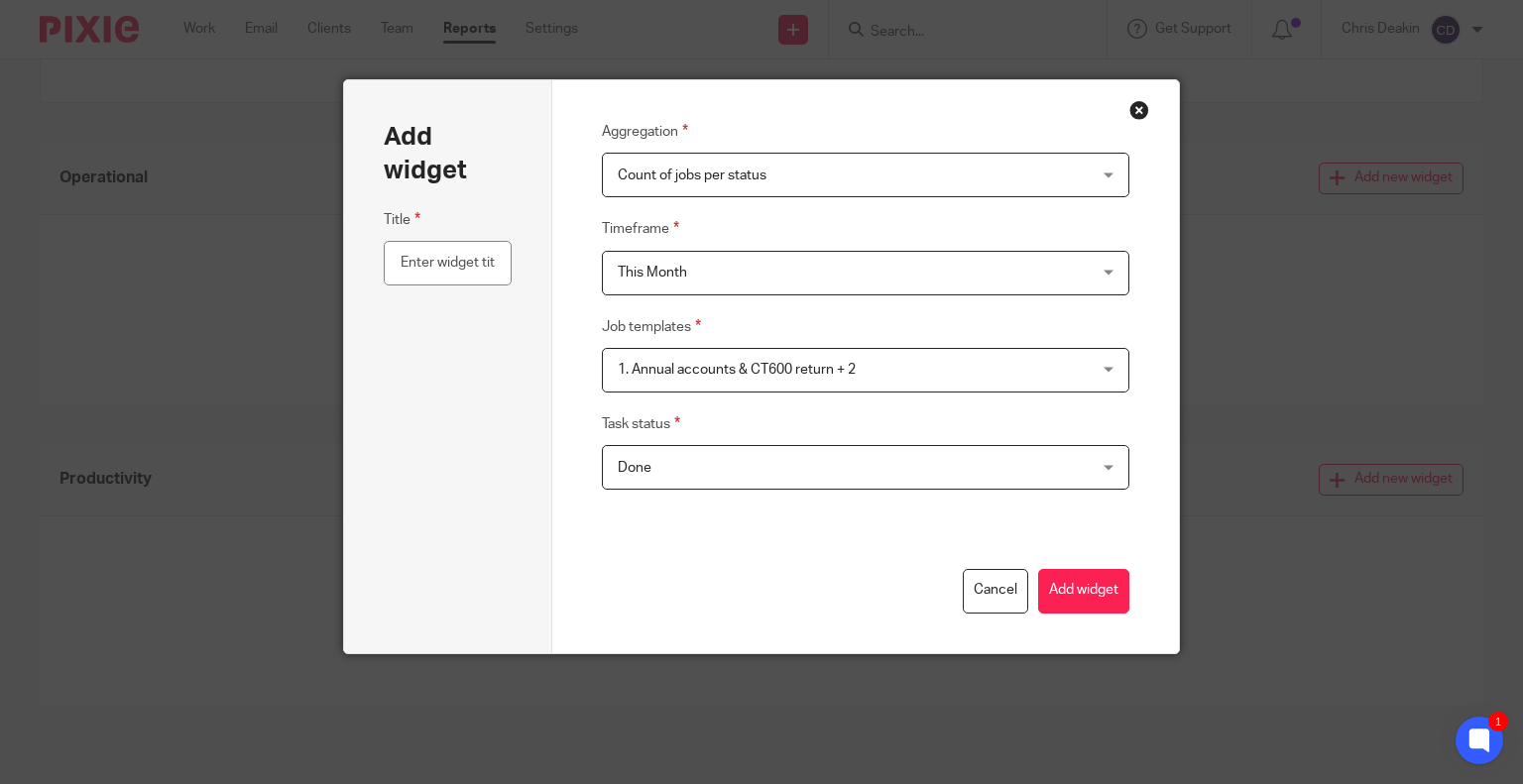 click on "Add widget" at bounding box center (1084, 591) 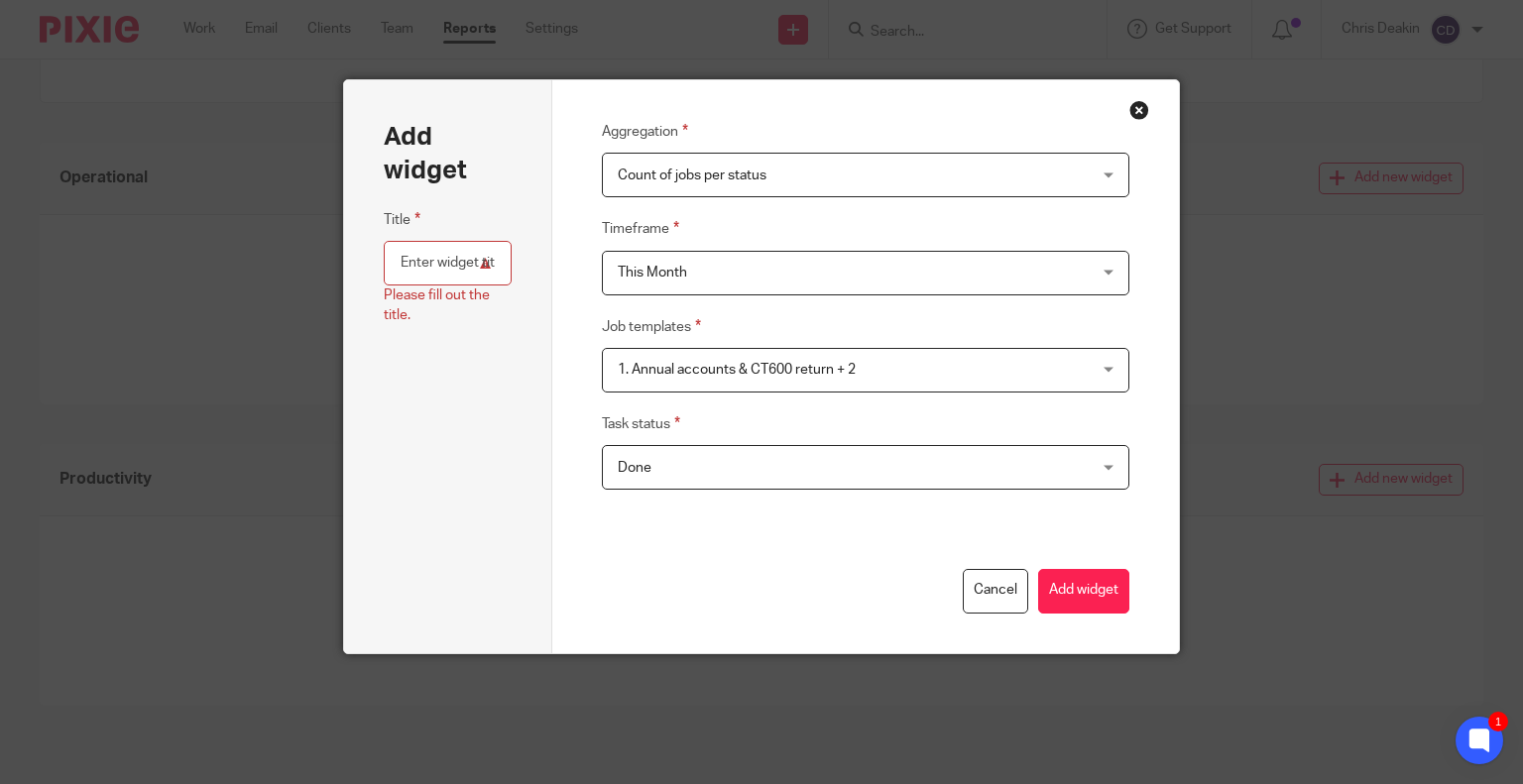 click at bounding box center (448, 263) 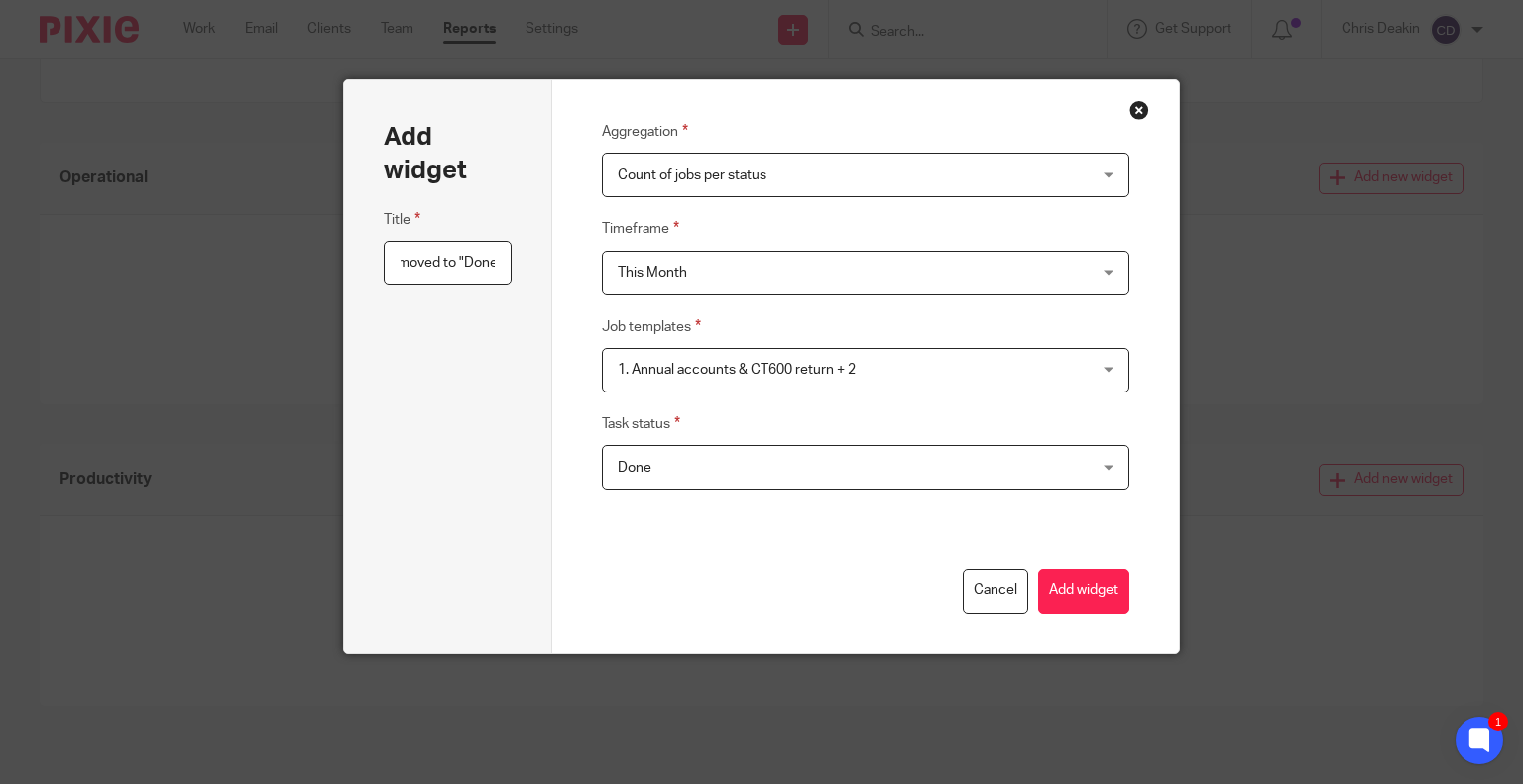 scroll, scrollTop: 0, scrollLeft: 71, axis: horizontal 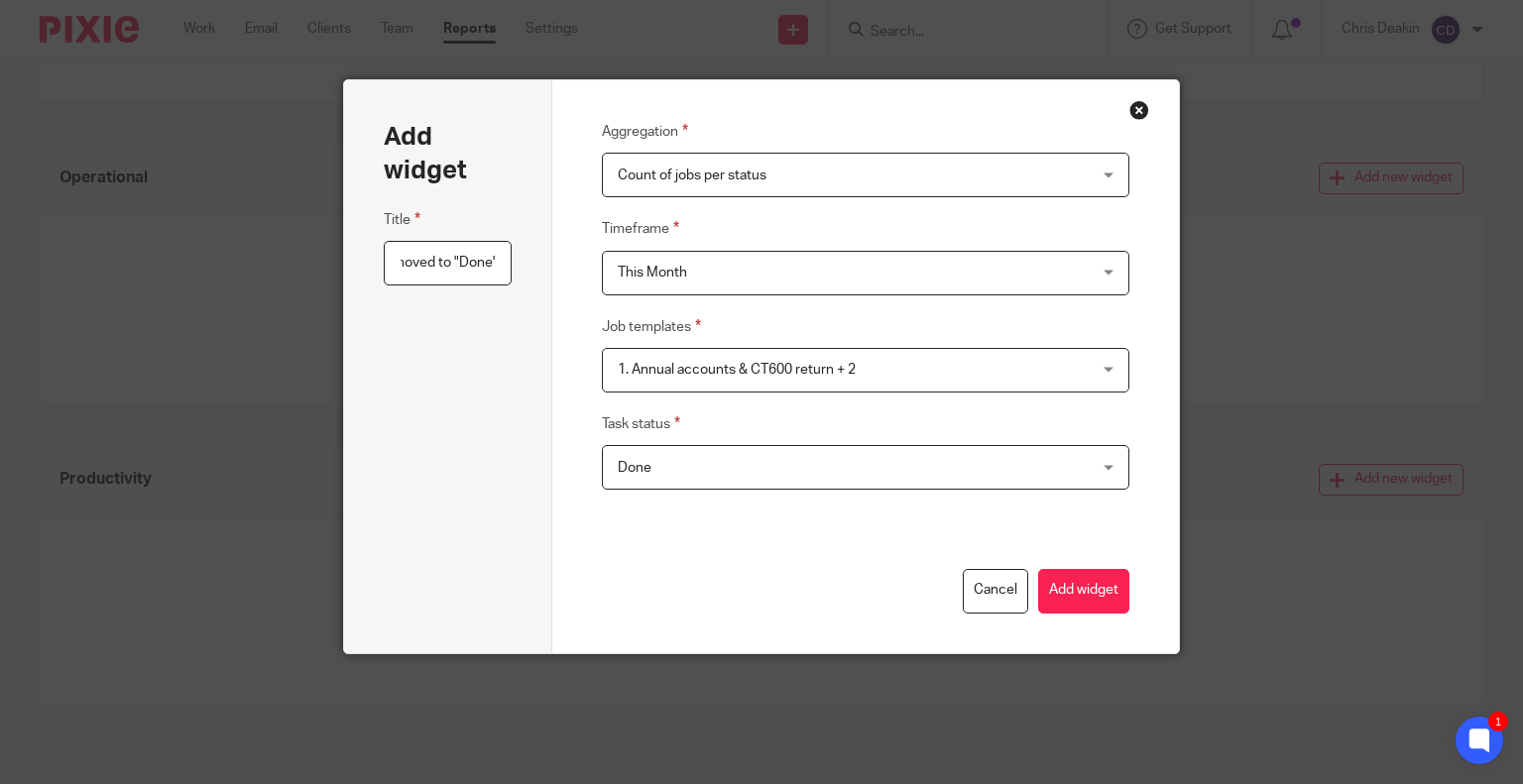 type on "Accounts moved to "Done"" 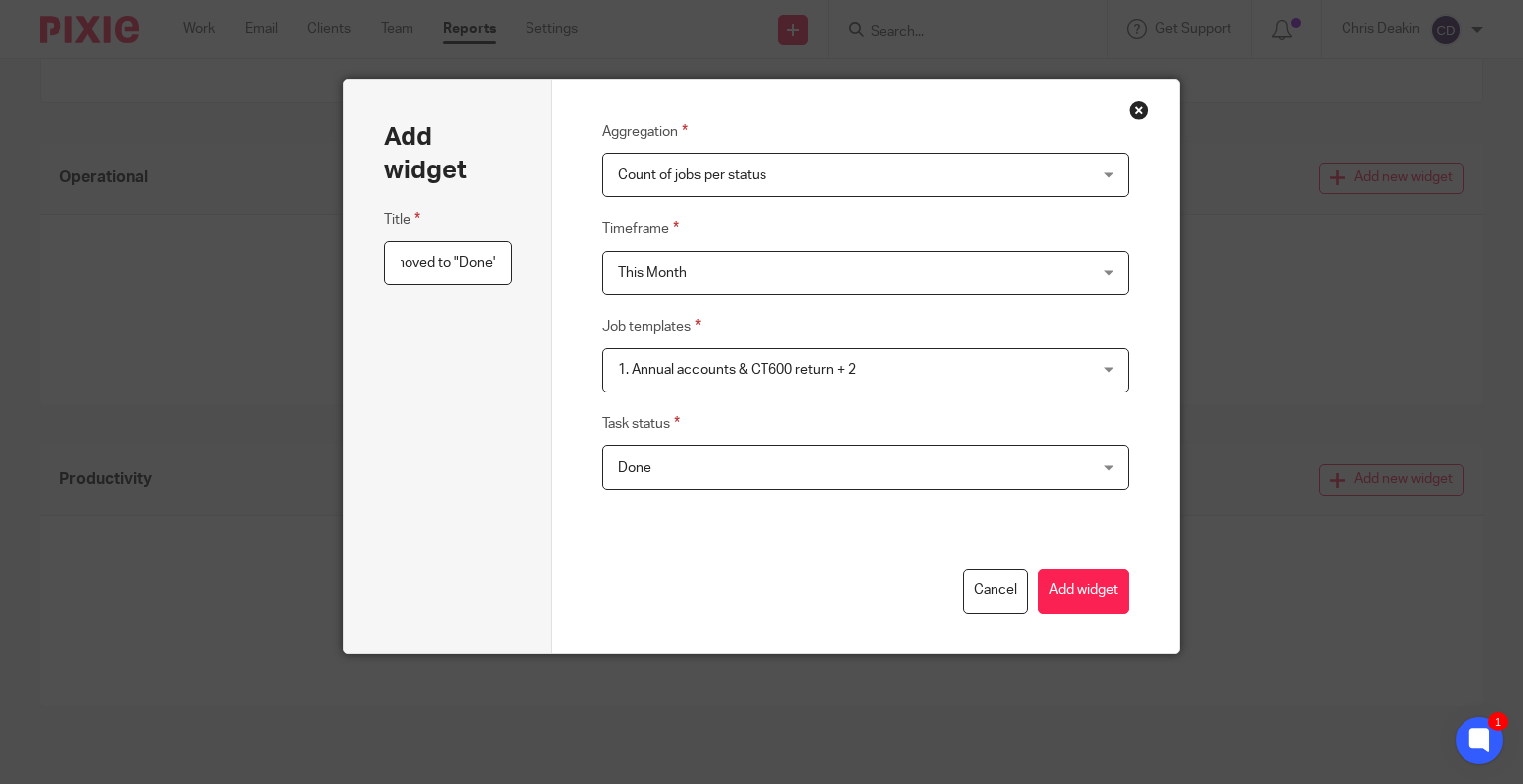 click on "Add widget" at bounding box center (1084, 591) 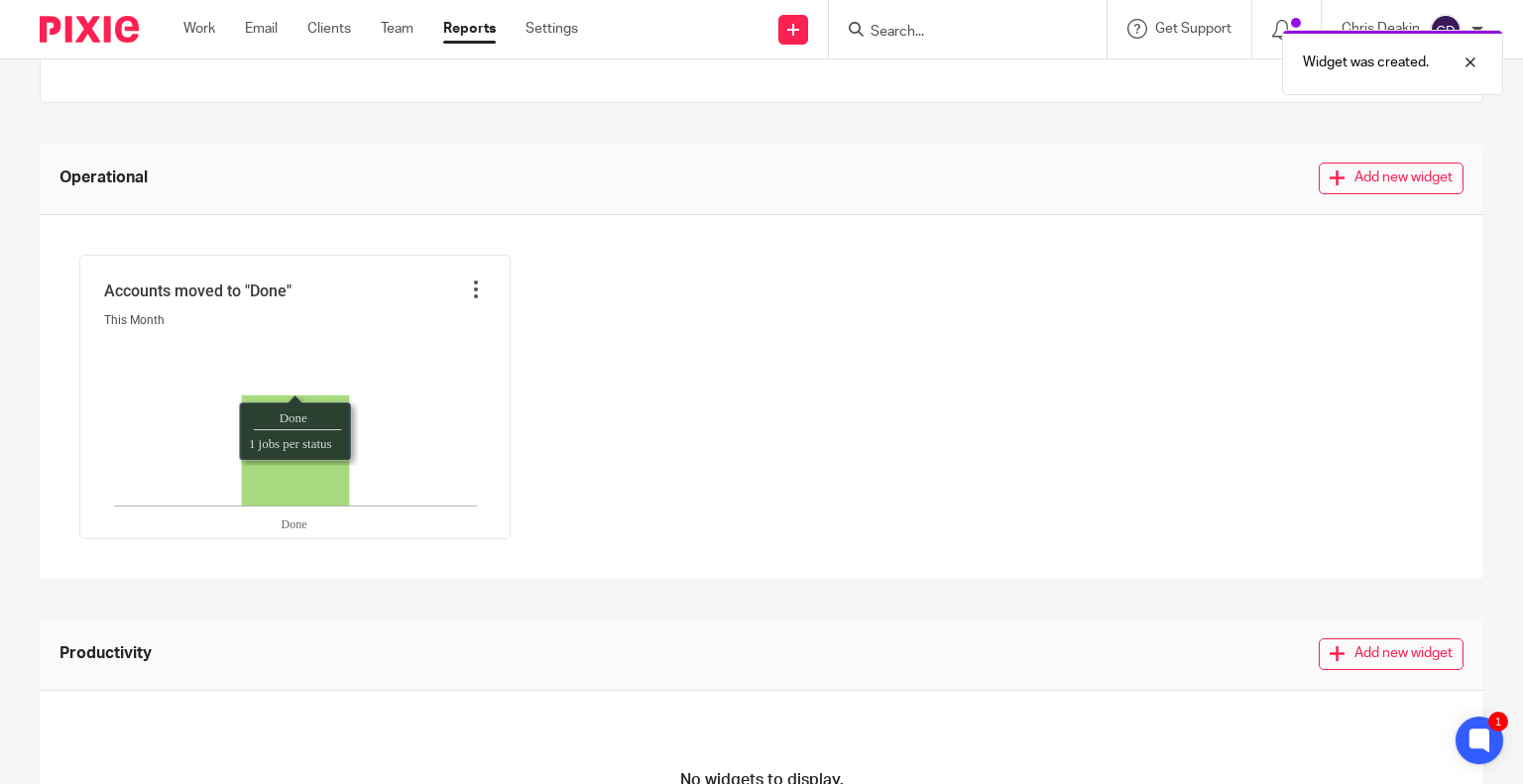 click 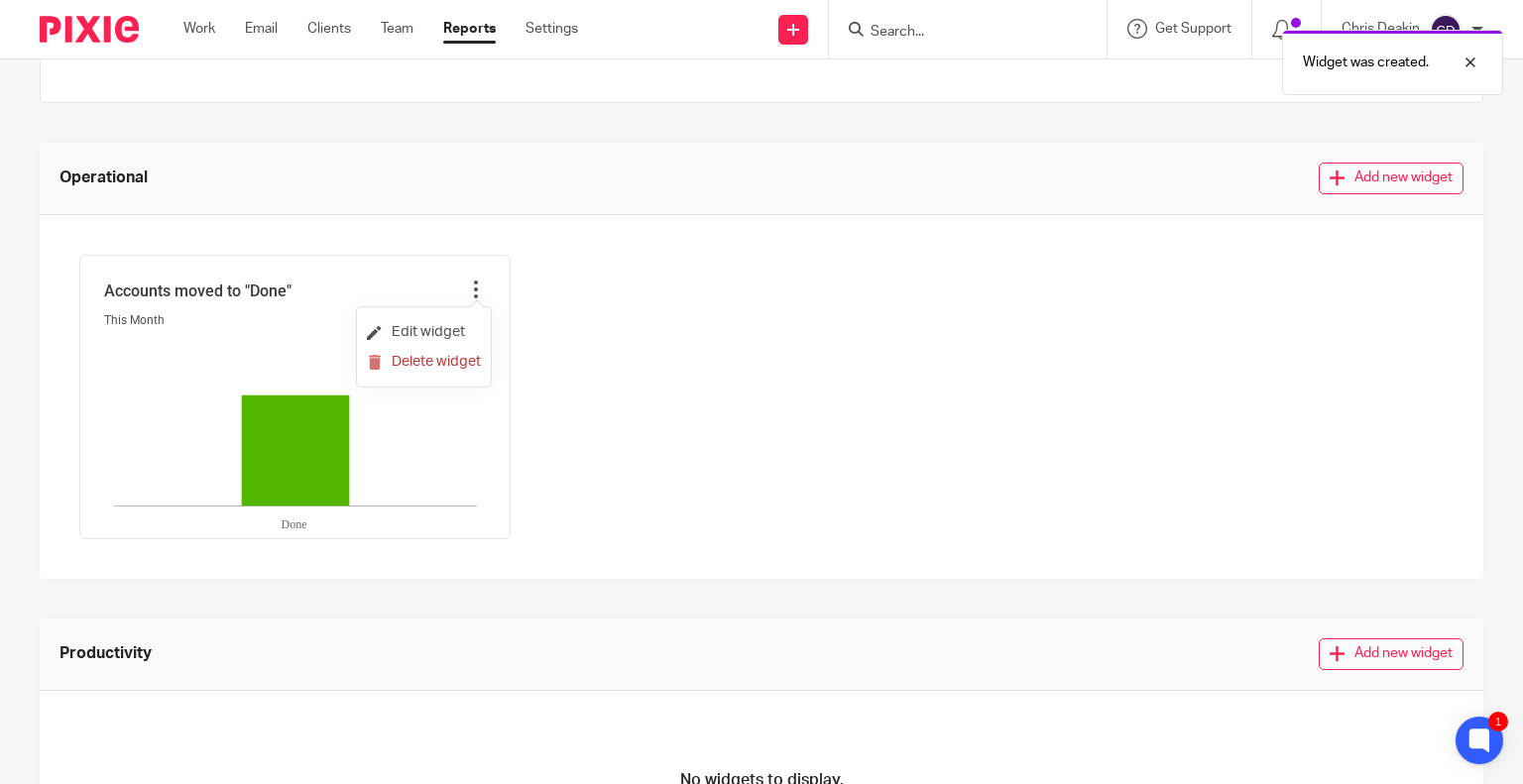 click at bounding box center [476, 289] 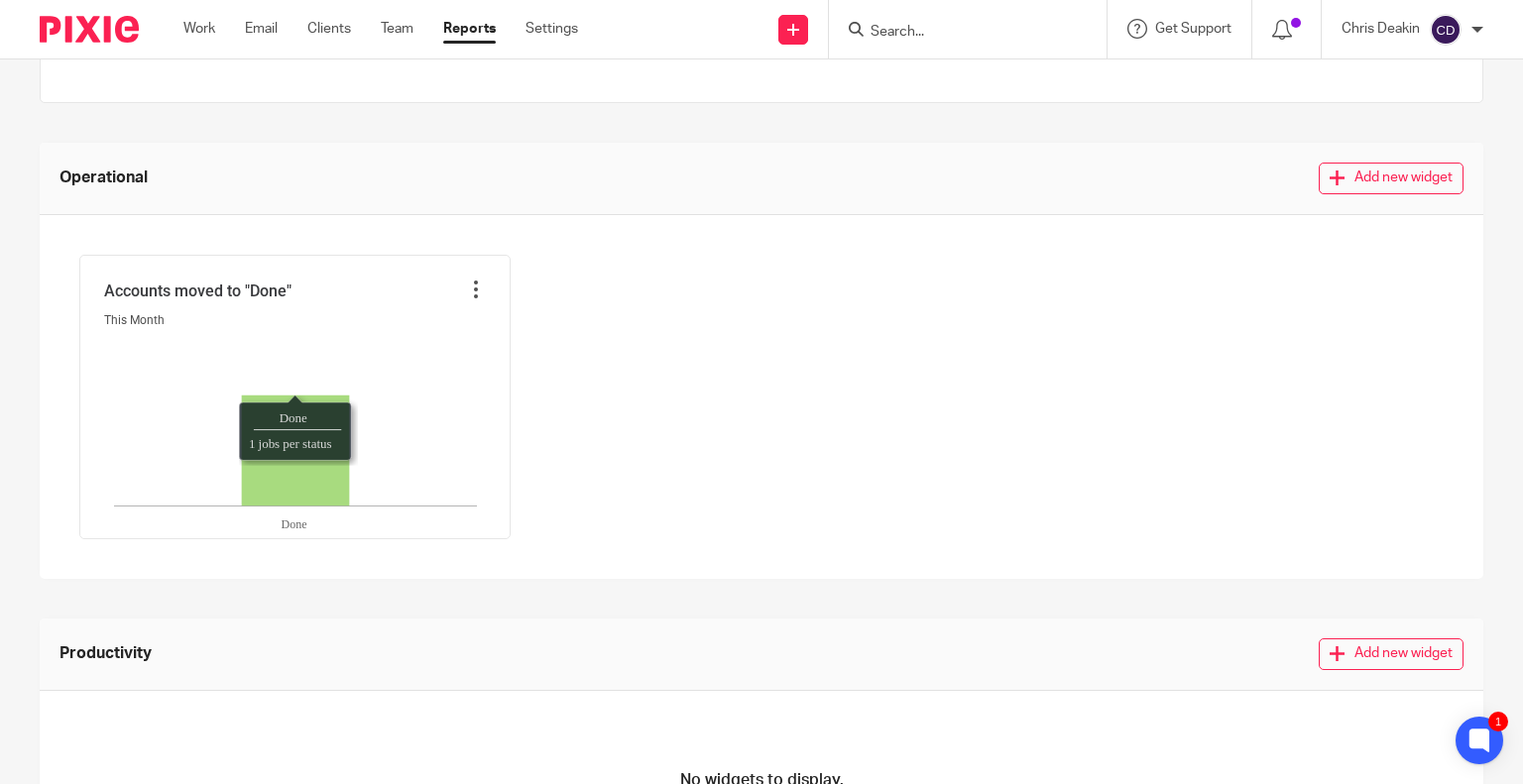 click 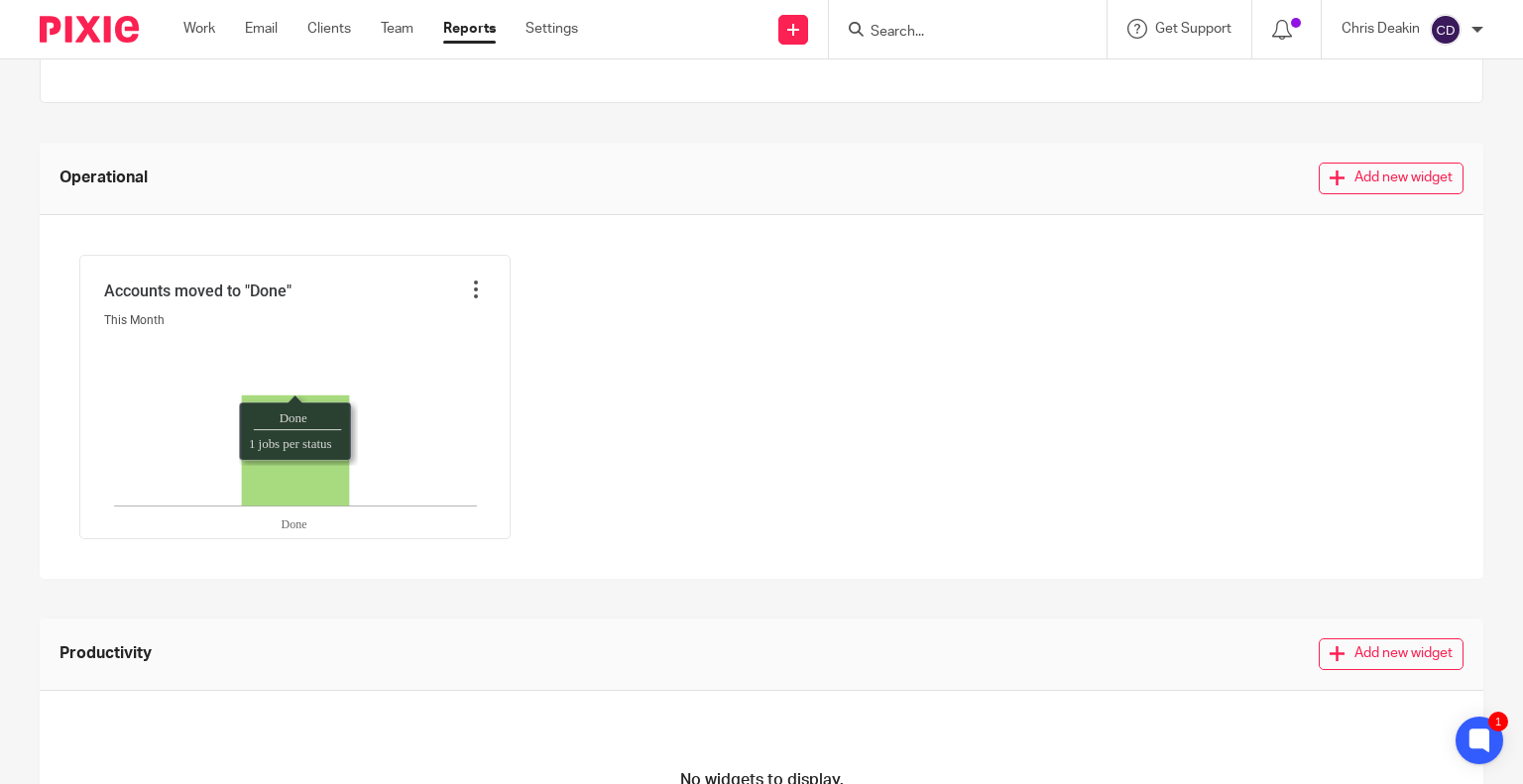 scroll, scrollTop: 526, scrollLeft: 0, axis: vertical 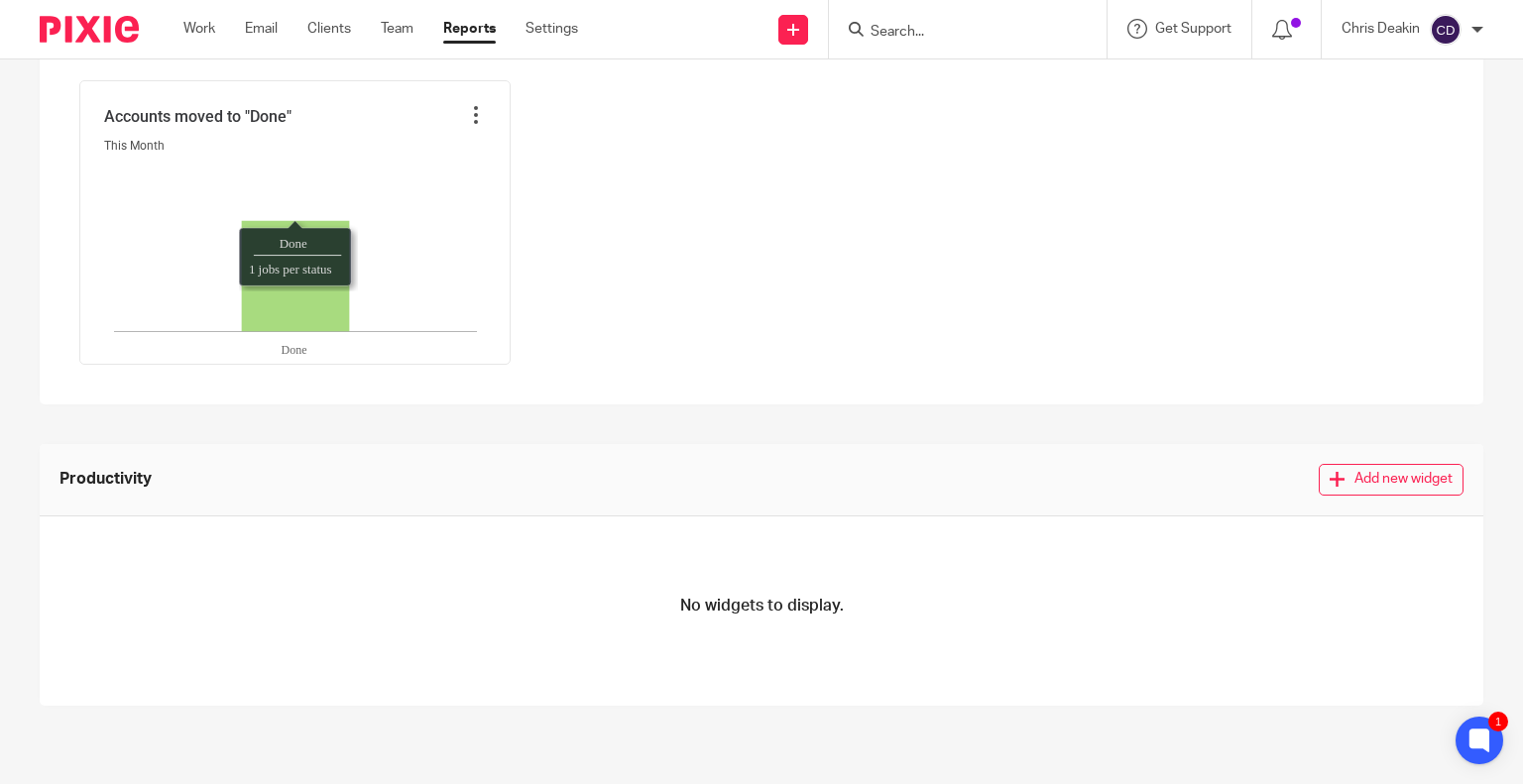 click on "Add new widget" at bounding box center (1391, 480) 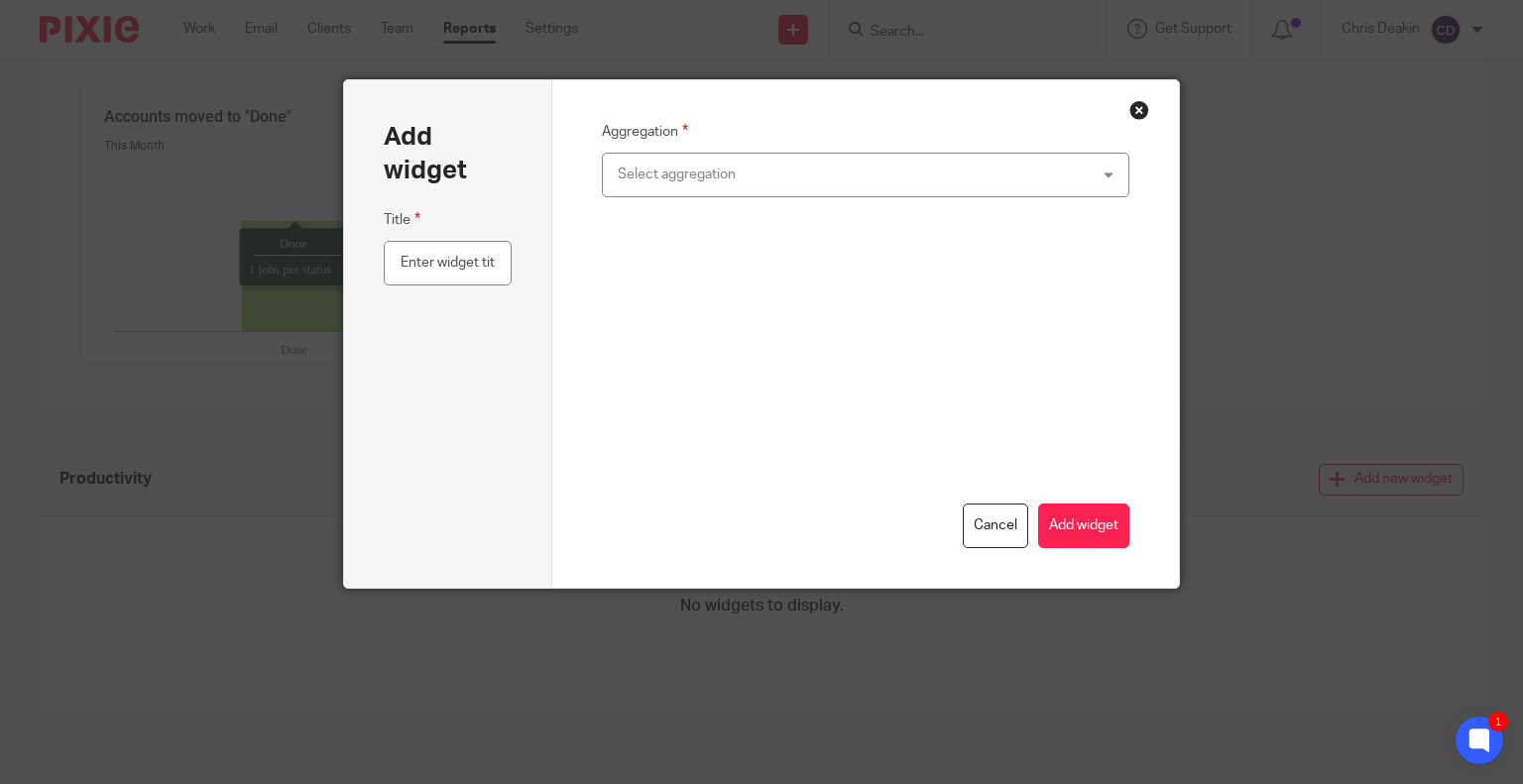 click on "Select aggregation" at bounding box center [822, 174] 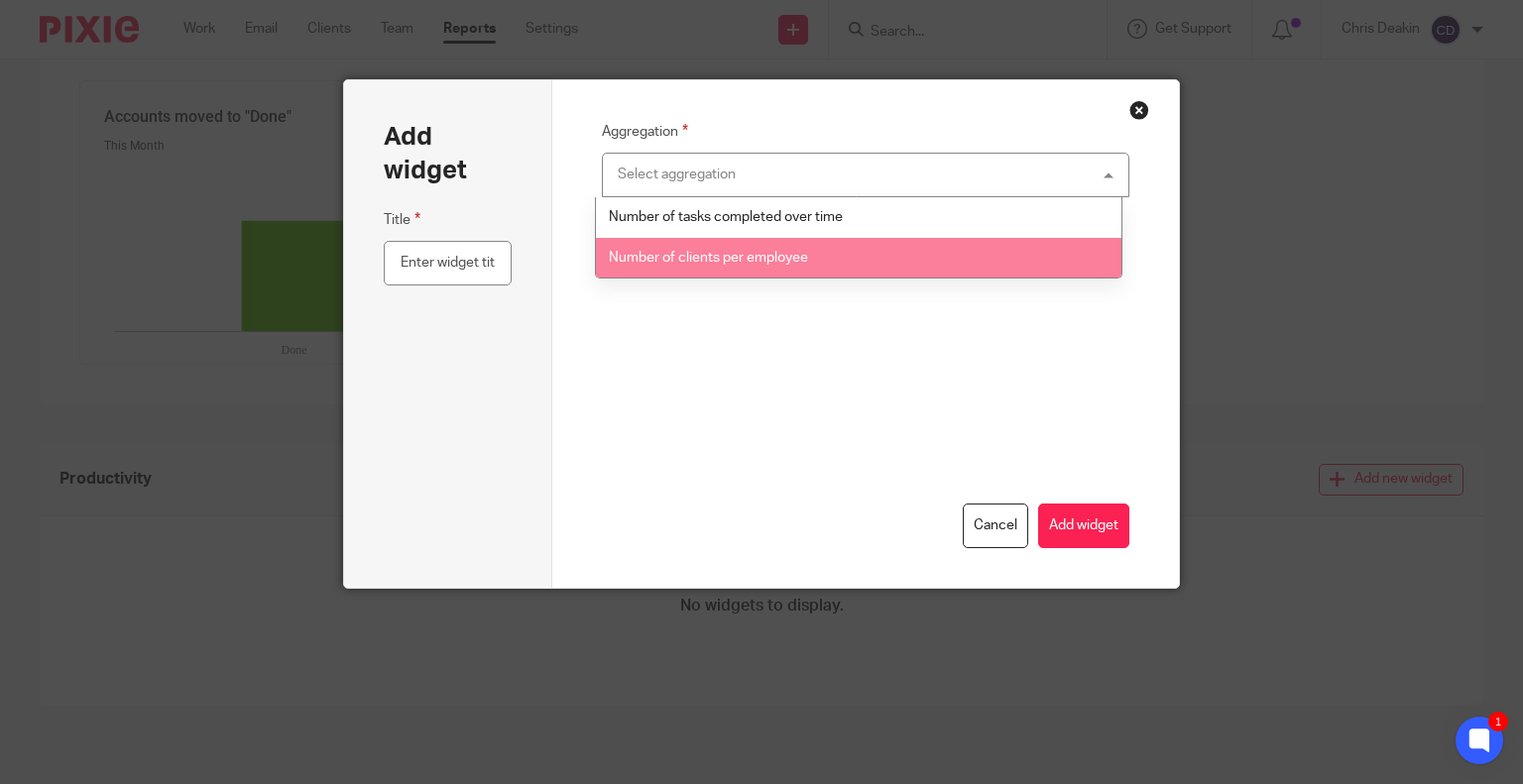 click on "Number of clients per employee" at bounding box center (859, 258) 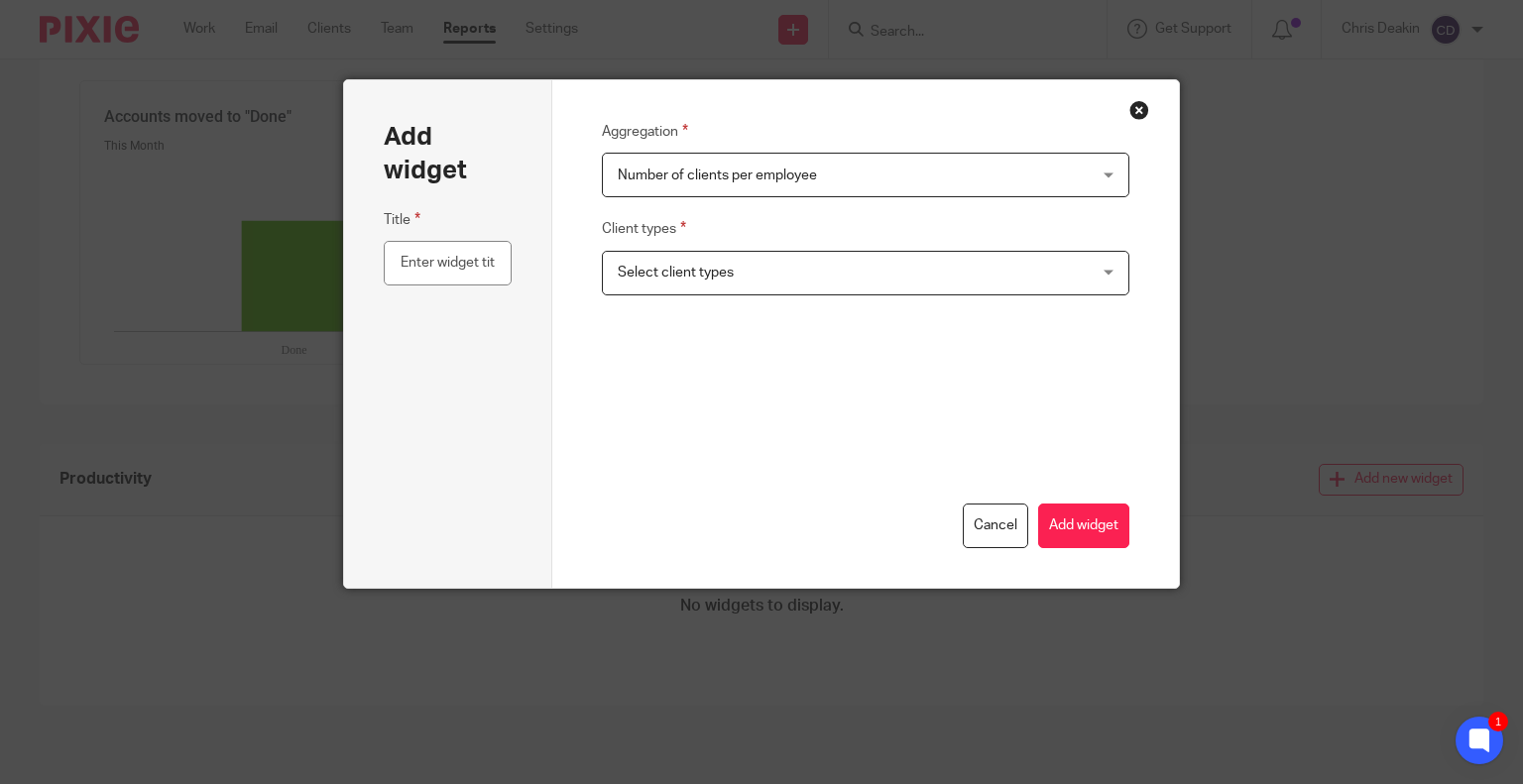 click on "Select client types" at bounding box center (822, 273) 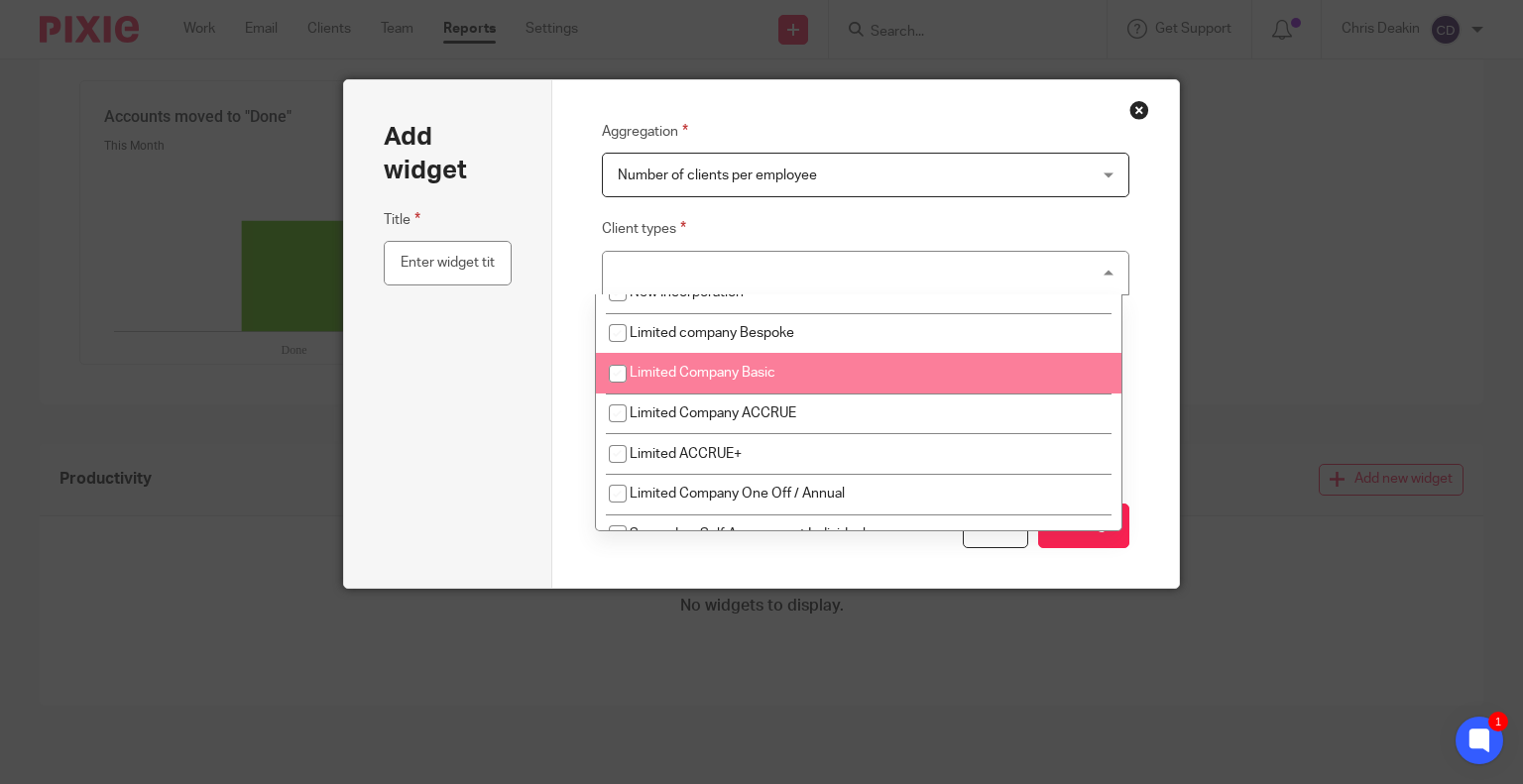 scroll, scrollTop: 0, scrollLeft: 0, axis: both 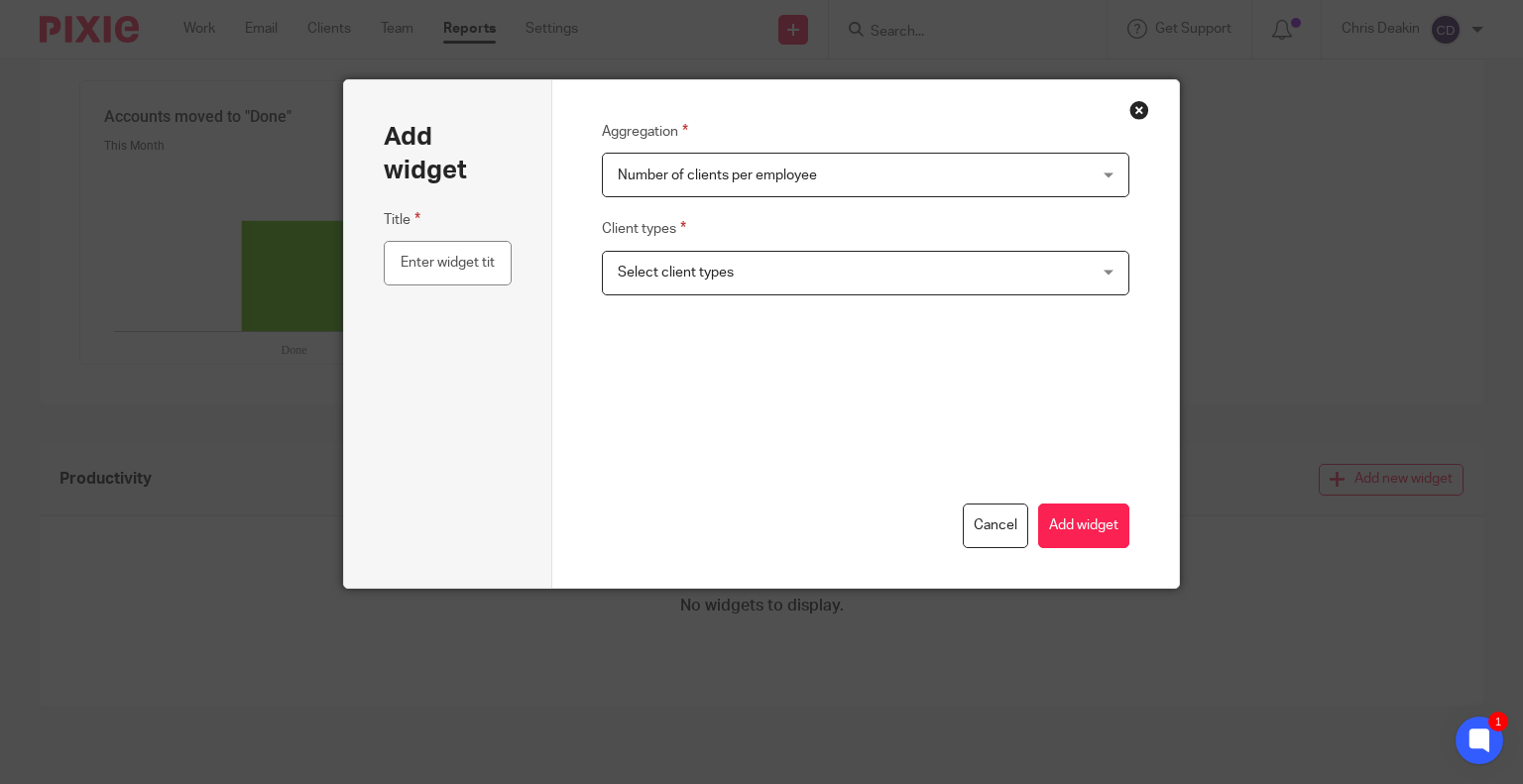 click on "Aggregation
Number of clients per employee
Number of clients per employee
Number of tasks completed over time
Number of clients per employee
number_of_clients_per_employee
Client types
Select client types
Sole Trader Basic
Sole Trader ACCRUE
Self-assessment
New Incorporation
Limited company Bespoke
Limited Company Basic
Limited Company ACCRUE
Limited ACCRUE+
Limited Company One Off / Annual
Secondary Self Assessment Individual
Complimentary Self Assessment
Bespoke Work
Closure" at bounding box center [866, 334] 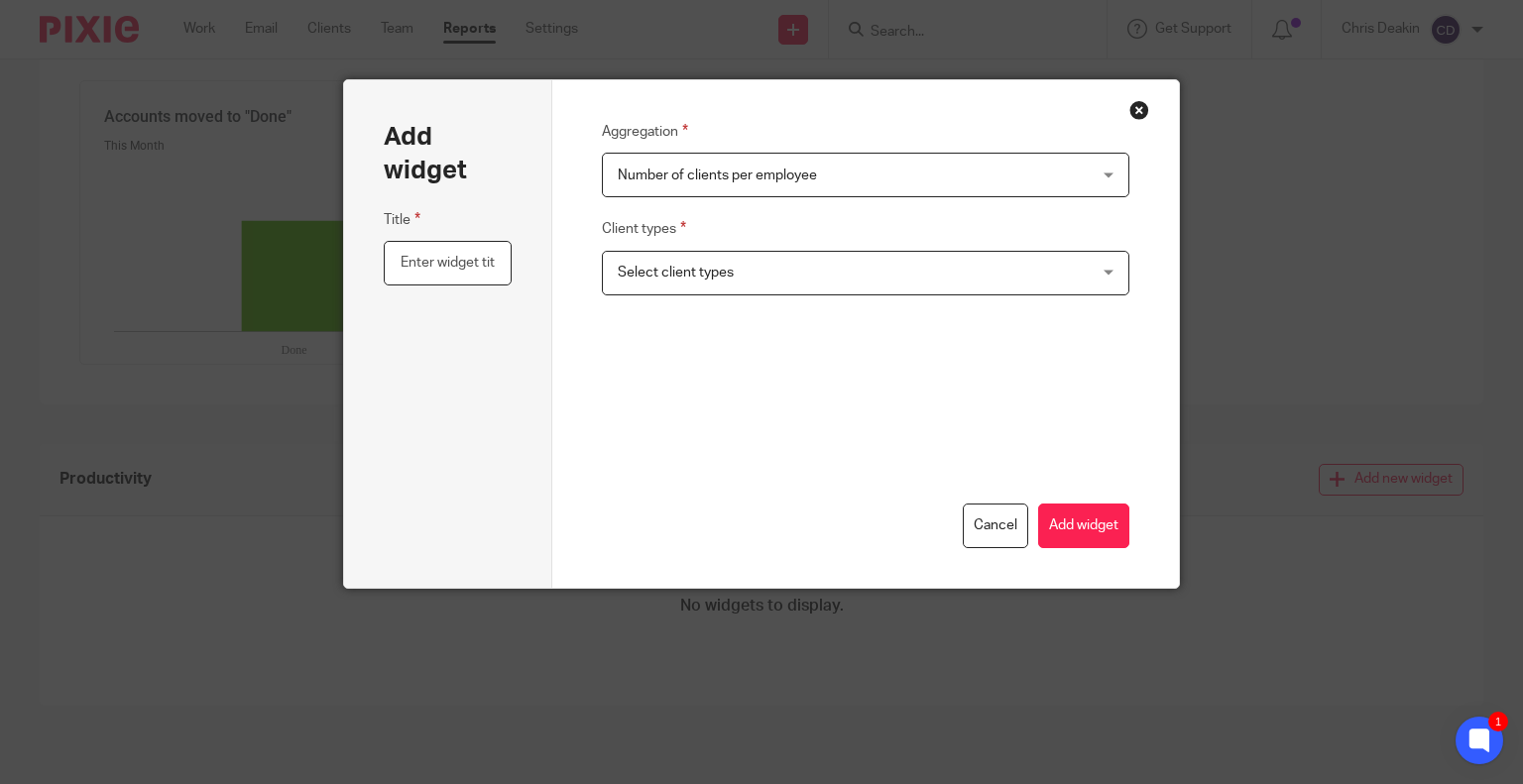 click at bounding box center [448, 263] 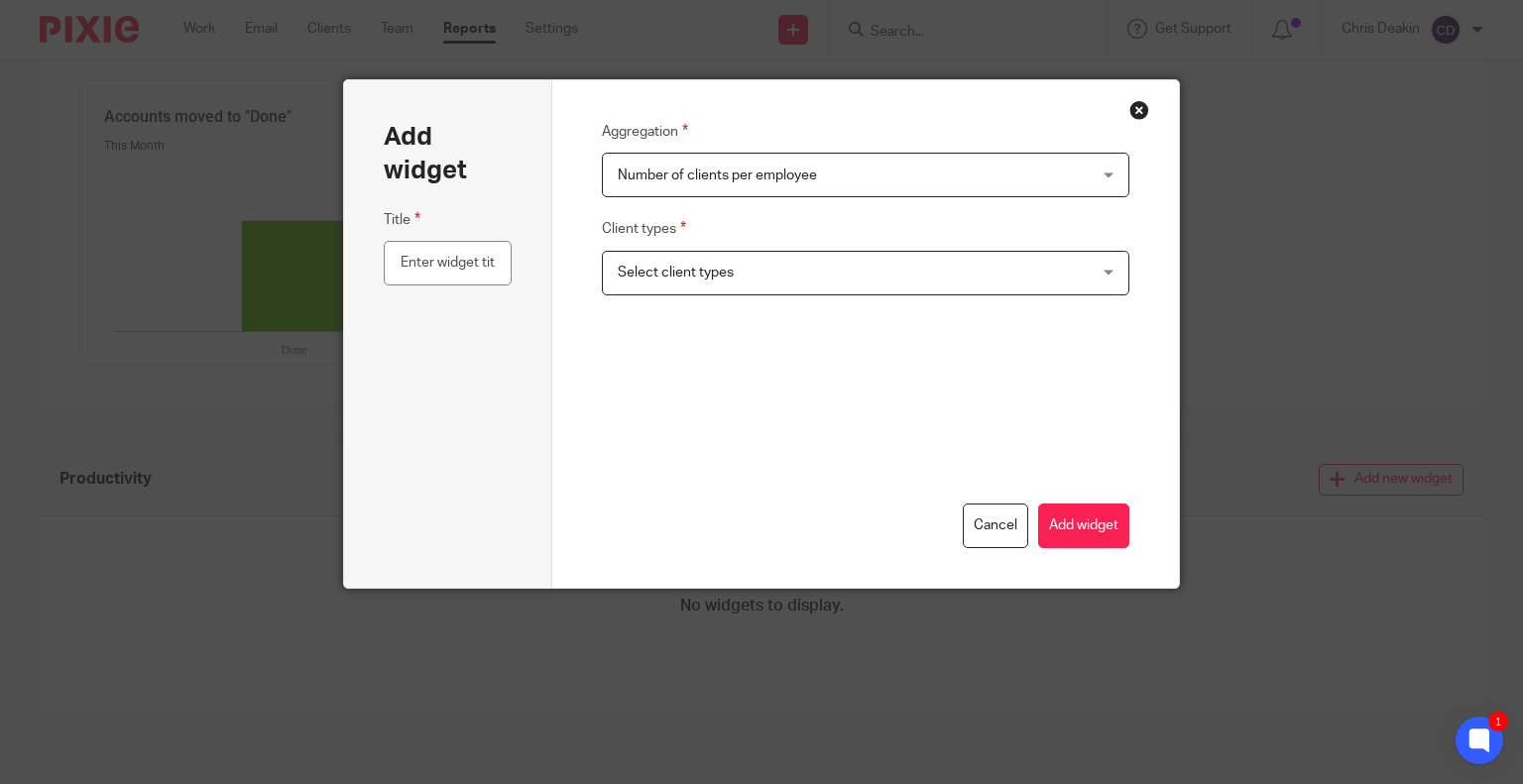 click on "Select client types" at bounding box center [822, 273] 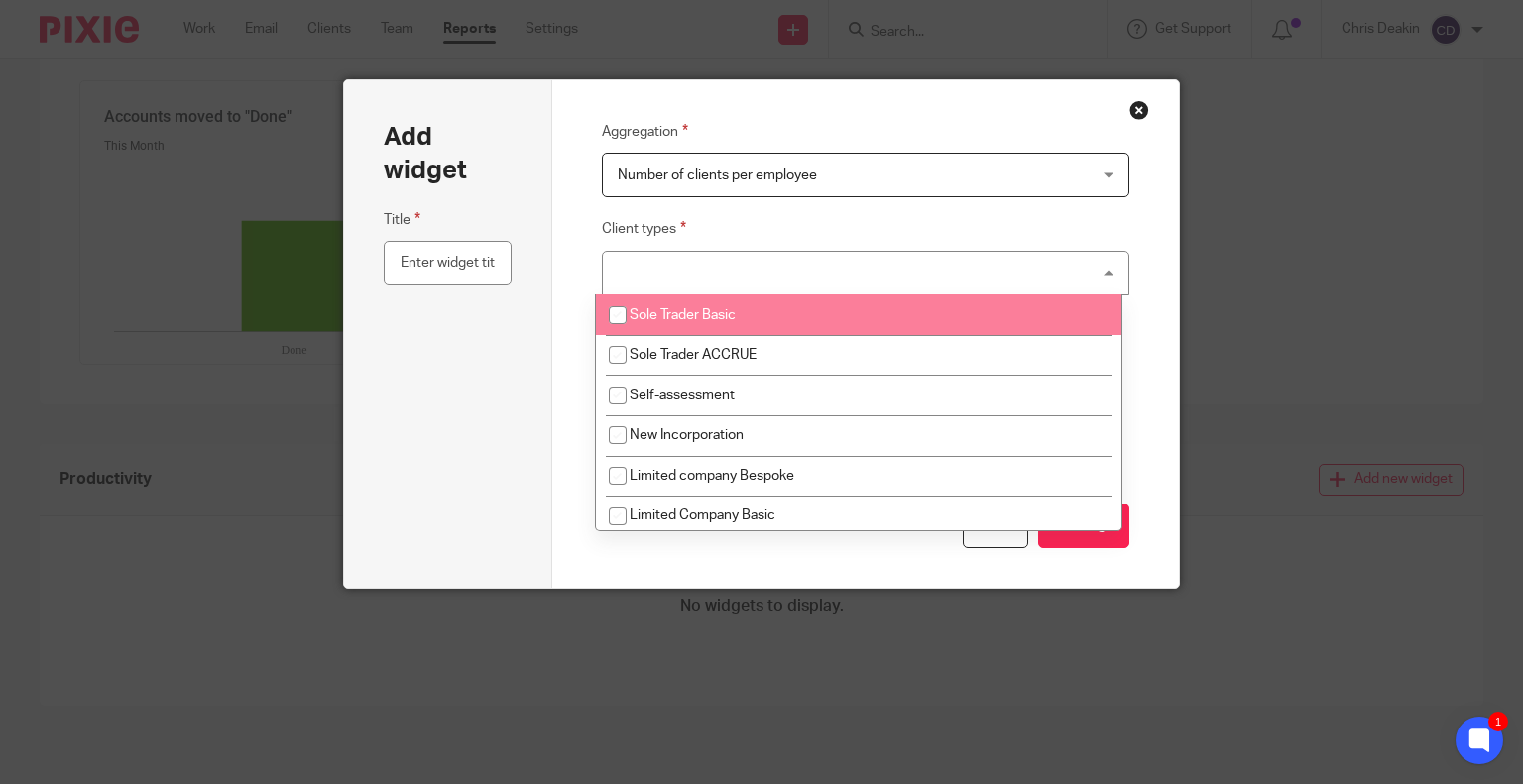 click on "Aggregation
Number of clients per employee
Number of clients per employee
Number of tasks completed over time
Number of clients per employee
number_of_clients_per_employee
Client types
Select client types
Sole Trader Basic
Sole Trader ACCRUE
Self-assessment
New Incorporation
Limited company Bespoke
Limited Company Basic
Limited Company ACCRUE
Limited ACCRUE+
Limited Company One Off / Annual
Secondary Self Assessment Individual
Complimentary Self Assessment
Bespoke Work
Closure" at bounding box center (866, 334) 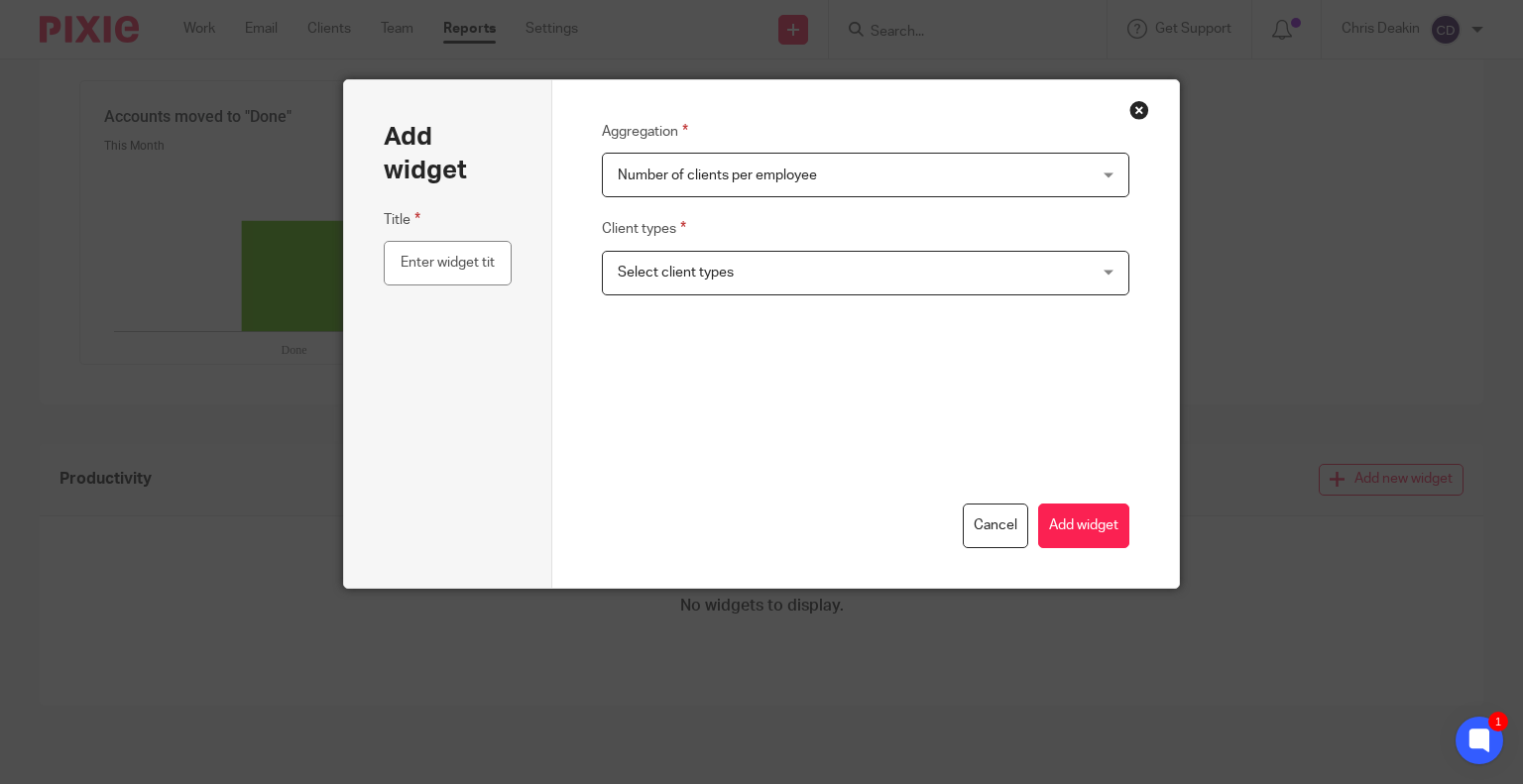 click on "Aggregation
Number of clients per employee
Number of clients per employee
Number of tasks completed over time
Number of clients per employee
number_of_clients_per_employee
Client types
Select client types
Sole Trader Basic
Sole Trader ACCRUE
Self-assessment
New Incorporation
Limited company Bespoke
Limited Company Basic
Limited Company ACCRUE
Limited ACCRUE+
Limited Company One Off / Annual
Secondary Self Assessment Individual
Complimentary Self Assessment
Bespoke Work
Closure" at bounding box center [866, 334] 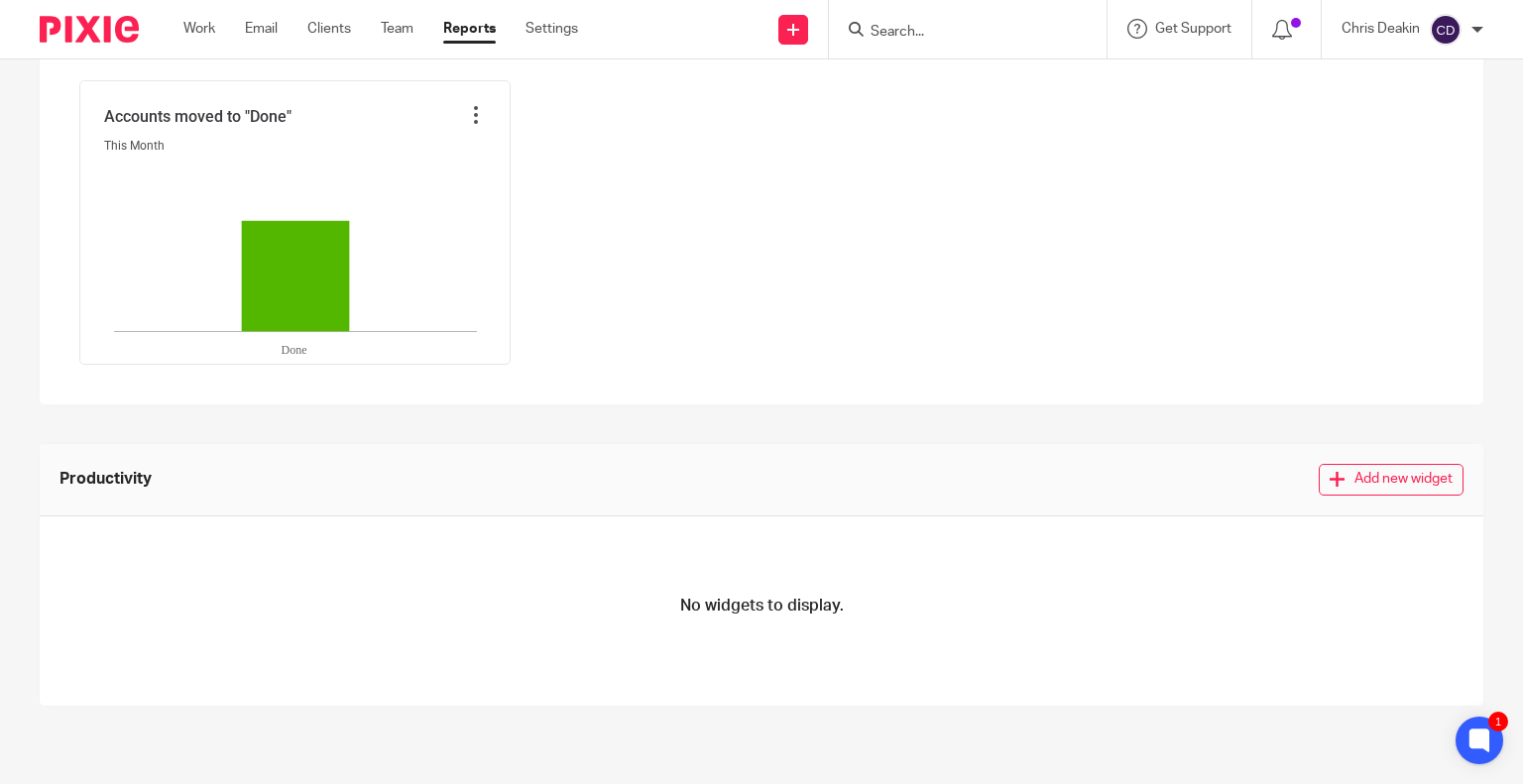 click on "Productivity
Add new widget" at bounding box center (762, 480) 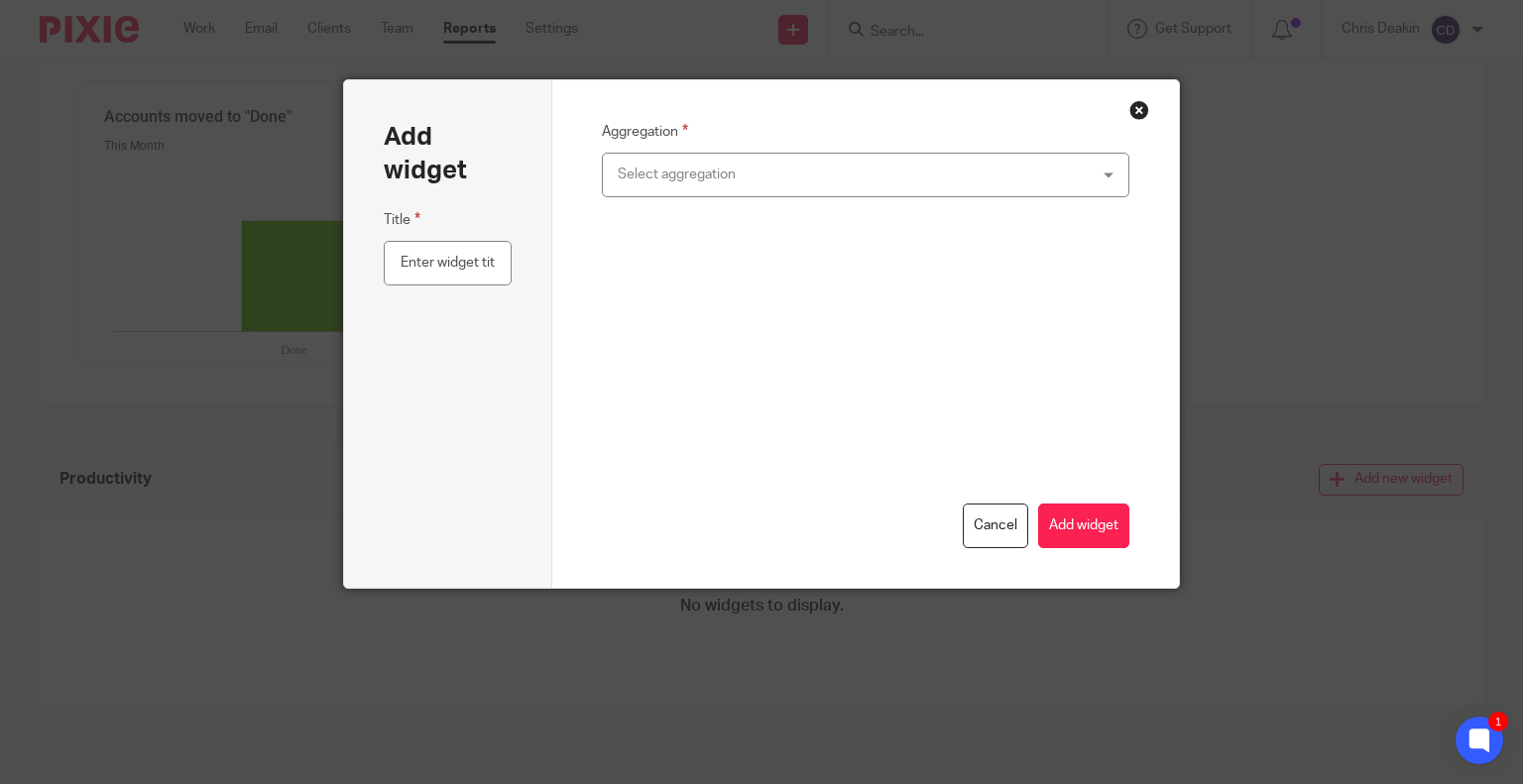 click on "Select aggregation" at bounding box center [822, 174] 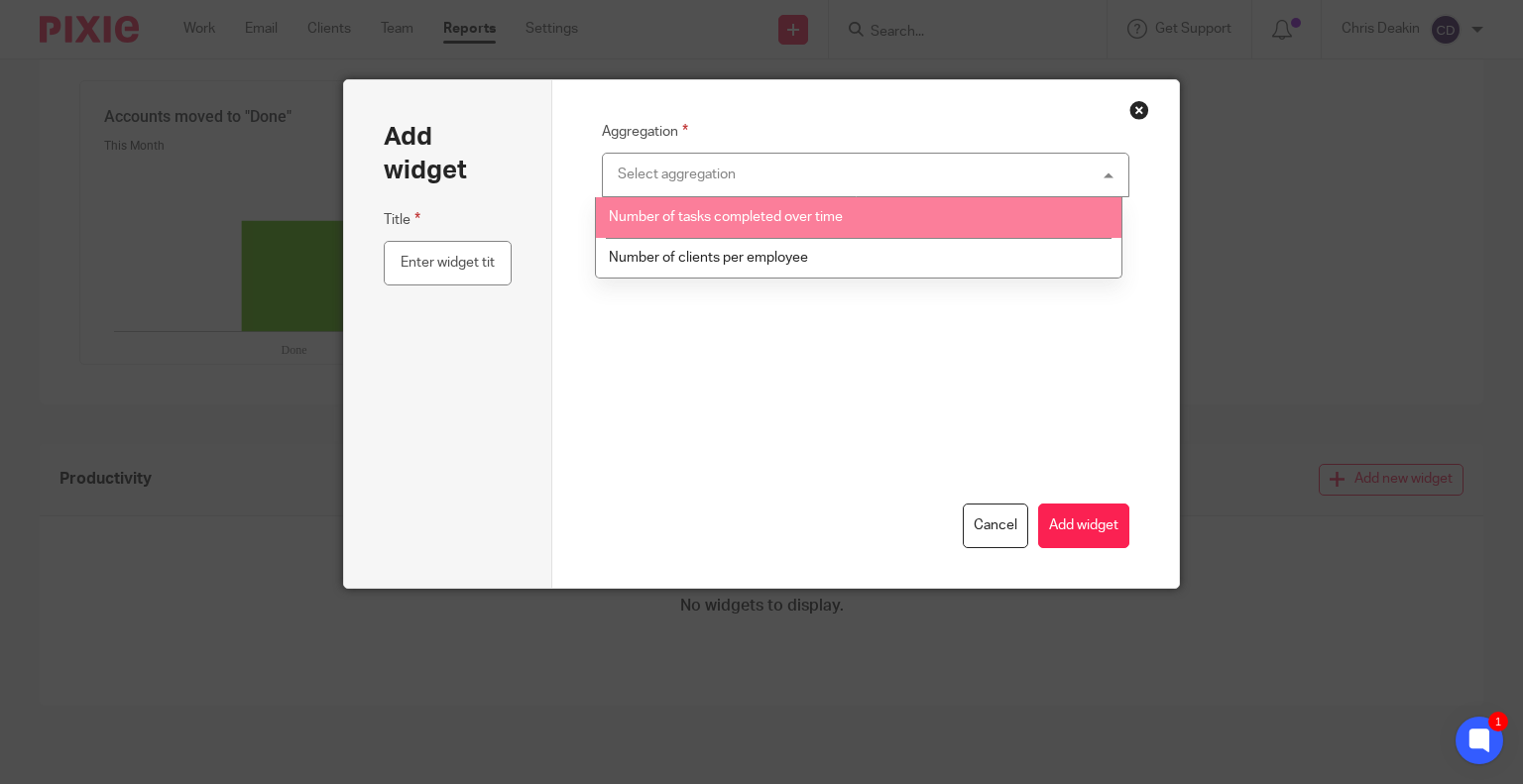 click on "Number of tasks completed over time" at bounding box center (726, 217) 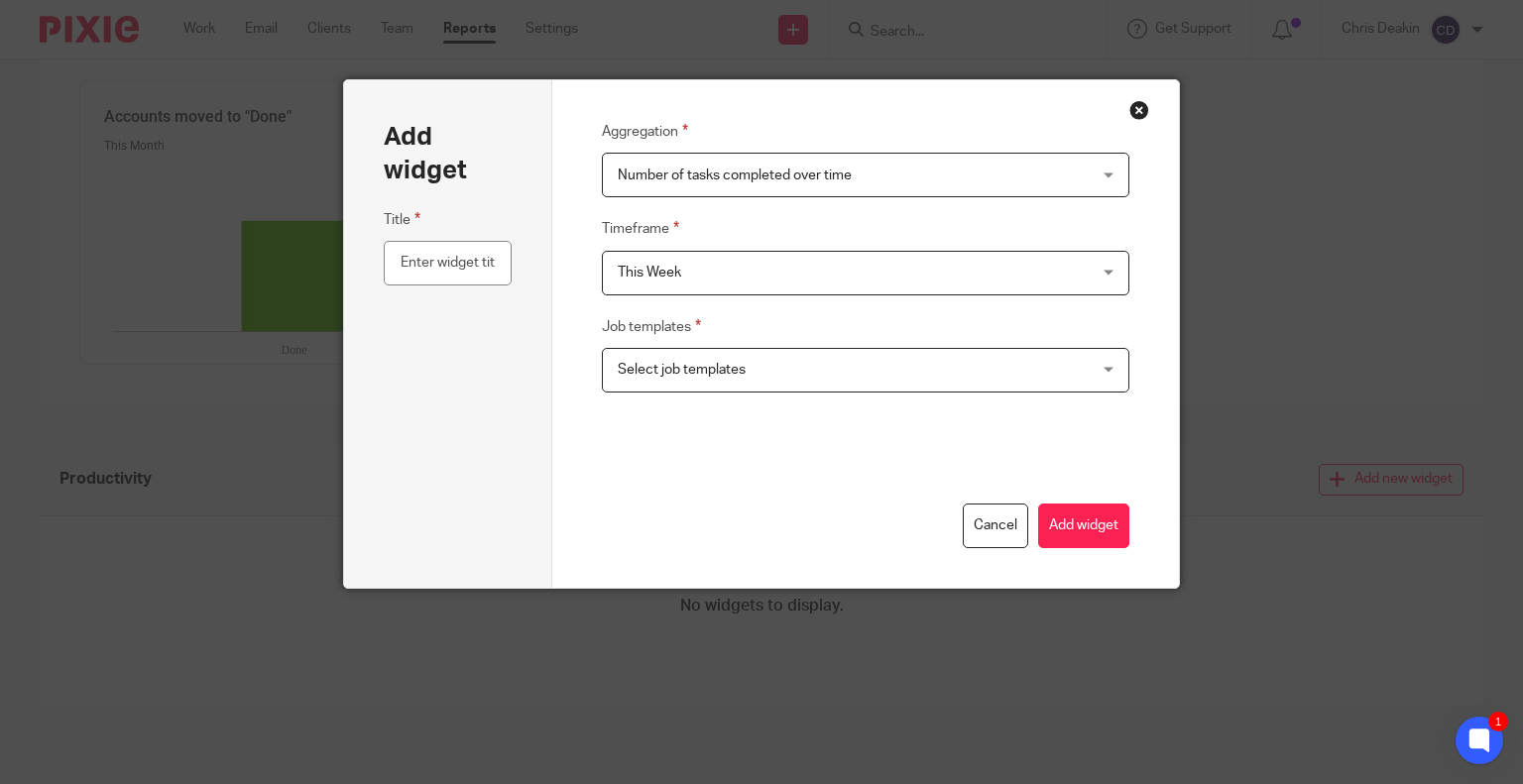 click on "This Week" at bounding box center [822, 273] 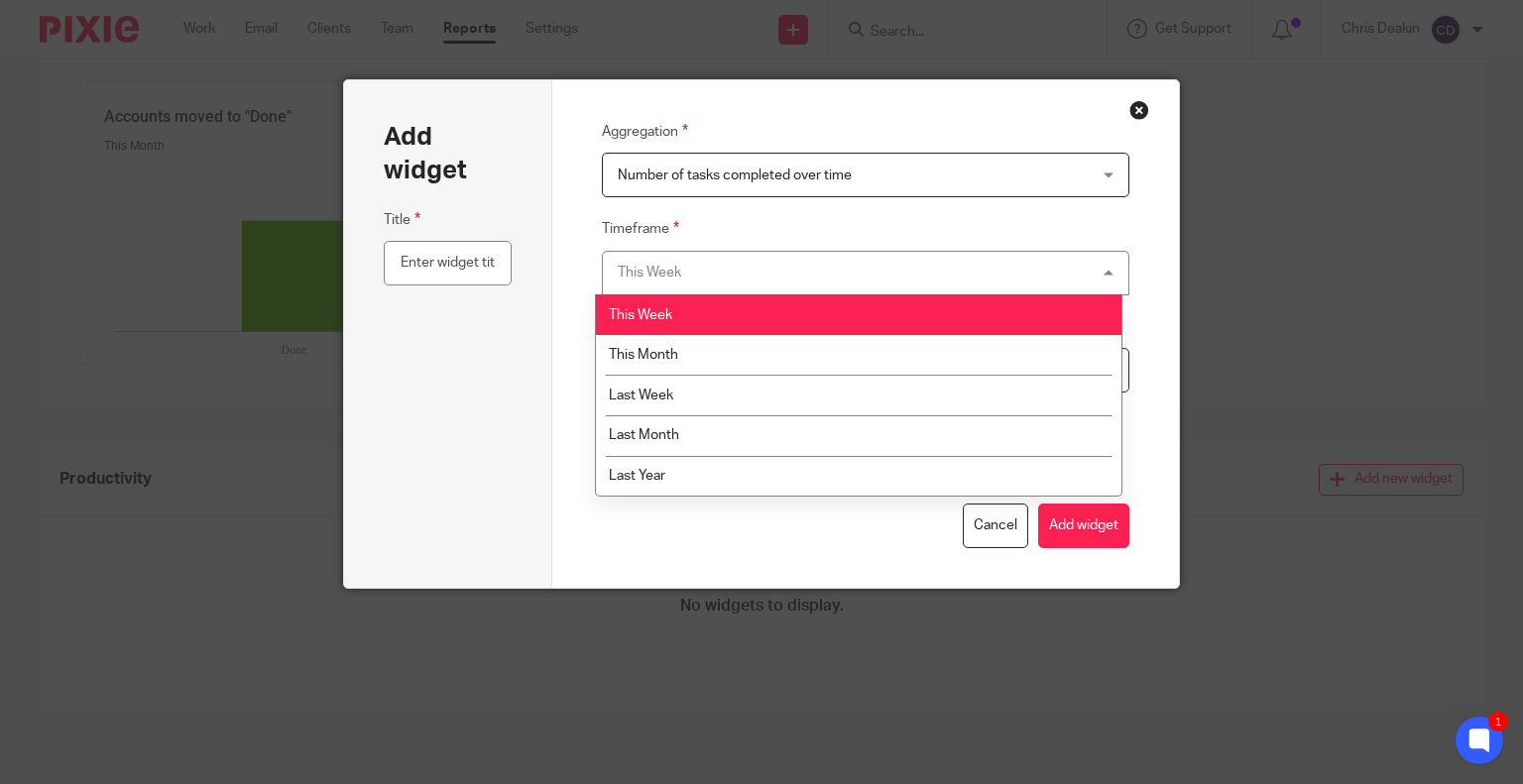 click on "This Week
This Week" at bounding box center (866, 273) 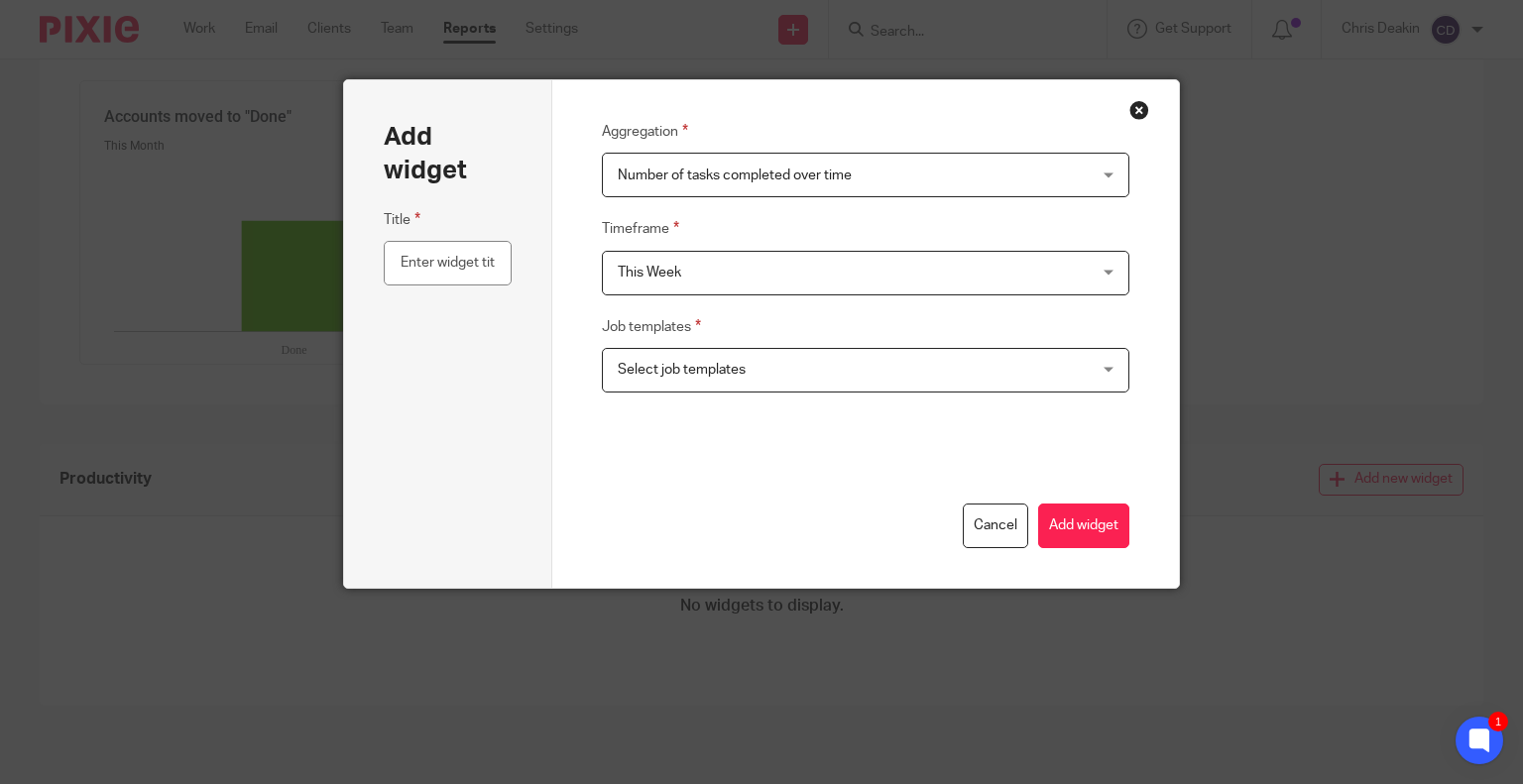 click on "Job templates
Select job templates
10a Personal tax - Included
10c Personal tax - Chargeable
1. Annual accounts & CT600 return
1a Pre Year End Call
25/26 Choice of Salary
2. Confirmation statement
3. FreeAgent Monthly Payroll (Fixed)
4a Monthly Payroll (Fixed) - Brightpay
4a Monthly Payroll (Fixed) - Brightpay - Fibreglass Suppliesuk Ltd (cloned 11:57:03)
4a Monthly Payroll (Fixed) - Brightpay - Jam2Day
4. Monthly Payroll (Non F.A)
4. Monthly Payroll (Non F.A) - Heather's Diner Limited (formerly NEATER DRY CLEANERS LIMITED) (cloned 12:39:00)
5. Weekly Payroll" at bounding box center (866, 354) 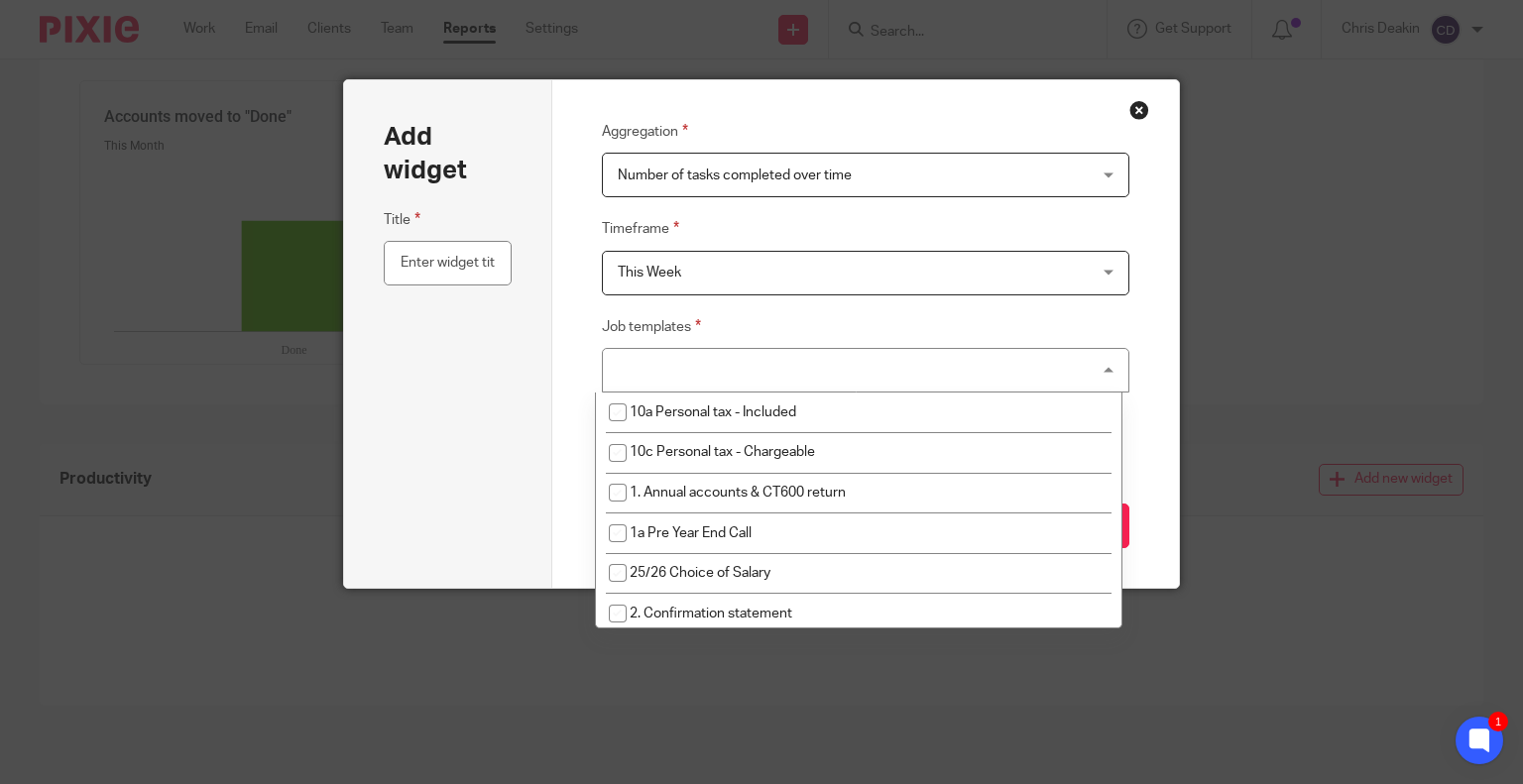 click on "Select job templates" at bounding box center [866, 370] 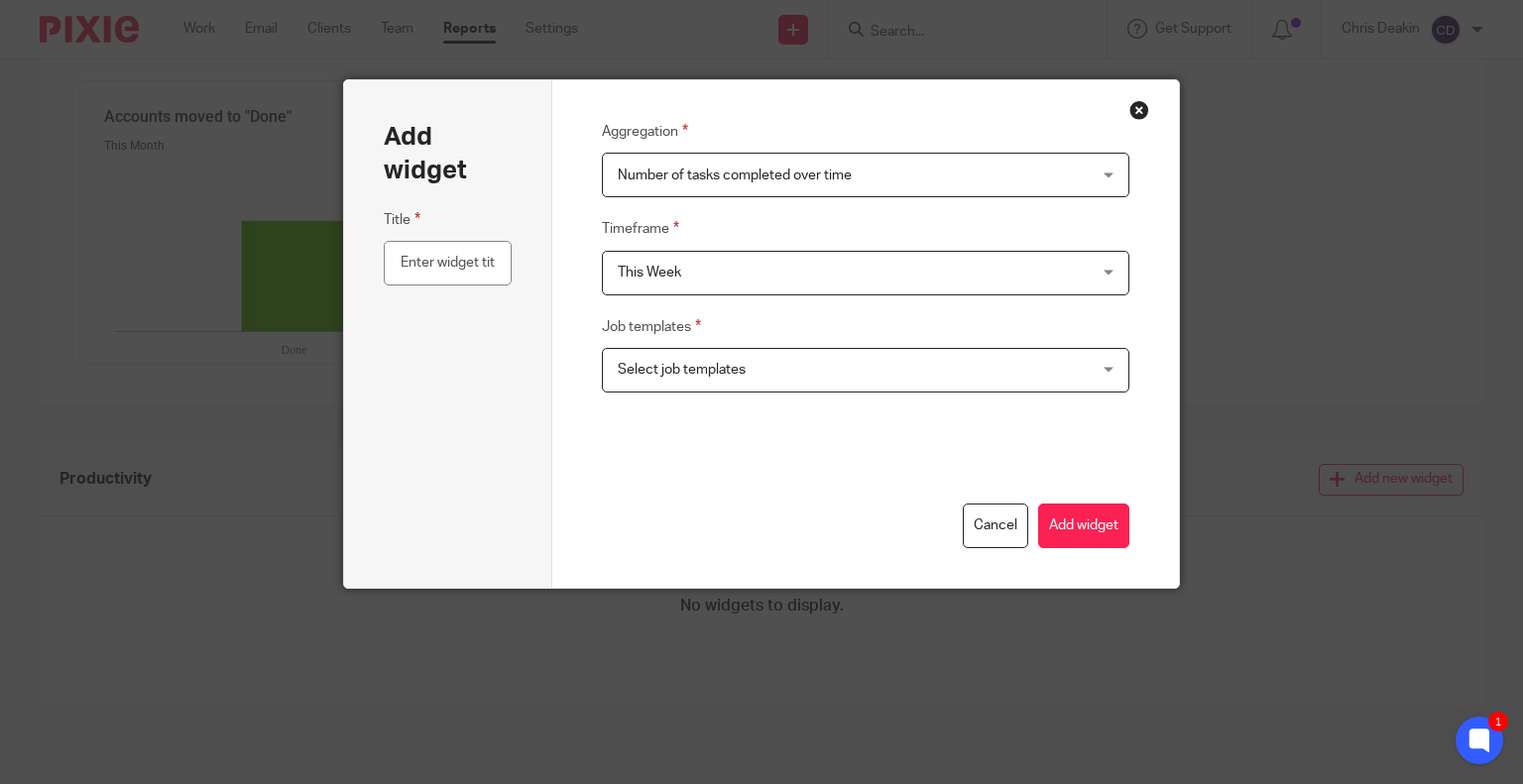 click on "Aggregation
Number of tasks completed over time
Number of tasks completed over time
Number of tasks completed over time
Number of clients per employee
timelines
Timeframe
This Week
This Week
This Week
This Month
Last Week
Last Month
Last Year
this_week
Job templates
Select job templates
10a Personal tax - Included
10c Personal tax - Chargeable
1. Annual accounts & CT600 return
1a Pre Year End Call
25/26 Choice of Salary
2. Confirmation statement" at bounding box center [866, 334] 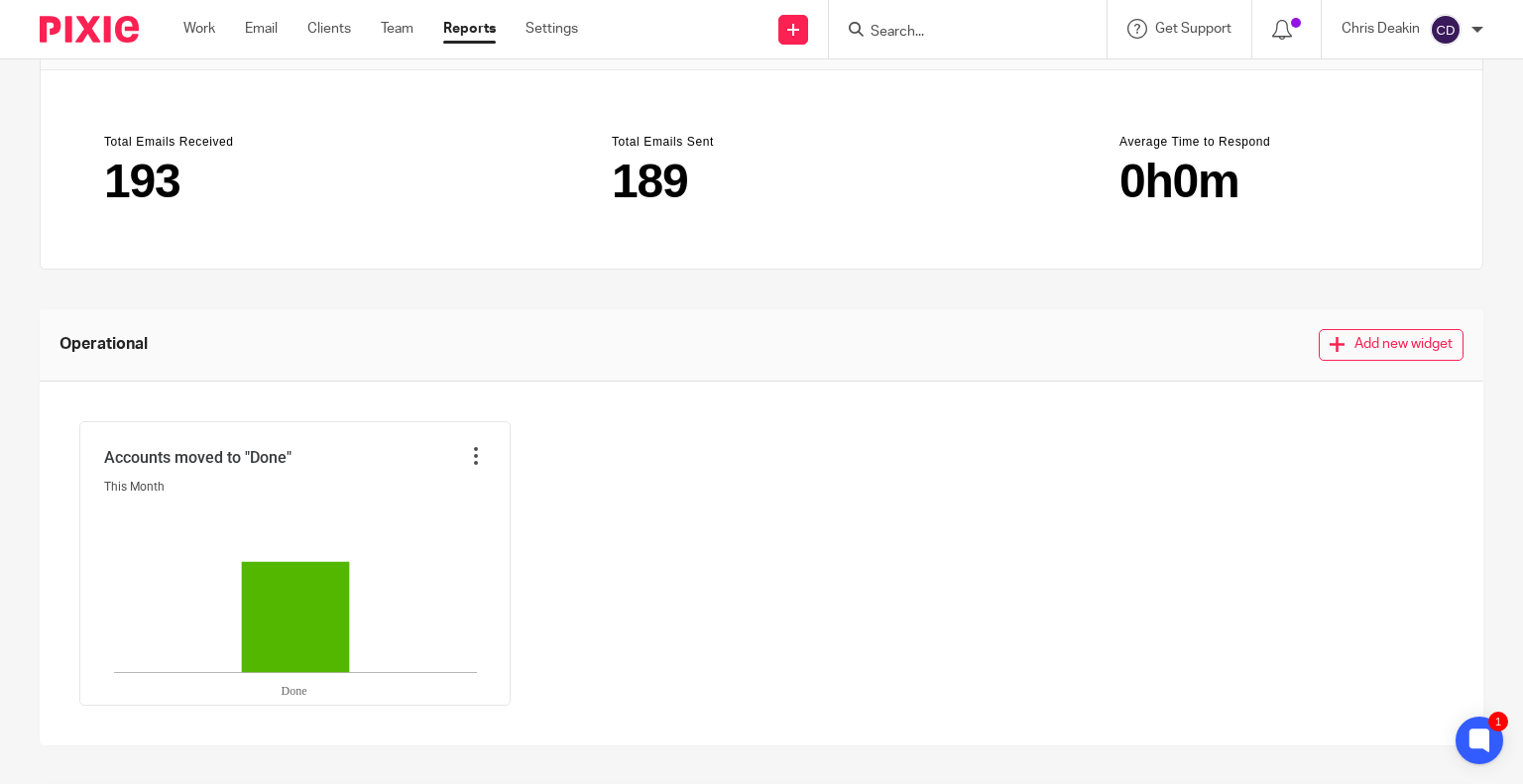 scroll, scrollTop: 0, scrollLeft: 0, axis: both 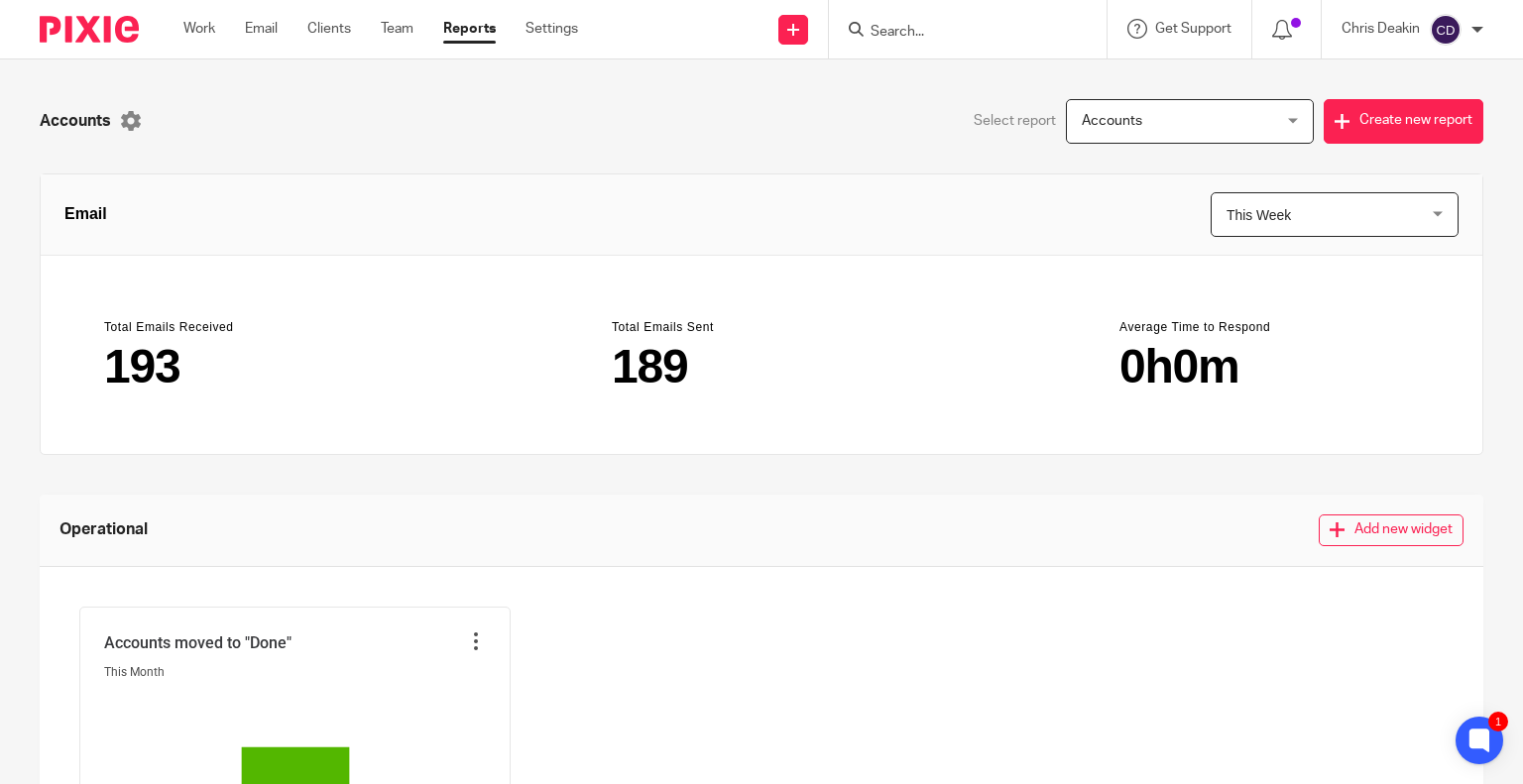 click on "Settings" at bounding box center [551, 29] 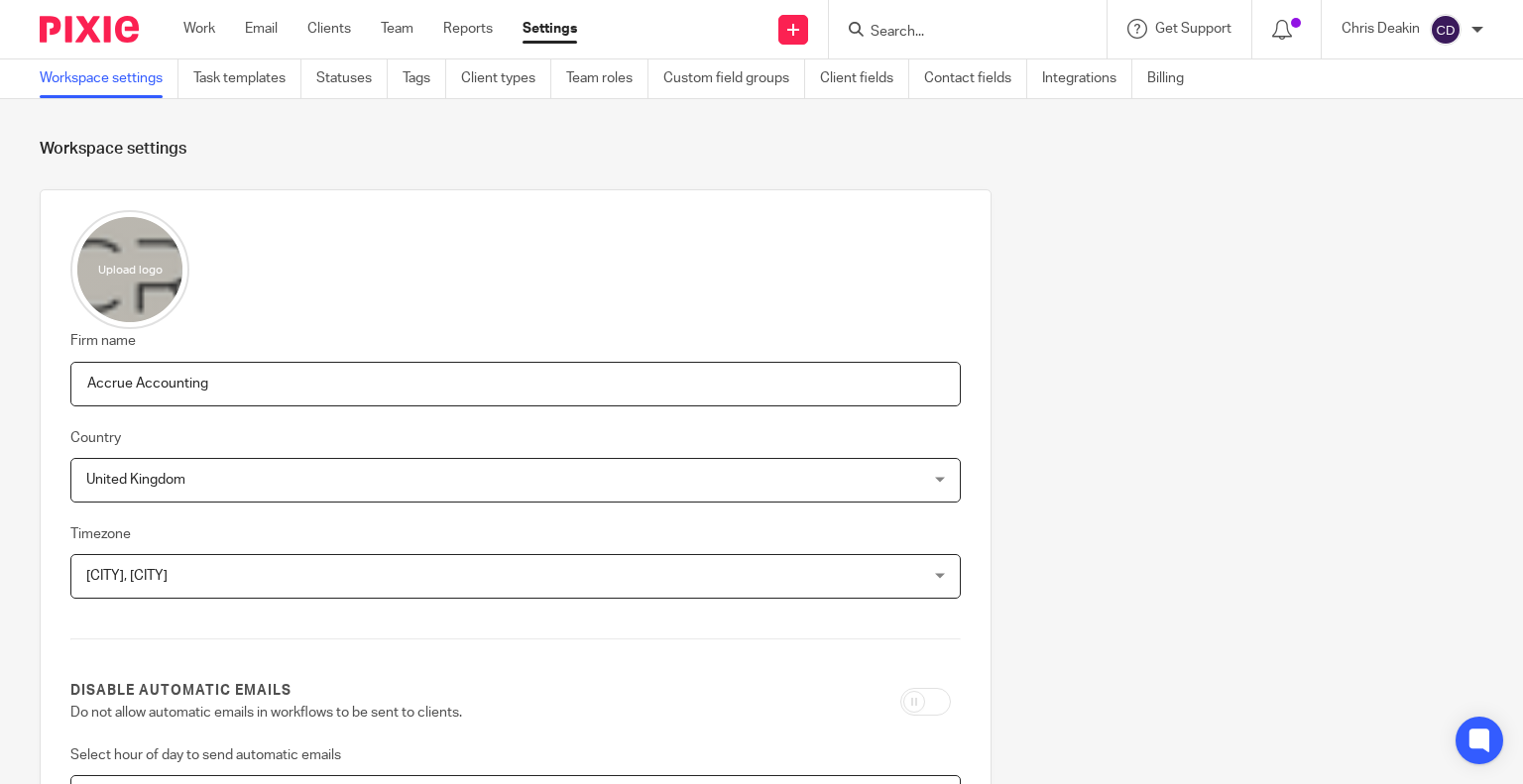 scroll, scrollTop: 0, scrollLeft: 0, axis: both 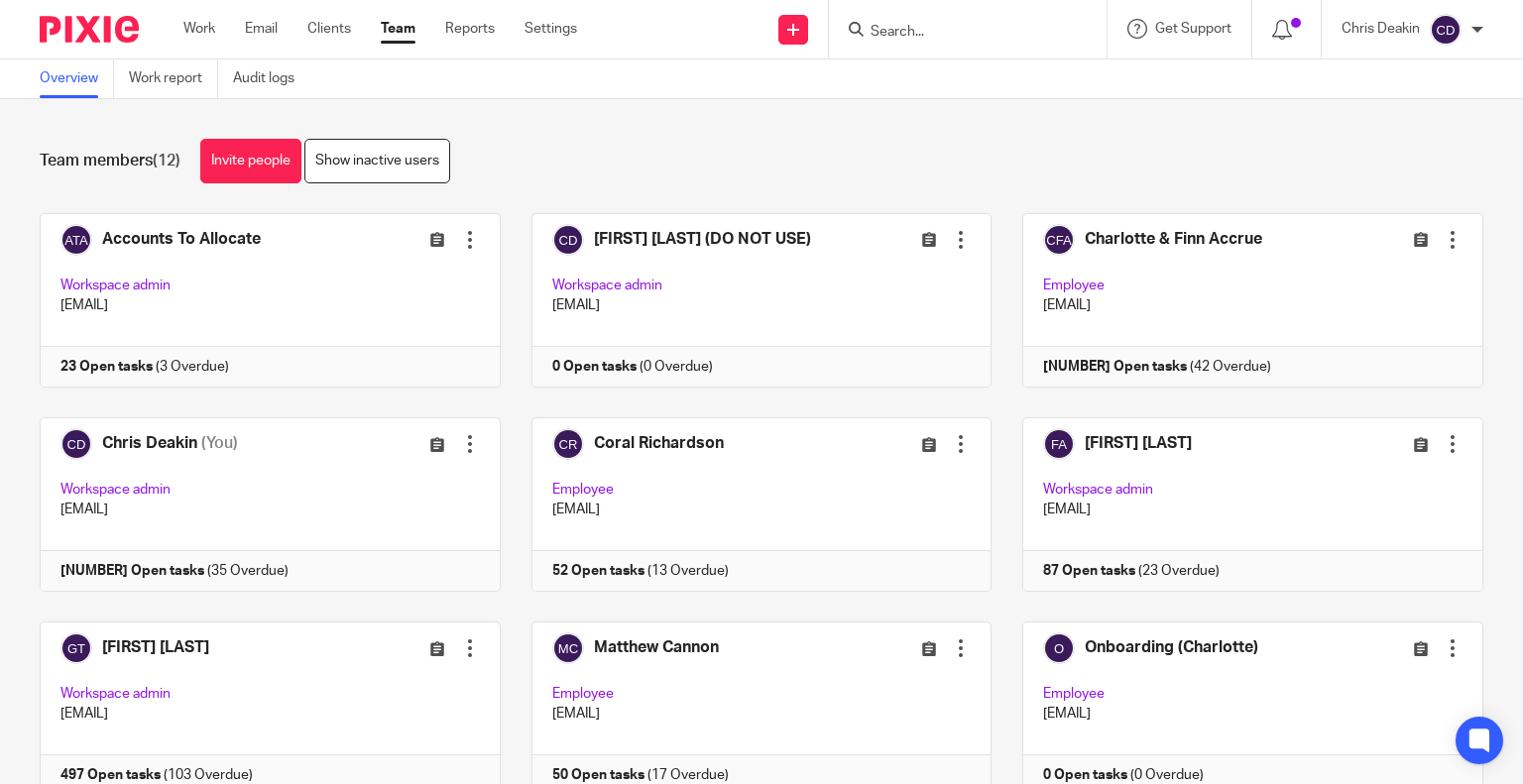 click at bounding box center (255, 300) 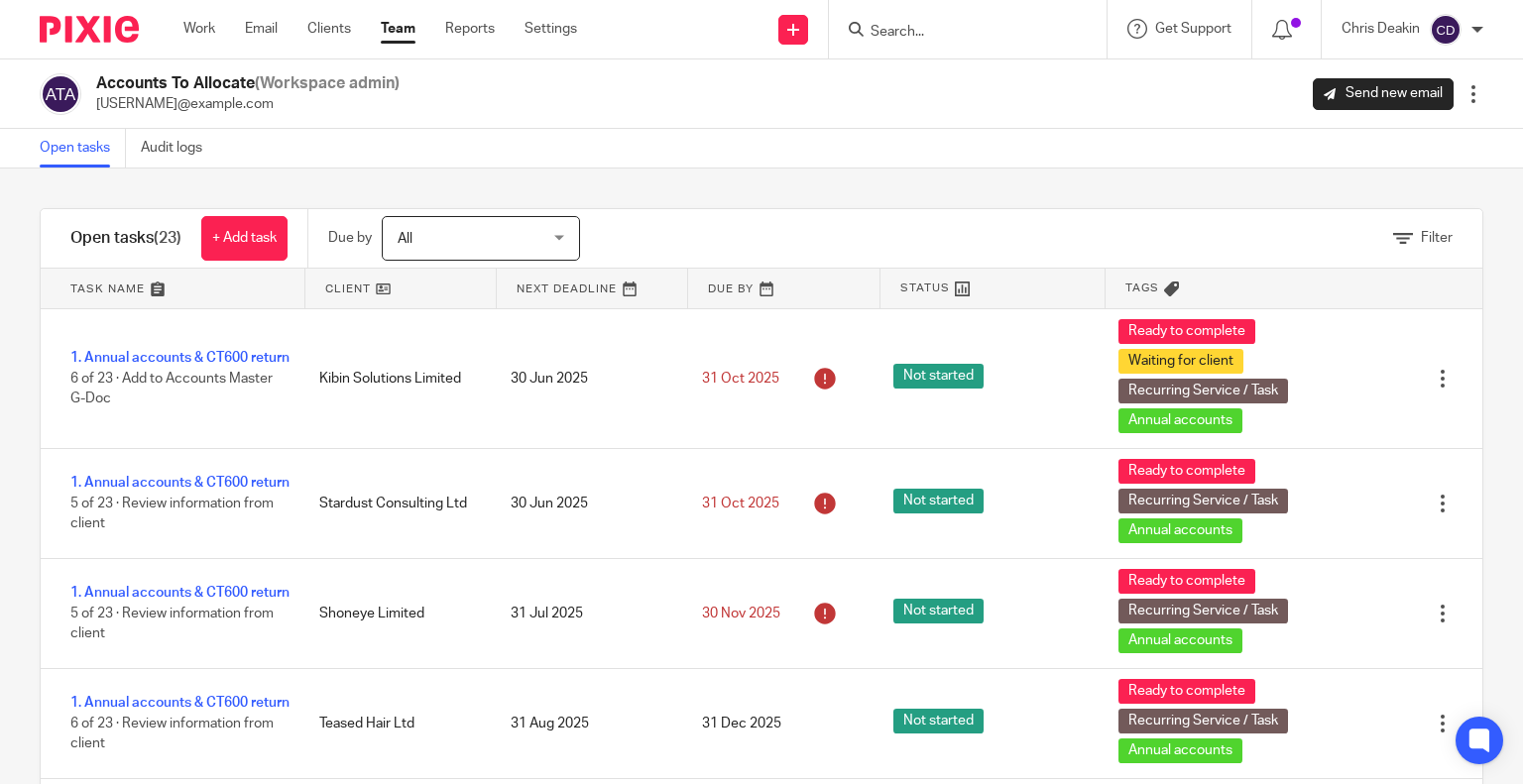 scroll, scrollTop: 0, scrollLeft: 0, axis: both 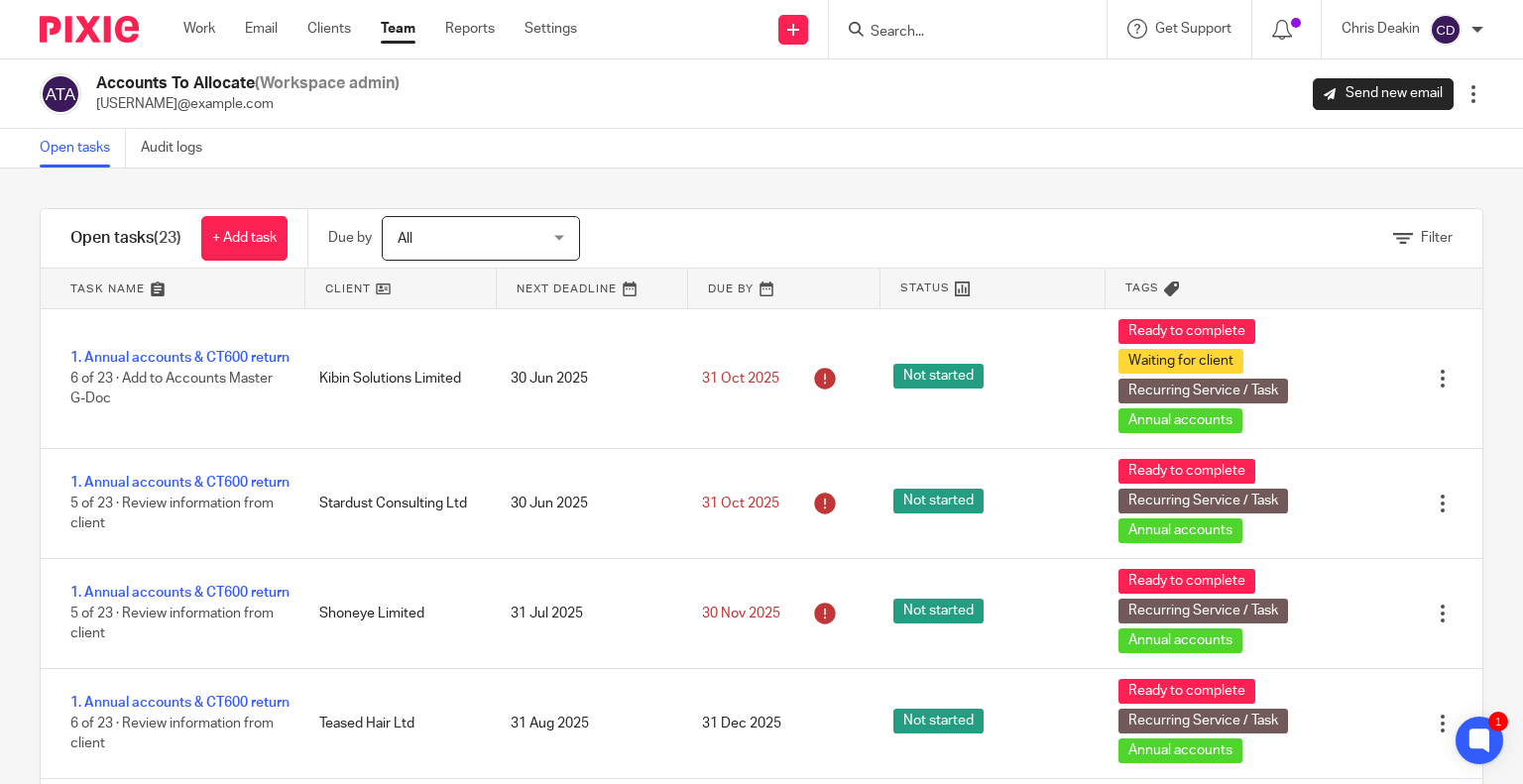 click on "30 Jun 2025" at bounding box center (586, 379) 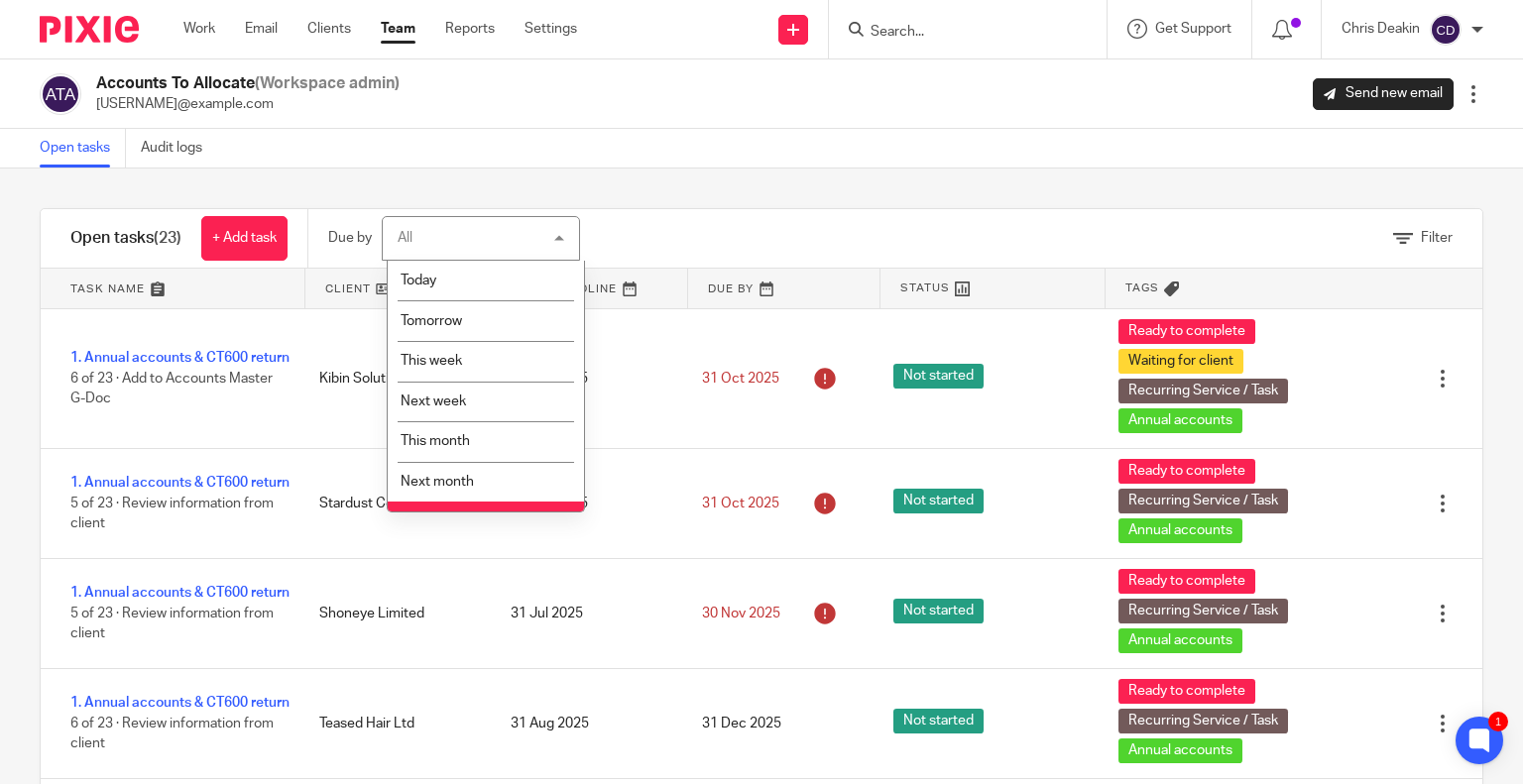 click on "All
All" at bounding box center [481, 238] 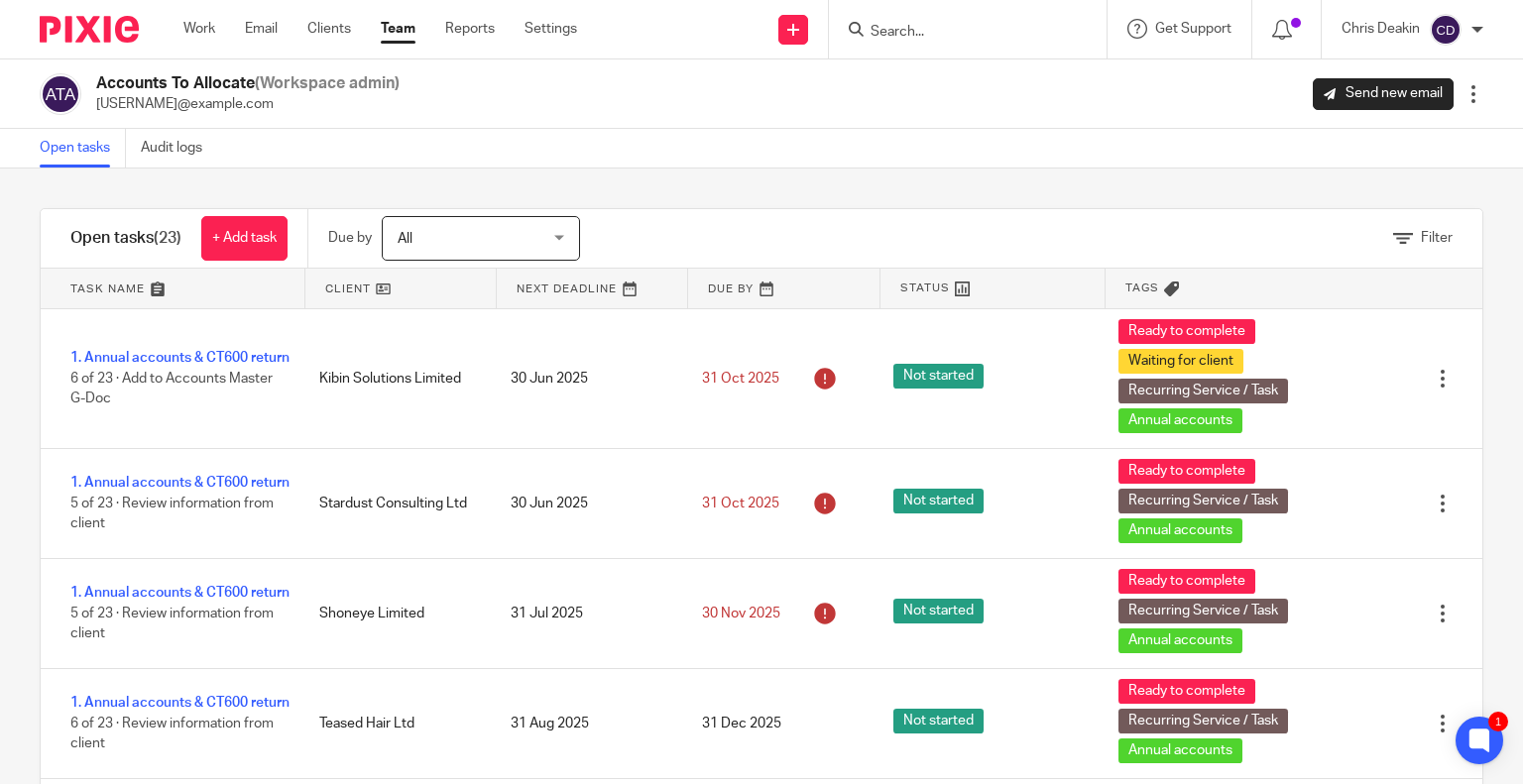click at bounding box center [1403, 239] 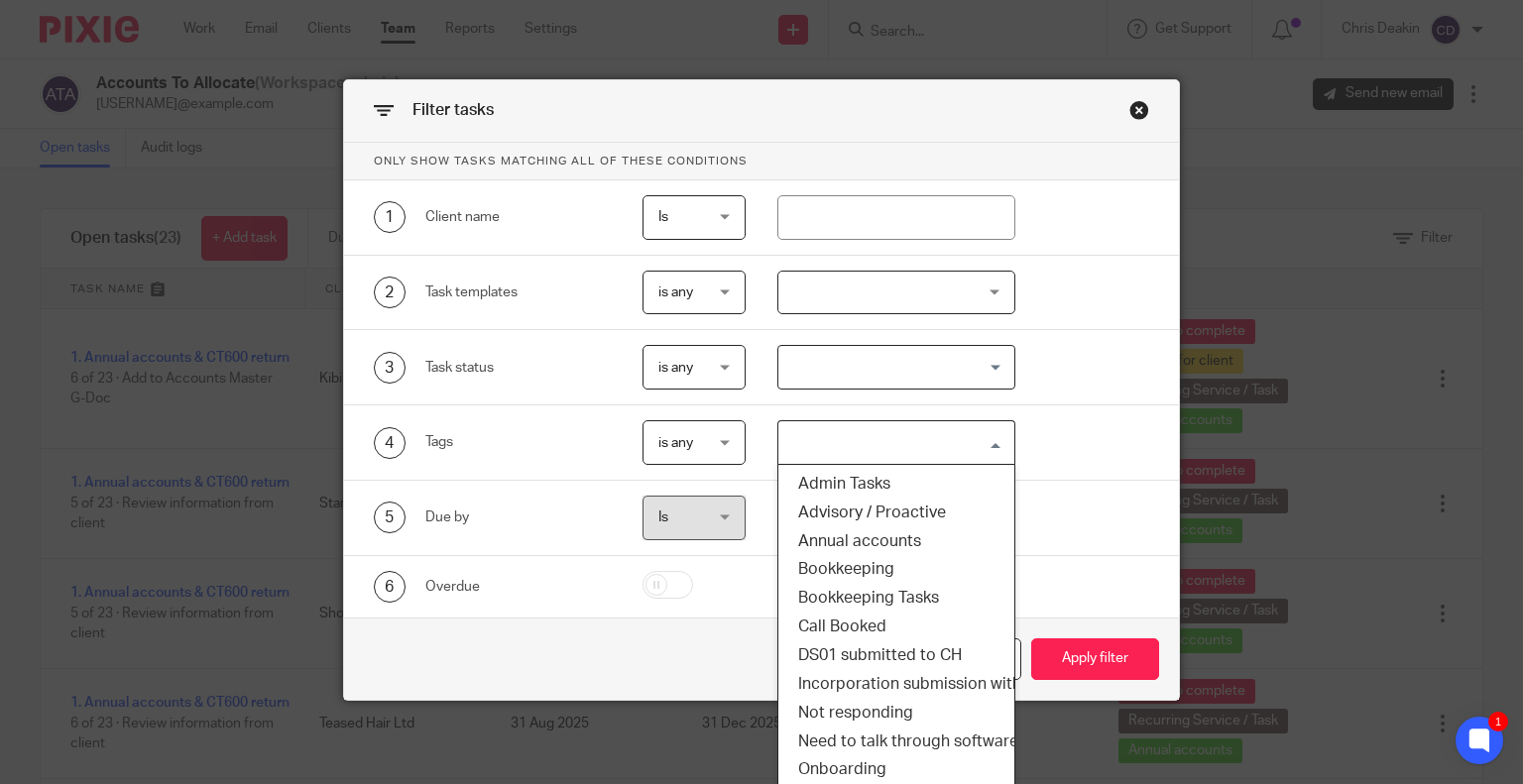 click at bounding box center (891, 442) 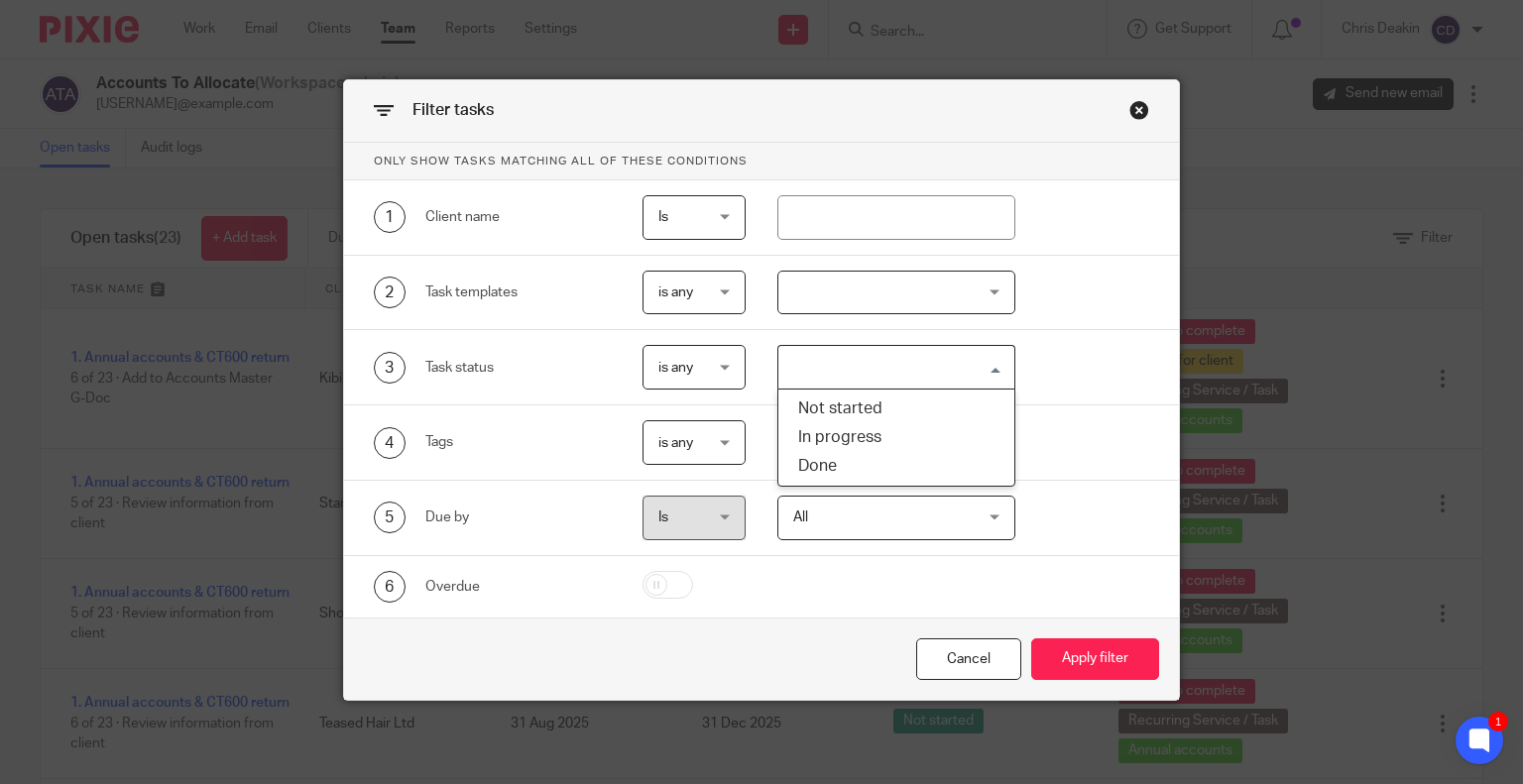 click at bounding box center [891, 367] 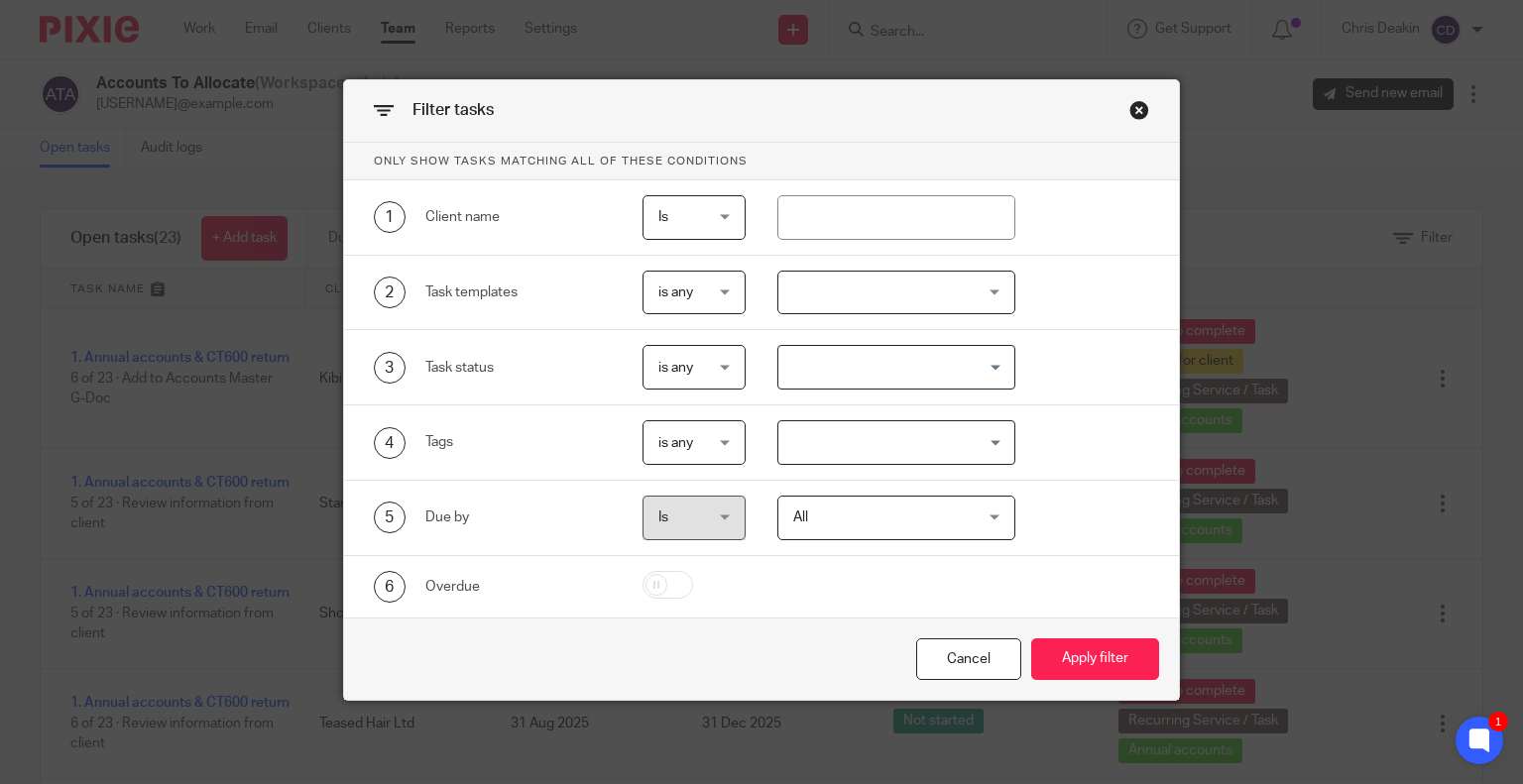 click on "Cancel" at bounding box center (969, 659) 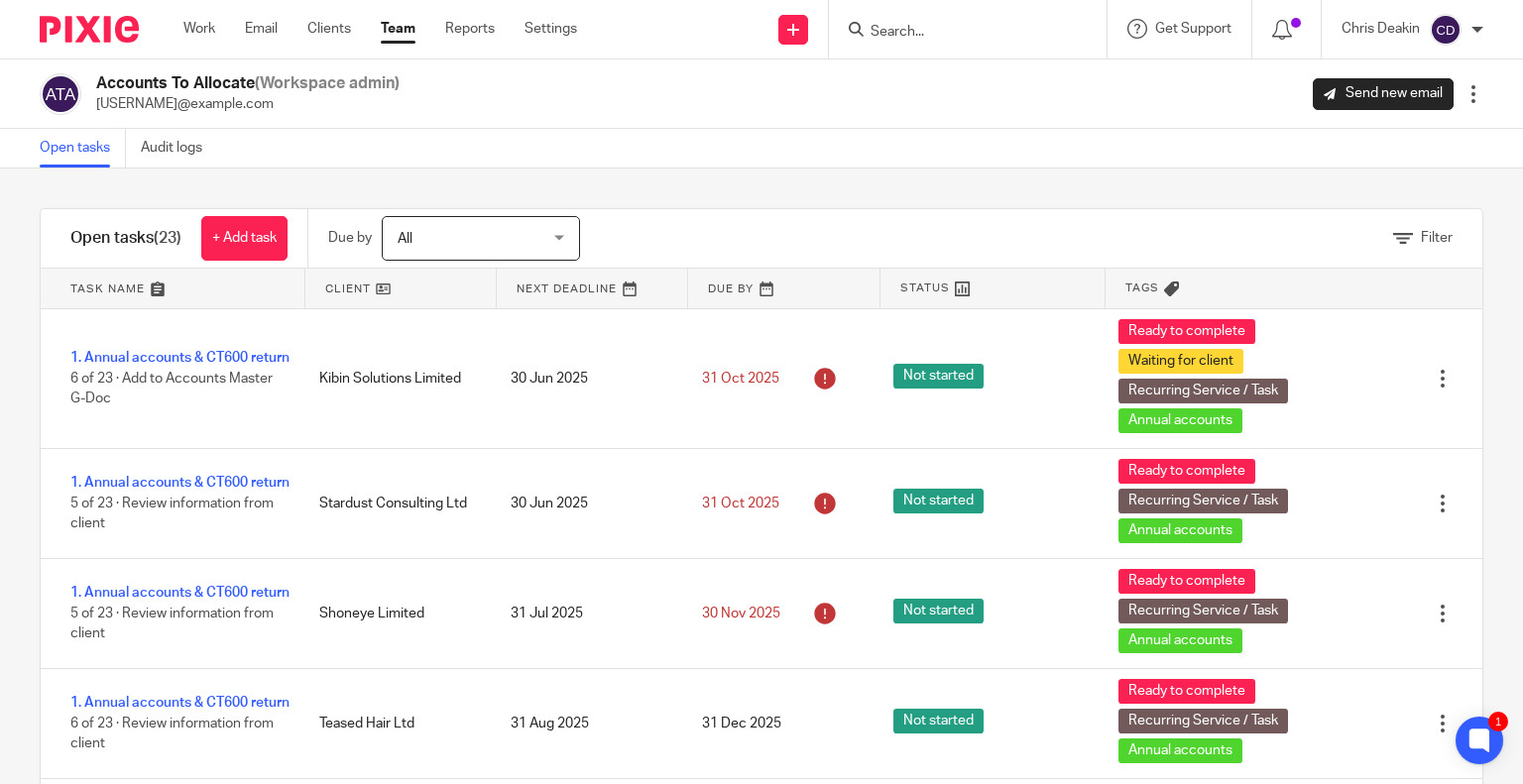 click on "Settings" at bounding box center (550, 29) 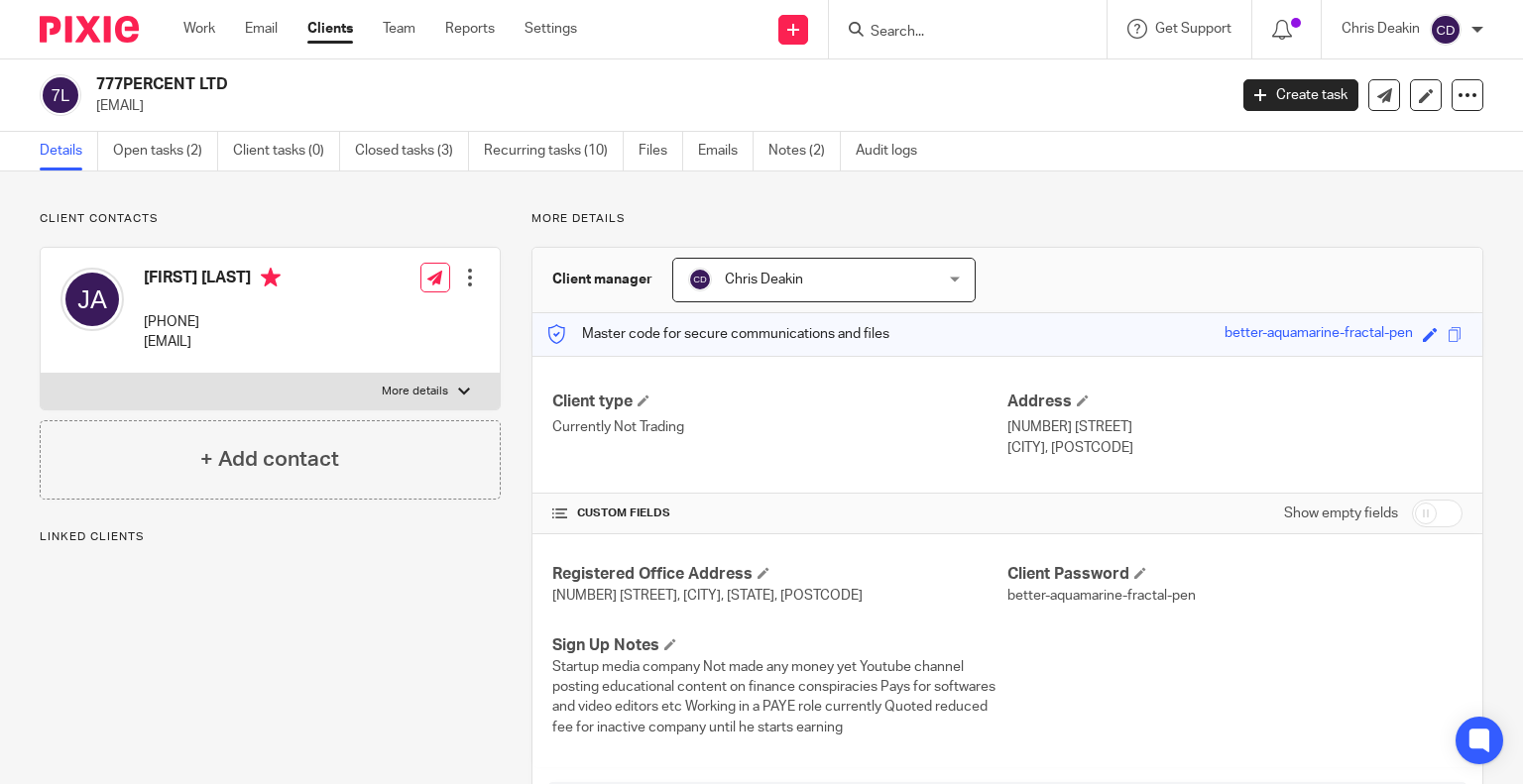 scroll, scrollTop: 0, scrollLeft: 0, axis: both 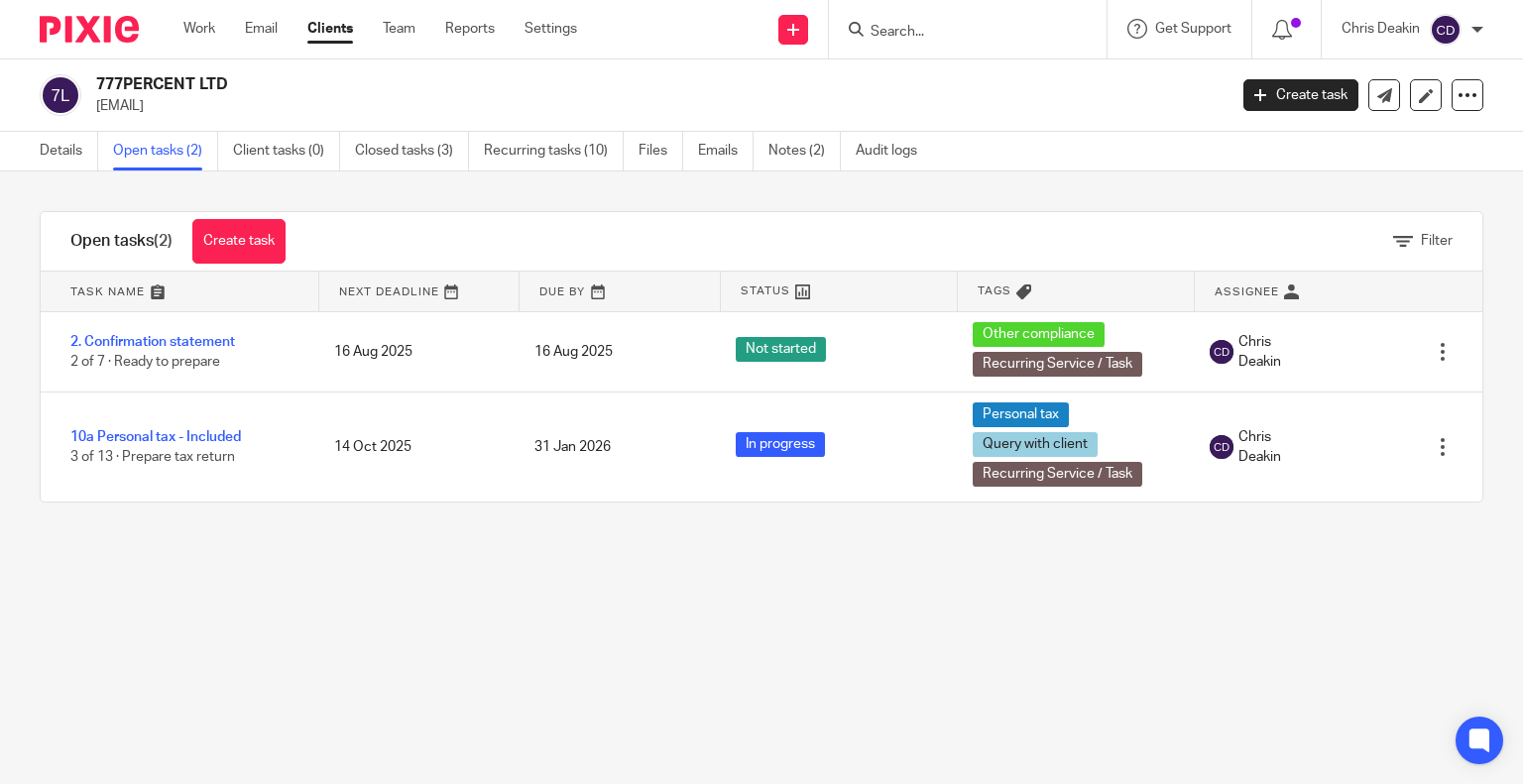 click on "Edit task
Delete" at bounding box center [1400, 447] 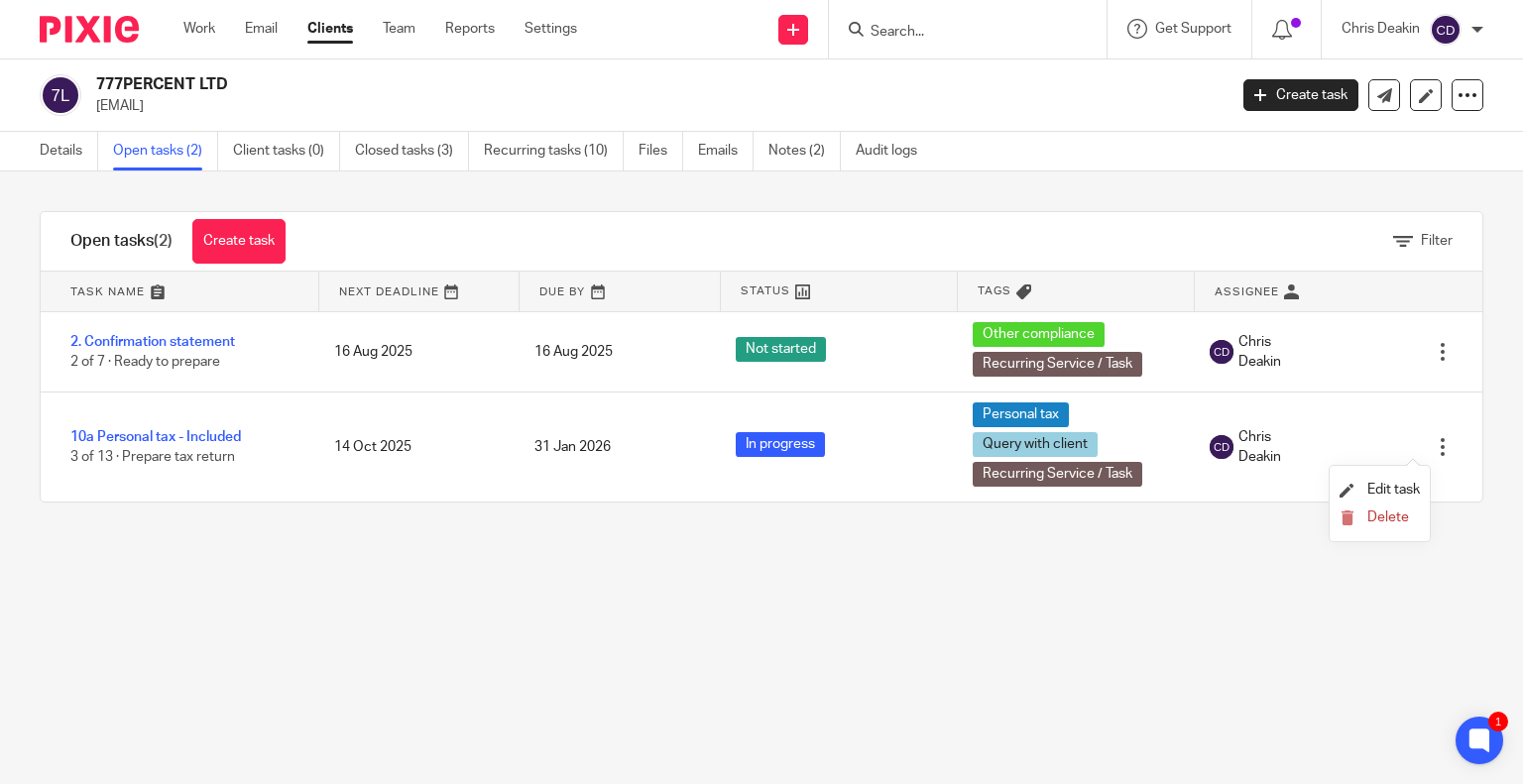 click on "Delete" at bounding box center [1379, 518] 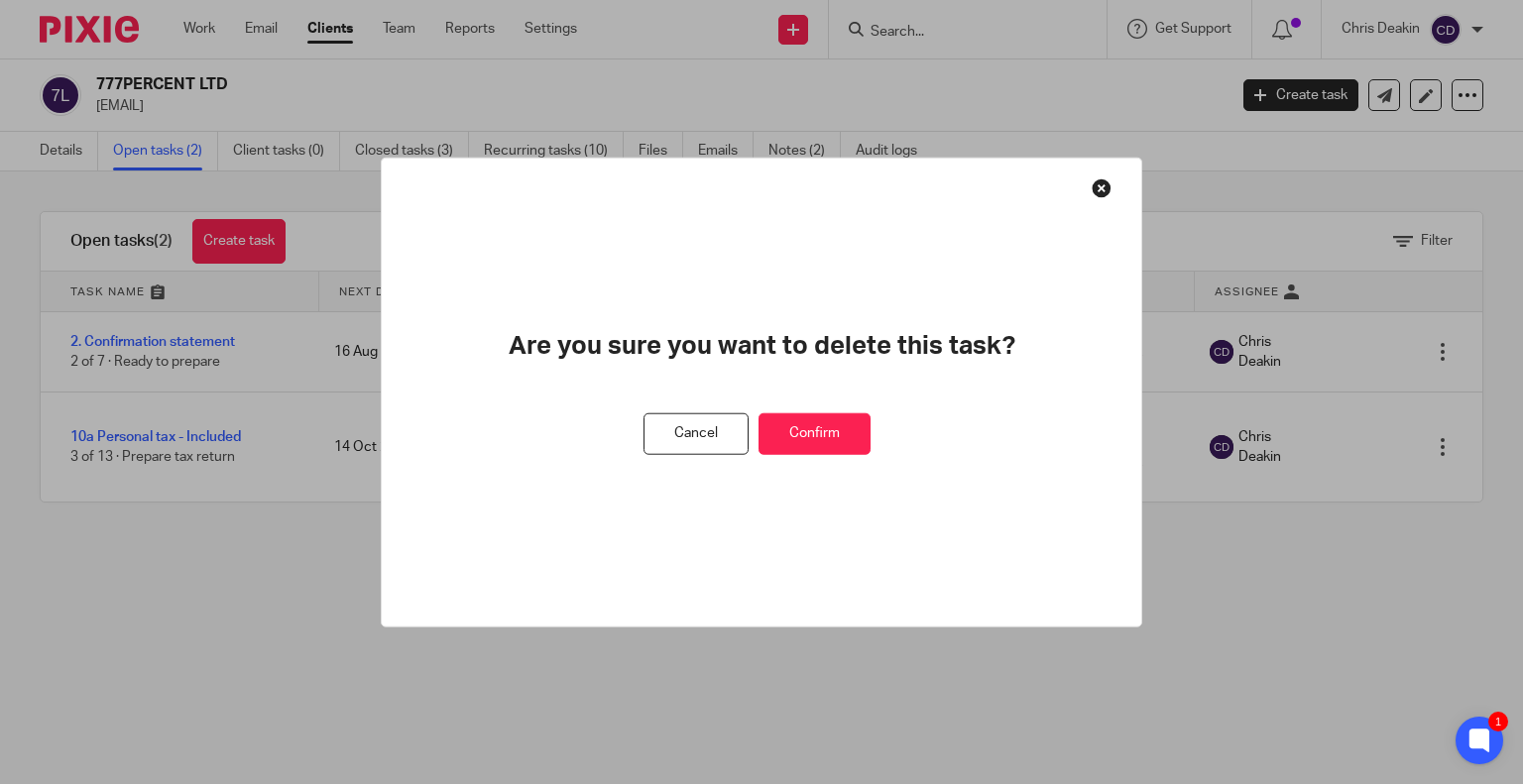 click on "Cancel Confirm" at bounding box center [762, 433] 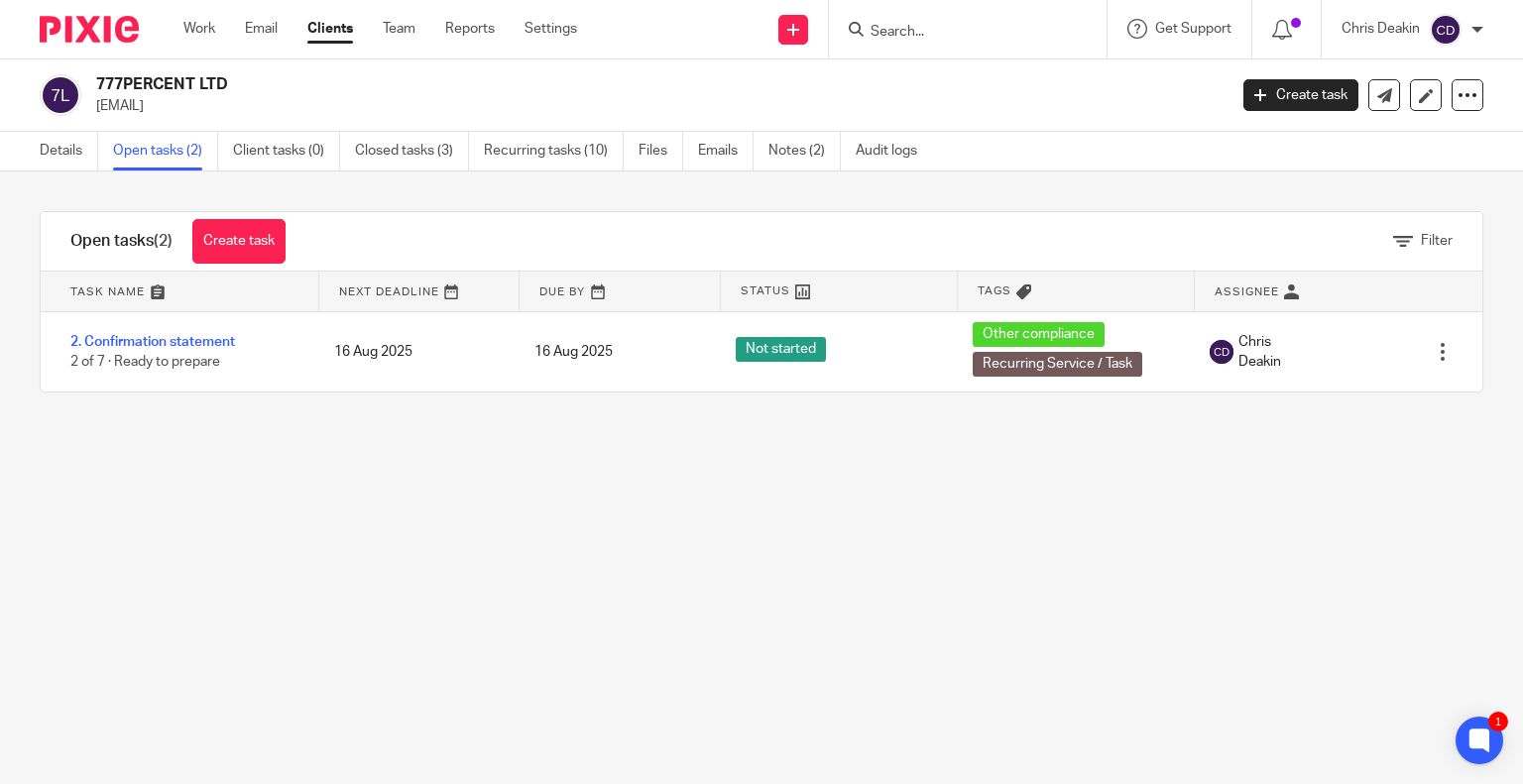 click on "Team" at bounding box center (399, 29) 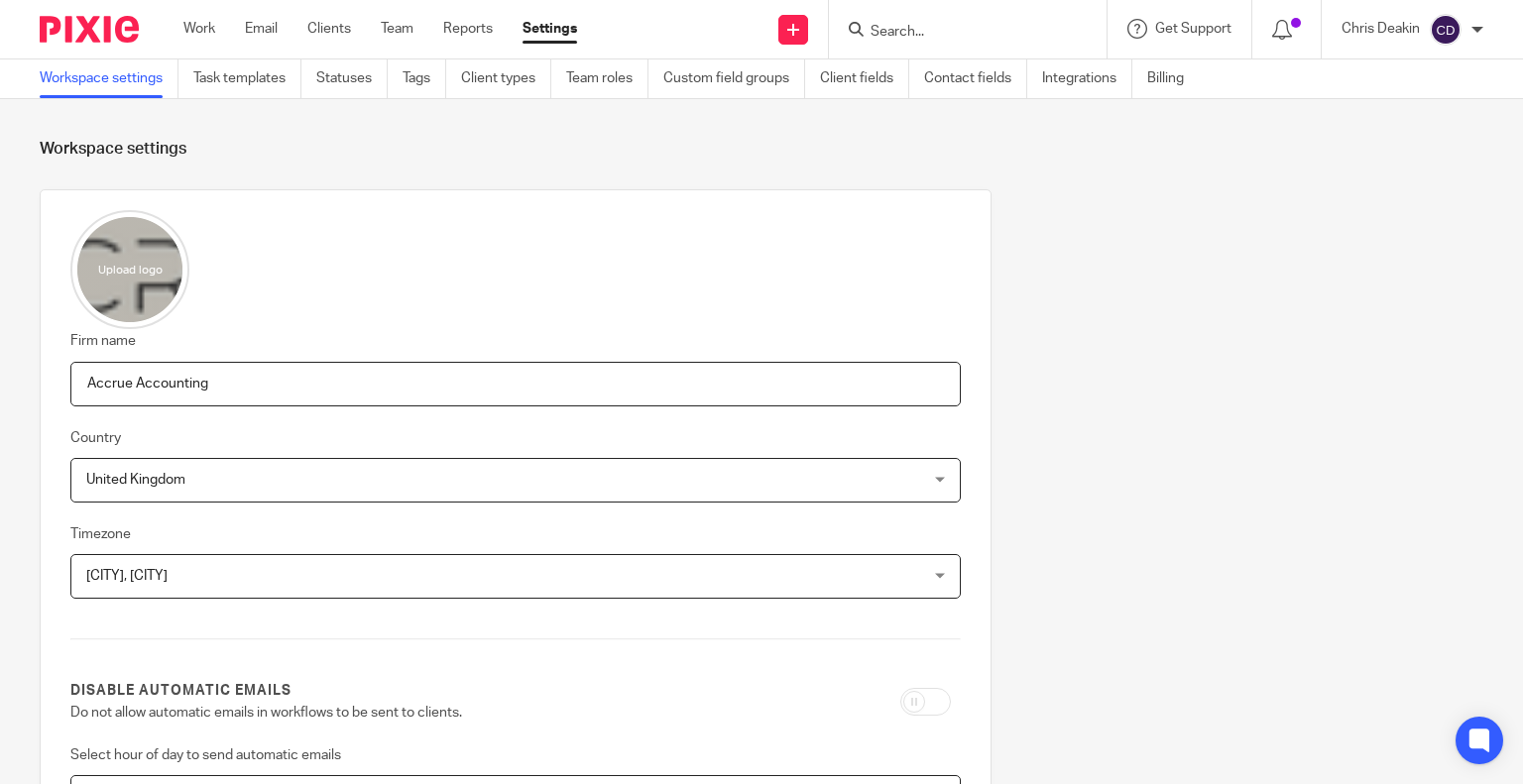 scroll, scrollTop: 0, scrollLeft: 0, axis: both 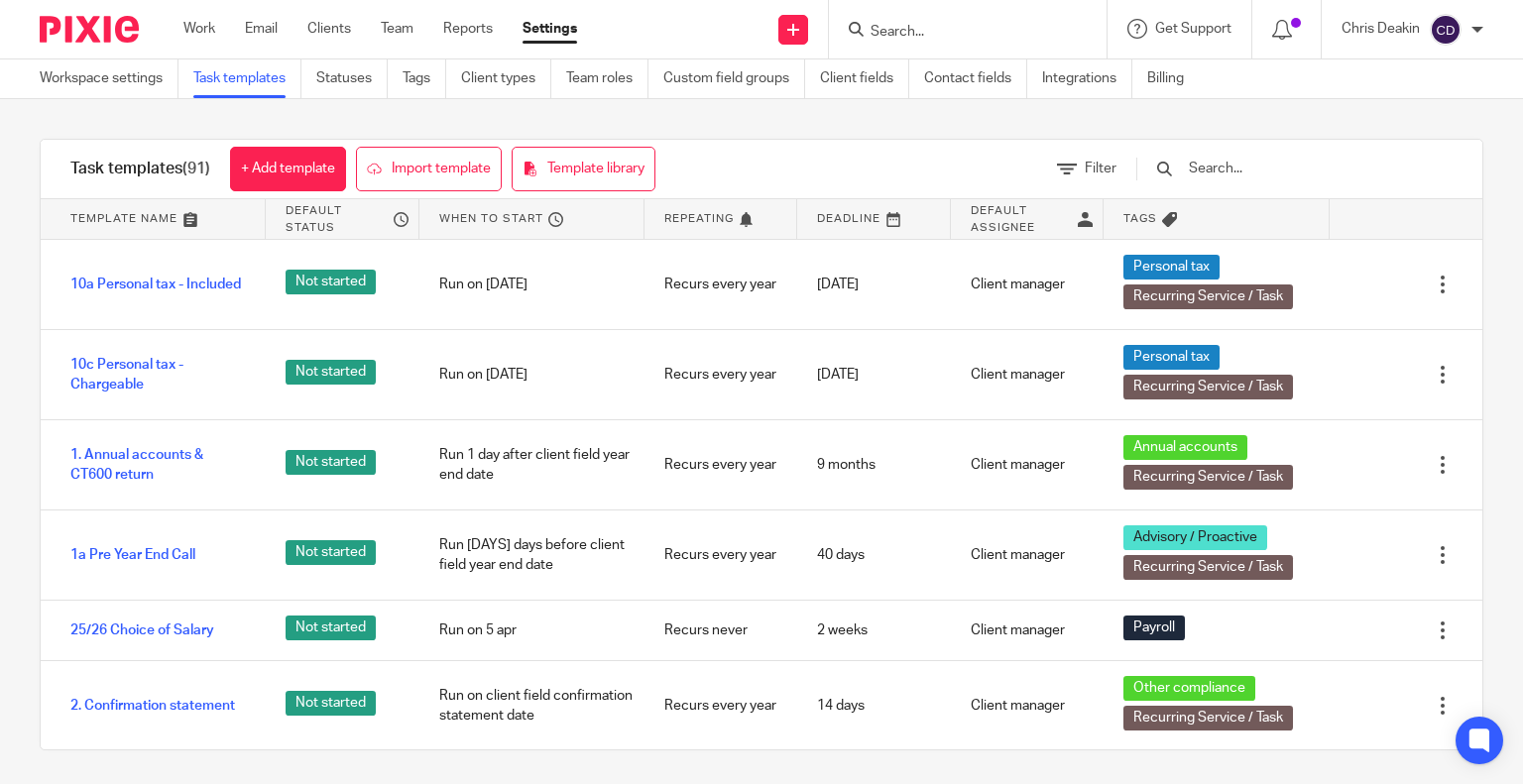 click on "1. Annual accounts & CT600 return" at bounding box center (158, 465) 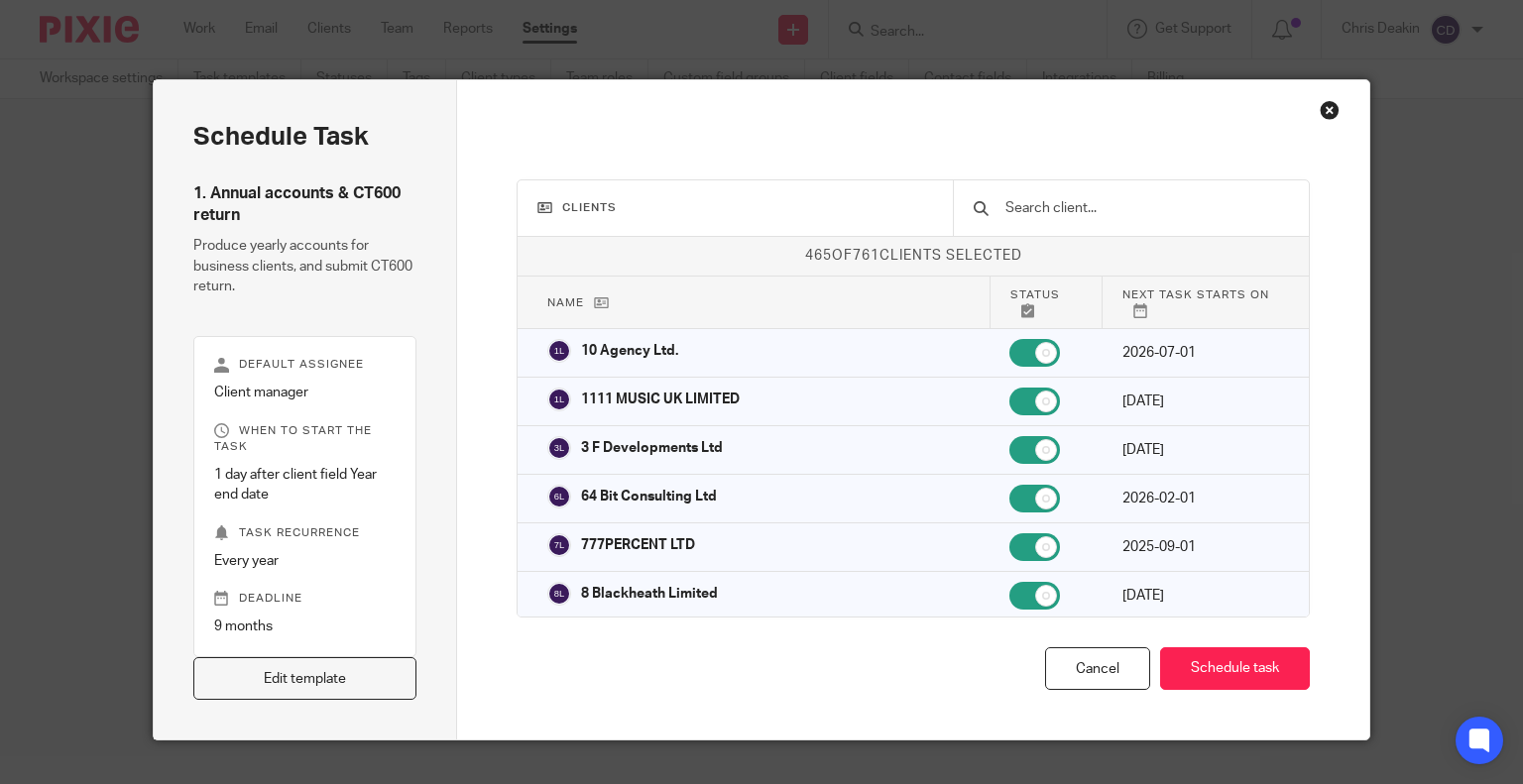 scroll, scrollTop: 0, scrollLeft: 0, axis: both 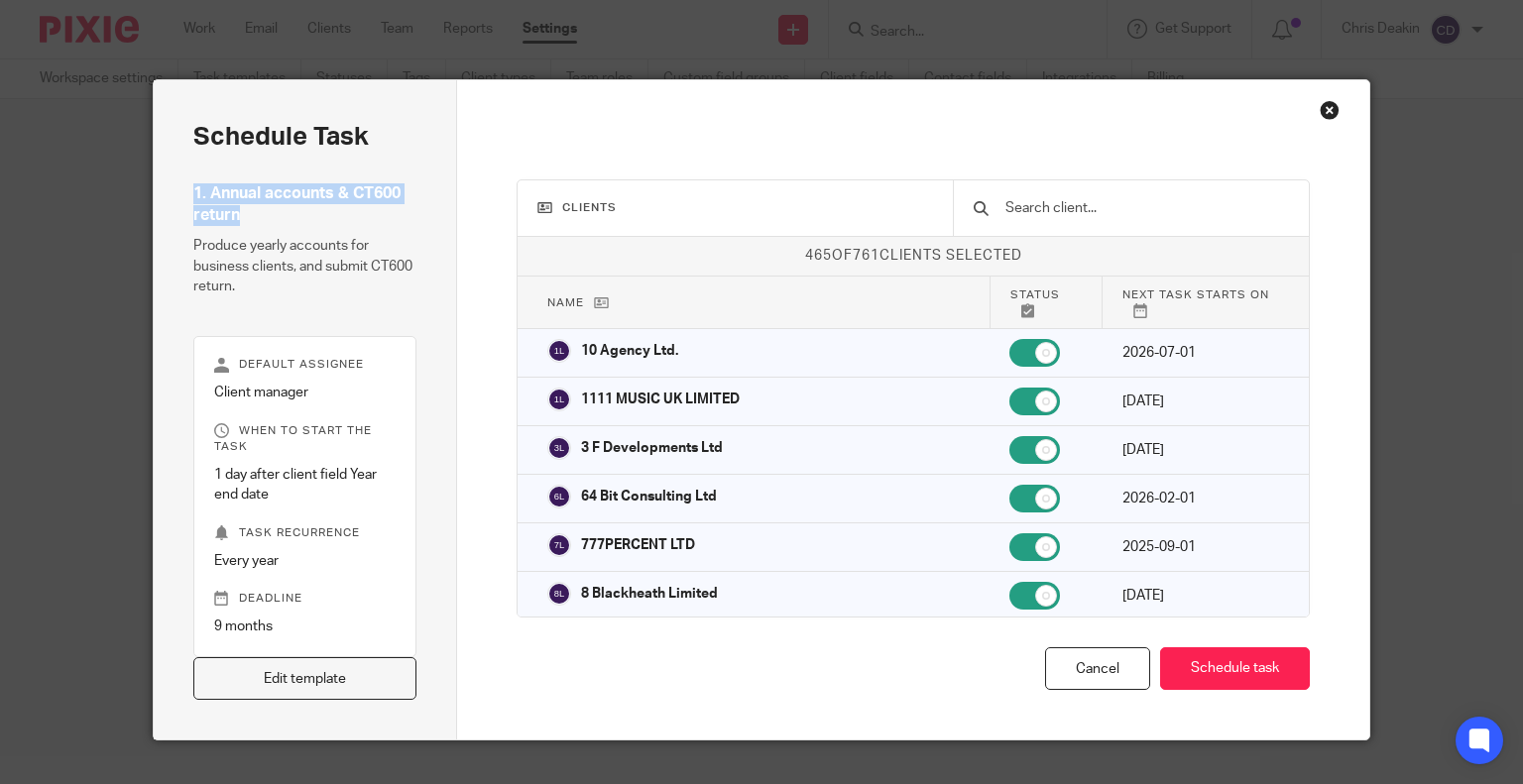 drag, startPoint x: 290, startPoint y: 221, endPoint x: 181, endPoint y: 192, distance: 112.79184 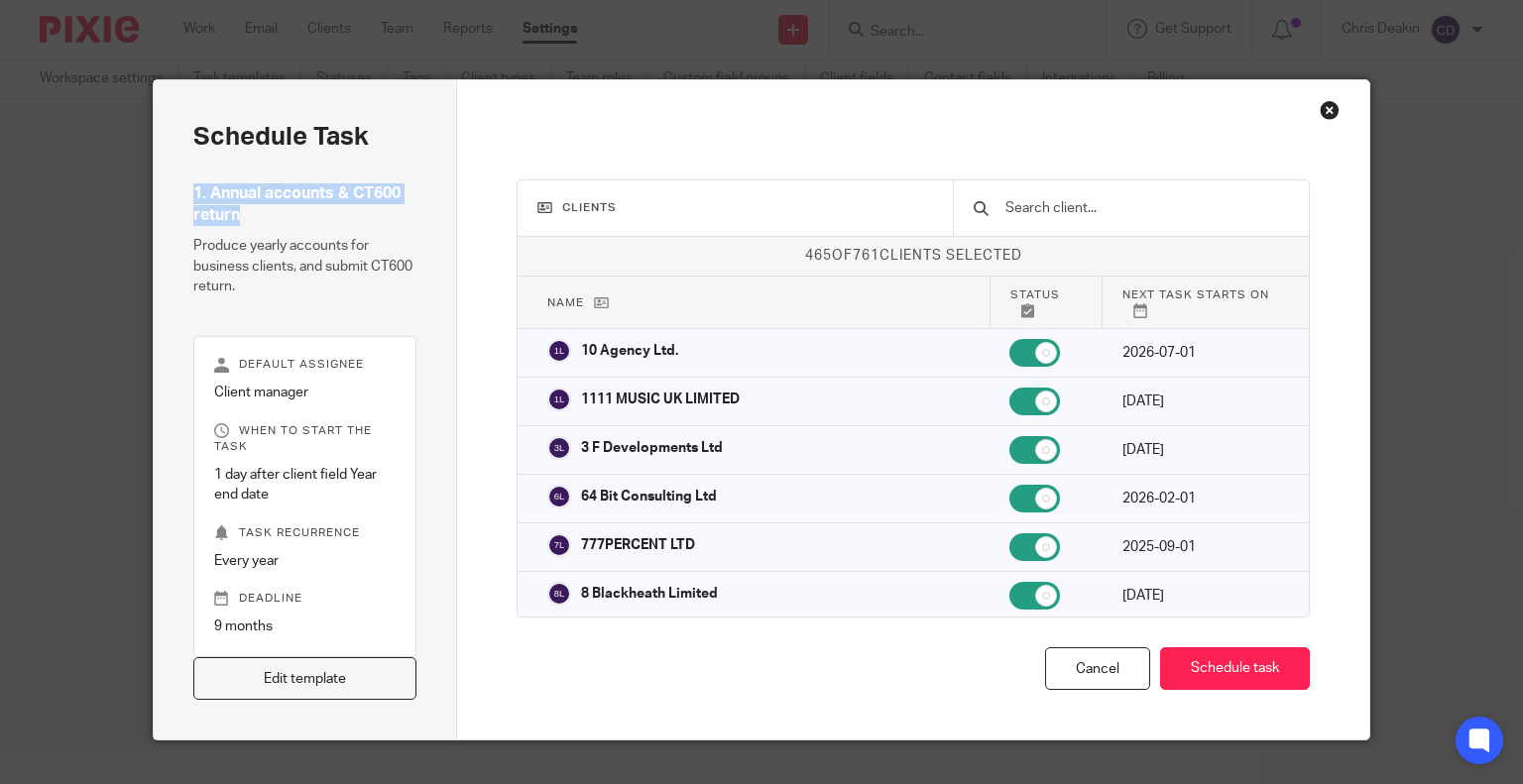click on "Schedule task
1. Annual accounts & CT600 return
Produce yearly accounts for business clients, and submit CT600 return.
Default assignee
Client manager
When to start the task
1 day after client field Year end date
Task recurrence
Every year
Deadline
9 months
Edit template" at bounding box center [305, 409] 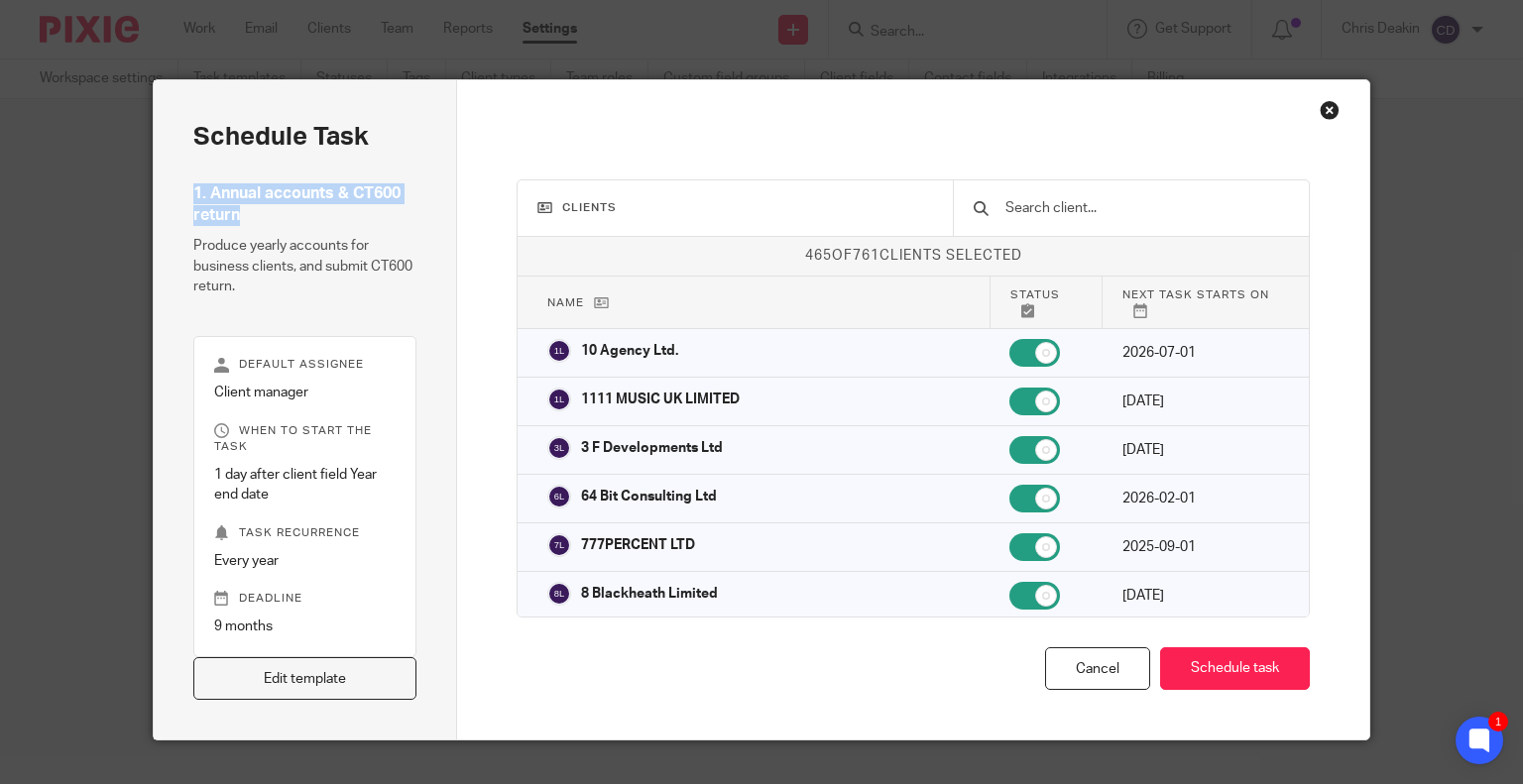 copy on "1. Annual accounts & CT600 return" 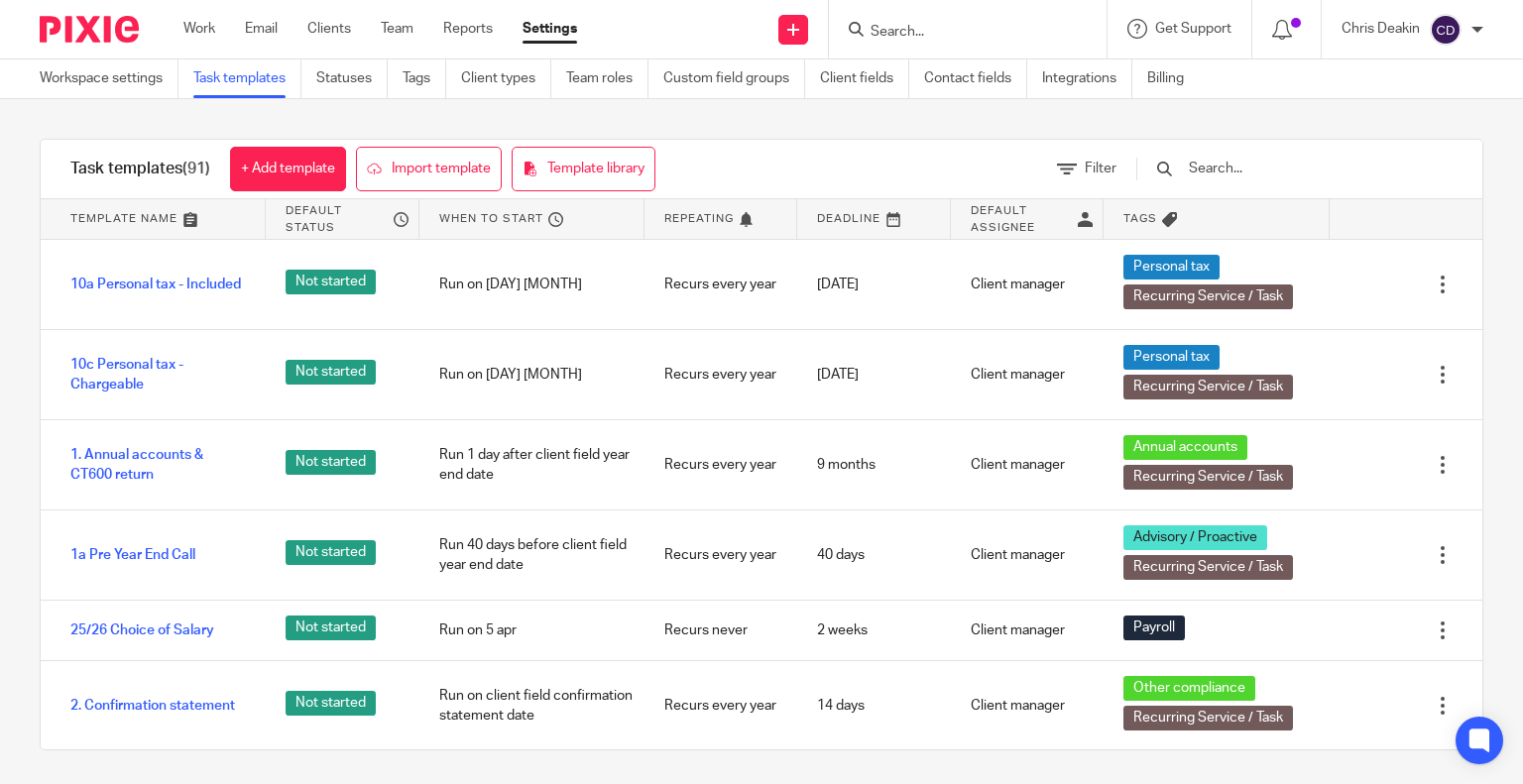 scroll, scrollTop: 0, scrollLeft: 0, axis: both 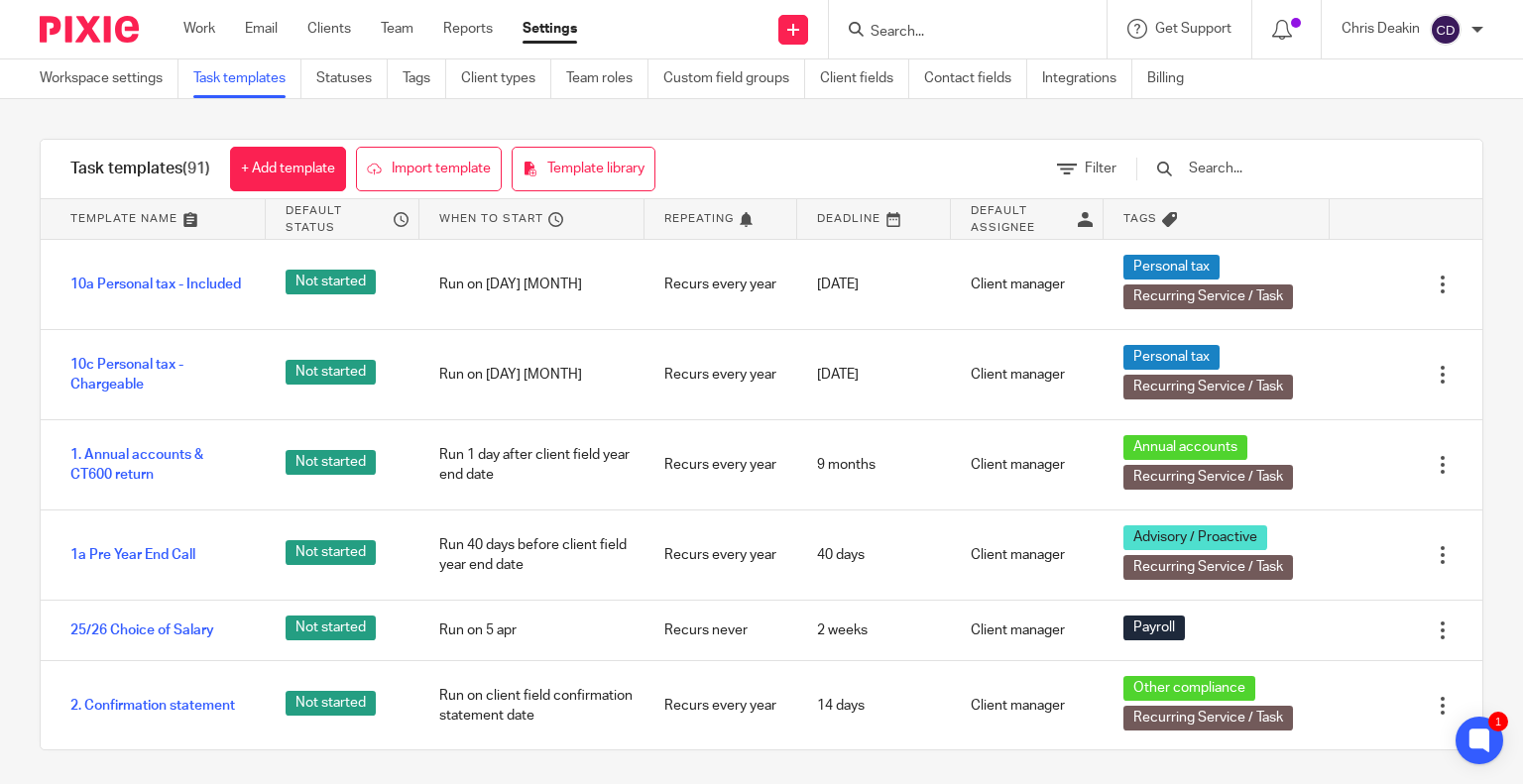 click on "Work
Email
Clients
Team
Reports
Settings" at bounding box center [395, 29] 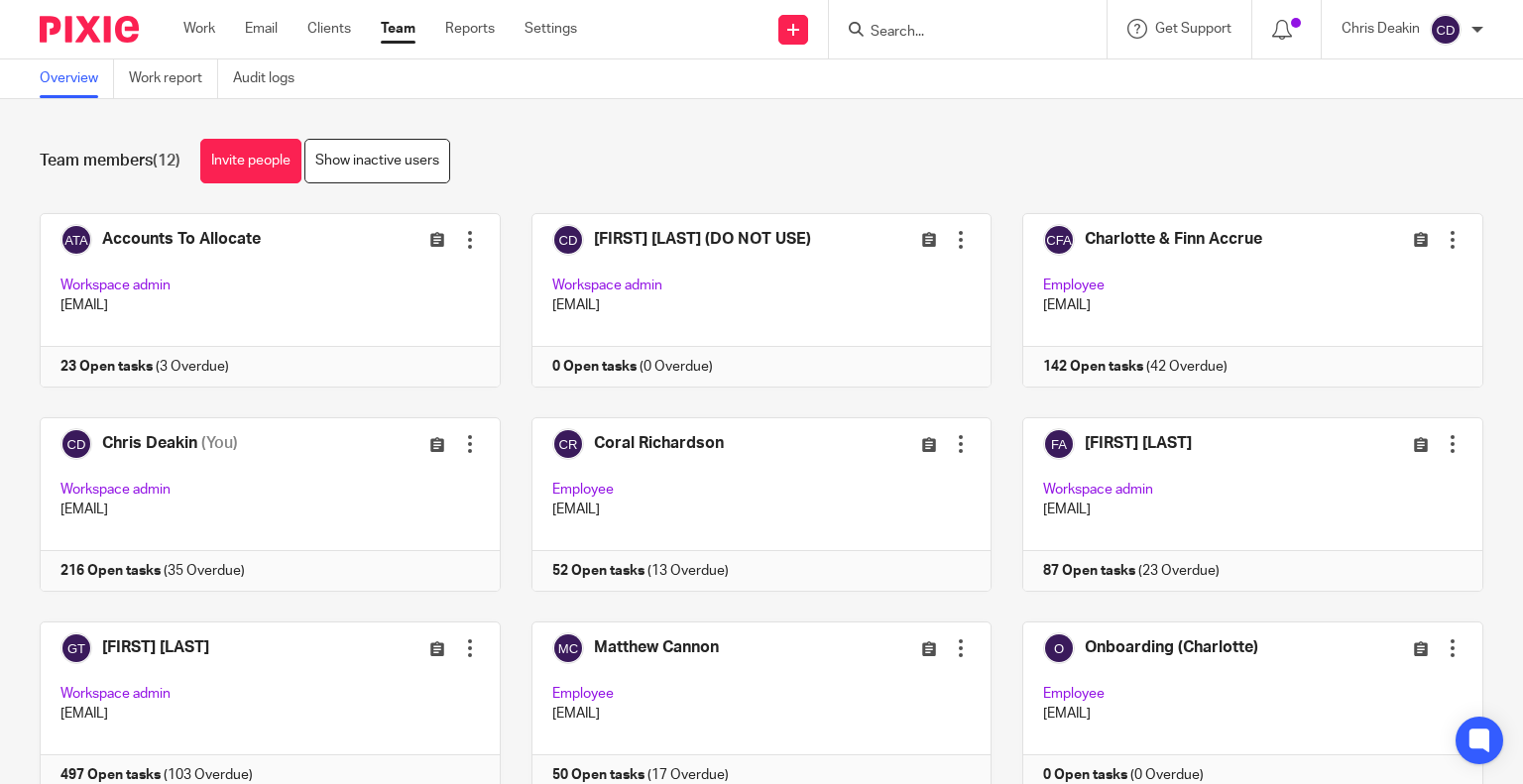 scroll, scrollTop: 0, scrollLeft: 0, axis: both 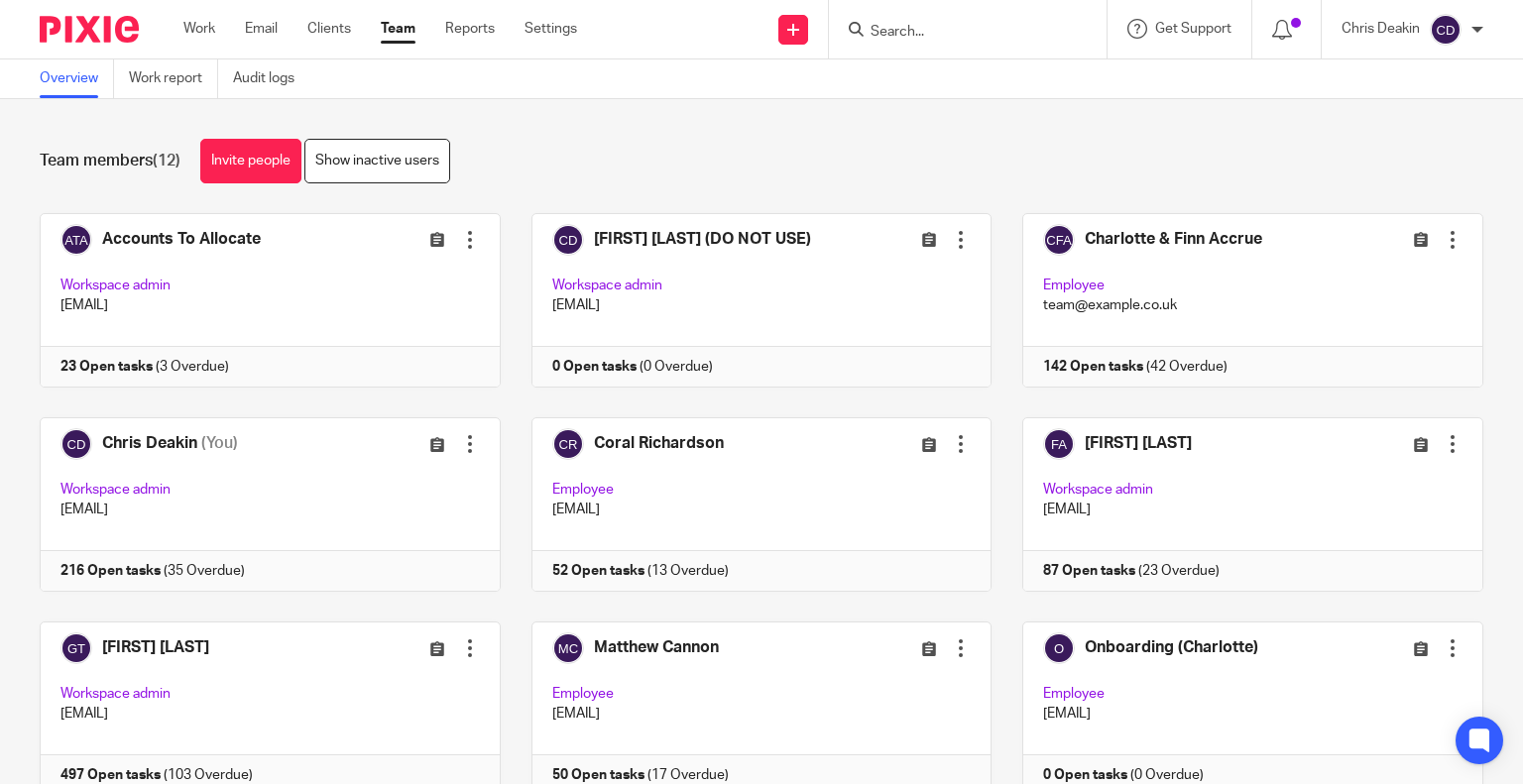 click at bounding box center [470, 240] 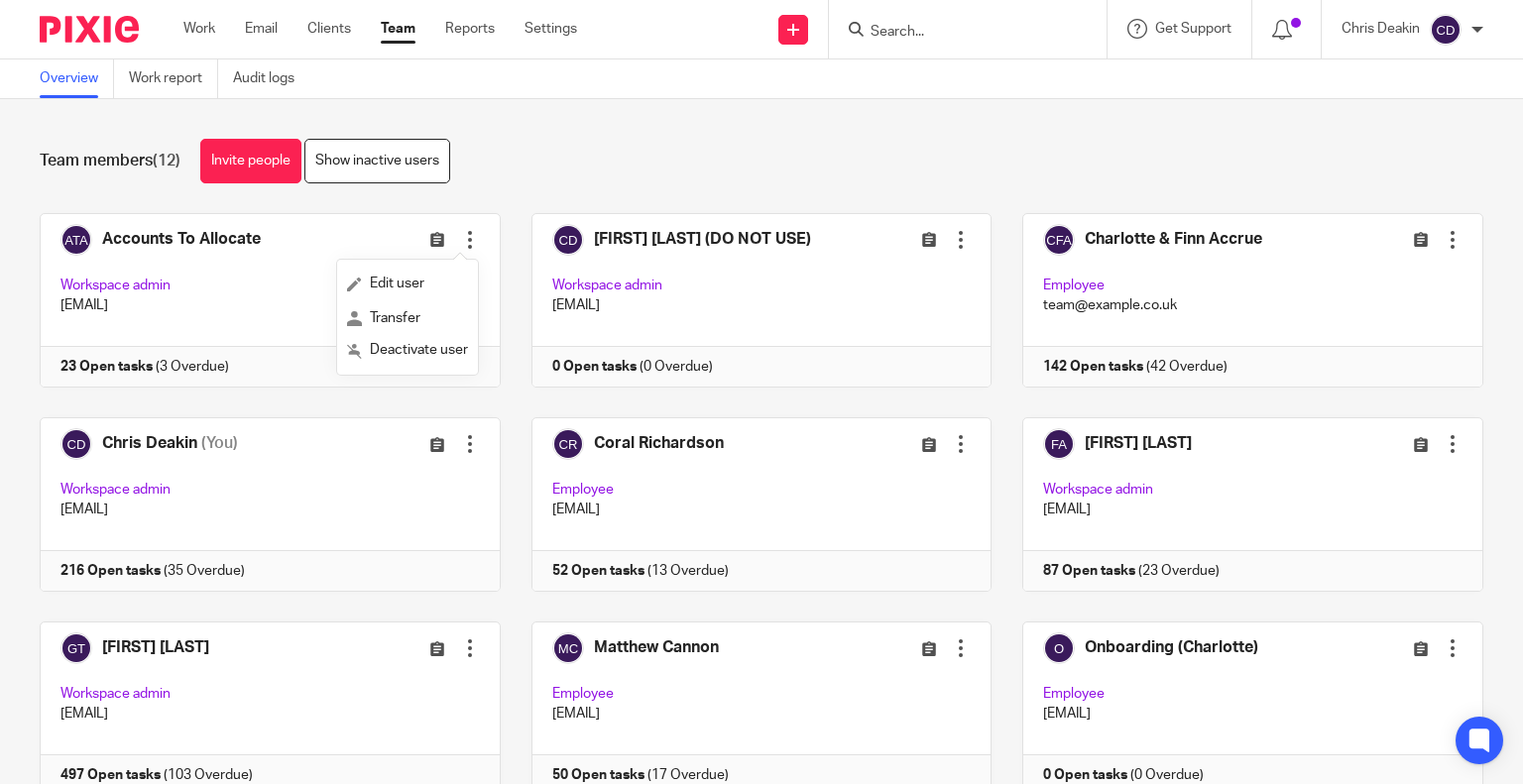 click on "Edit user" at bounding box center [397, 283] 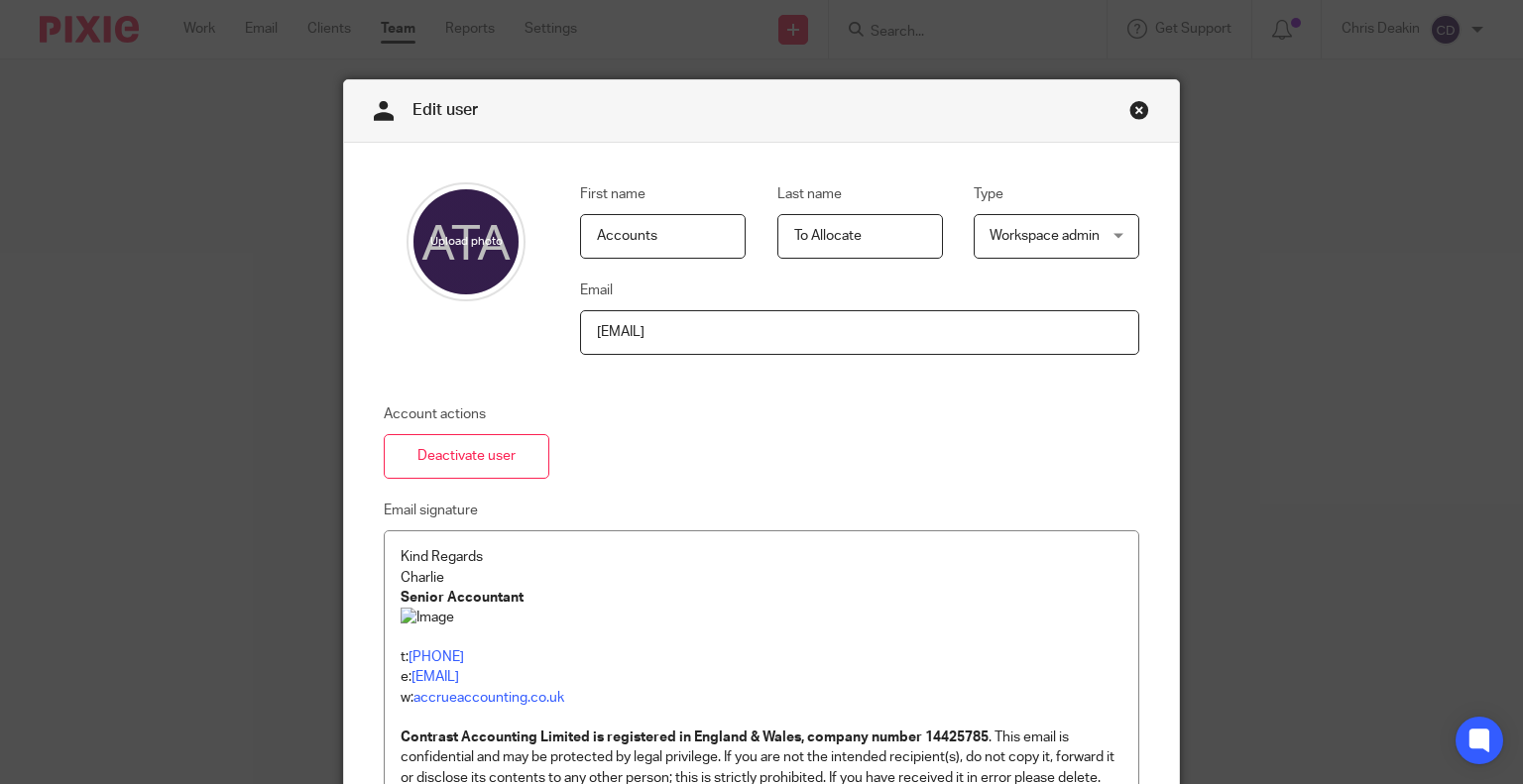 scroll, scrollTop: 0, scrollLeft: 0, axis: both 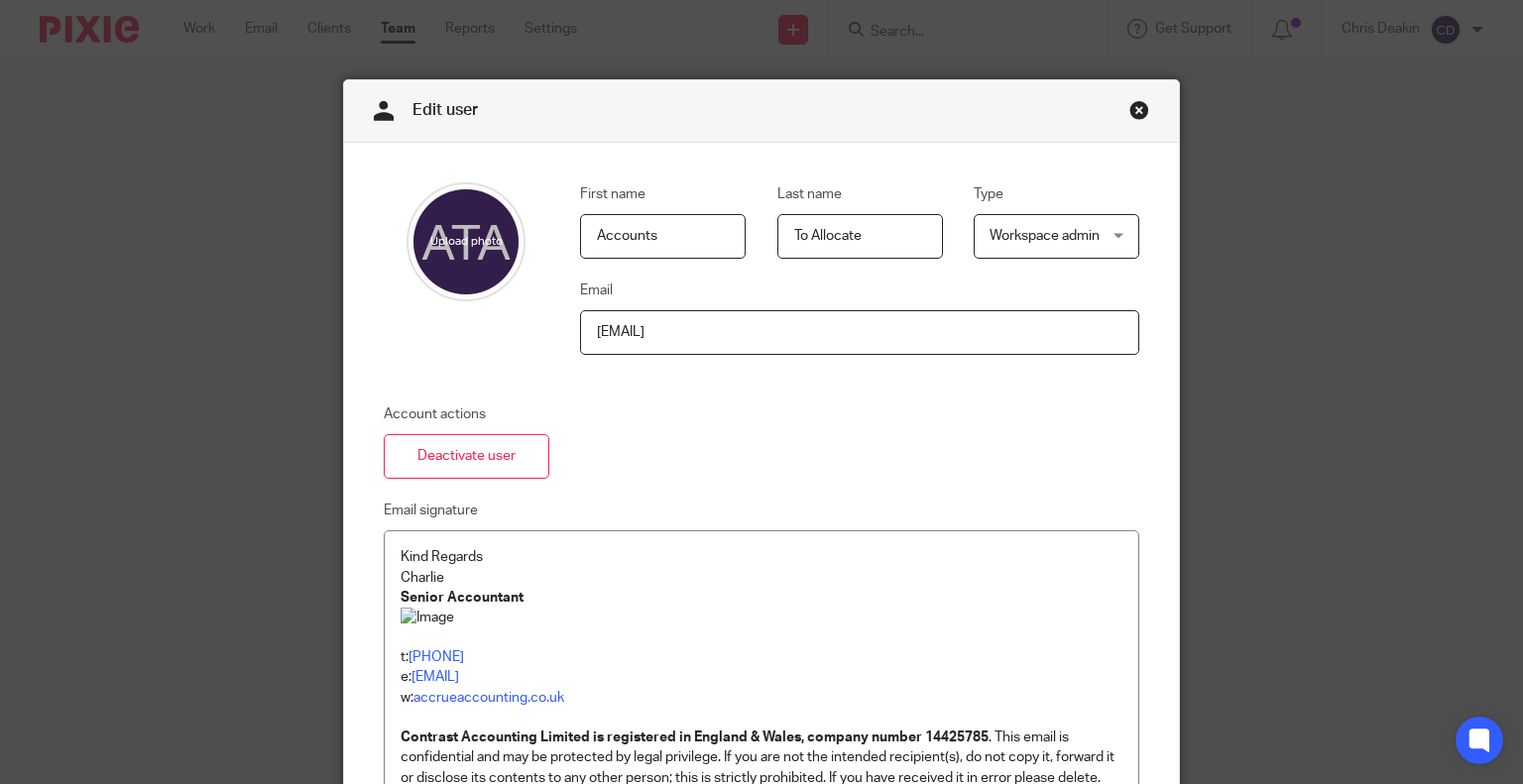drag, startPoint x: 687, startPoint y: 238, endPoint x: 317, endPoint y: 167, distance: 376.7506 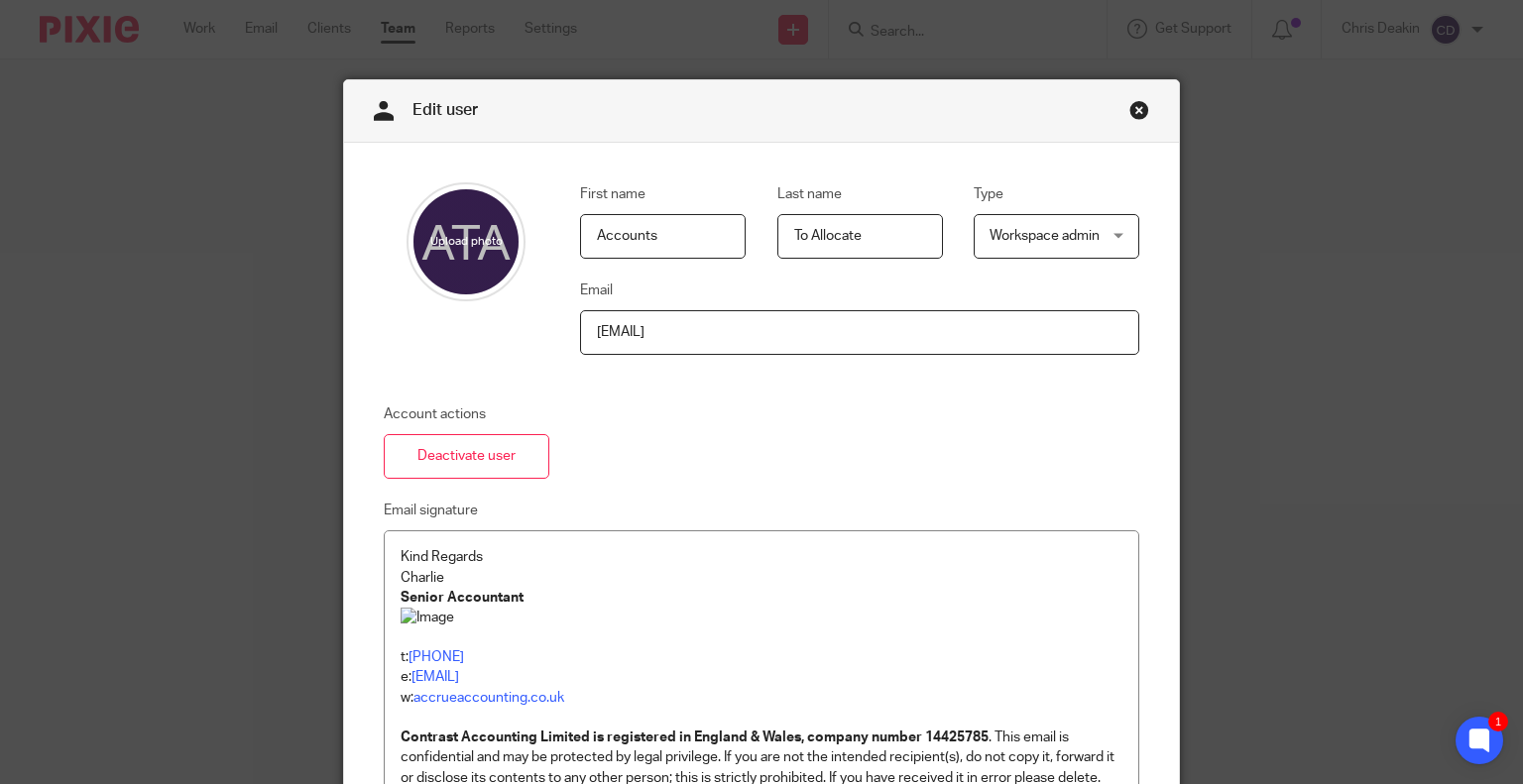 click at bounding box center [1139, 113] 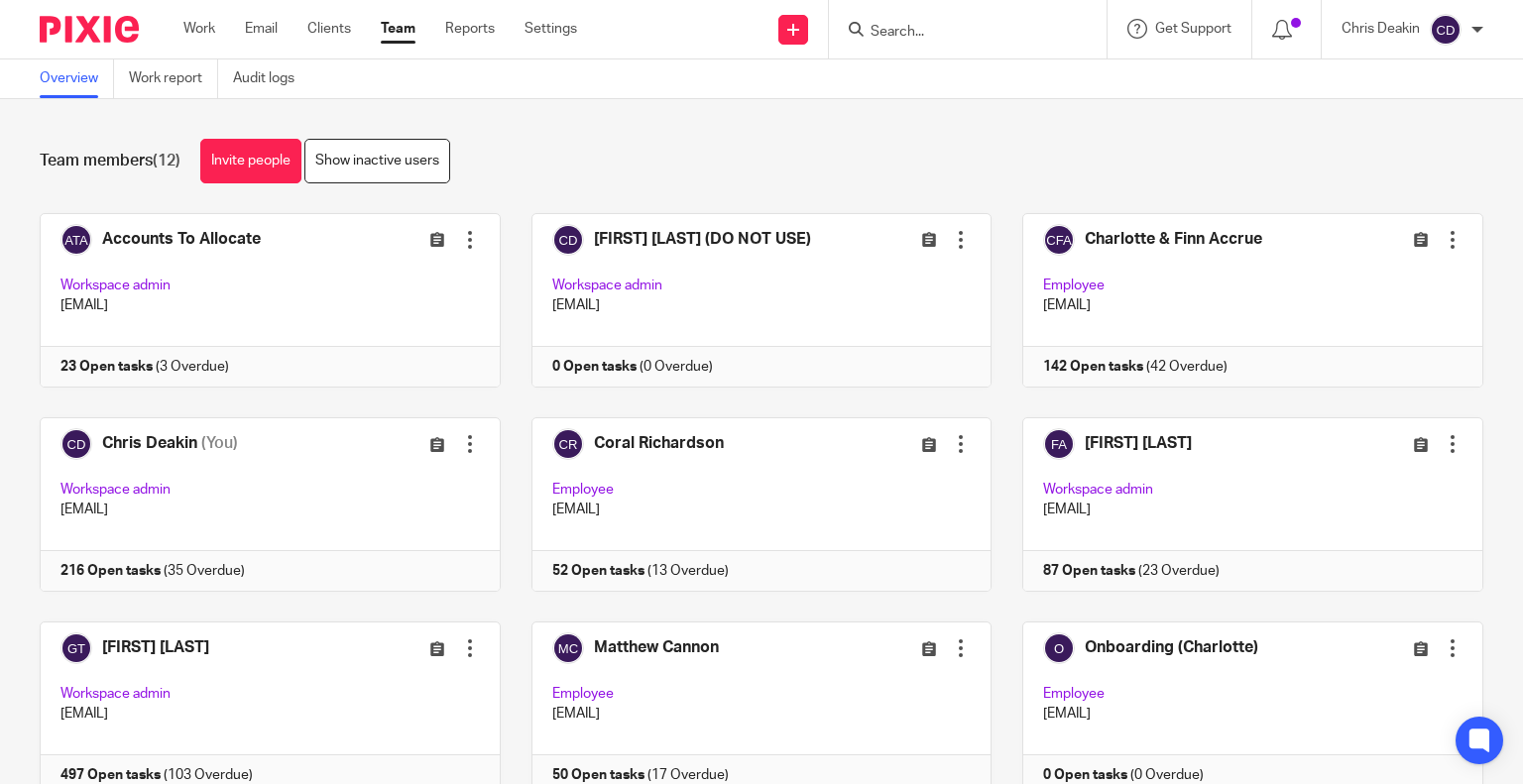 click at bounding box center [958, 33] 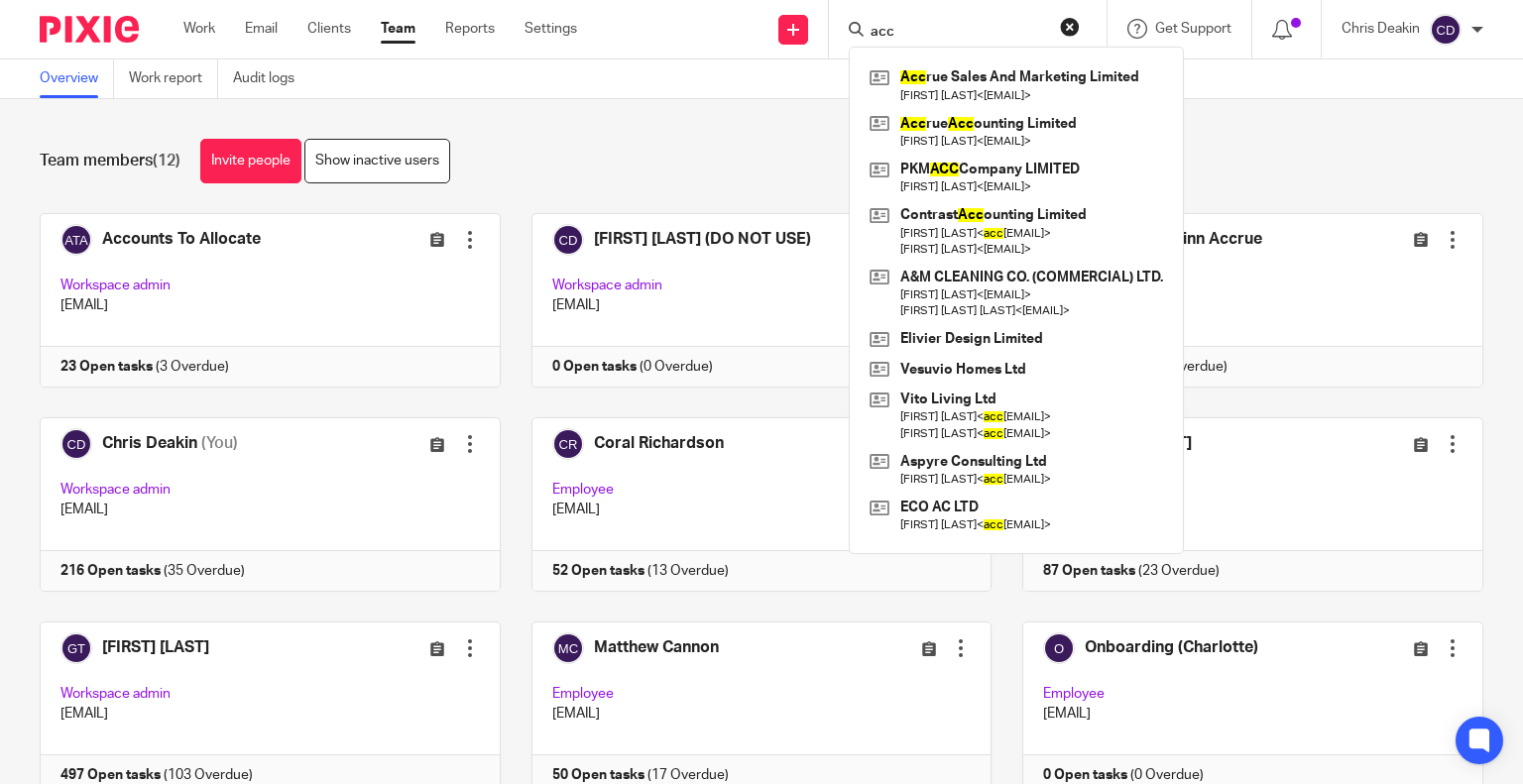 type on "acc" 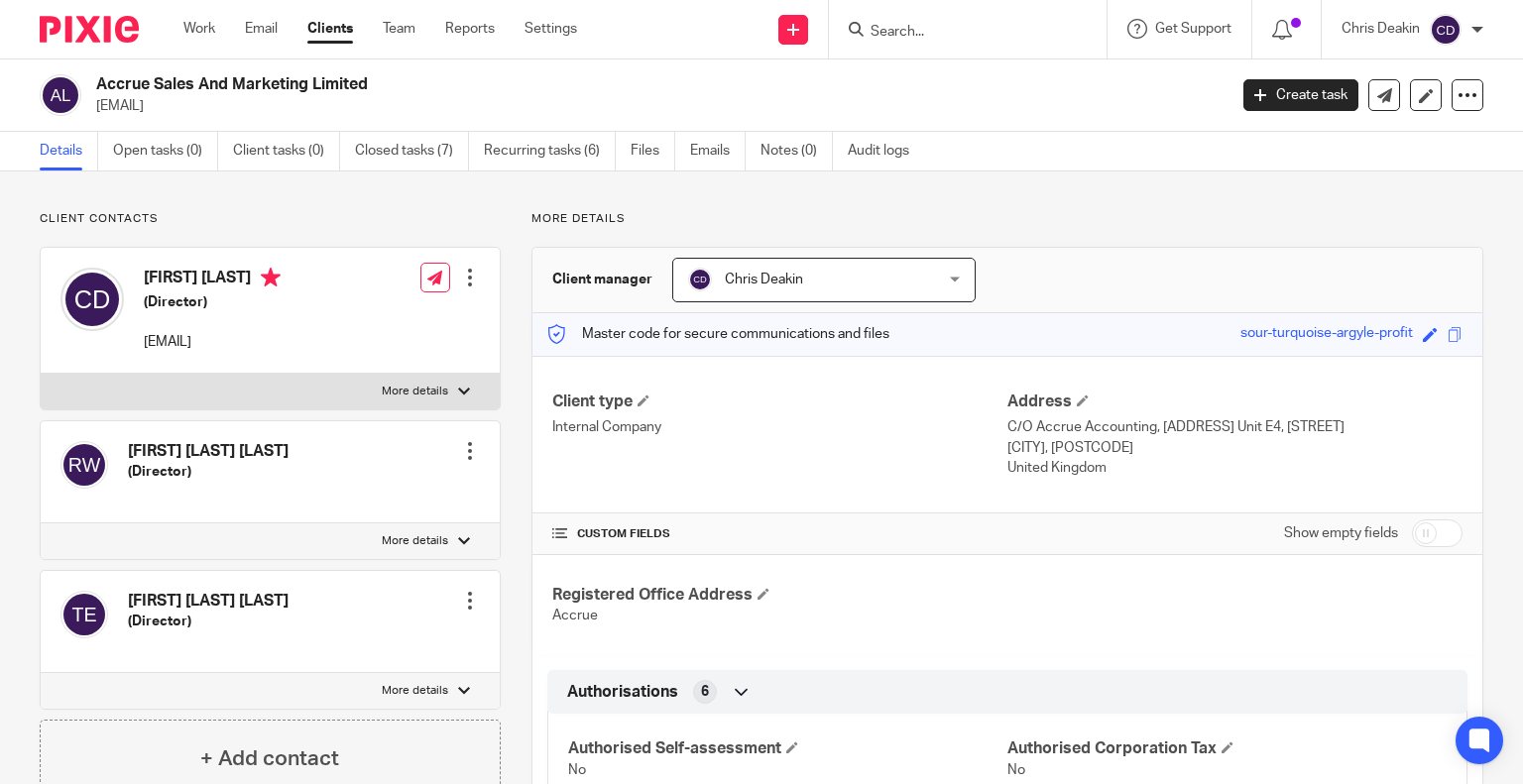scroll, scrollTop: 0, scrollLeft: 0, axis: both 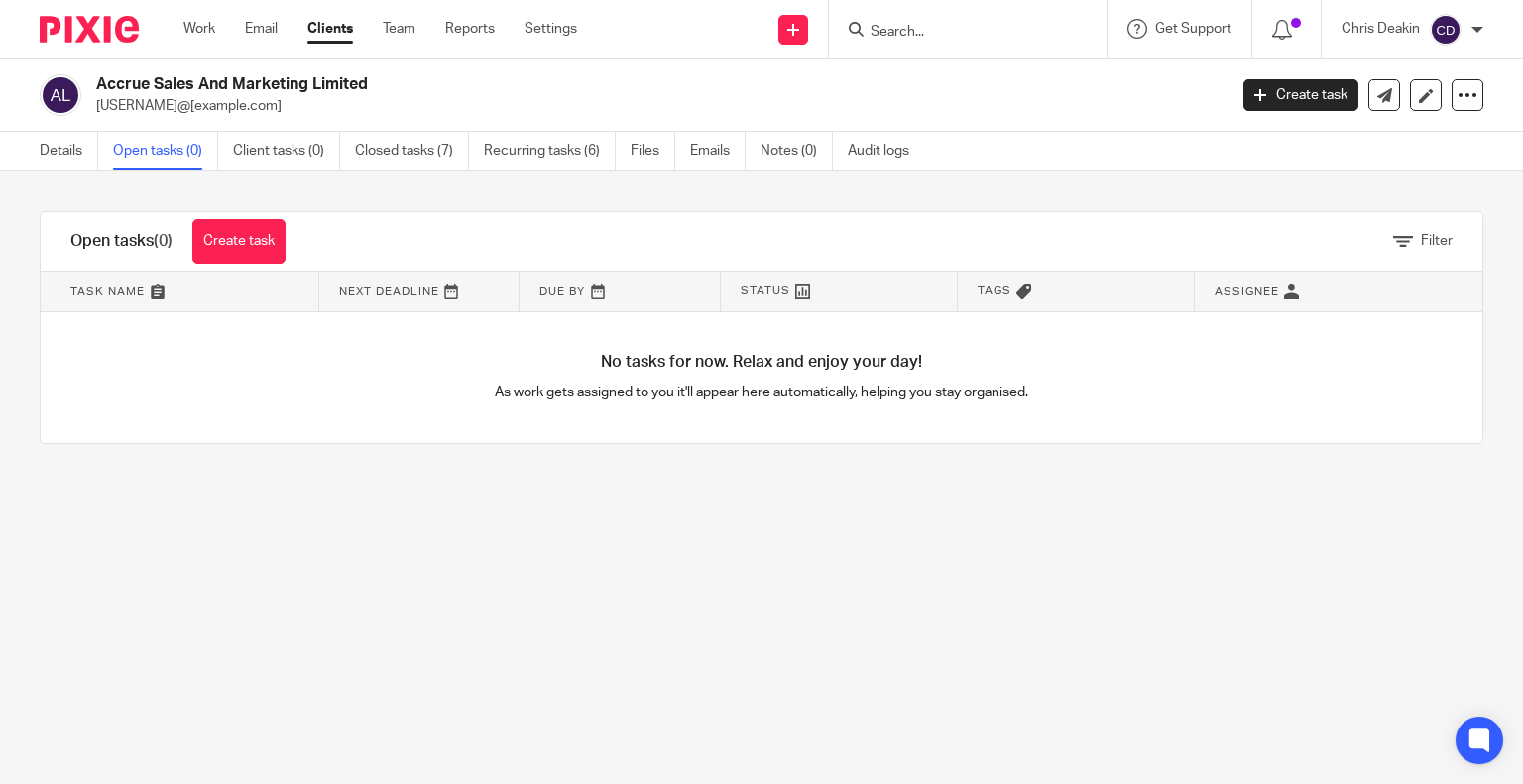 click on "Create task" at bounding box center (239, 241) 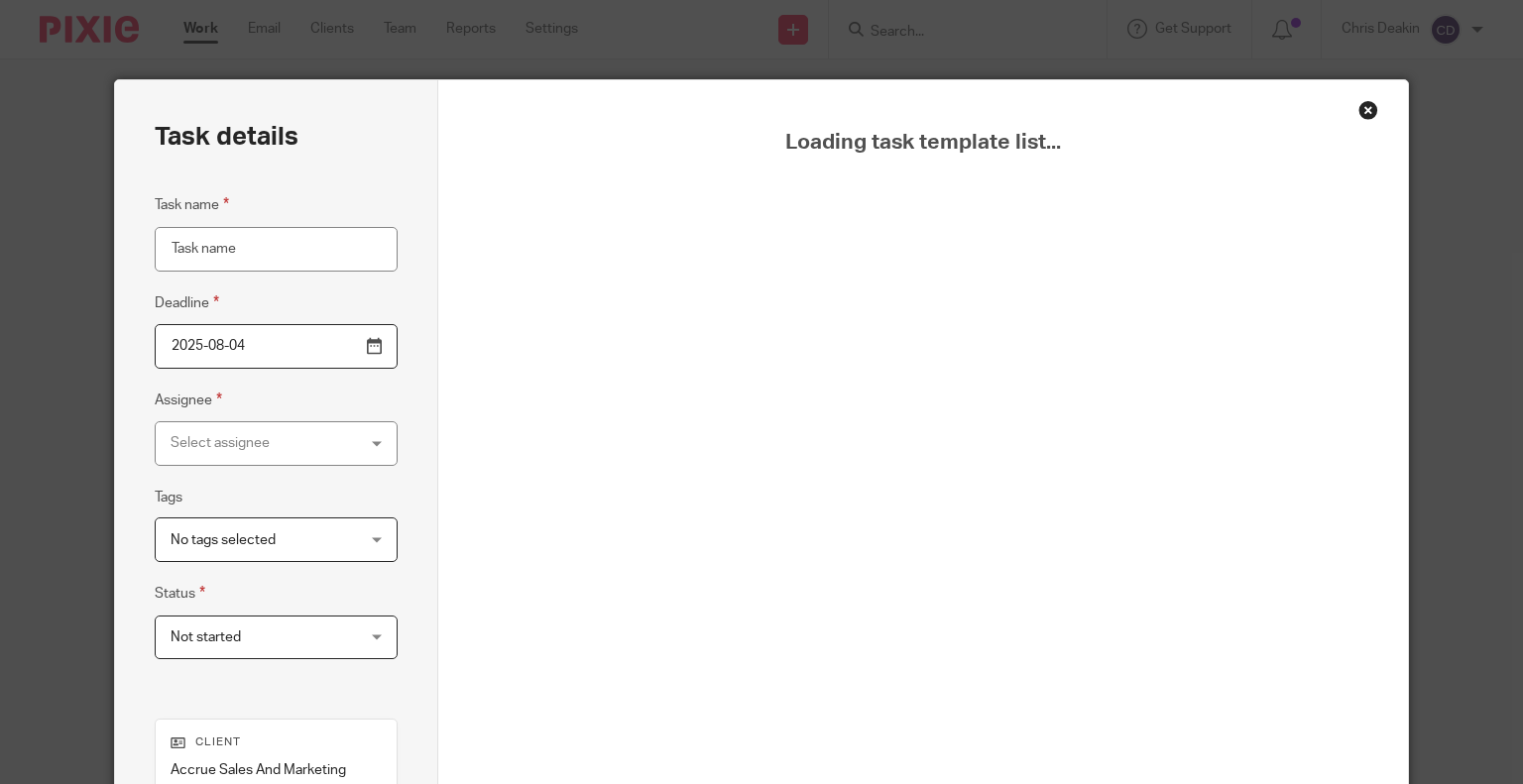 scroll, scrollTop: 0, scrollLeft: 0, axis: both 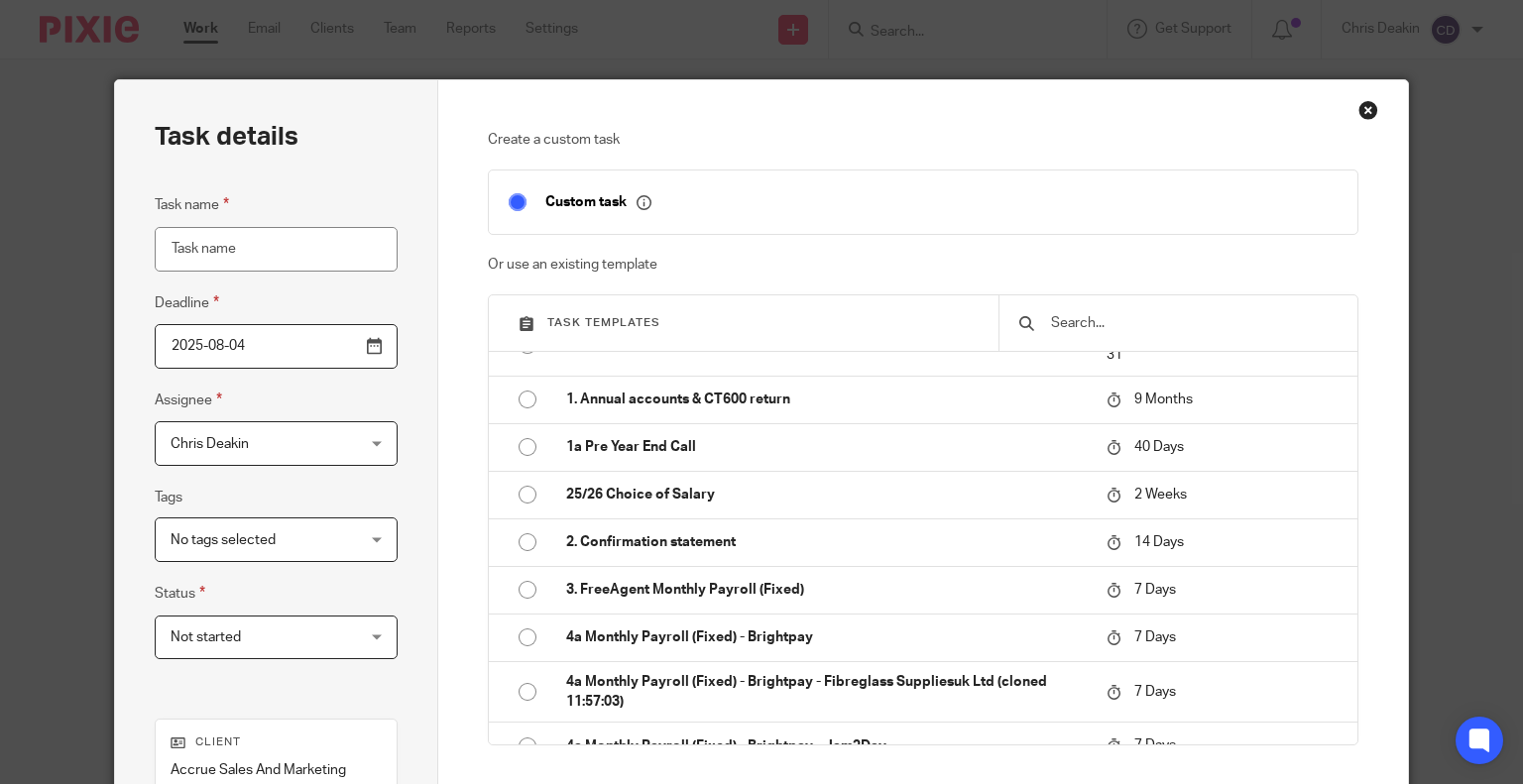click on "25/26 Choice of Salary" at bounding box center [826, 495] 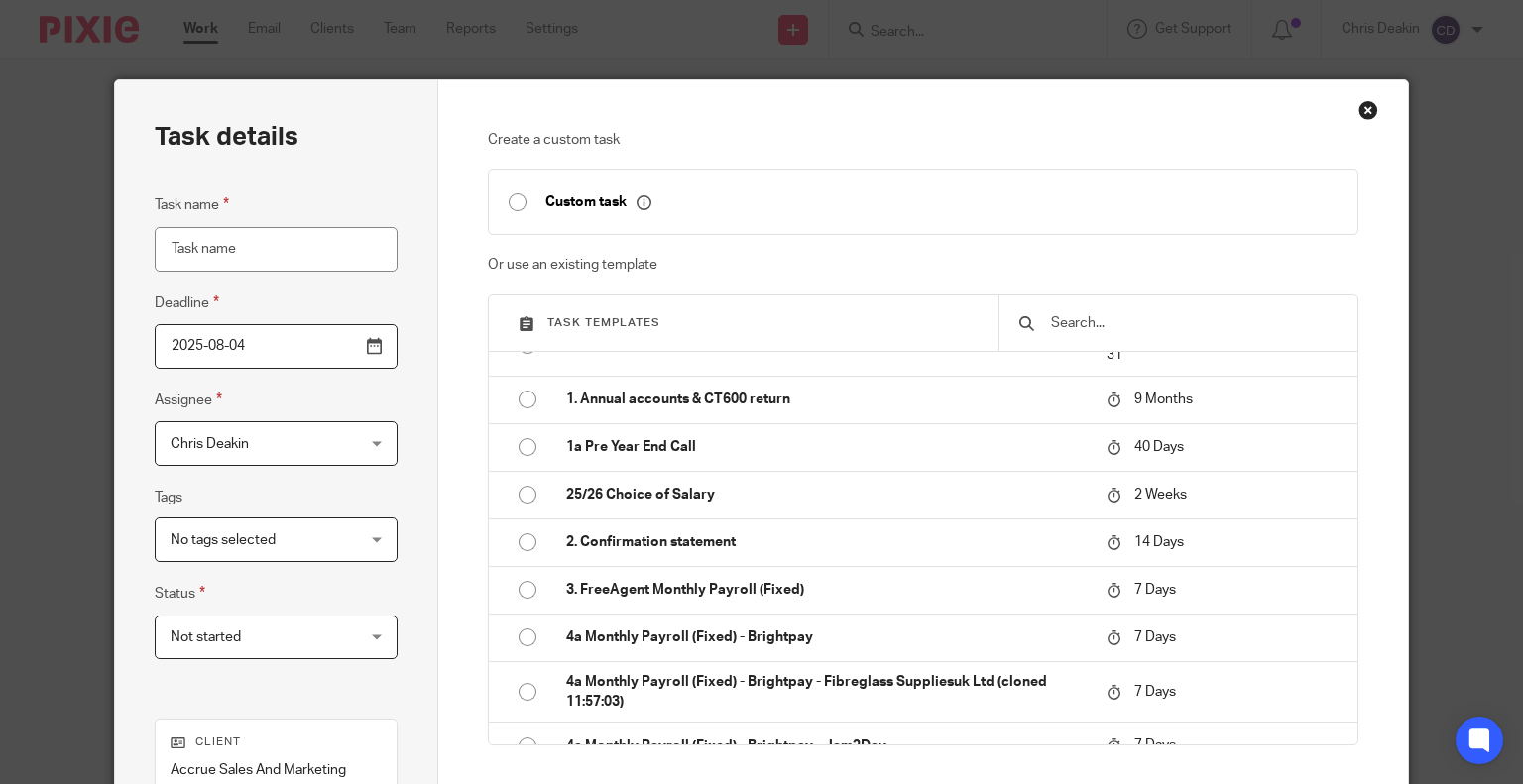 type on "2025-08-18" 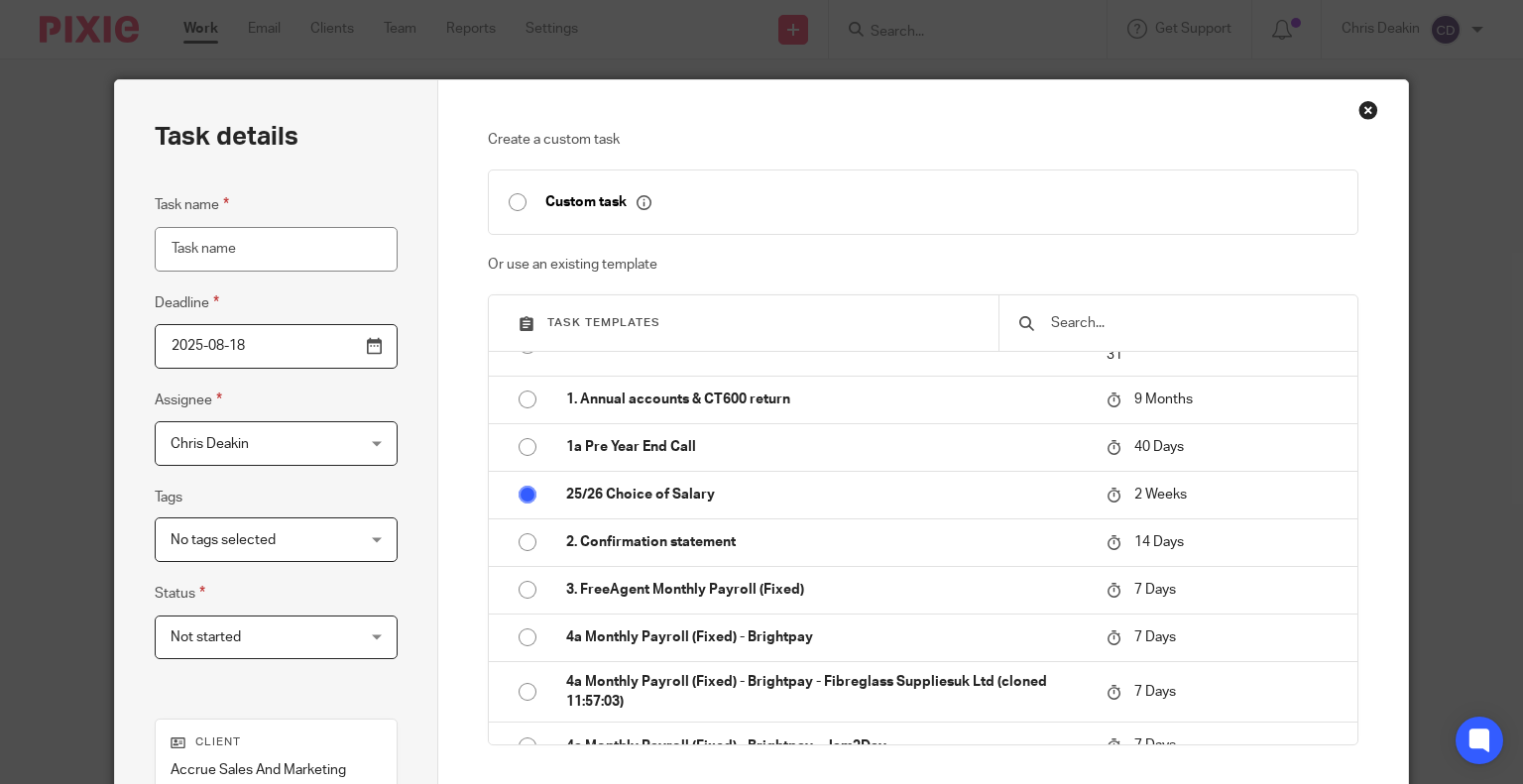type on "25/26 Choice of Salary" 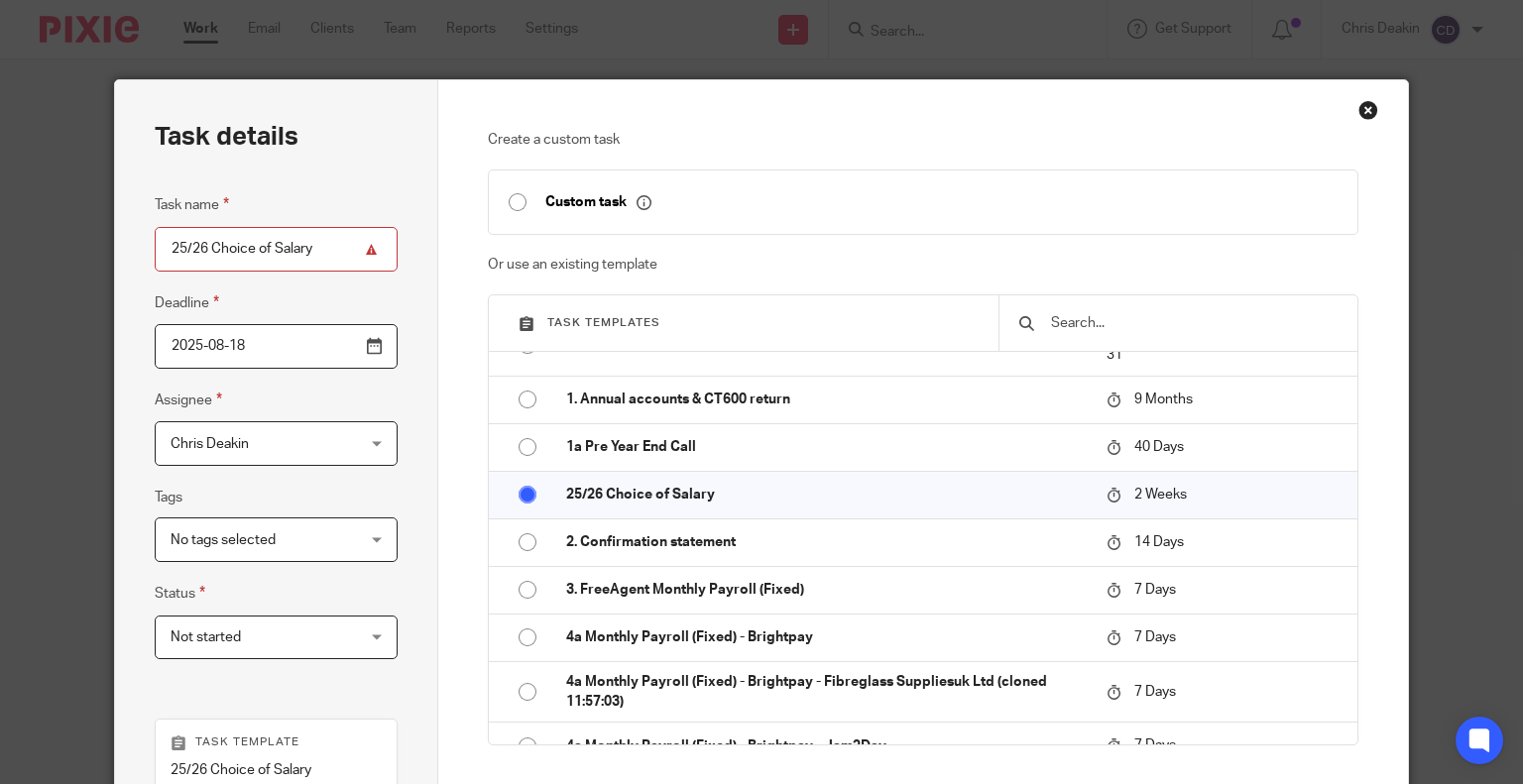 click on "1. Annual accounts & CT600 return" at bounding box center [821, 399] 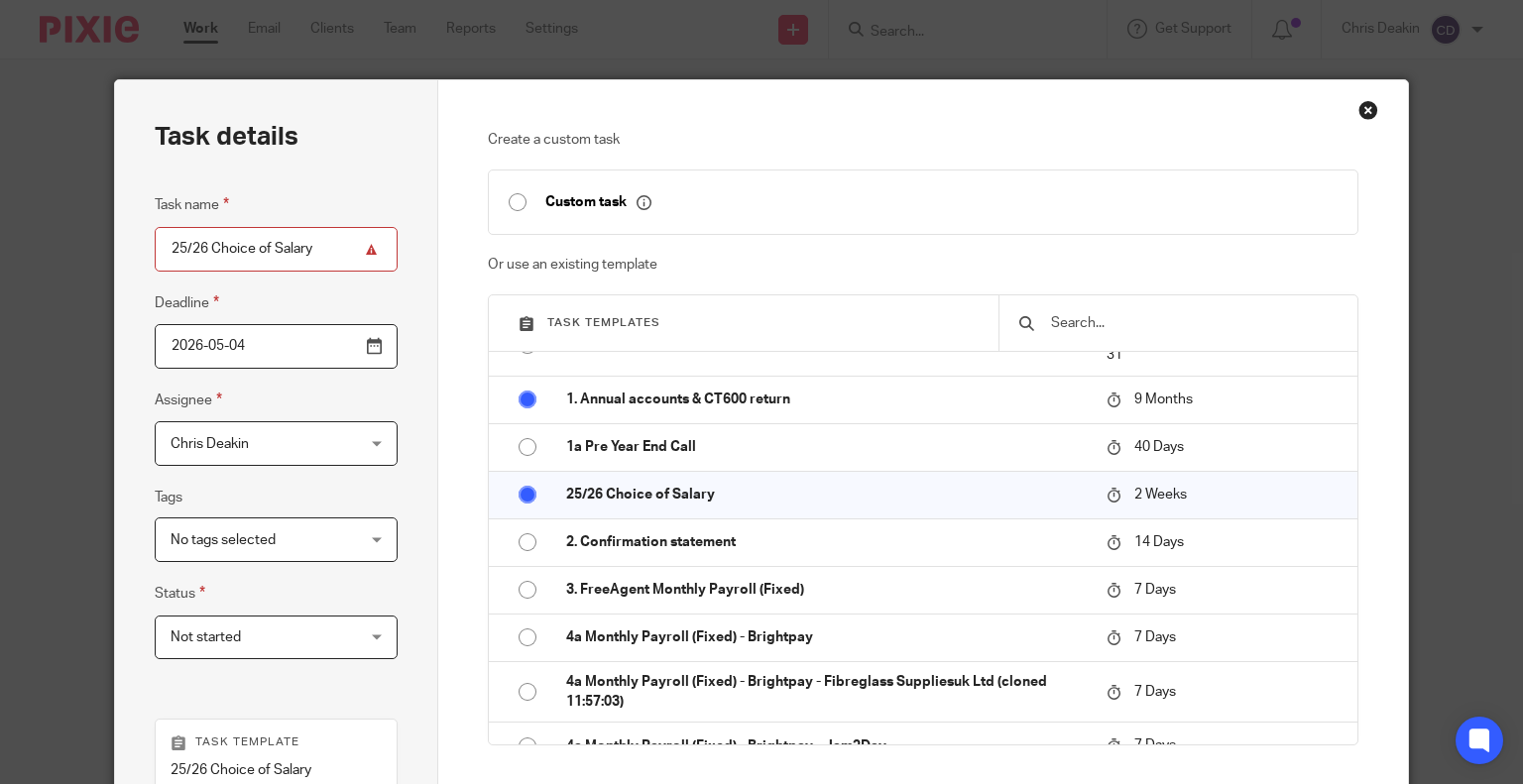 type on "1. Annual accounts & CT600 return" 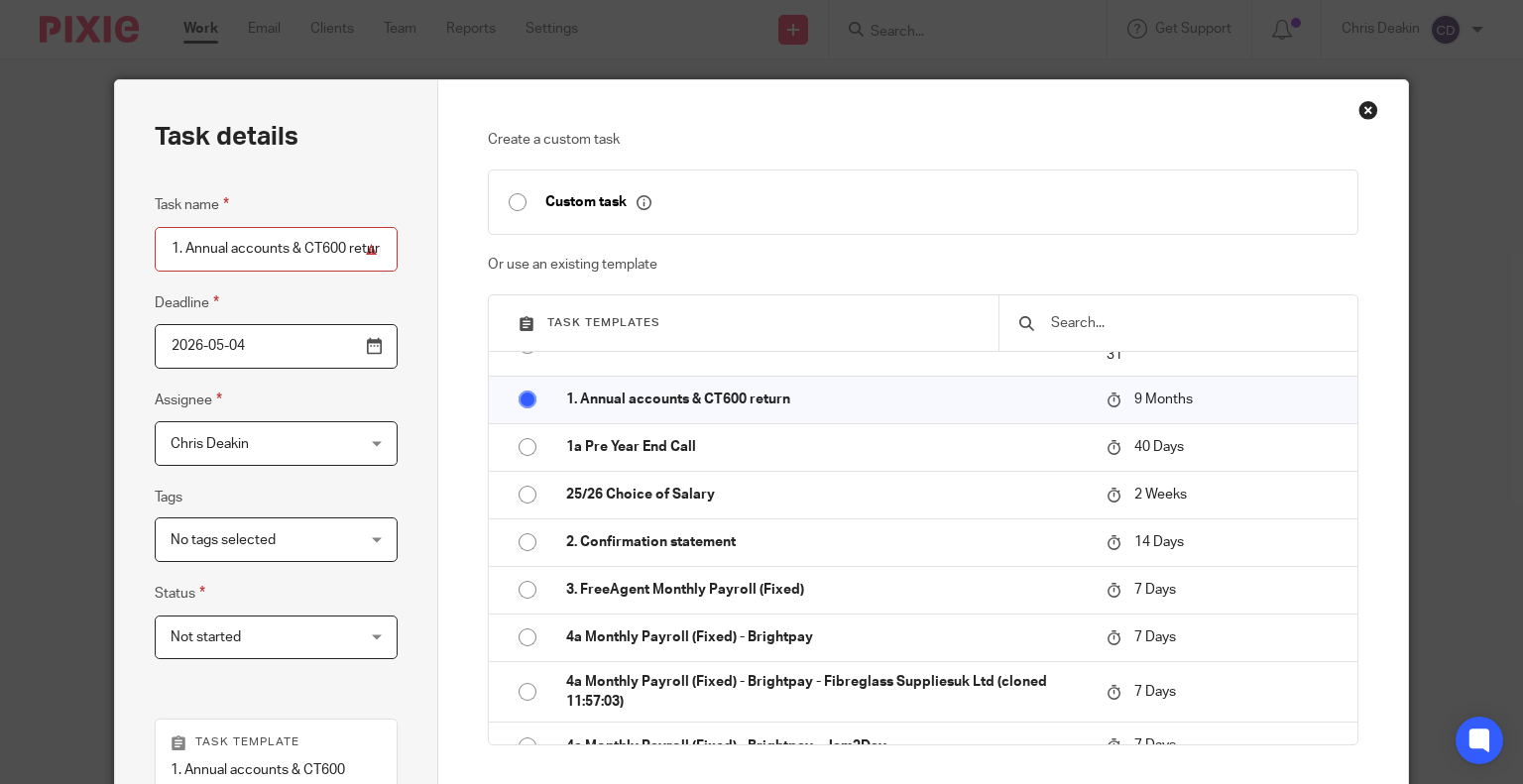 click on "25/26 Choice of Salary" at bounding box center [826, 495] 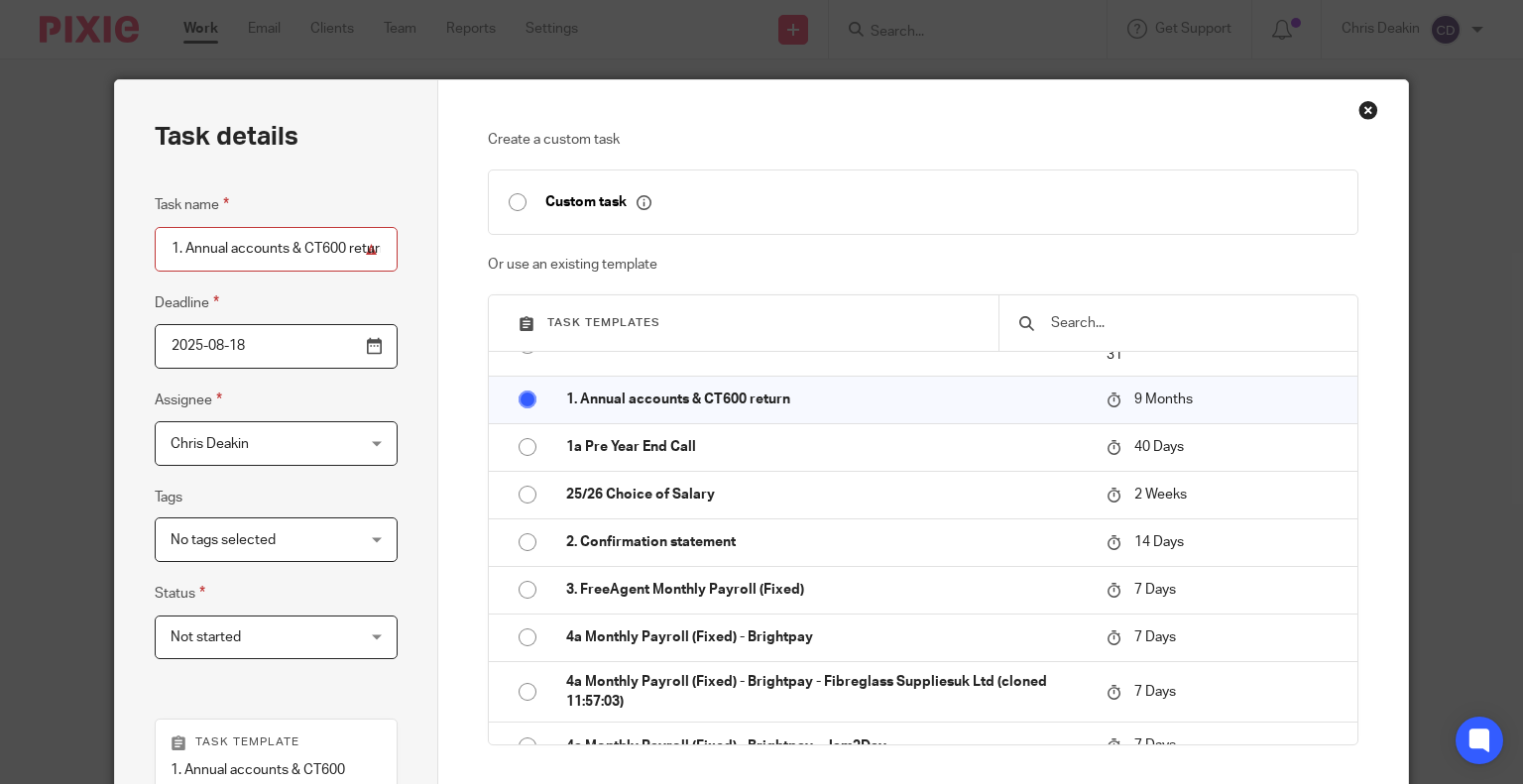 type on "25/26 Choice of Salary" 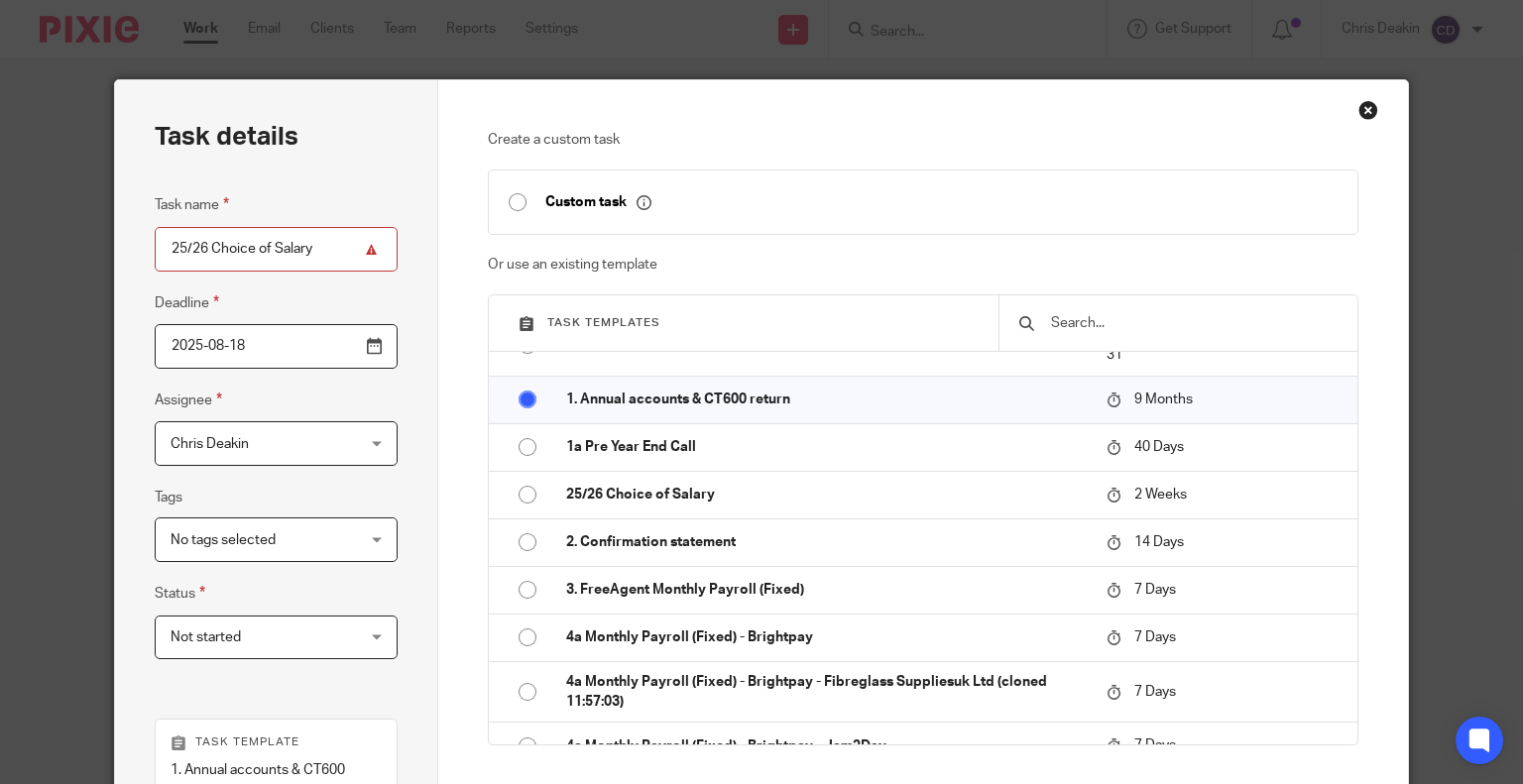 radio on "false" 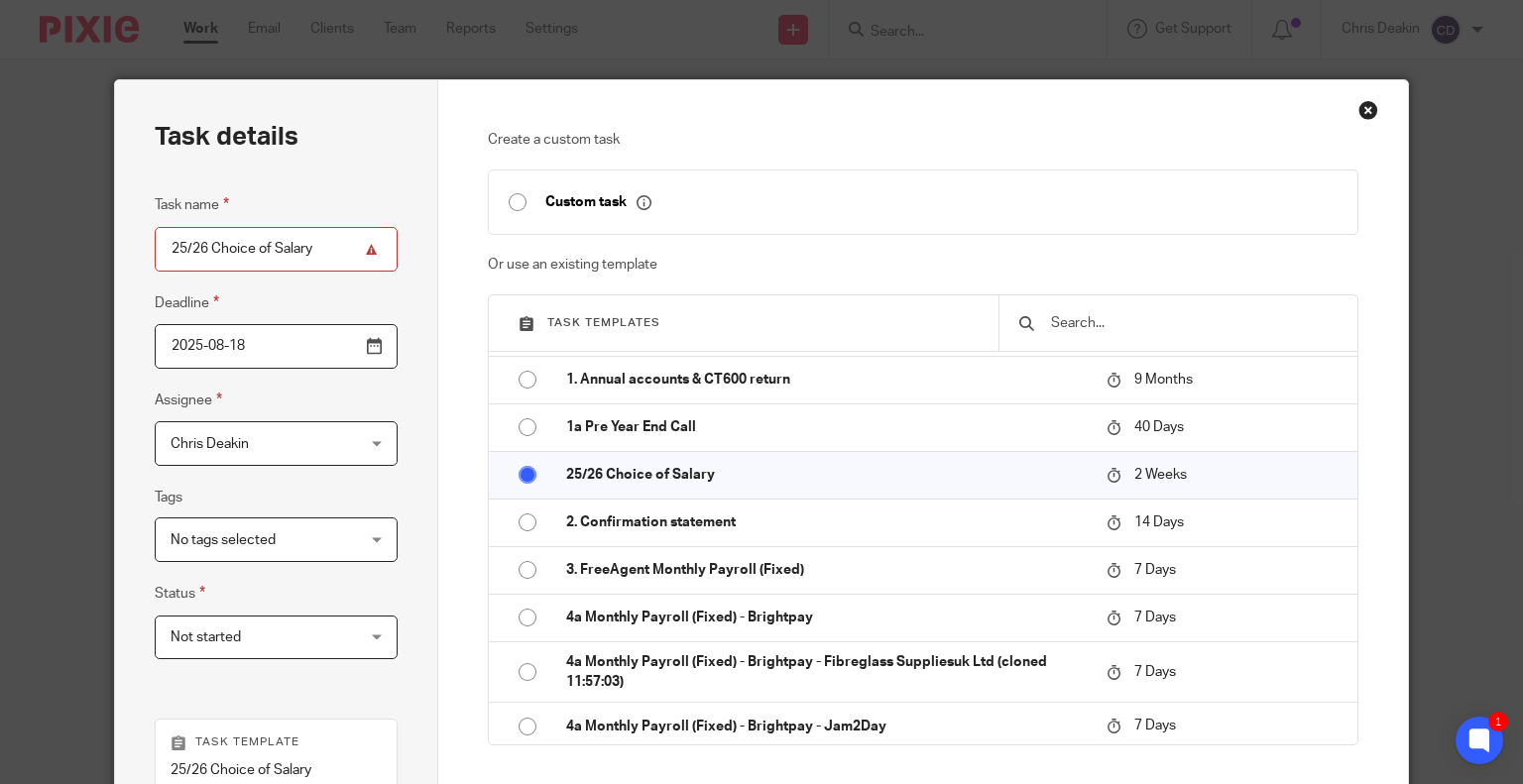 scroll, scrollTop: 0, scrollLeft: 0, axis: both 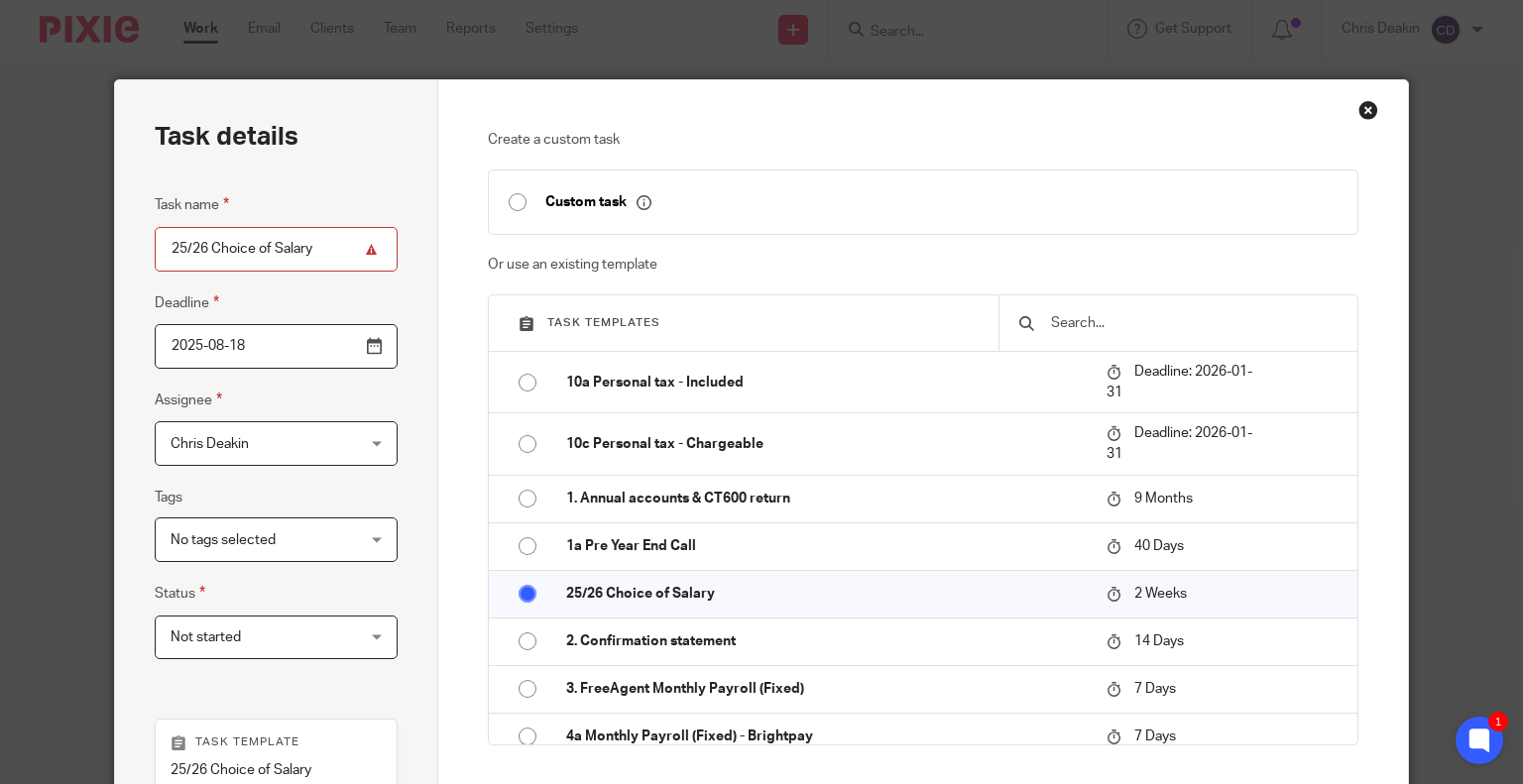 click on "1. Annual accounts & CT600 return" at bounding box center [826, 499] 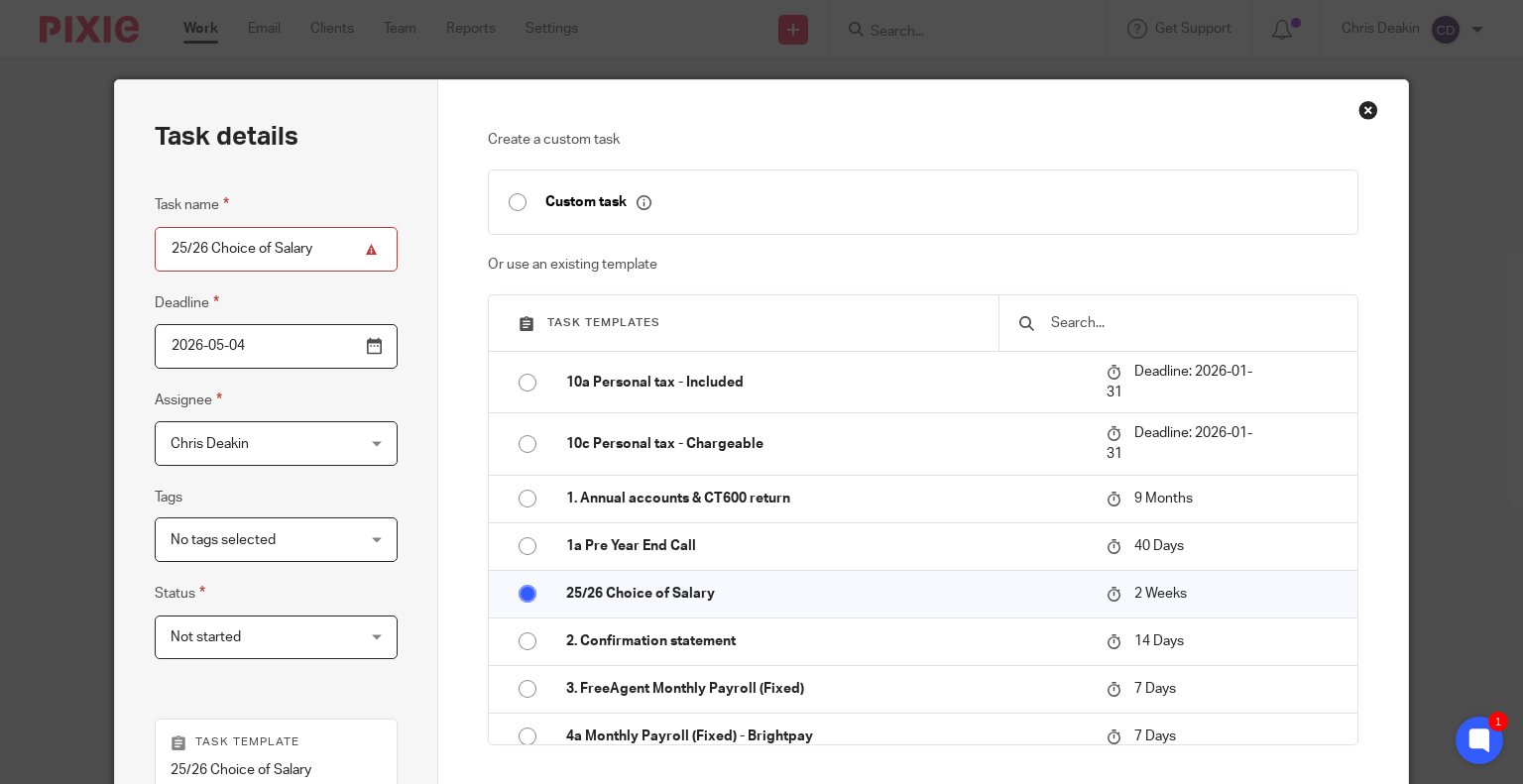 type on "1. Annual accounts & CT600 return" 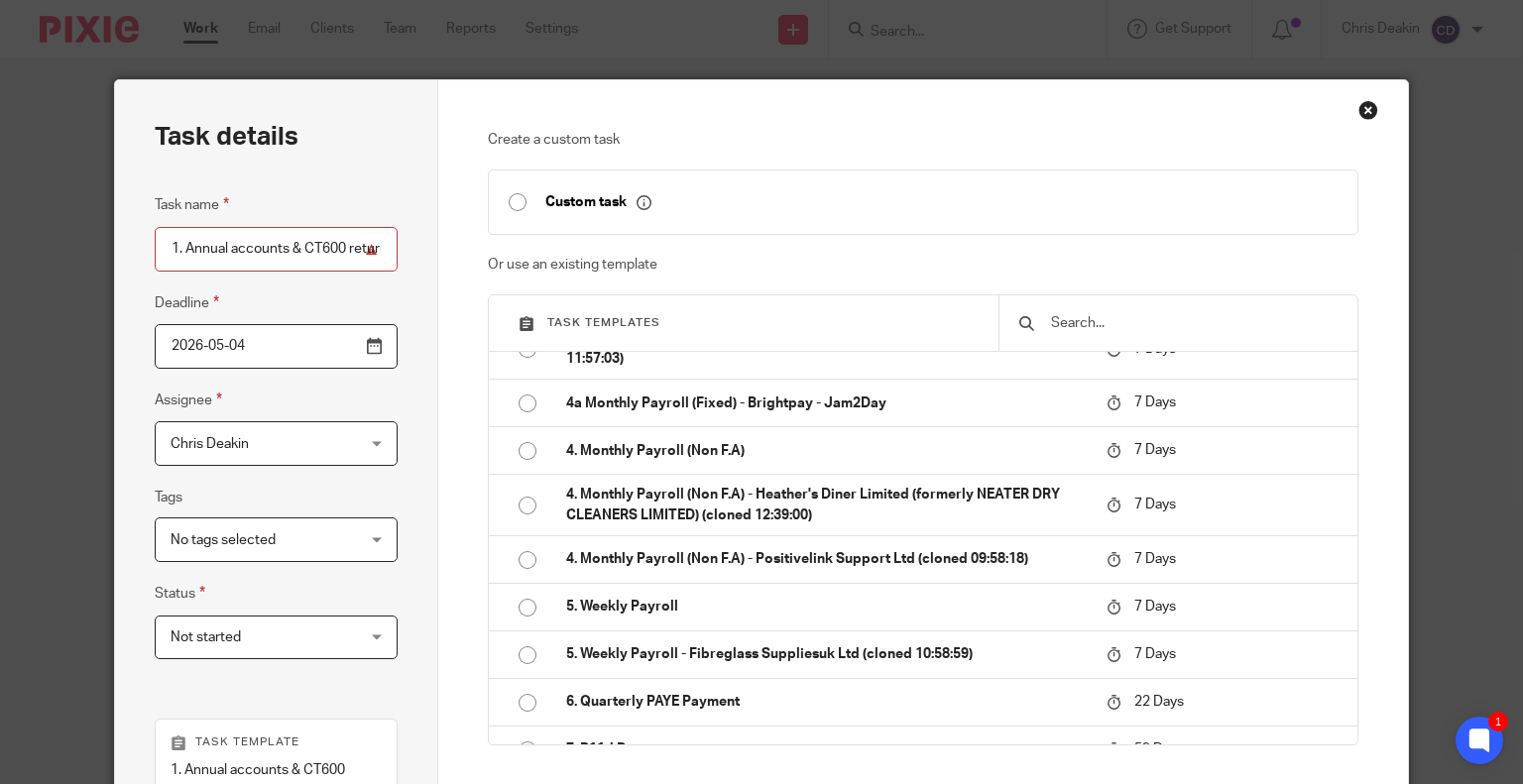 scroll, scrollTop: 694, scrollLeft: 0, axis: vertical 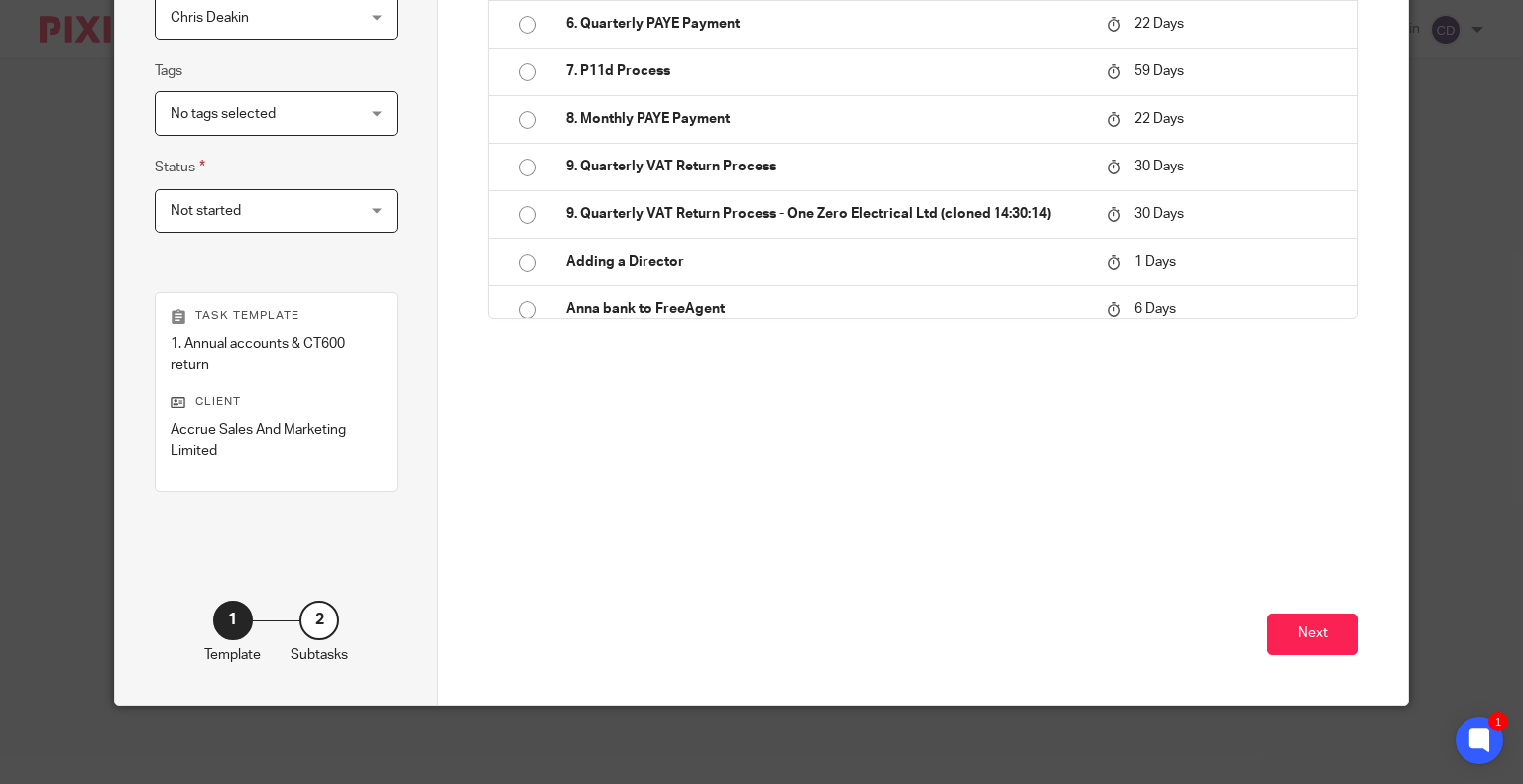 click on "Next" at bounding box center (1313, 634) 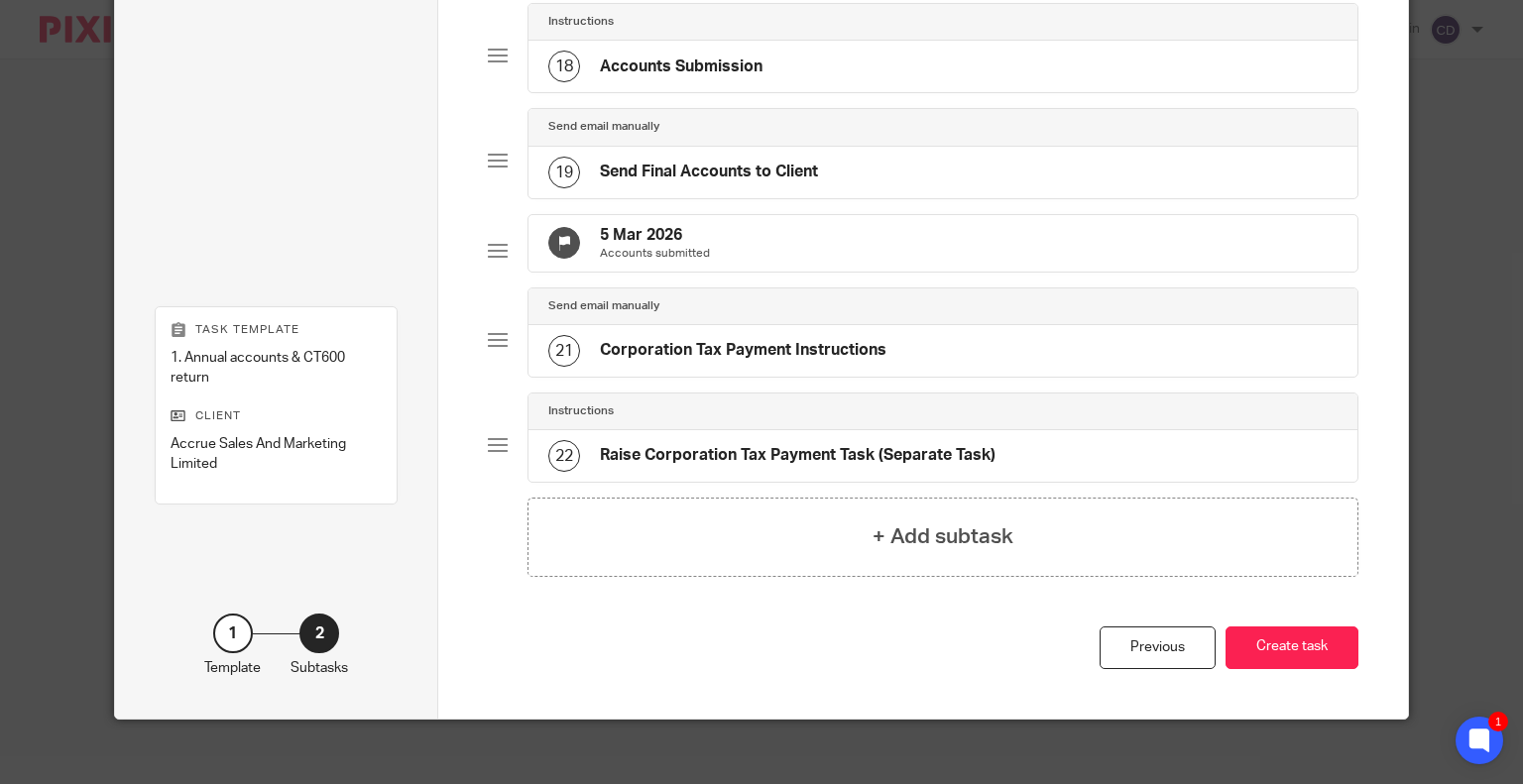 scroll, scrollTop: 1913, scrollLeft: 0, axis: vertical 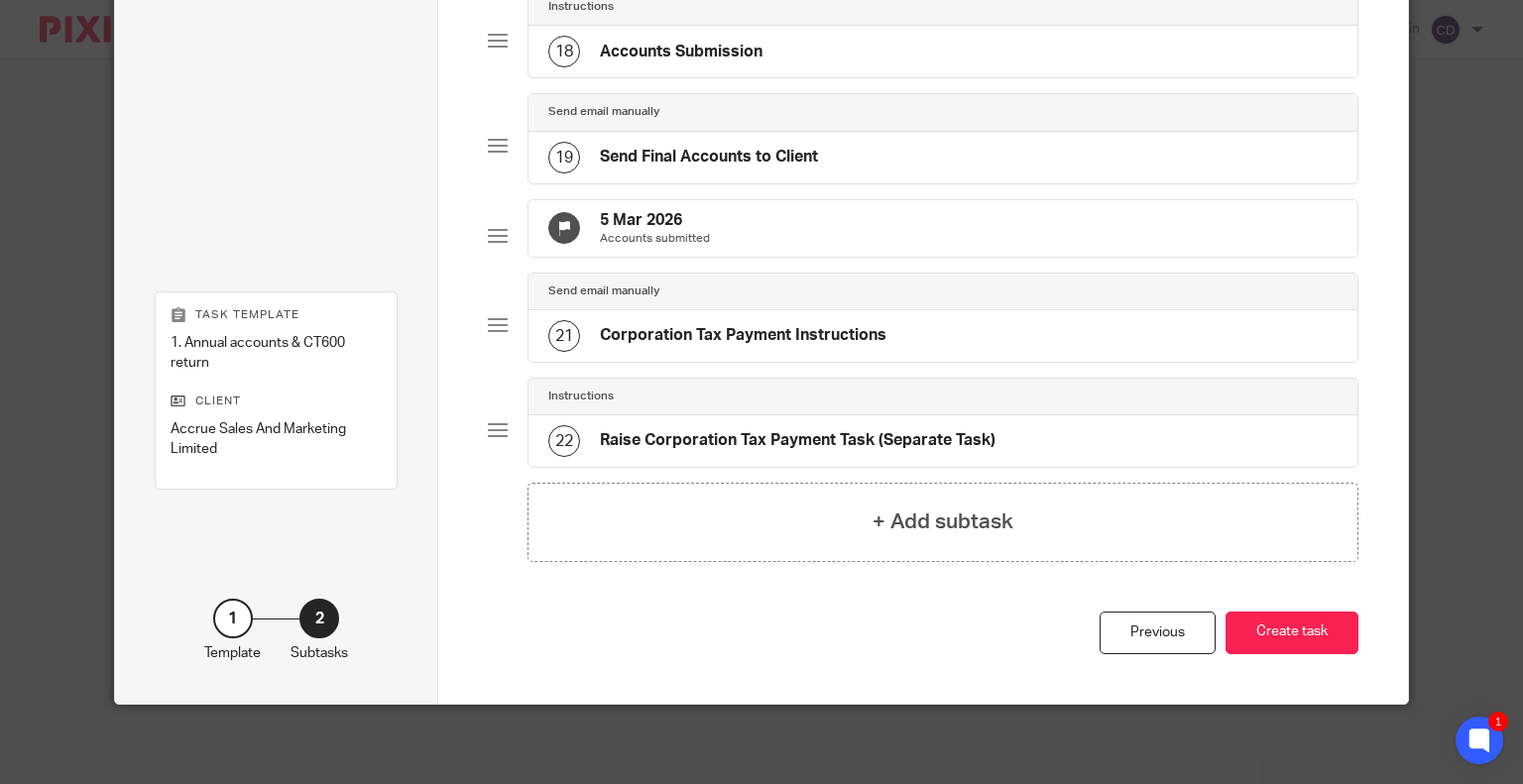 click on "Create task" at bounding box center [1292, 632] 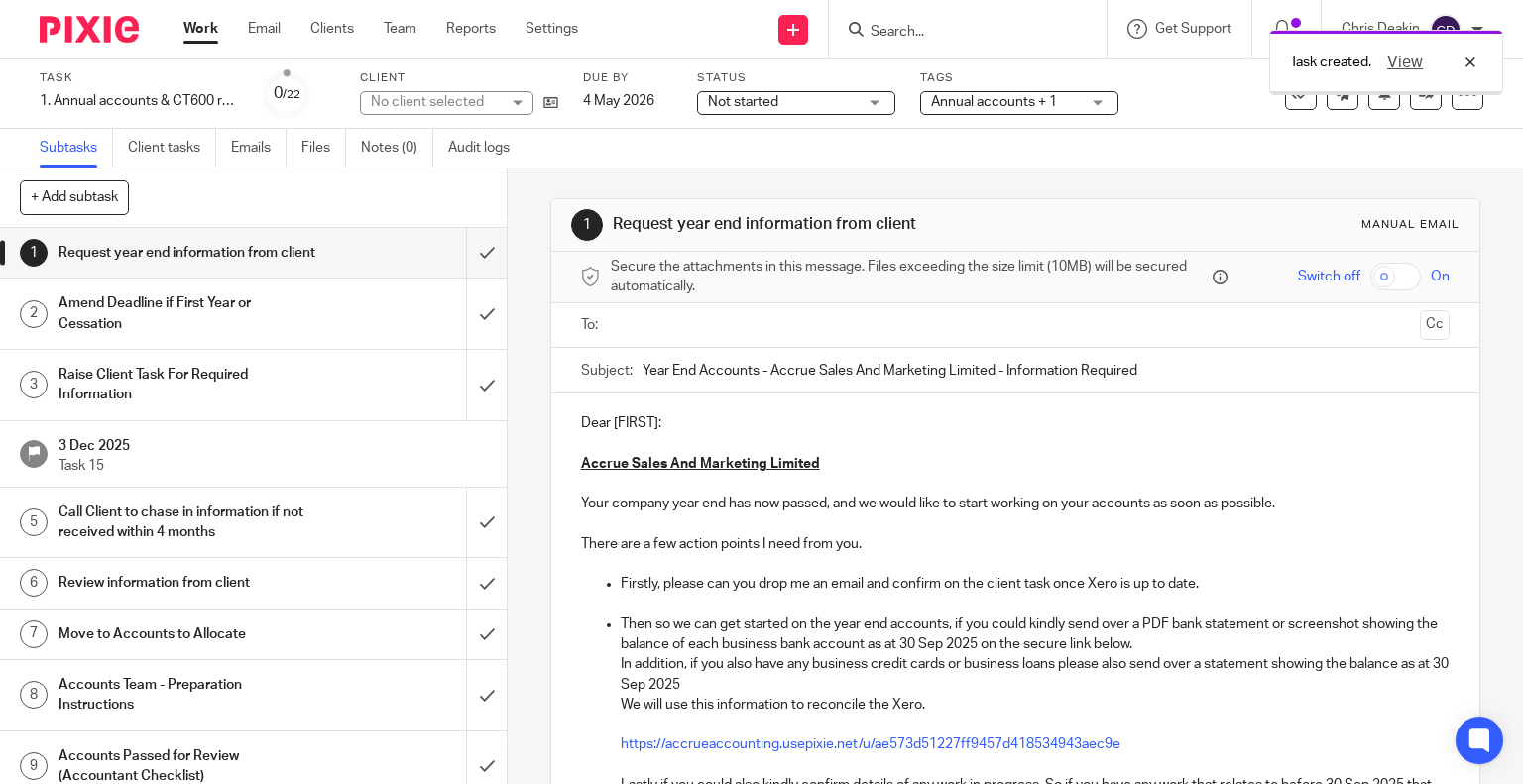 scroll, scrollTop: 0, scrollLeft: 0, axis: both 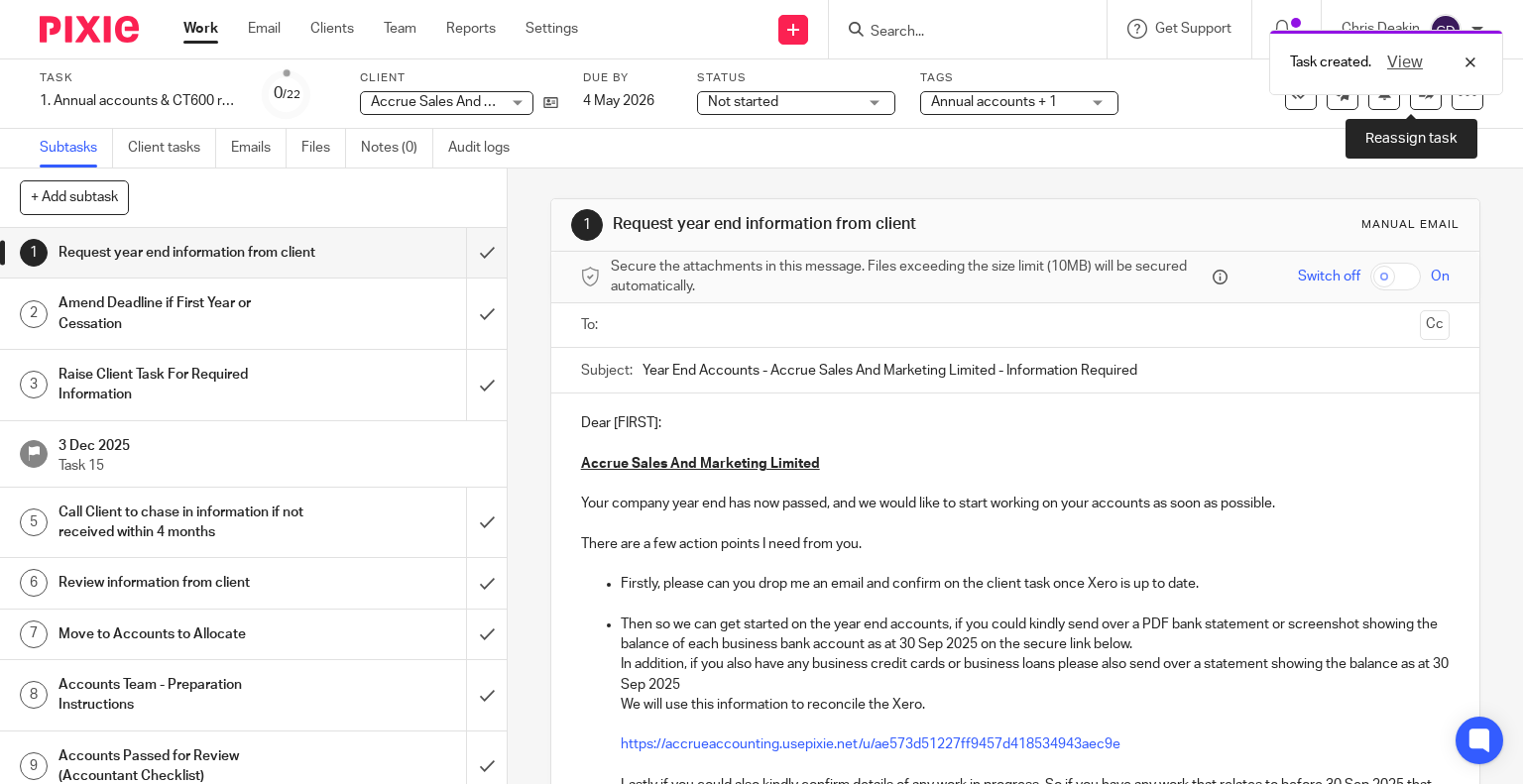 click at bounding box center [1426, 94] 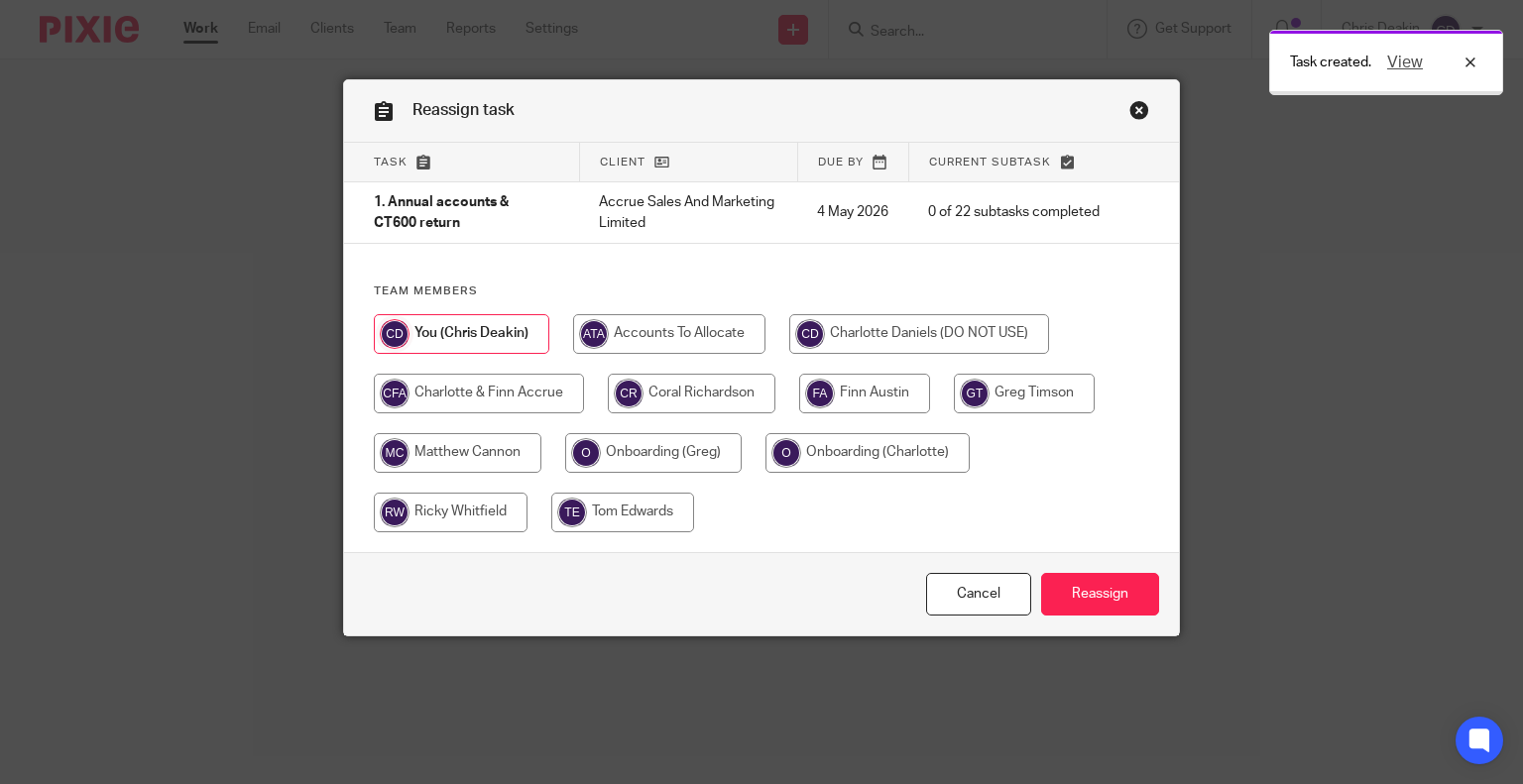 scroll, scrollTop: 0, scrollLeft: 0, axis: both 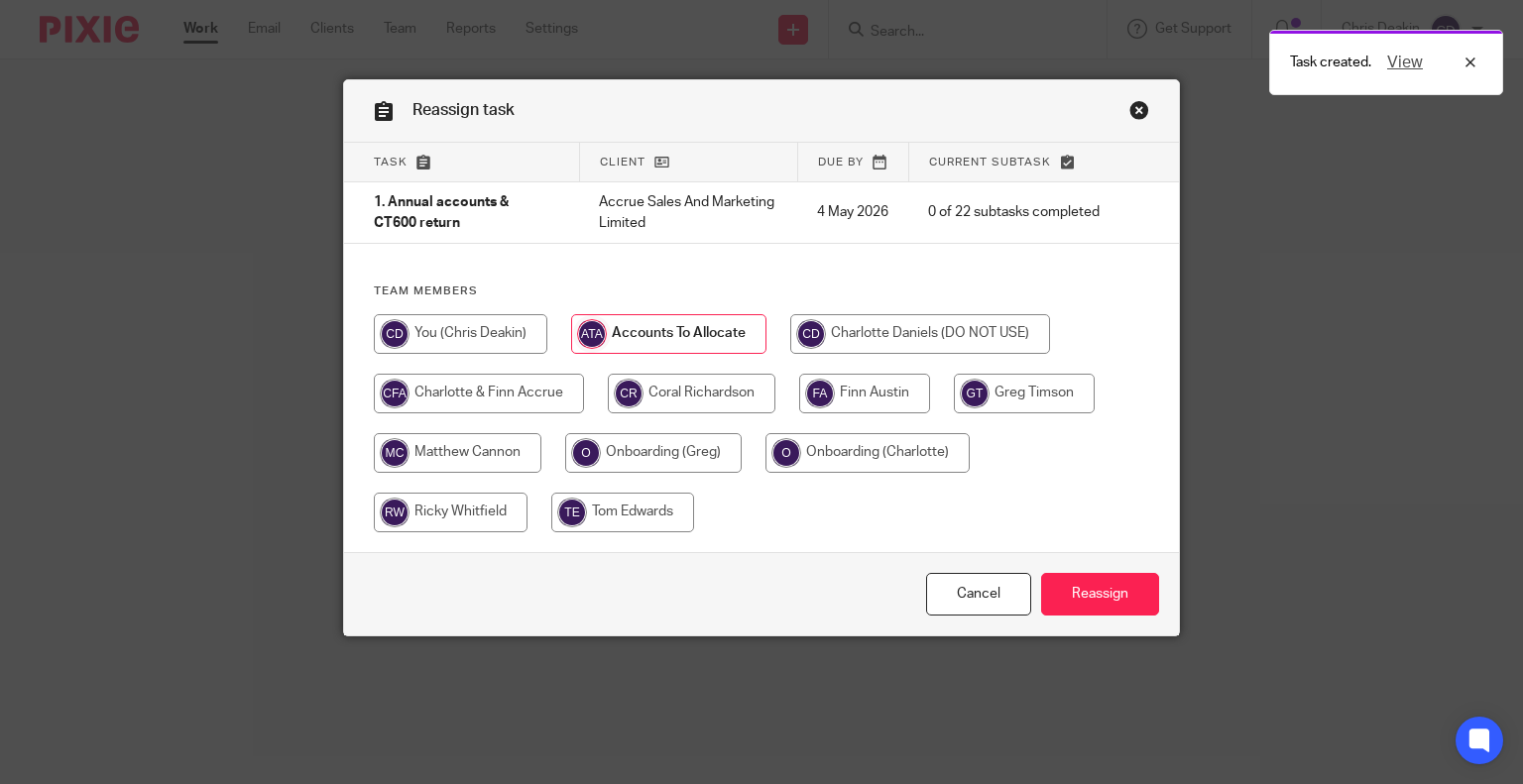 click on "Reassign" at bounding box center (1100, 594) 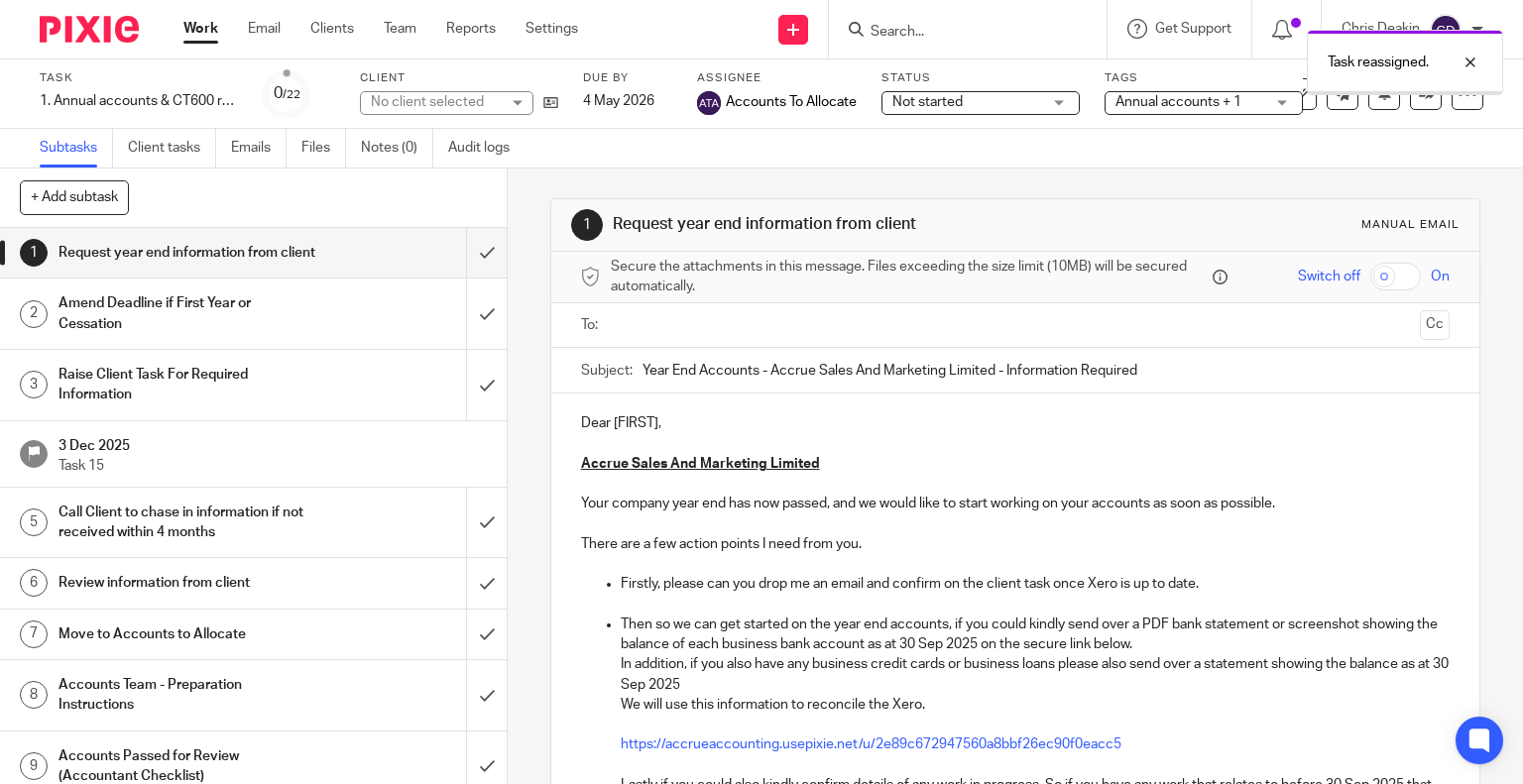 scroll, scrollTop: 0, scrollLeft: 0, axis: both 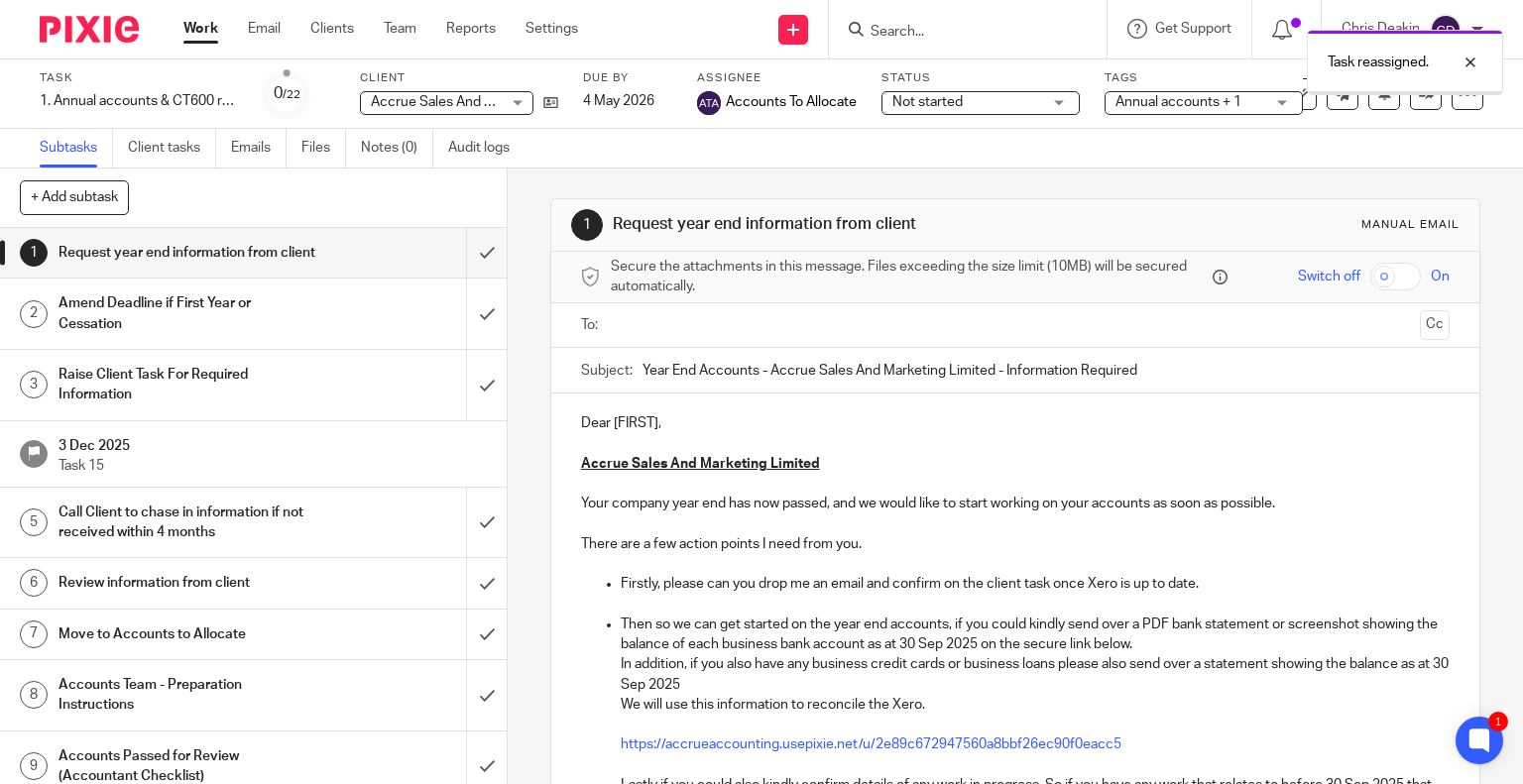 click at bounding box center (1456, 62) 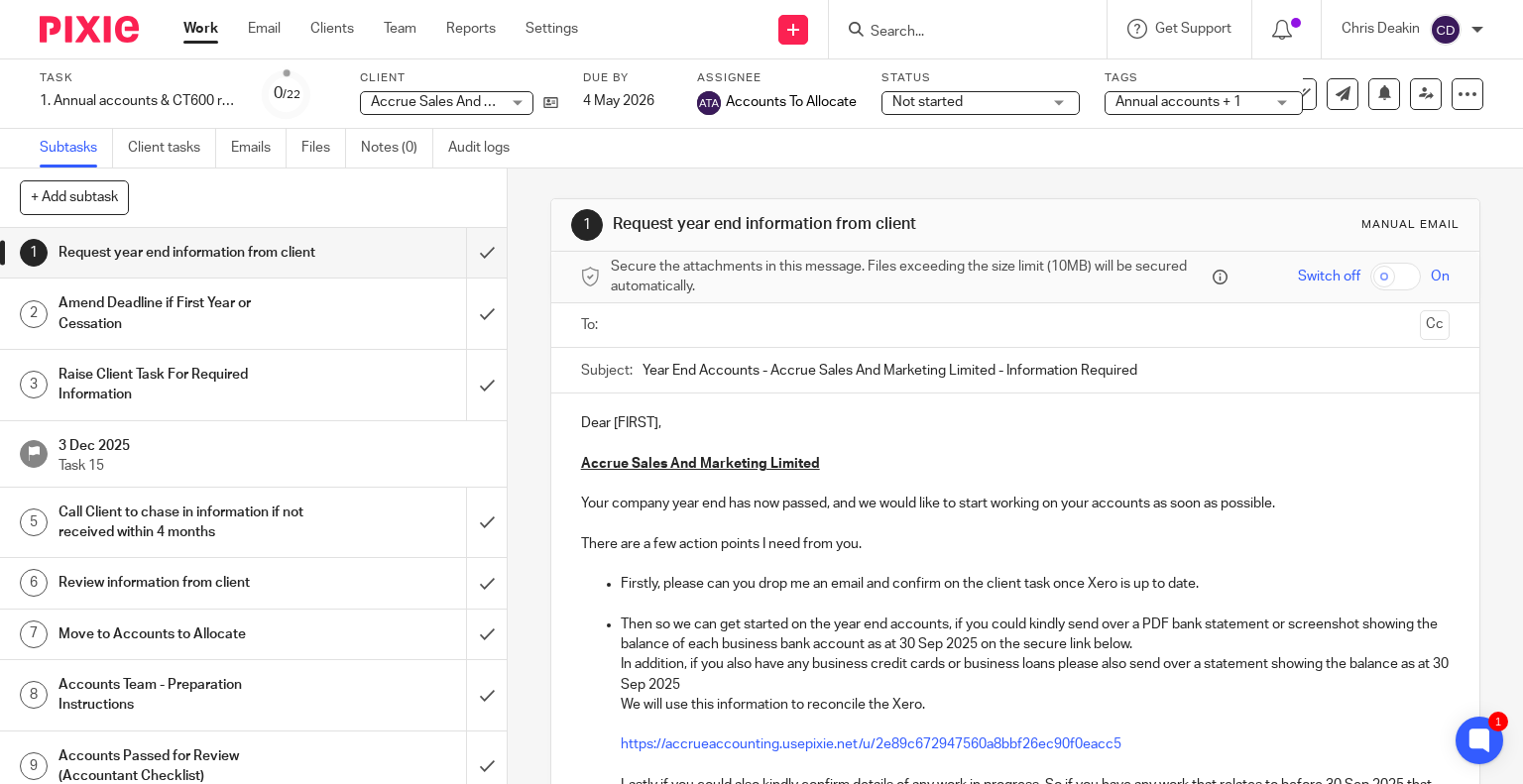 click on "Settings" at bounding box center [551, 29] 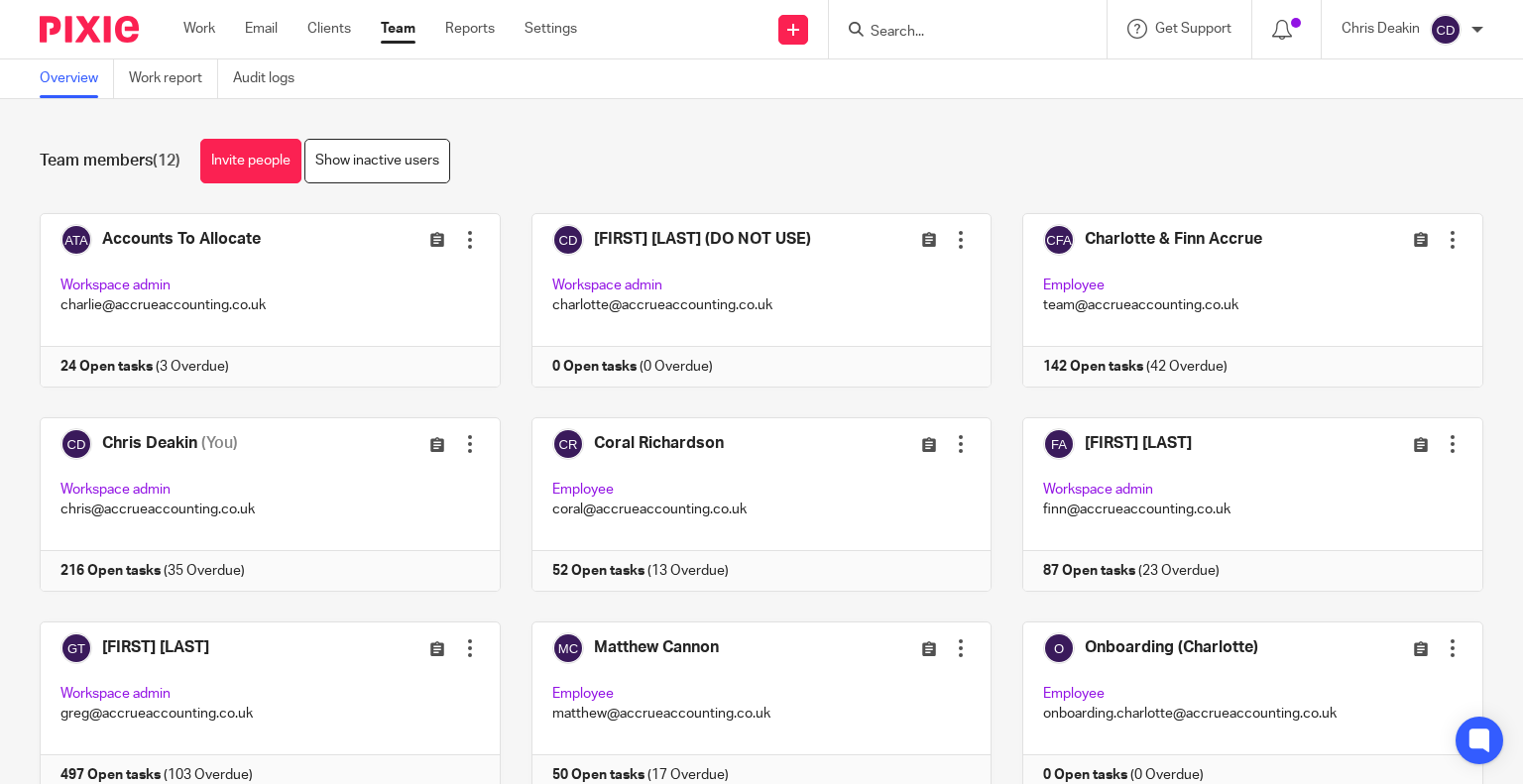 scroll, scrollTop: 0, scrollLeft: 0, axis: both 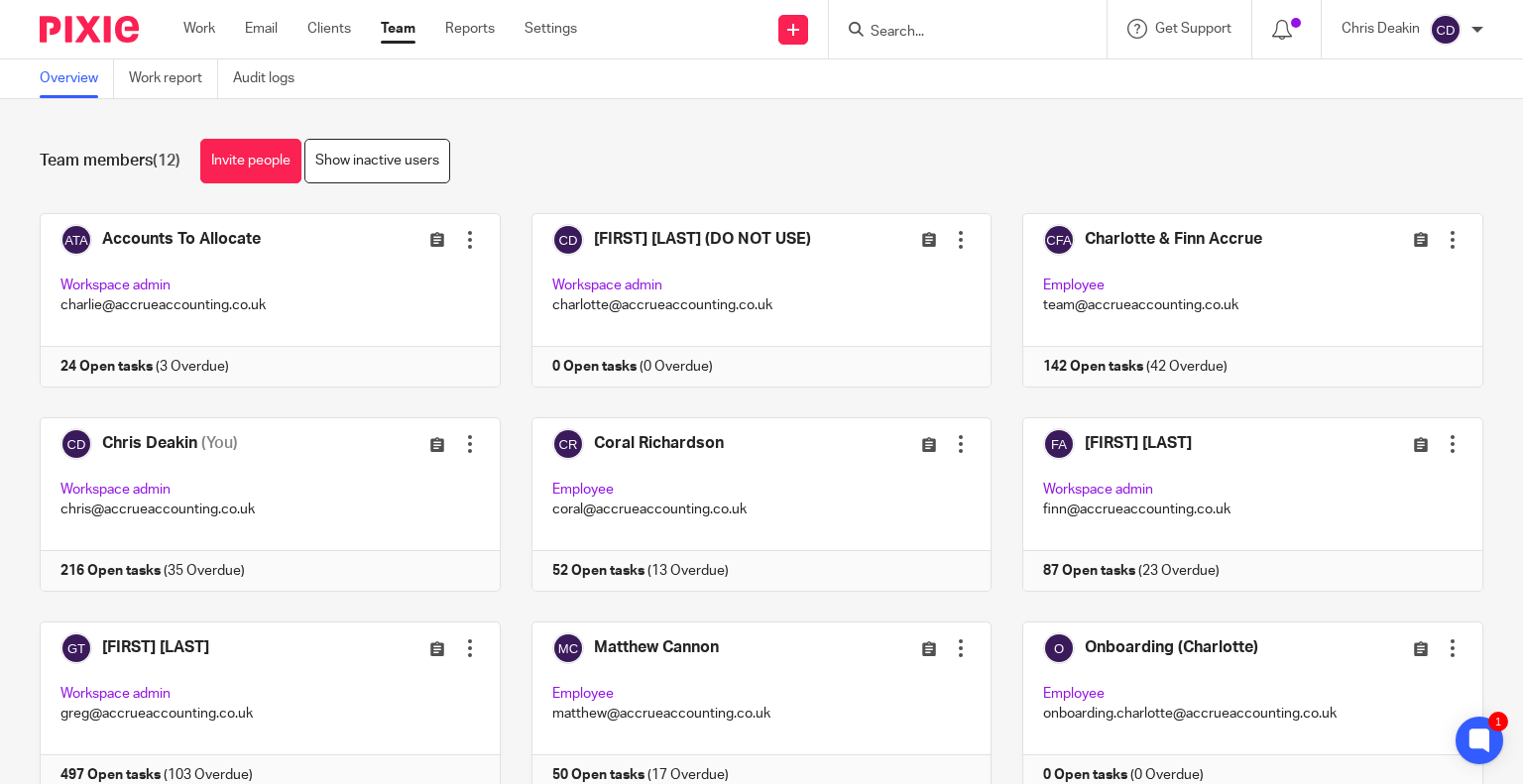 click at bounding box center (958, 33) 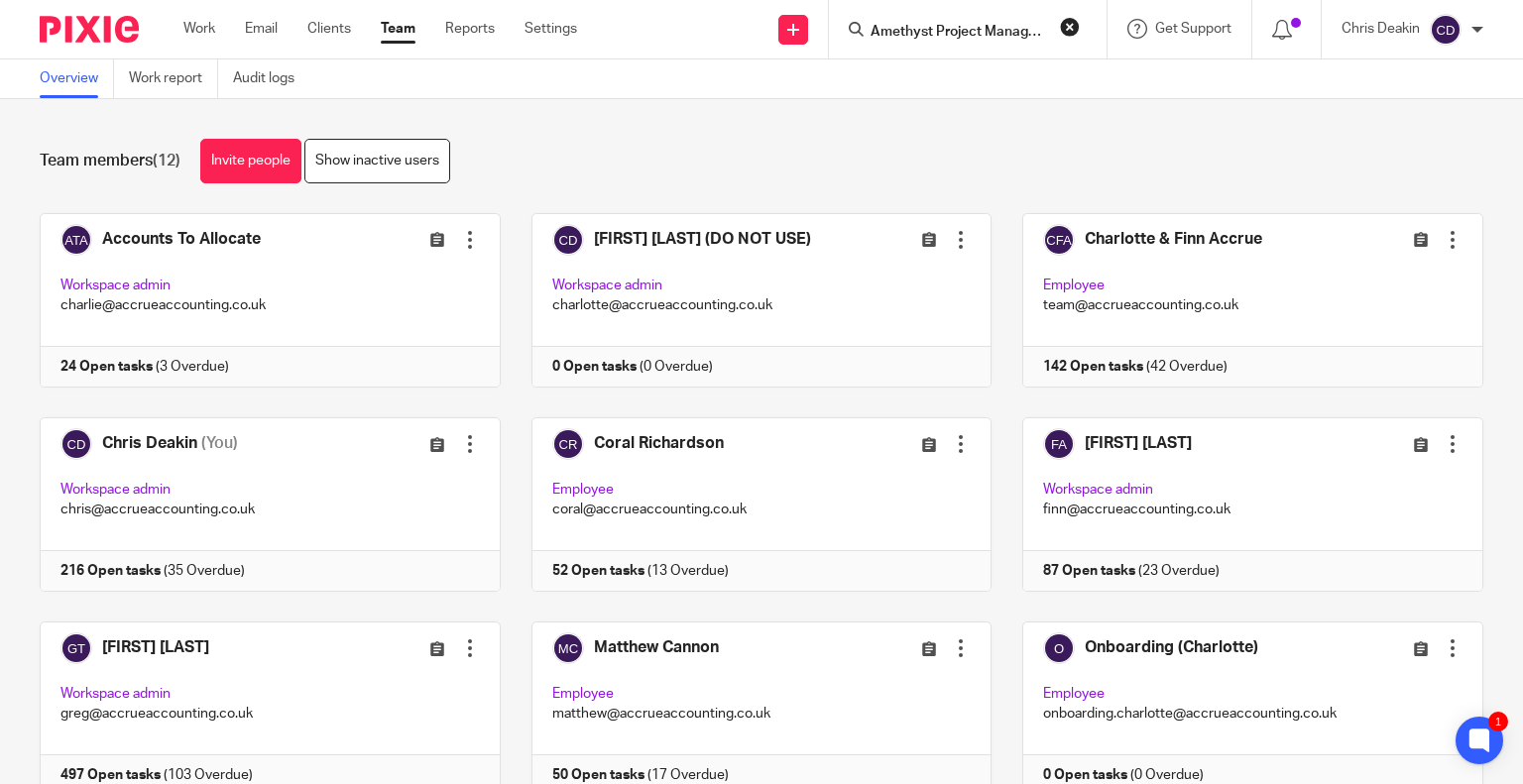 scroll, scrollTop: 0, scrollLeft: 48, axis: horizontal 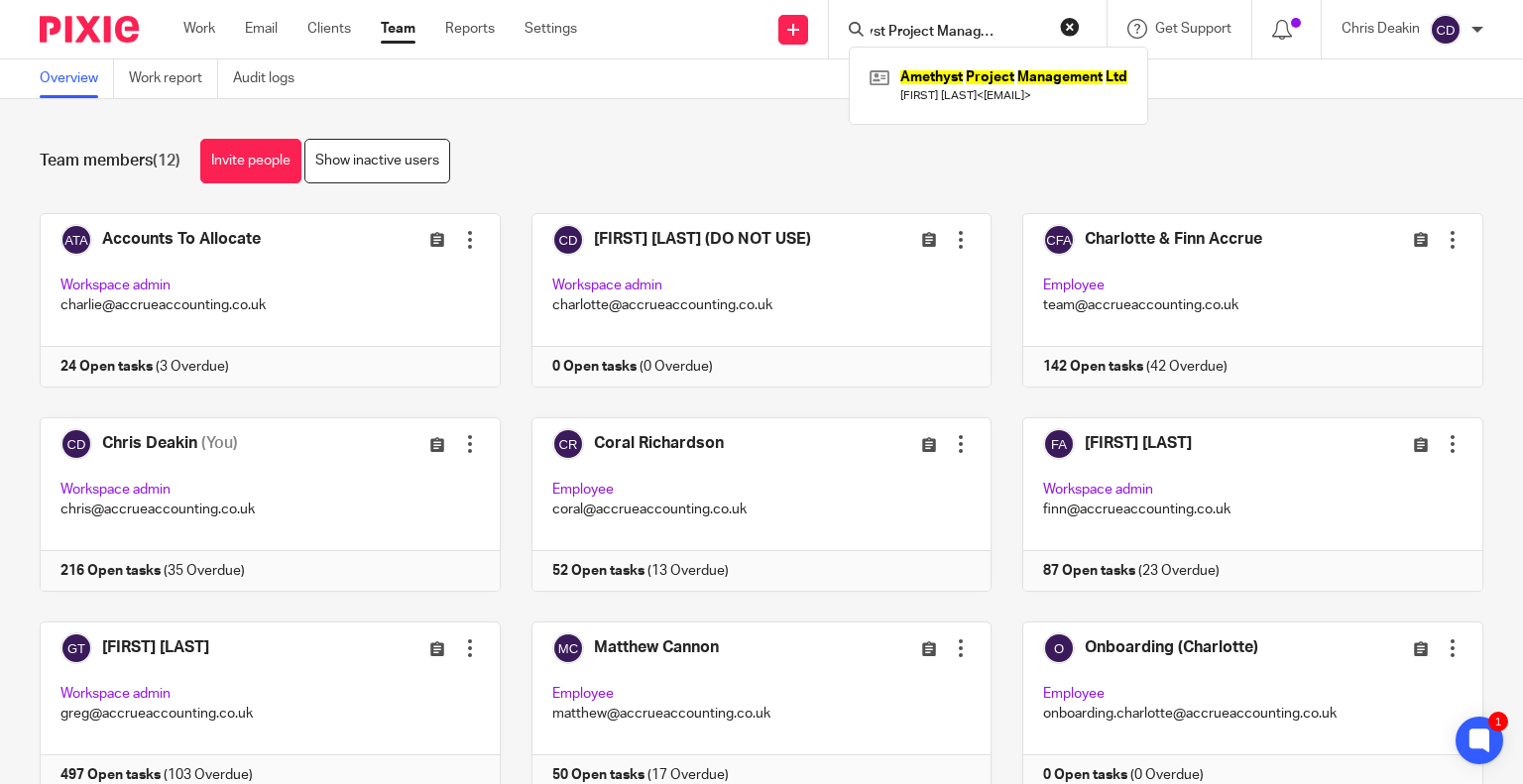 type on "Amethyst Project Management Ltd" 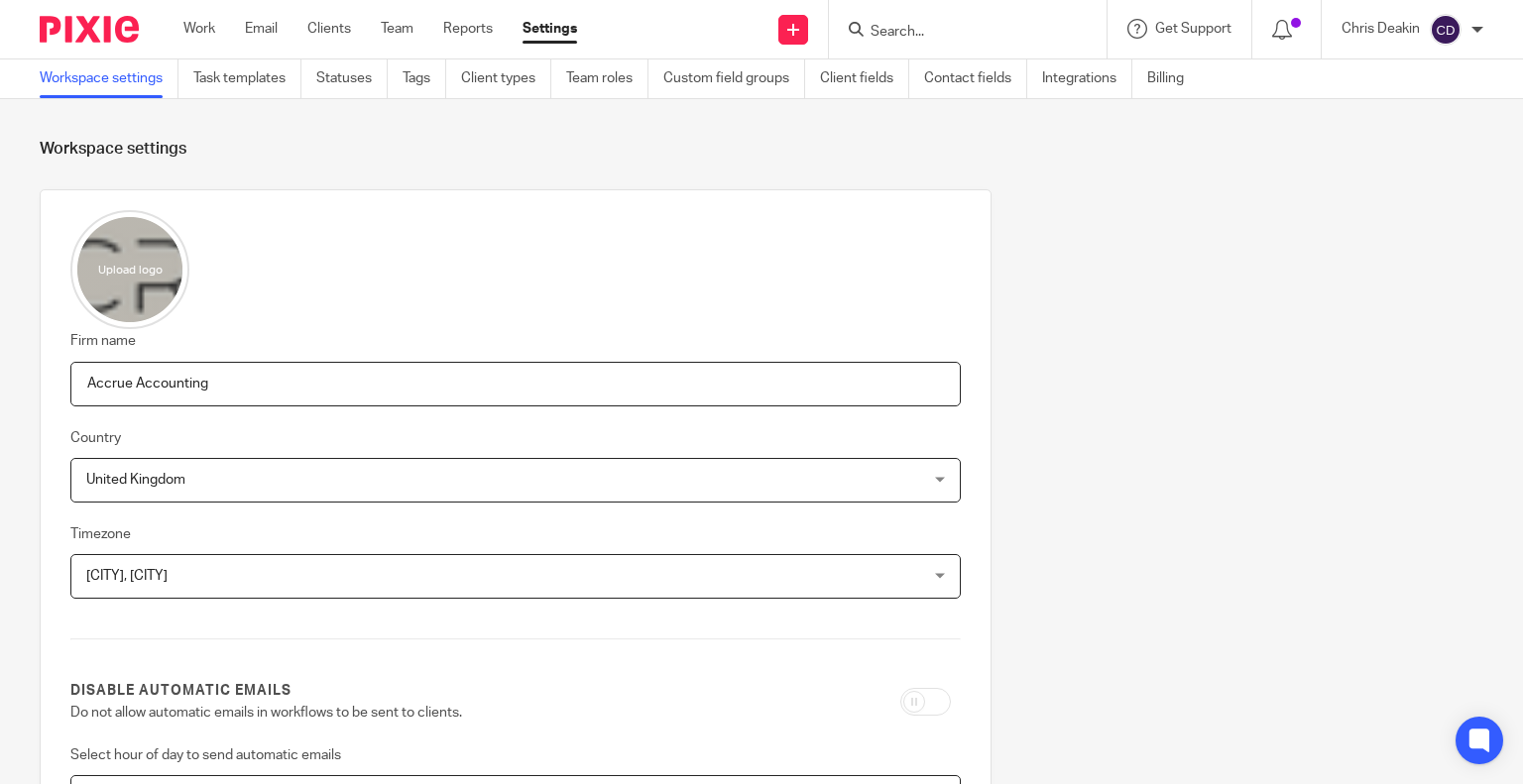 scroll, scrollTop: 0, scrollLeft: 0, axis: both 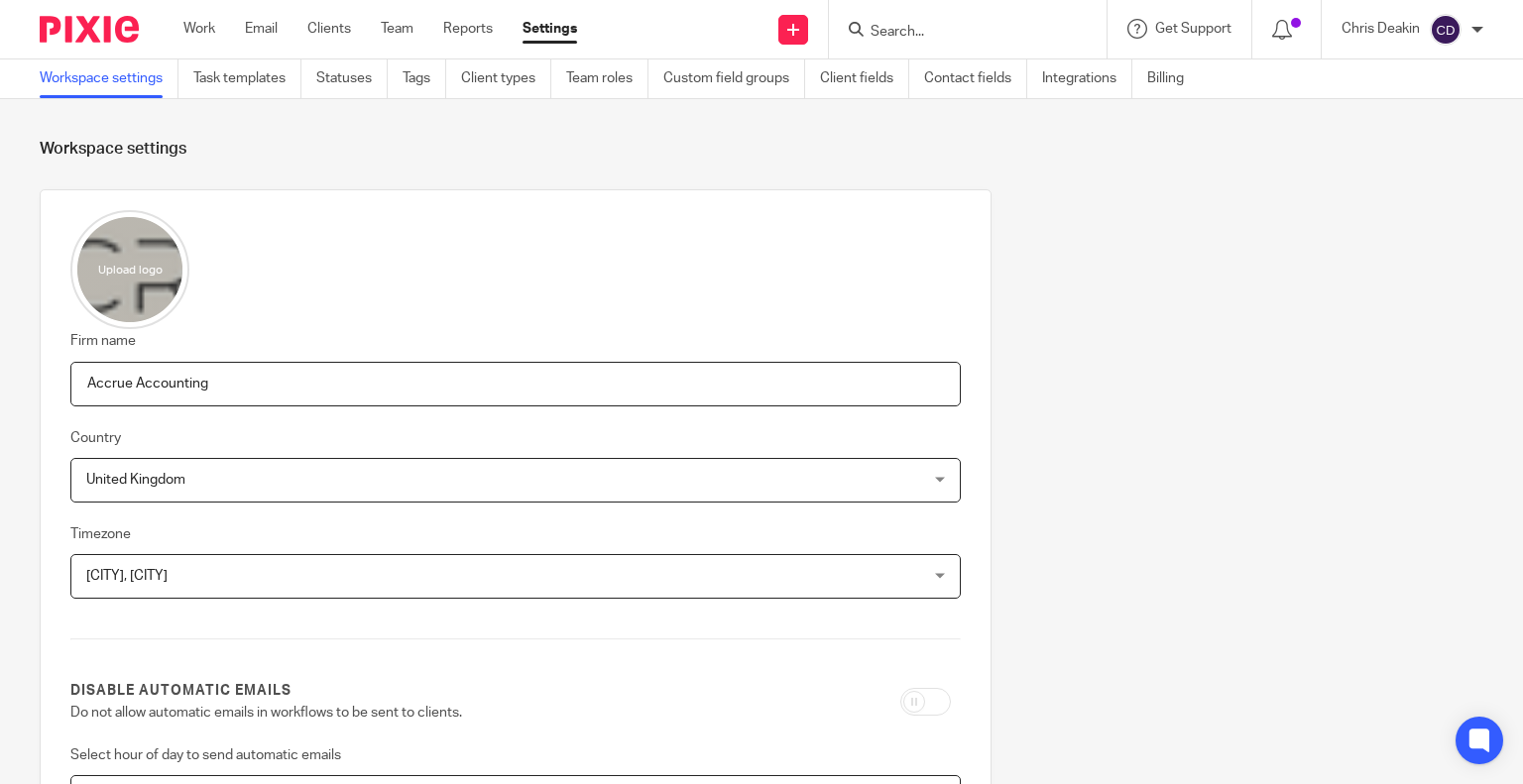 click on "Work
Email
Clients
Team
Reports
Settings" at bounding box center [395, 29] 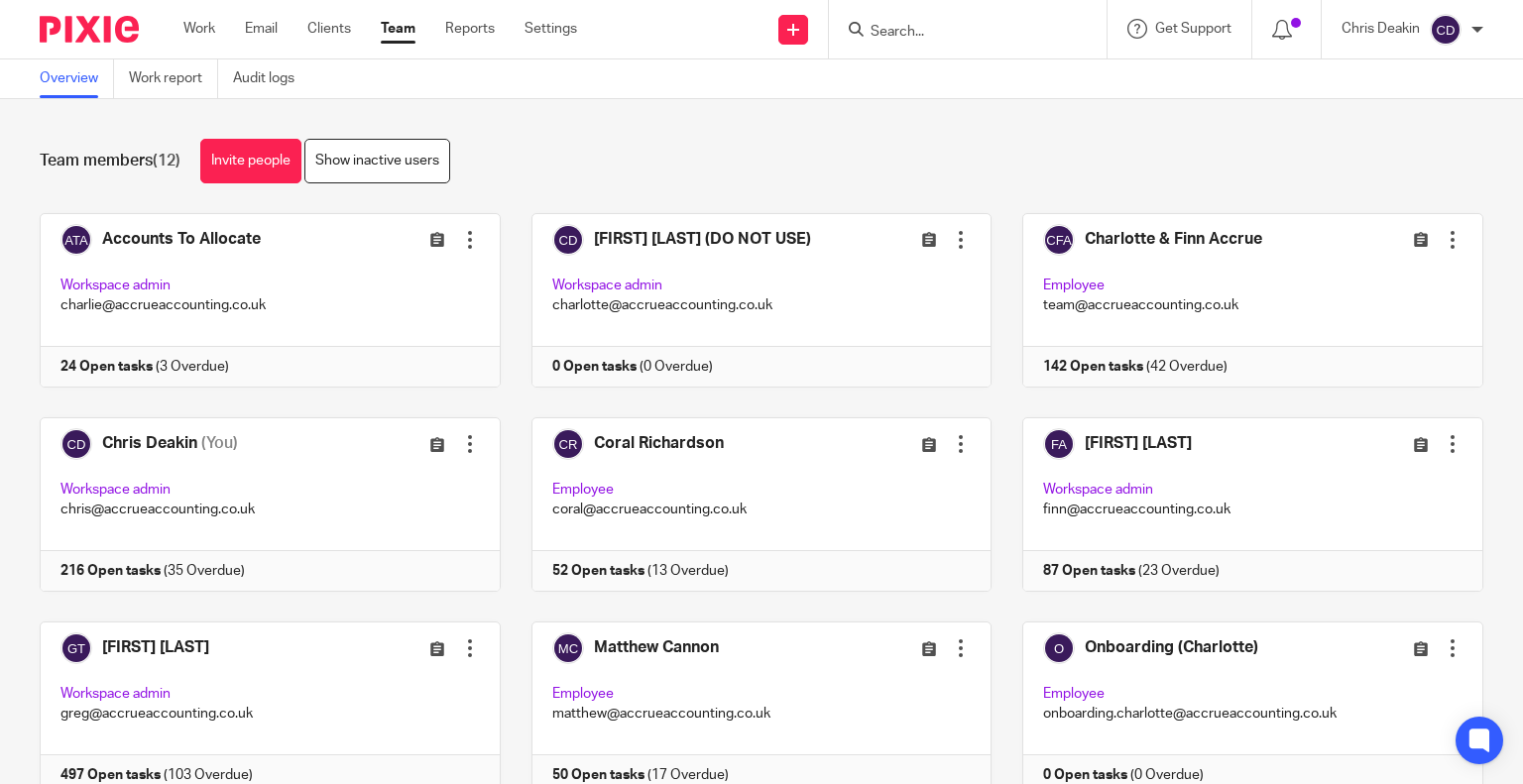 scroll, scrollTop: 0, scrollLeft: 0, axis: both 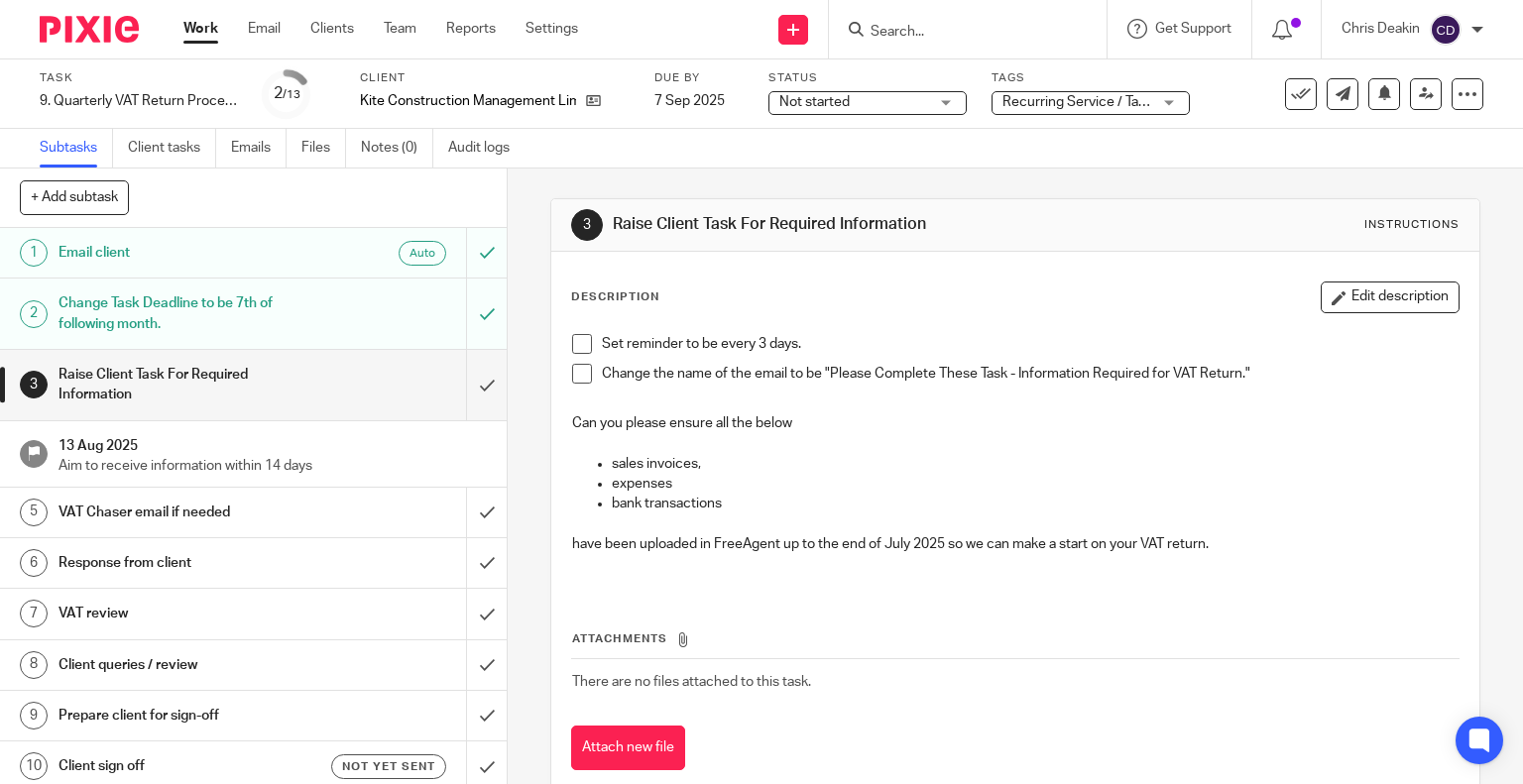 click at bounding box center [582, 344] 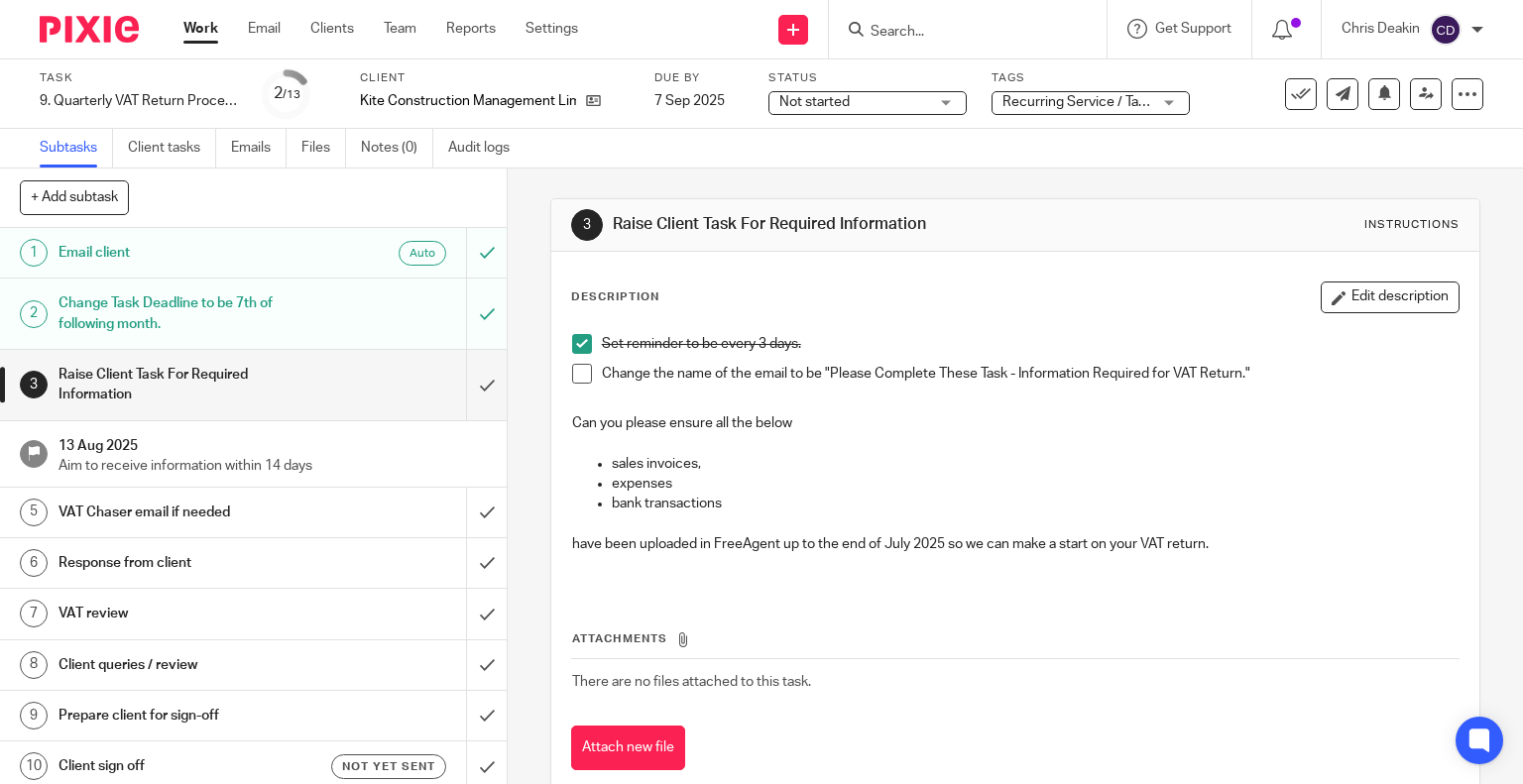 click at bounding box center [582, 374] 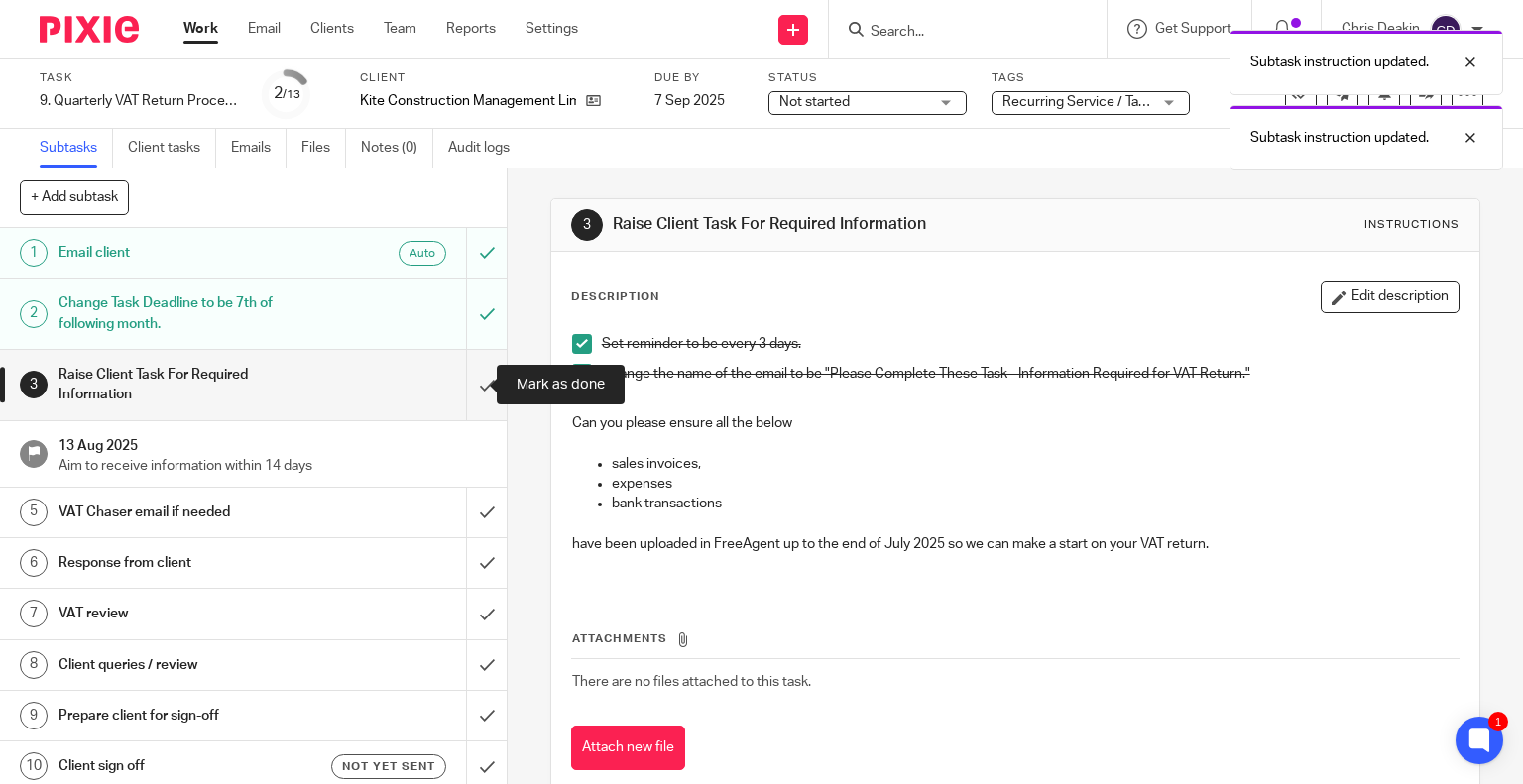 click at bounding box center [253, 385] 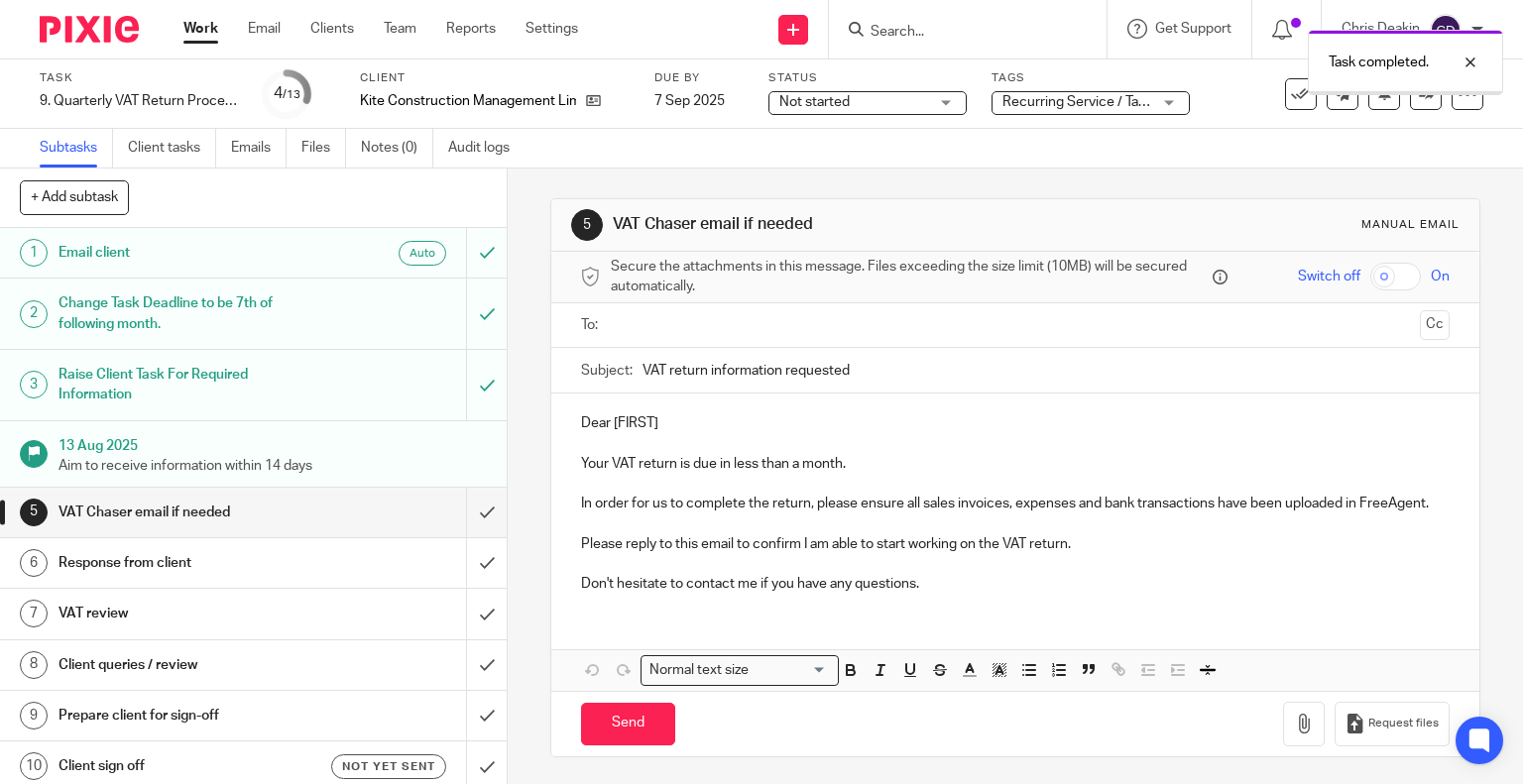 scroll, scrollTop: 0, scrollLeft: 0, axis: both 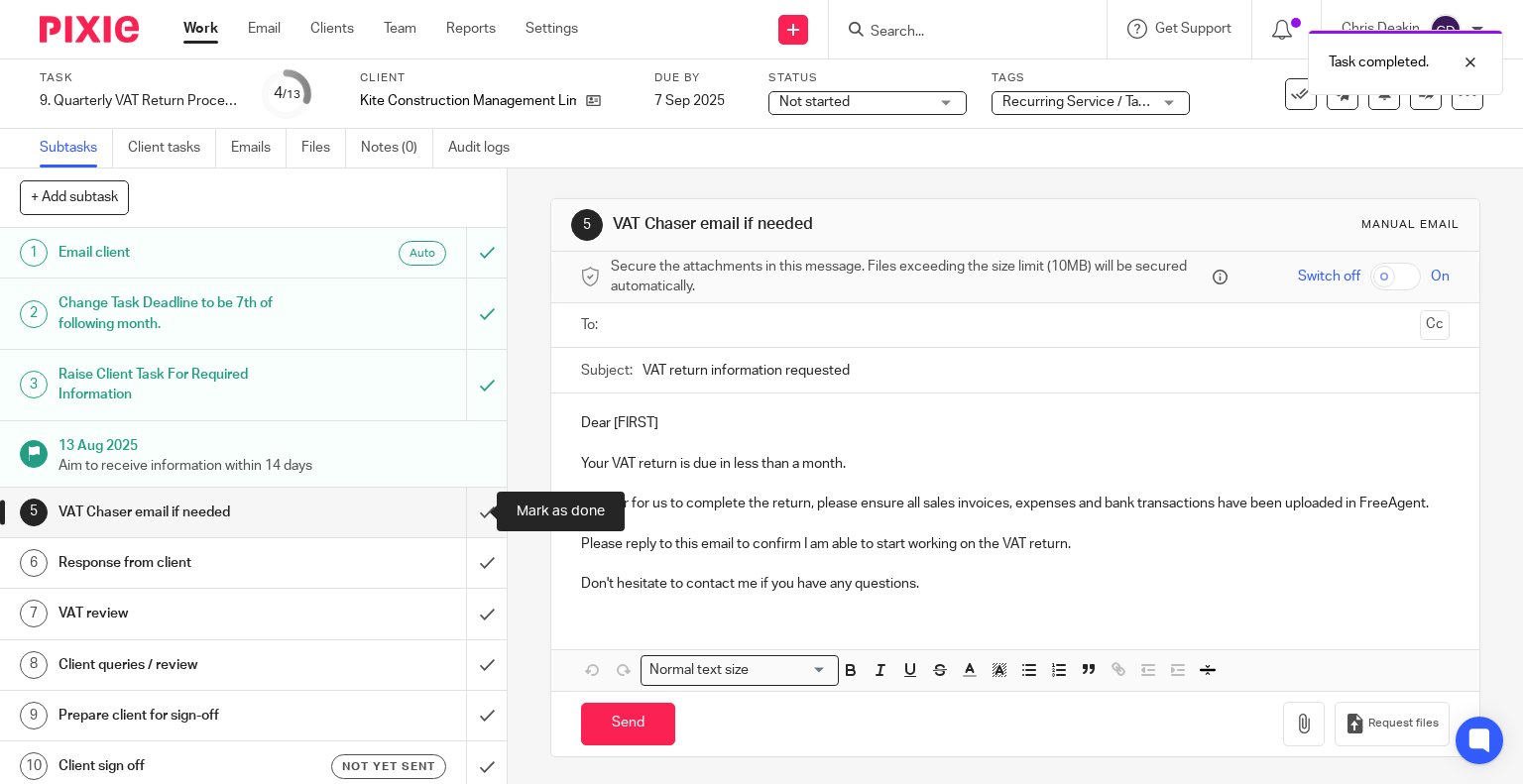 click at bounding box center (253, 512) 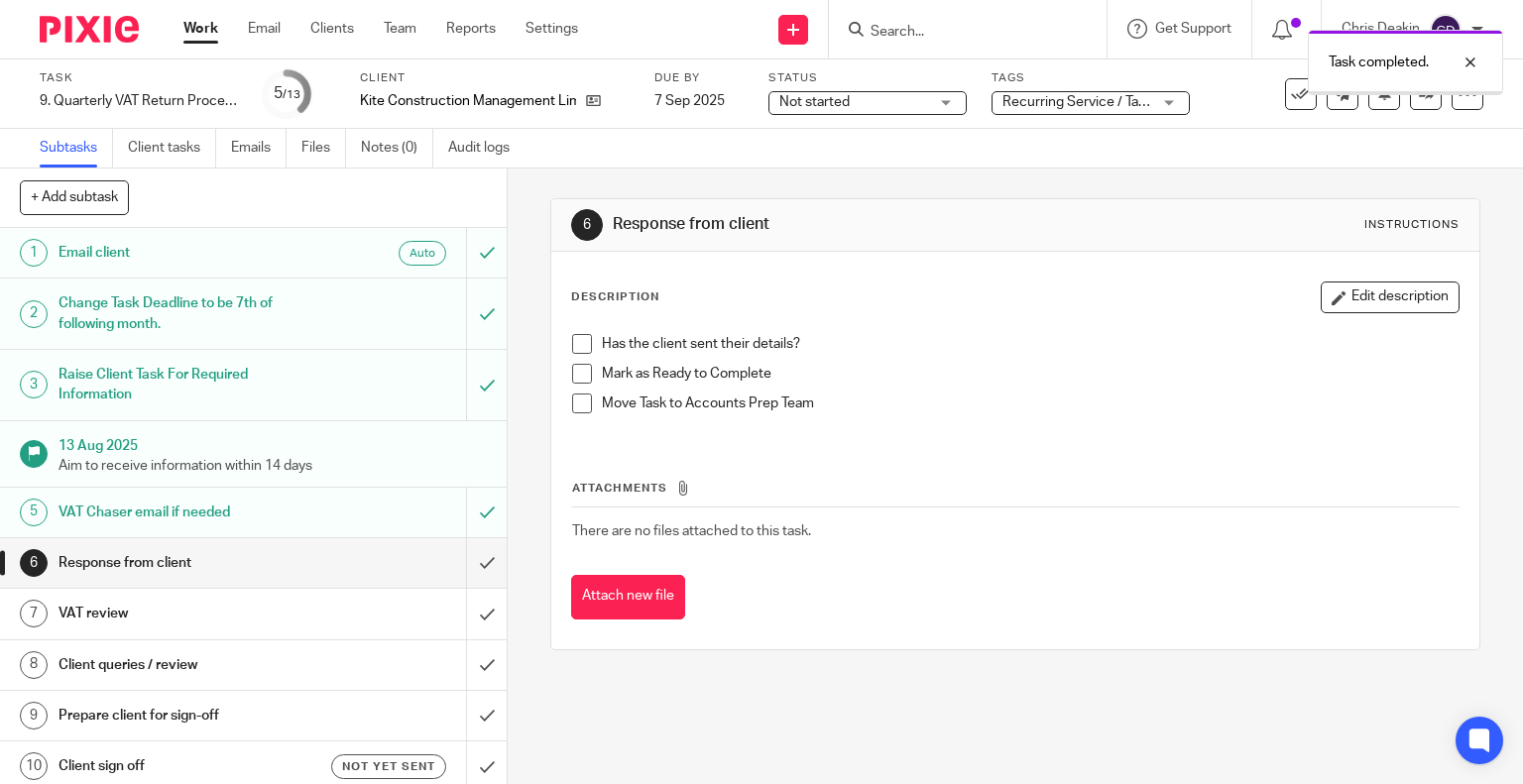 click on "Recurring Service / Task + 2" at bounding box center (1088, 102) 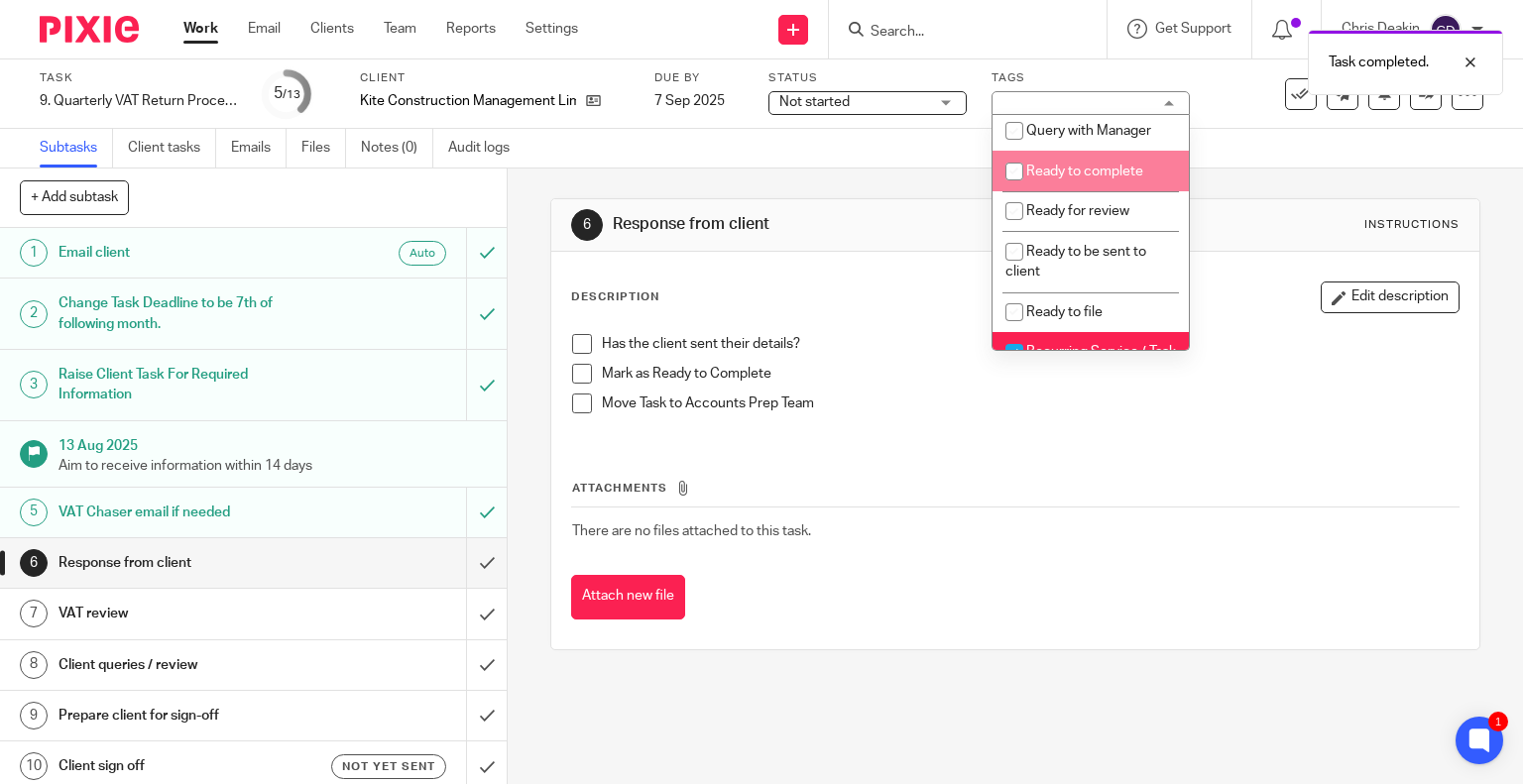 scroll, scrollTop: 694, scrollLeft: 0, axis: vertical 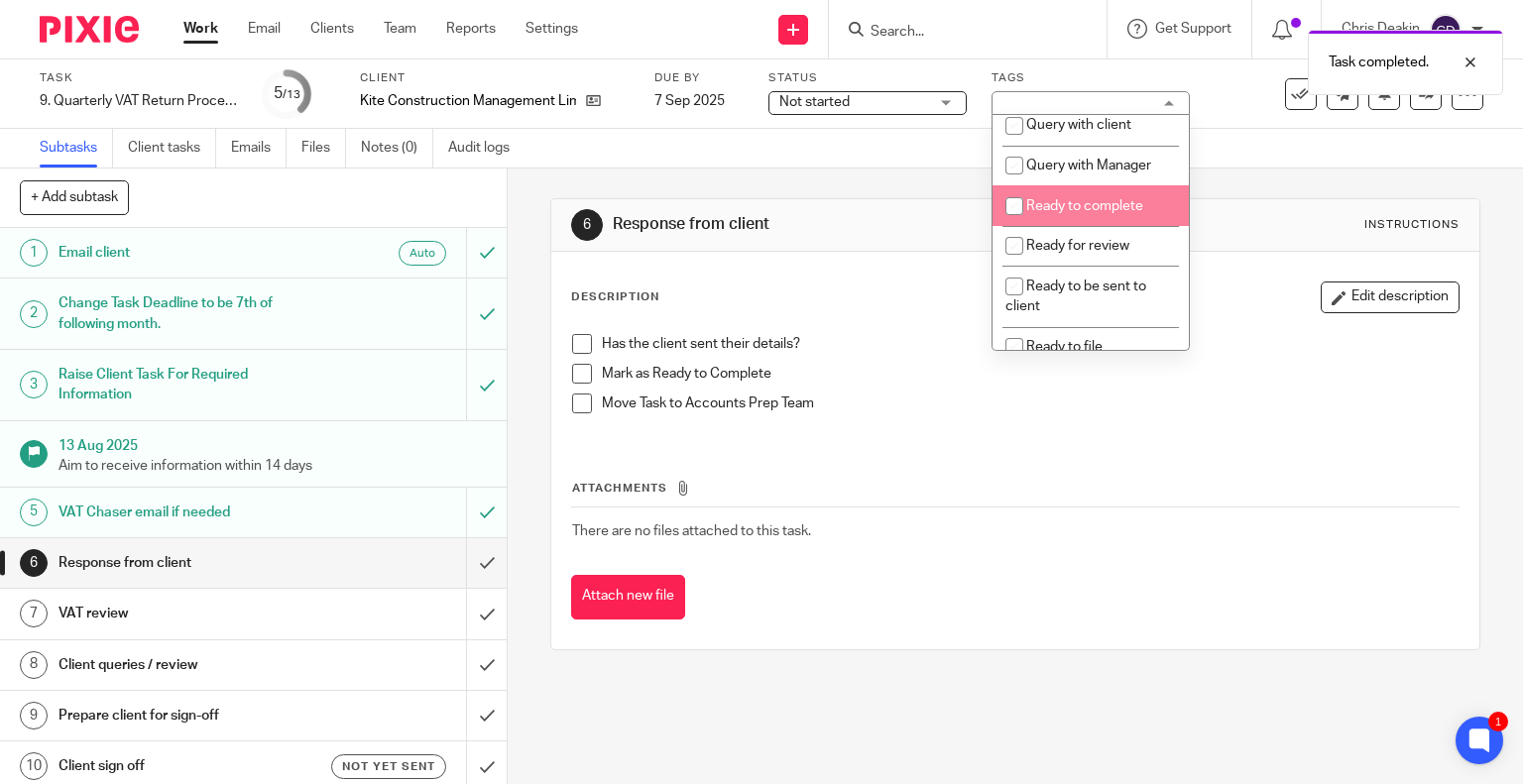 click on "Ready to complete" at bounding box center [1091, 205] 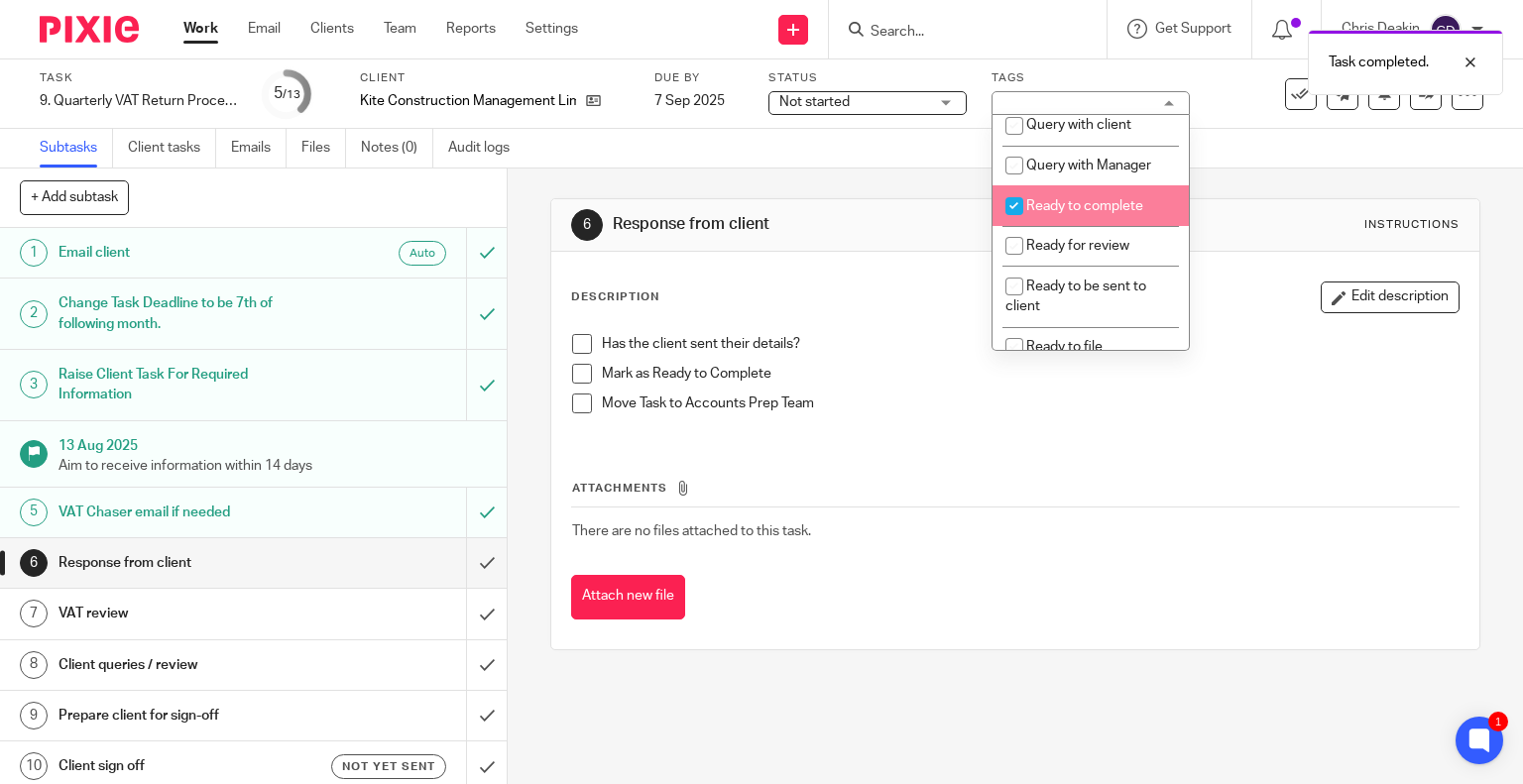 checkbox on "true" 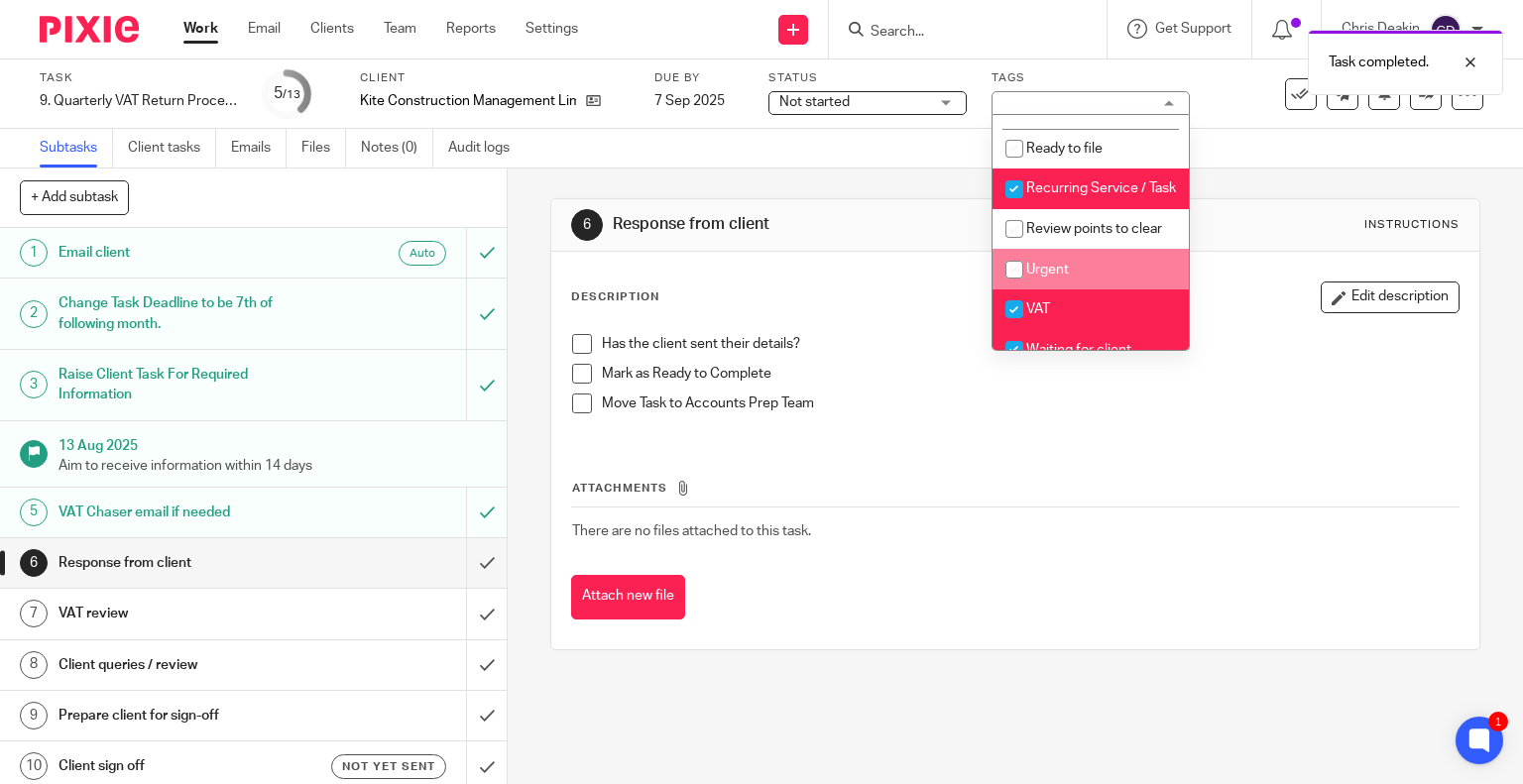 scroll, scrollTop: 1090, scrollLeft: 0, axis: vertical 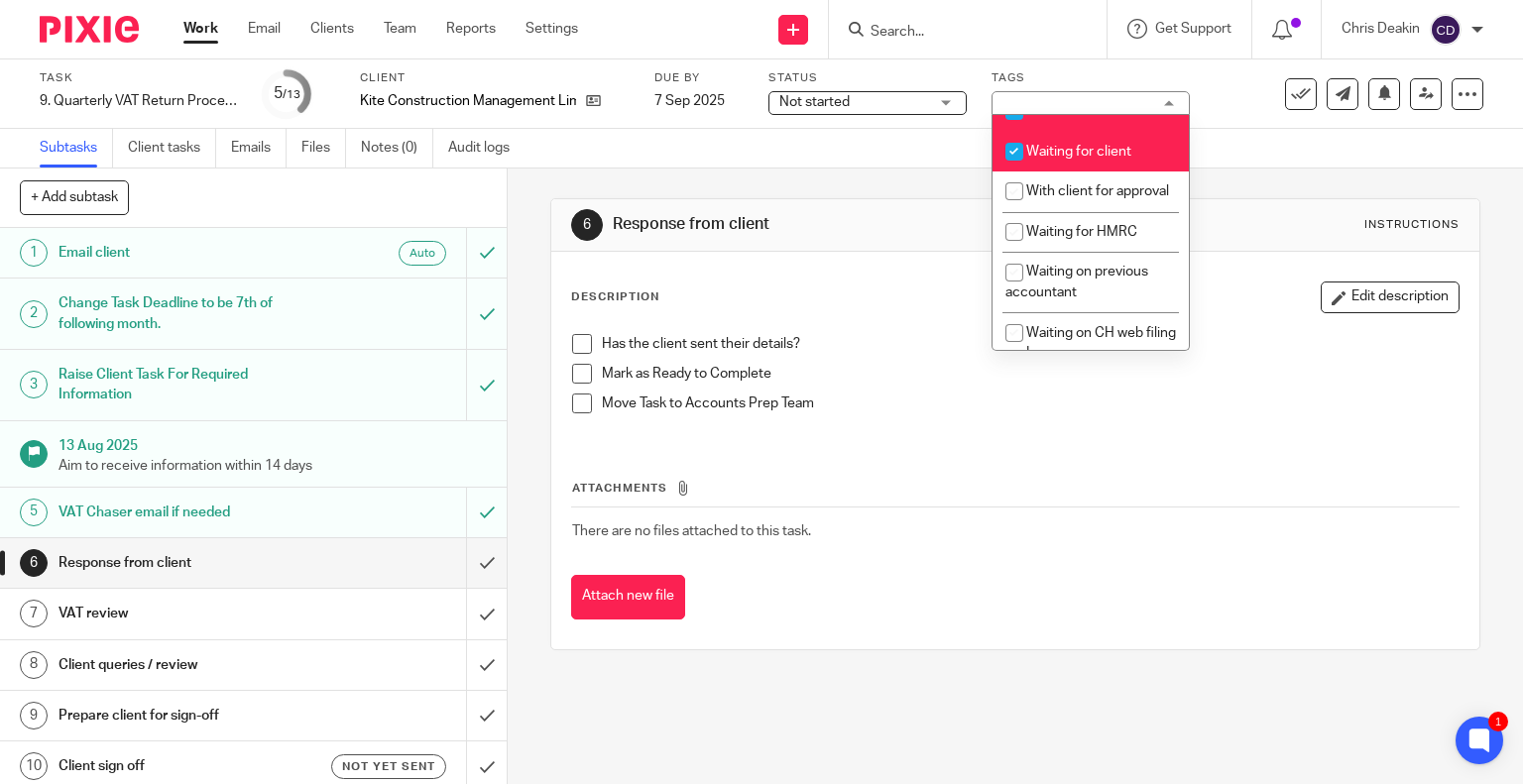 click on "Waiting for client" at bounding box center [1079, 152] 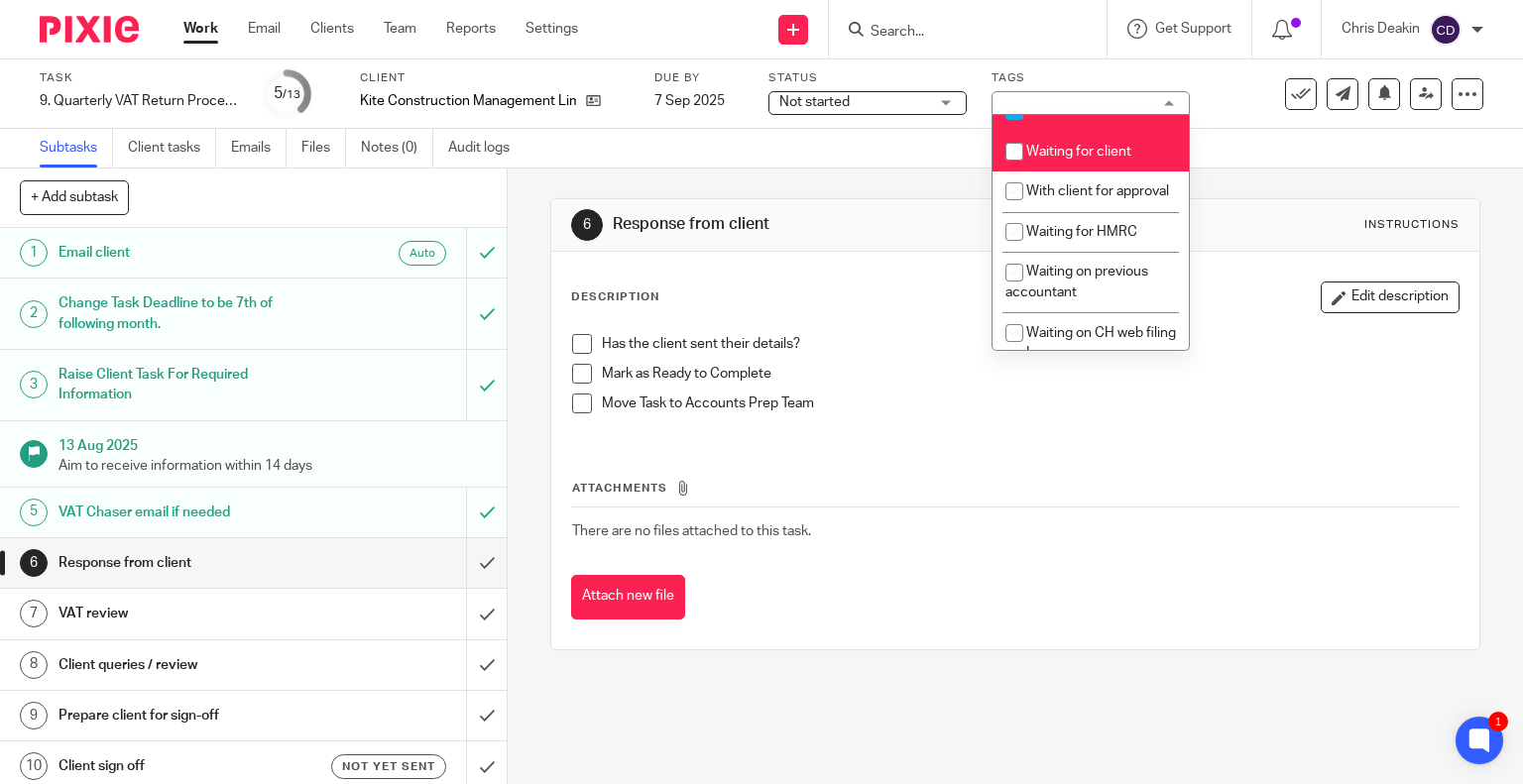 checkbox on "false" 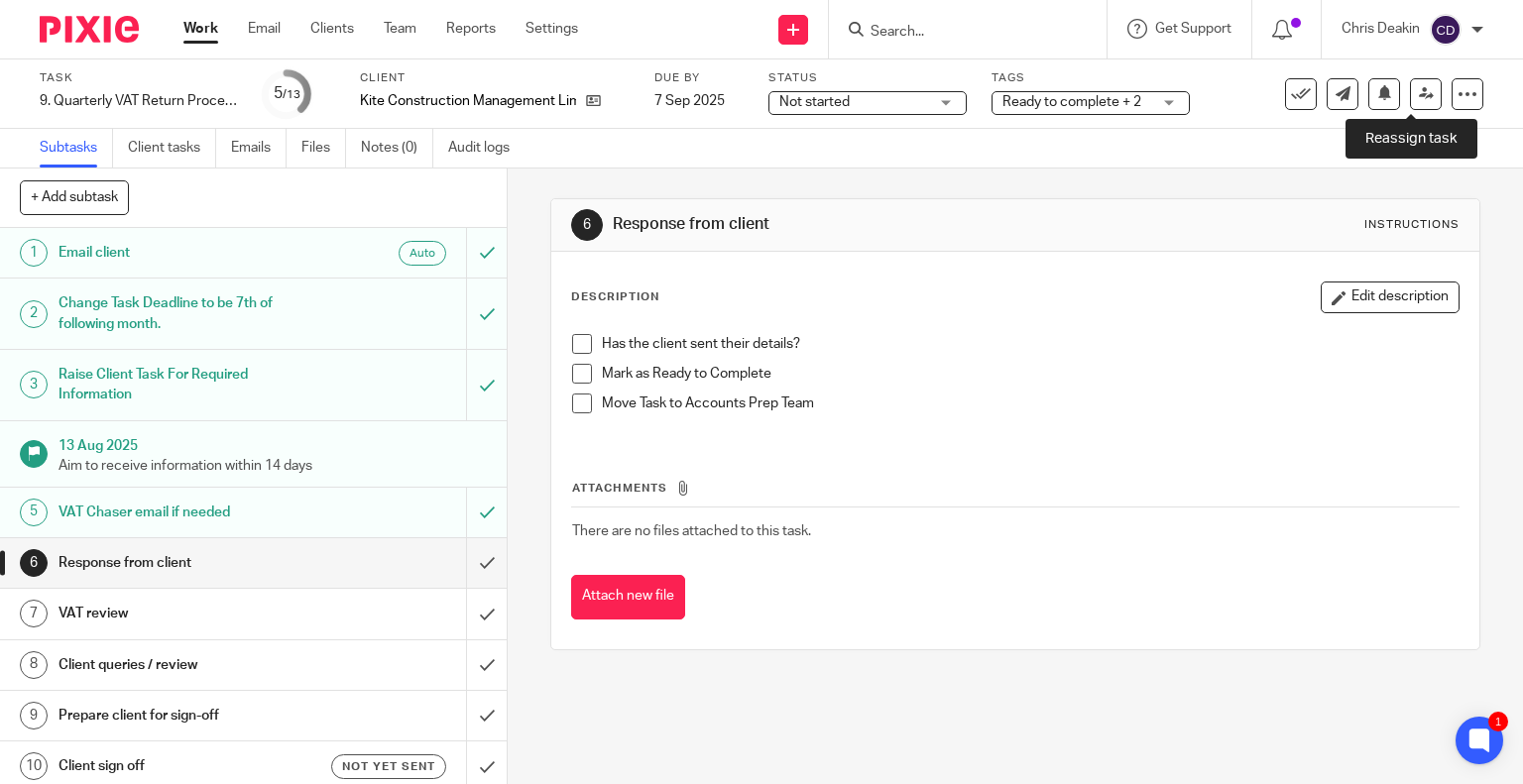 click at bounding box center (1426, 94) 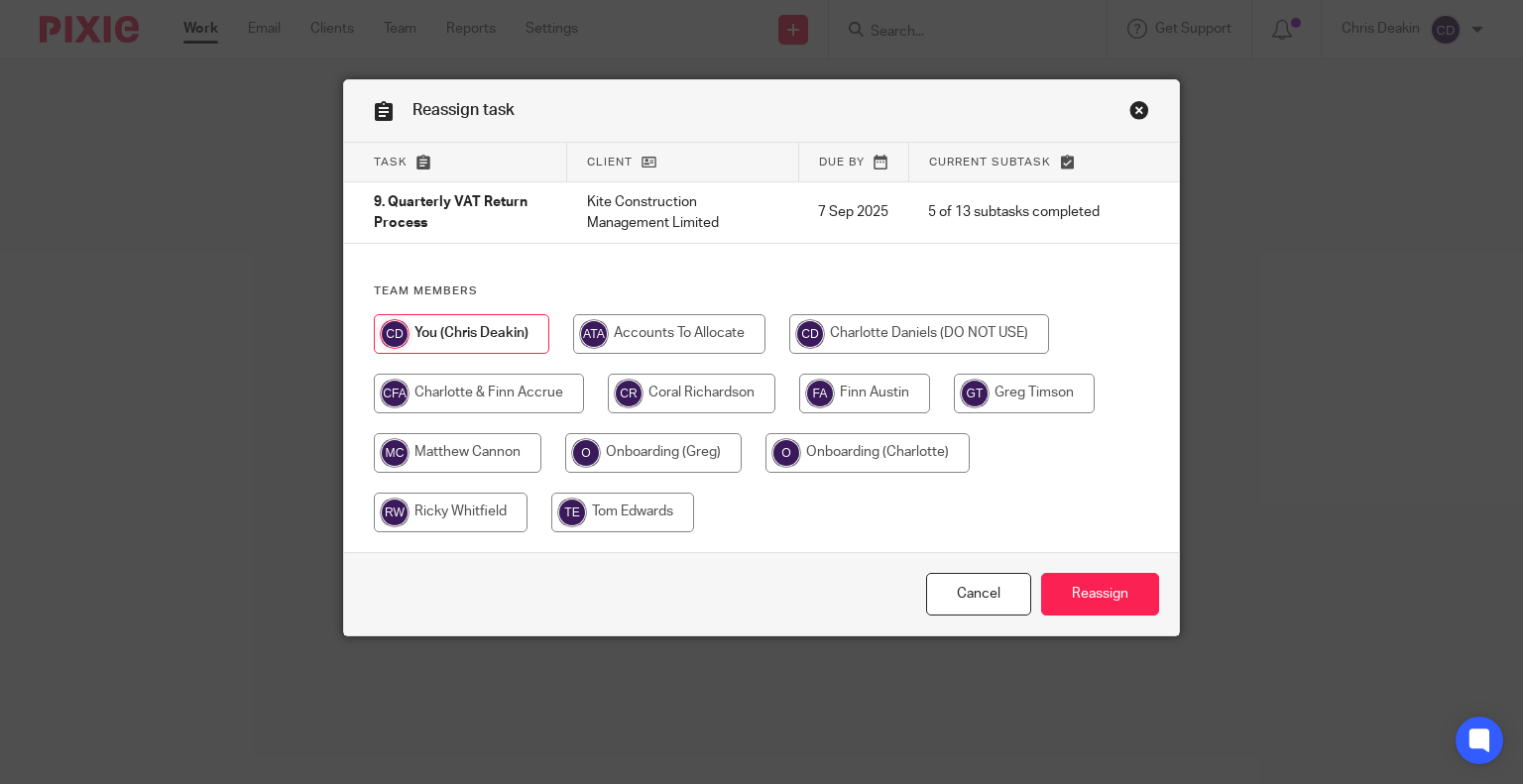 scroll, scrollTop: 0, scrollLeft: 0, axis: both 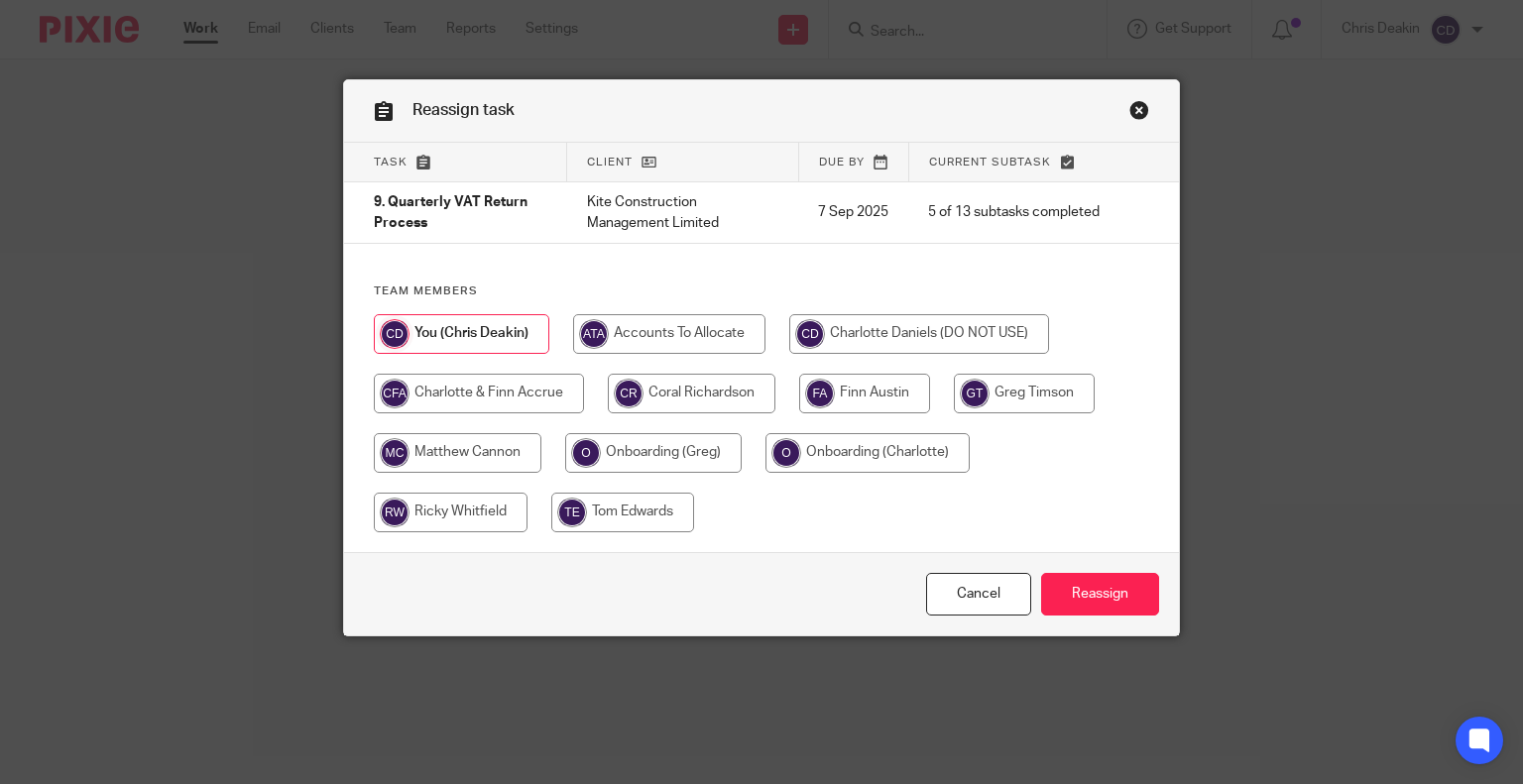 click at bounding box center (691, 393) 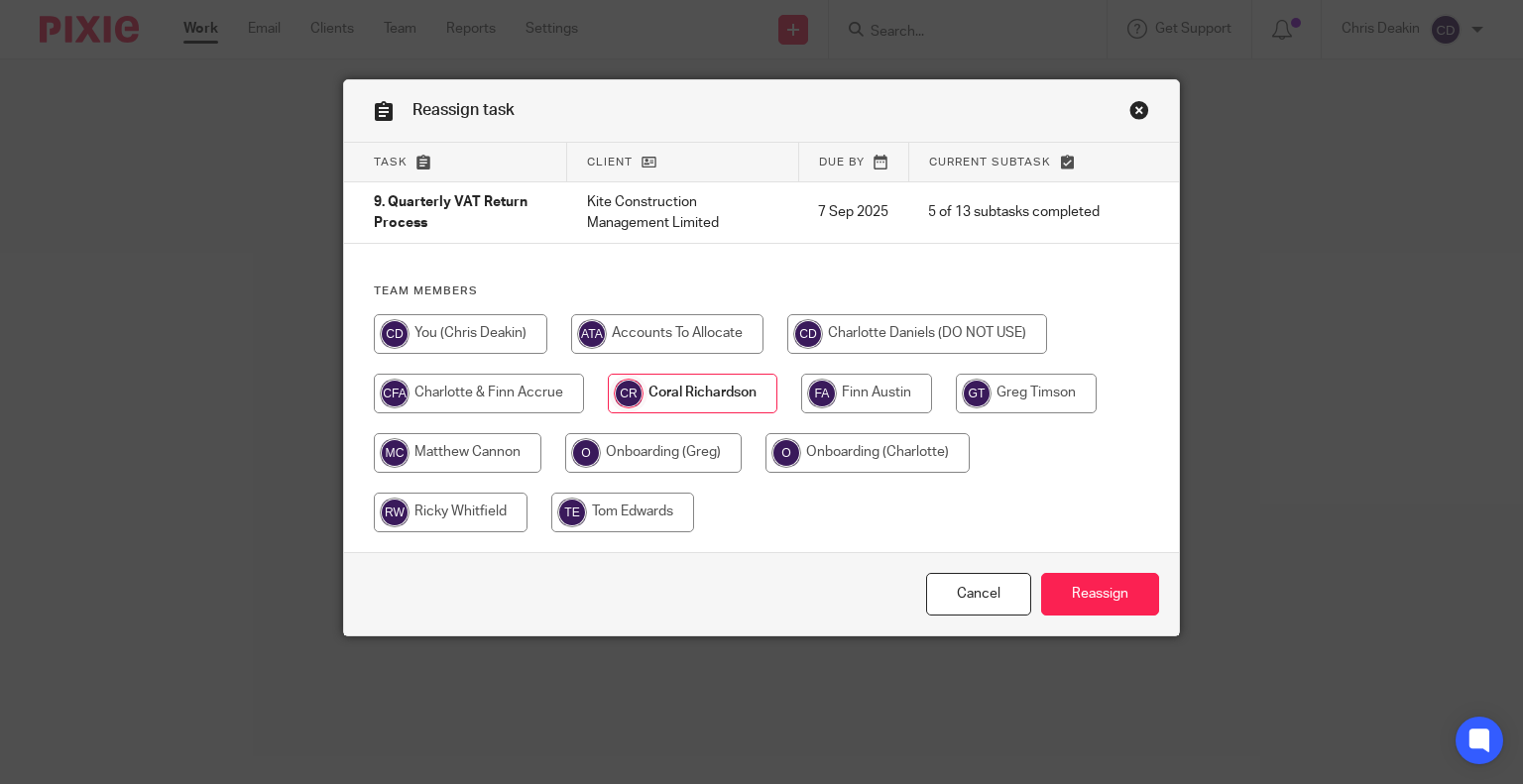 click on "Reassign" at bounding box center [1100, 594] 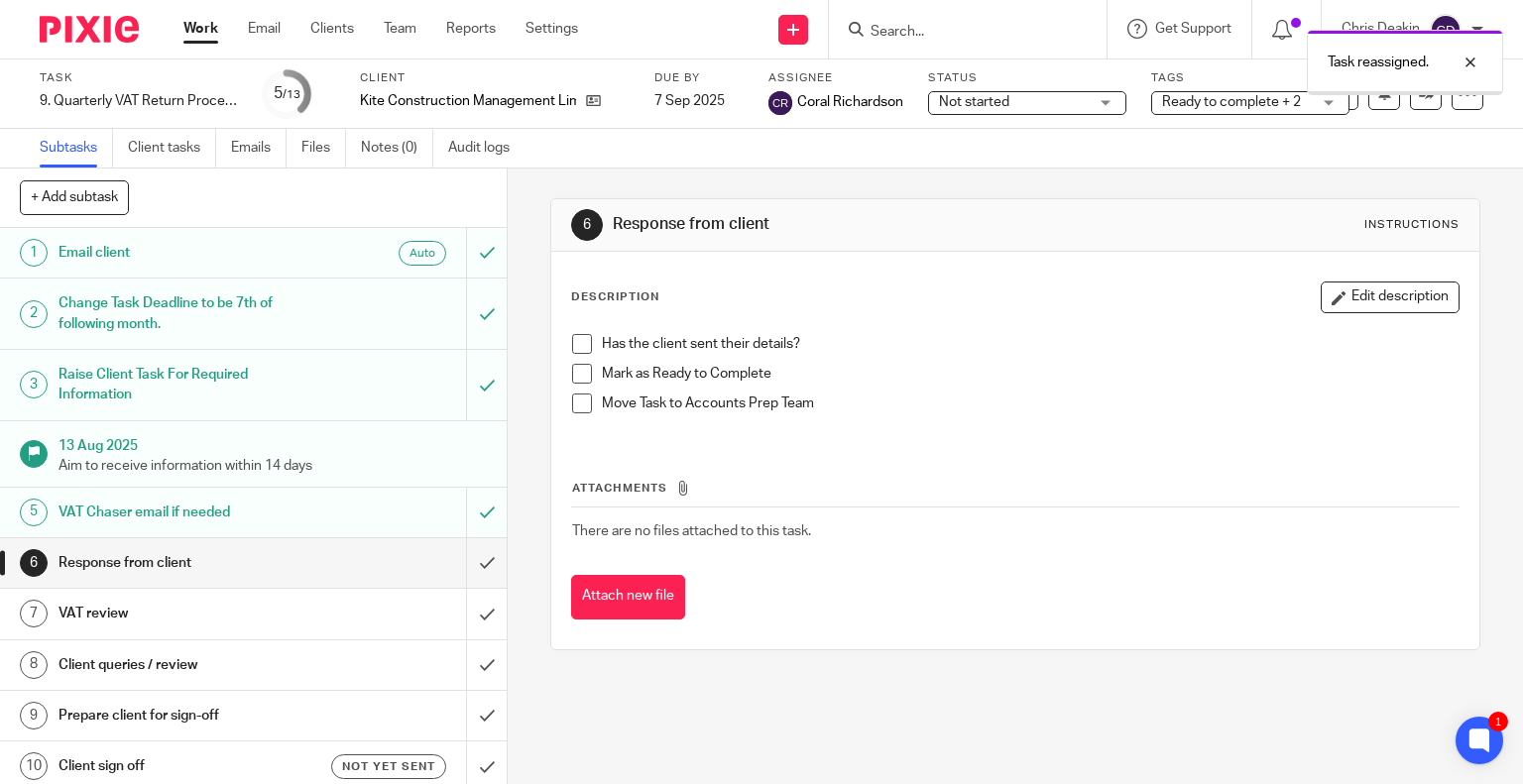 scroll, scrollTop: 0, scrollLeft: 0, axis: both 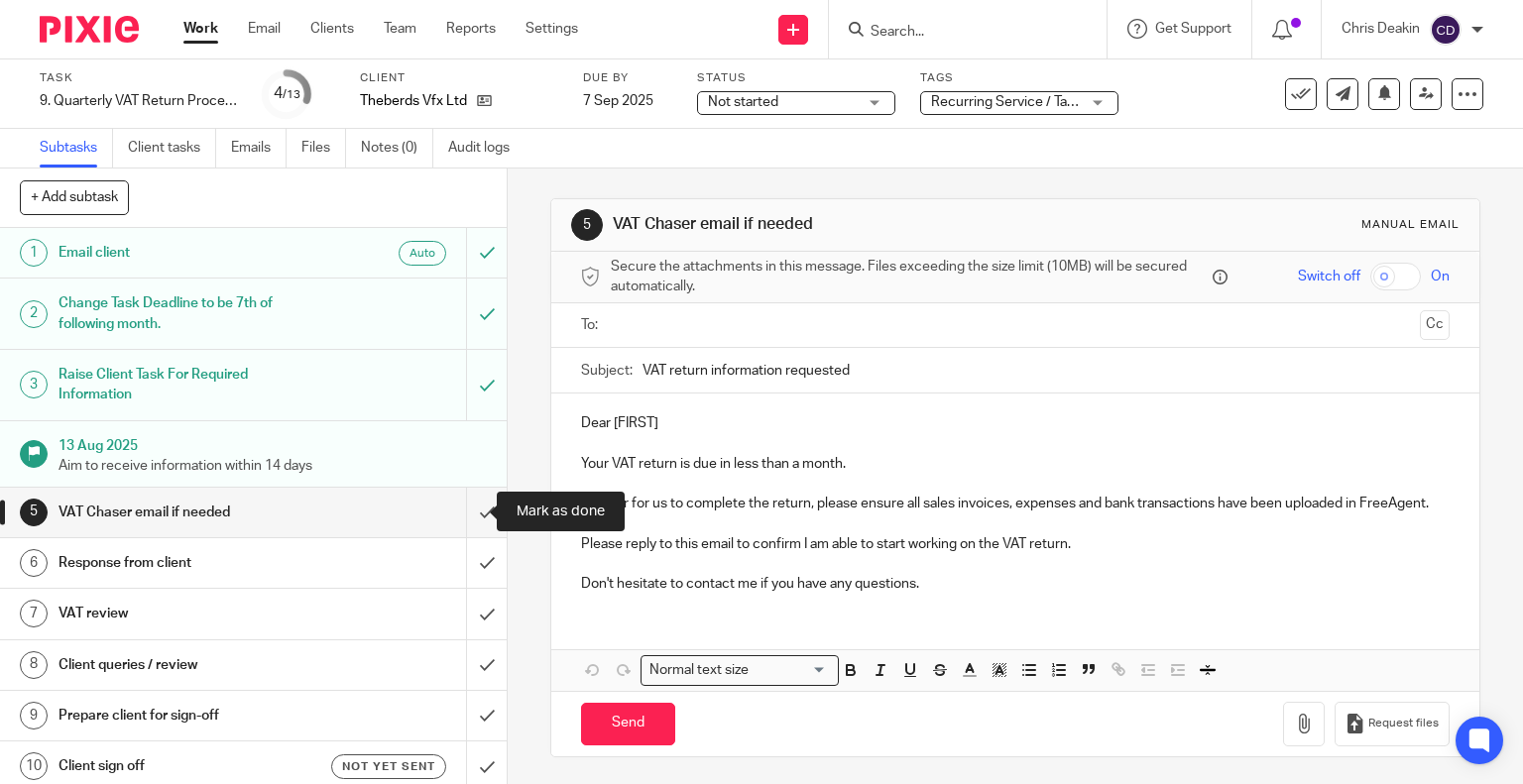 click at bounding box center (253, 512) 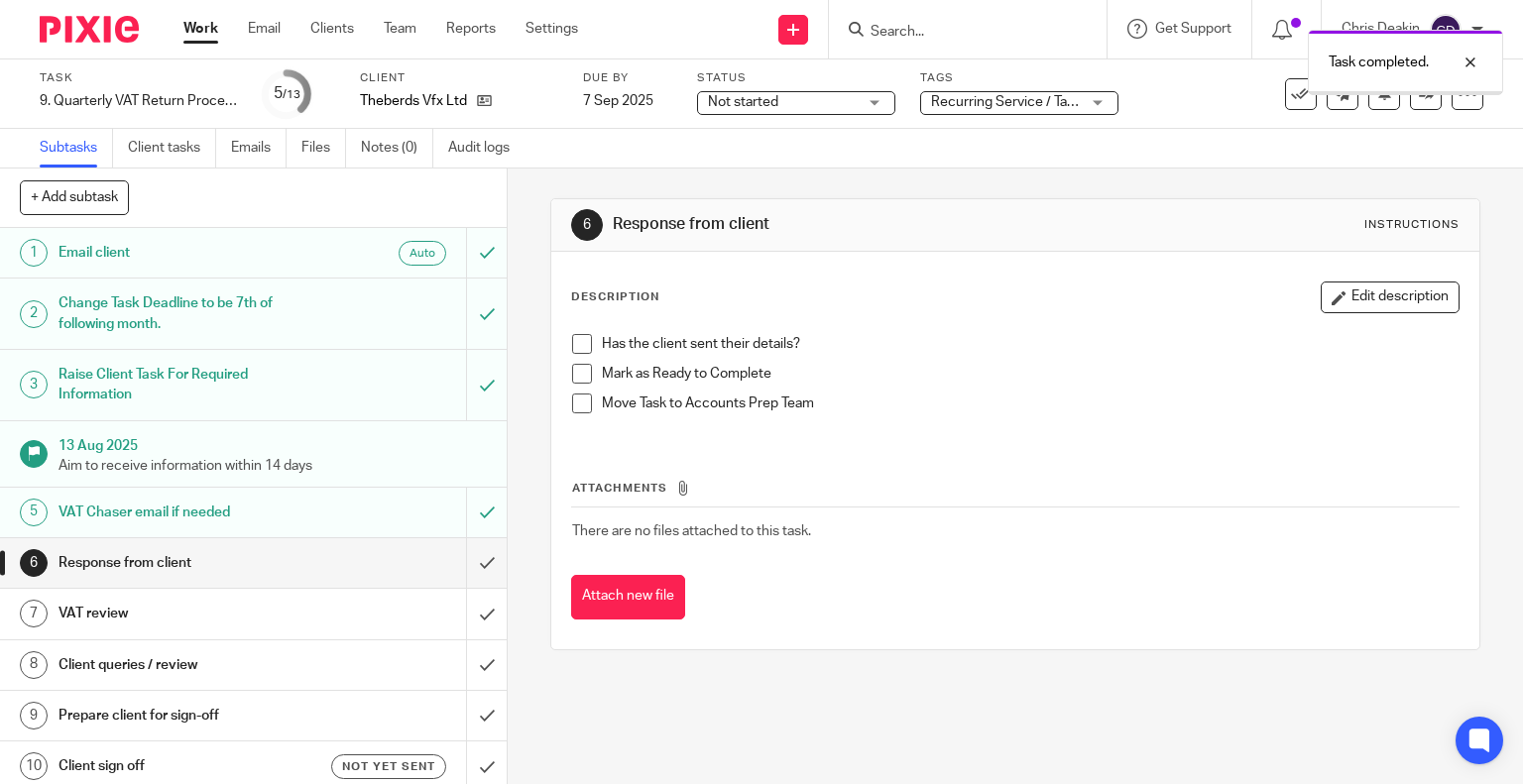 scroll, scrollTop: 0, scrollLeft: 0, axis: both 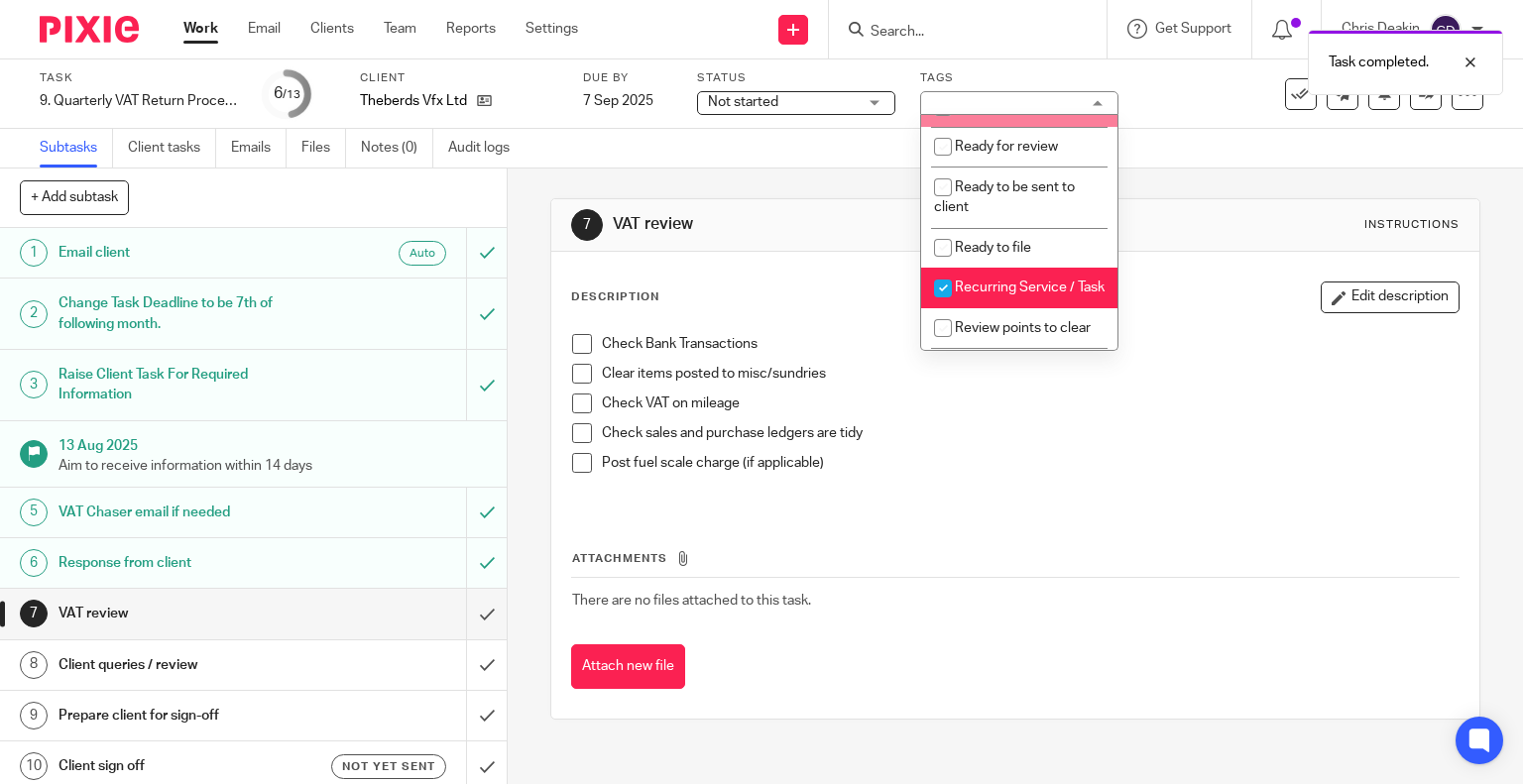 click on "Ready to complete" at bounding box center [1013, 107] 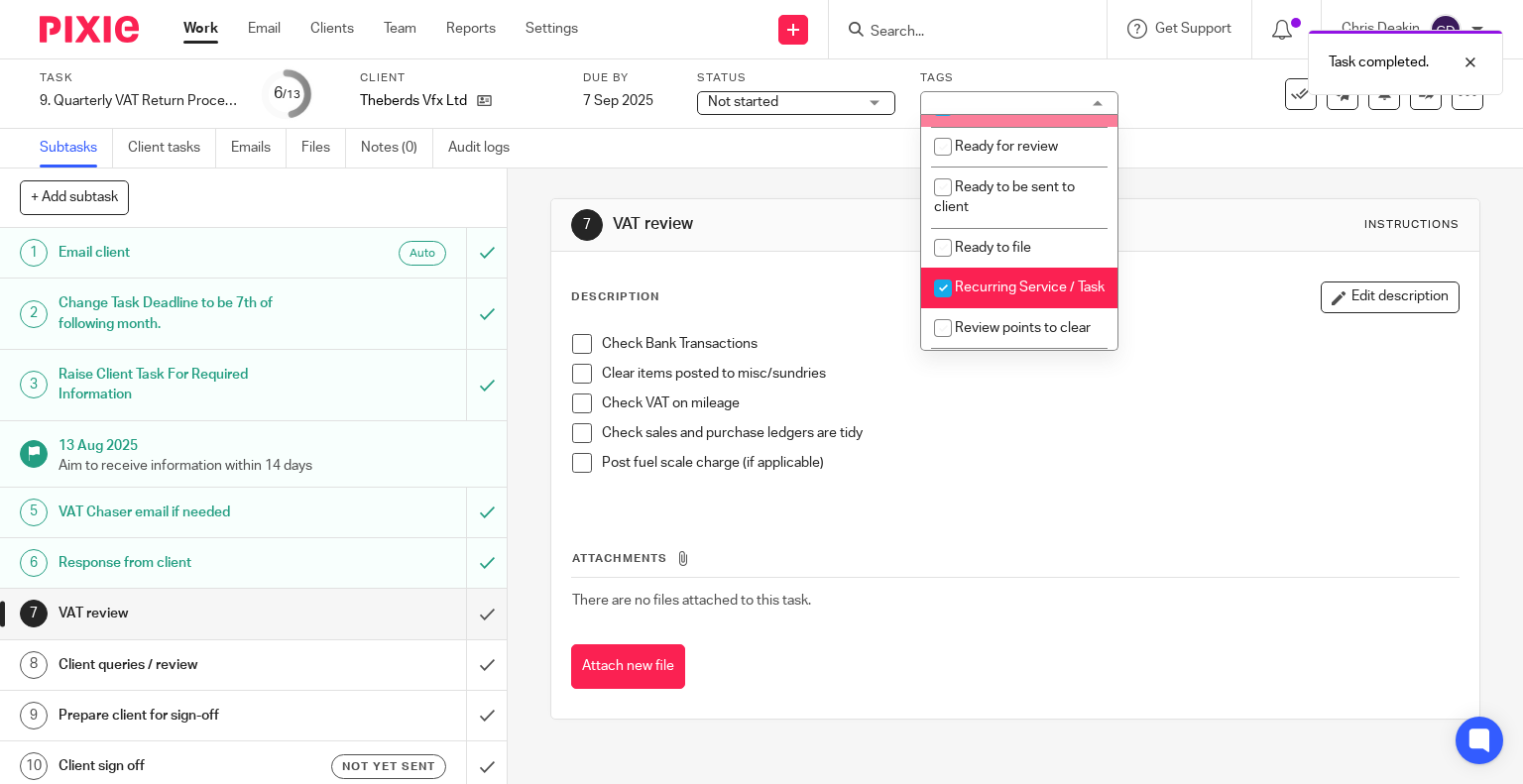 checkbox on "true" 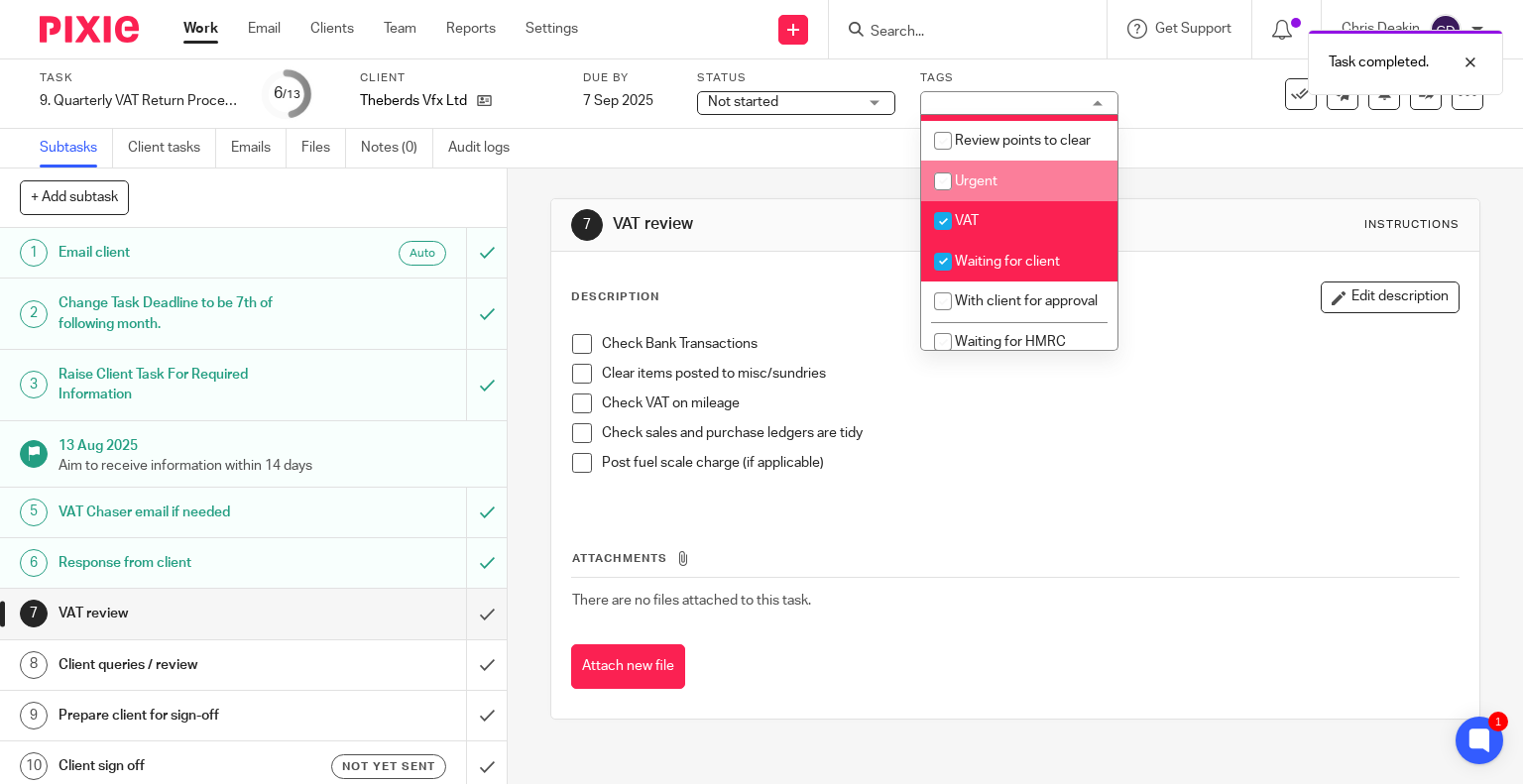 scroll, scrollTop: 991, scrollLeft: 0, axis: vertical 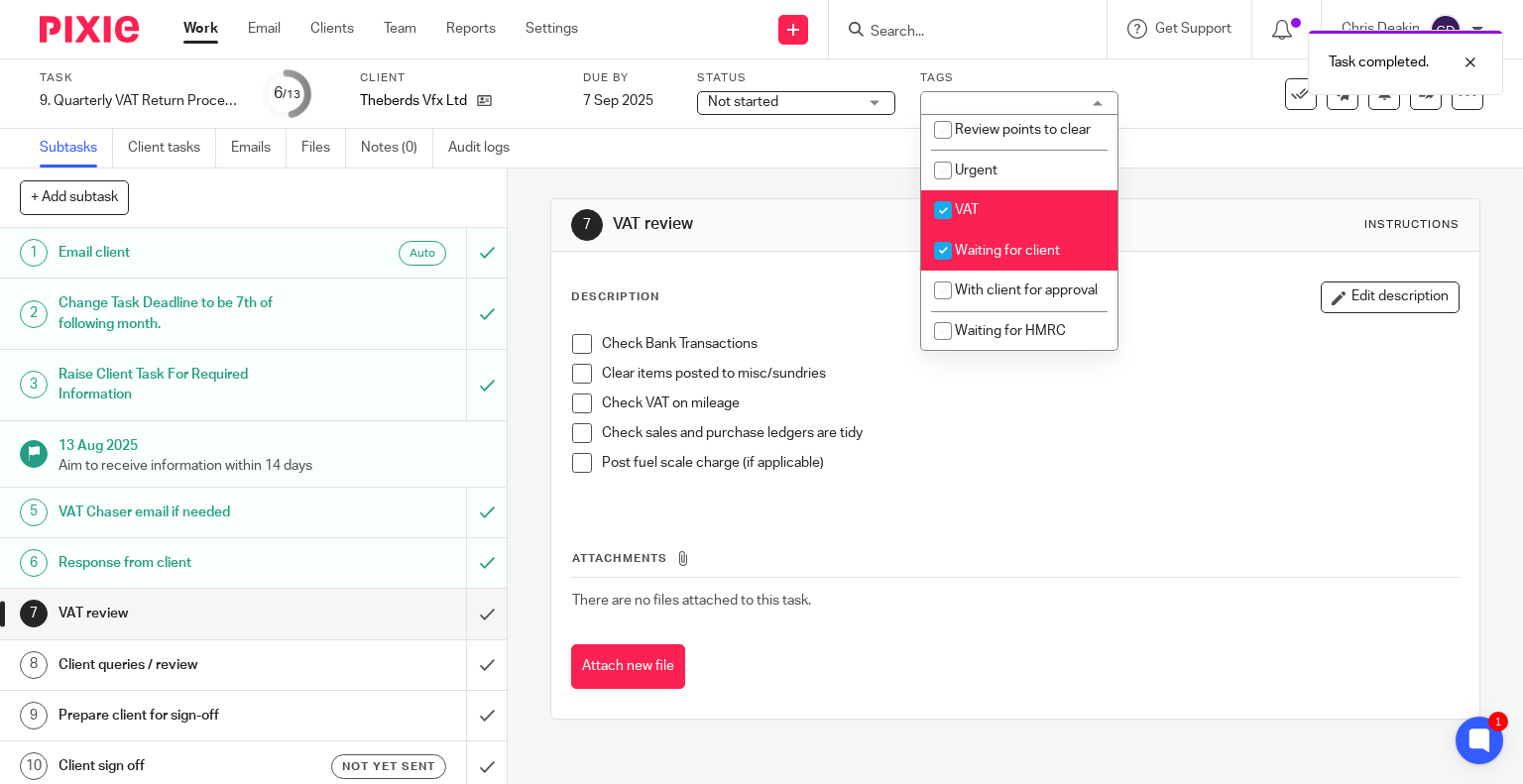click on "Waiting for client" at bounding box center (1007, 251) 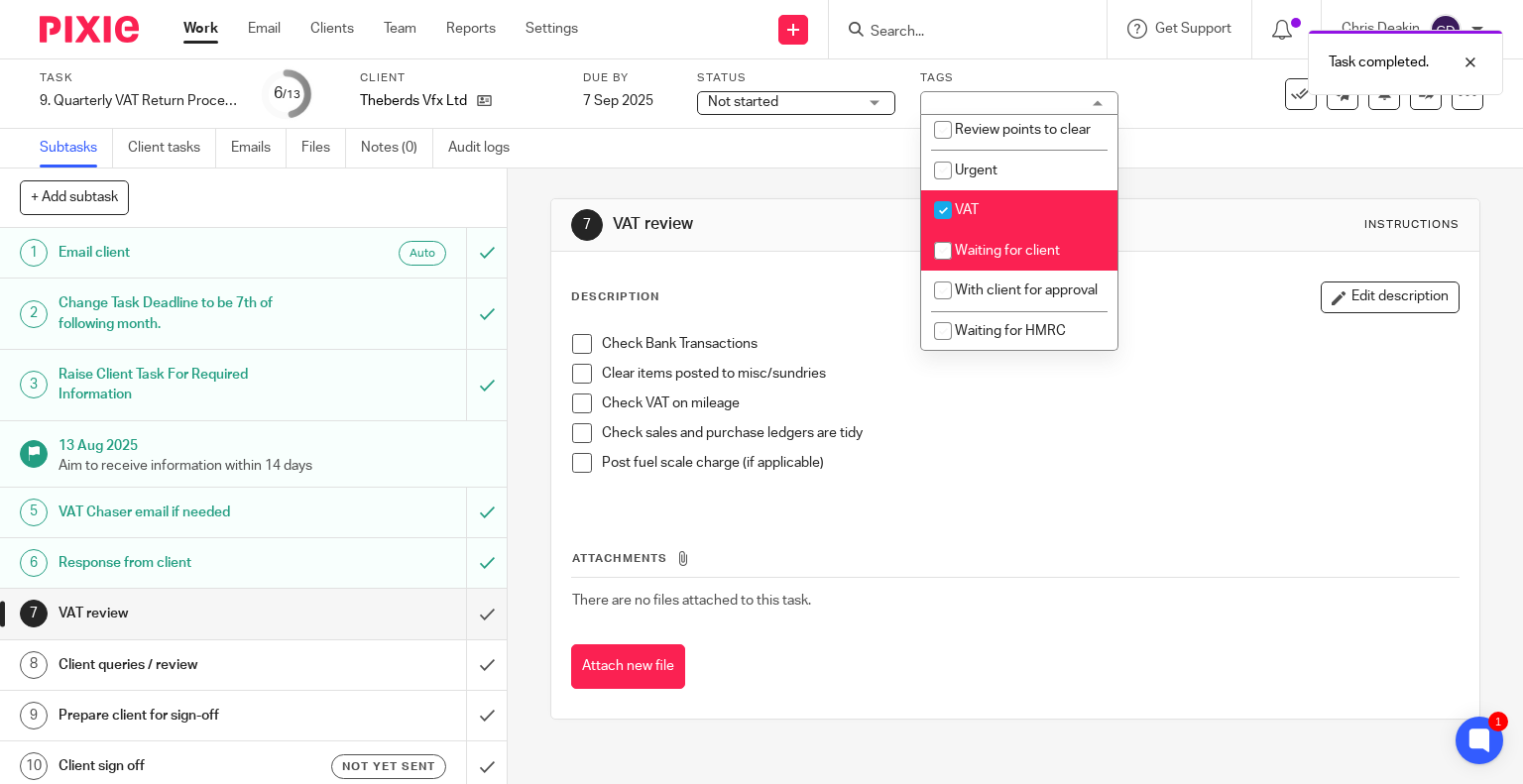 checkbox on "false" 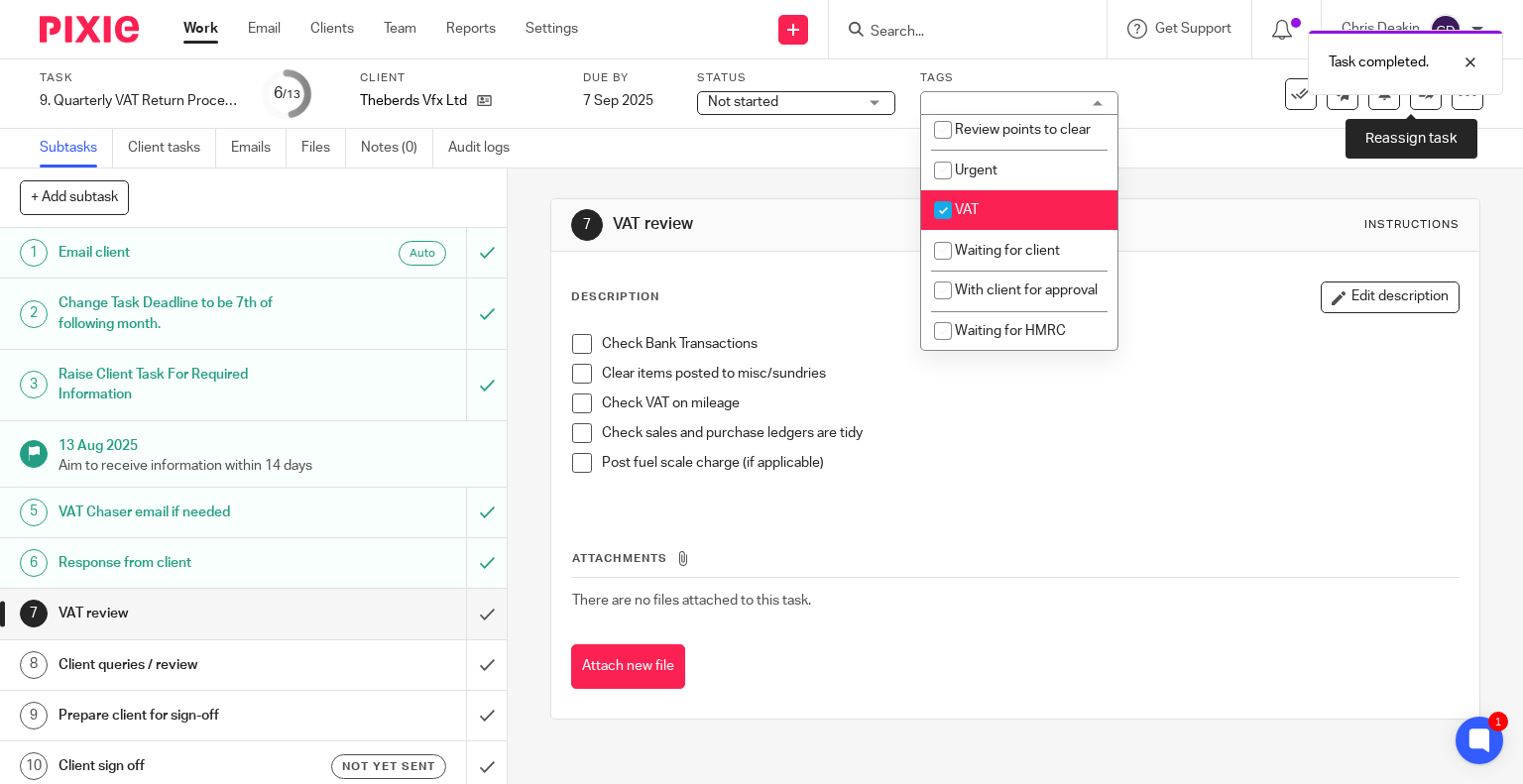 click at bounding box center [1426, 94] 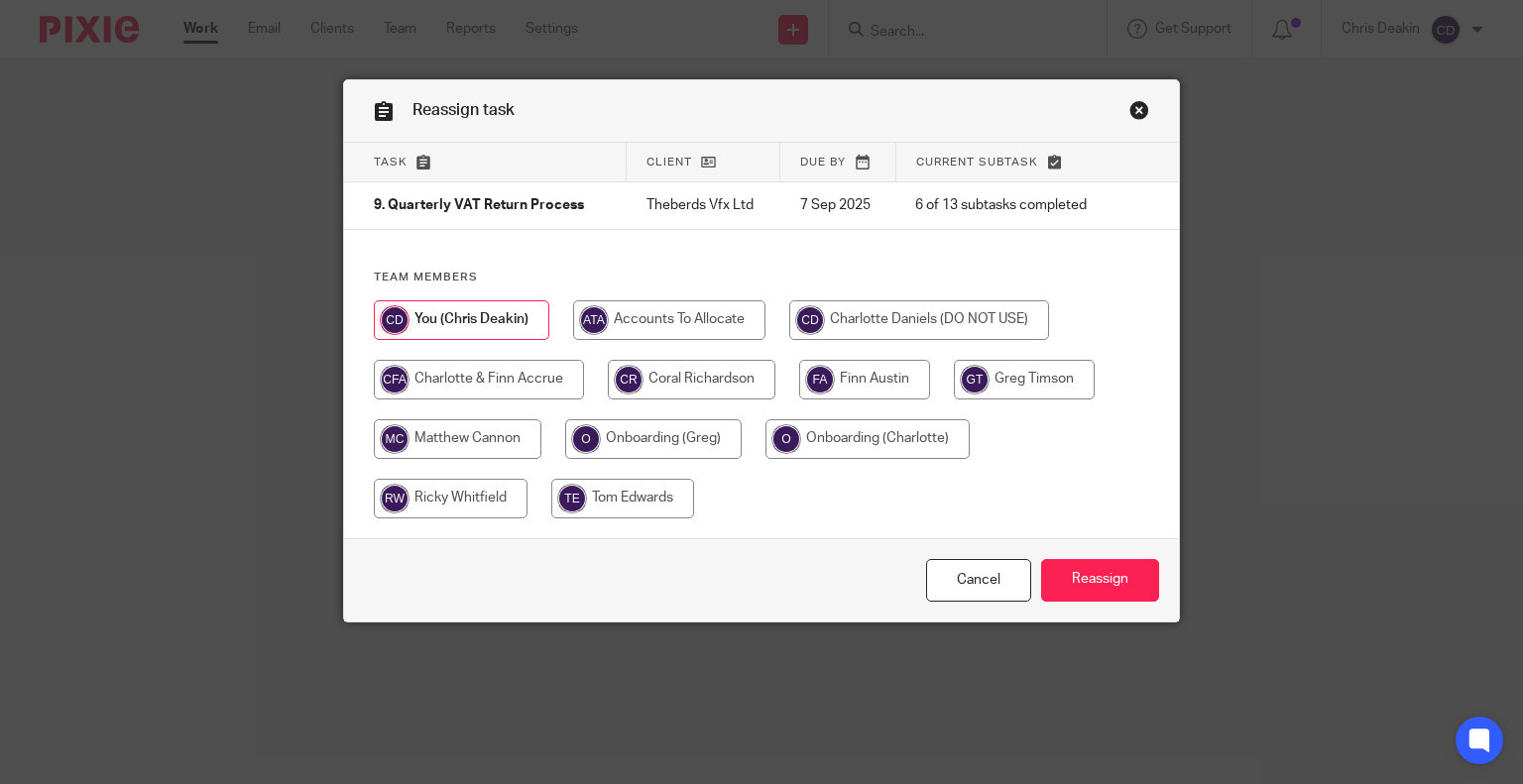 scroll, scrollTop: 0, scrollLeft: 0, axis: both 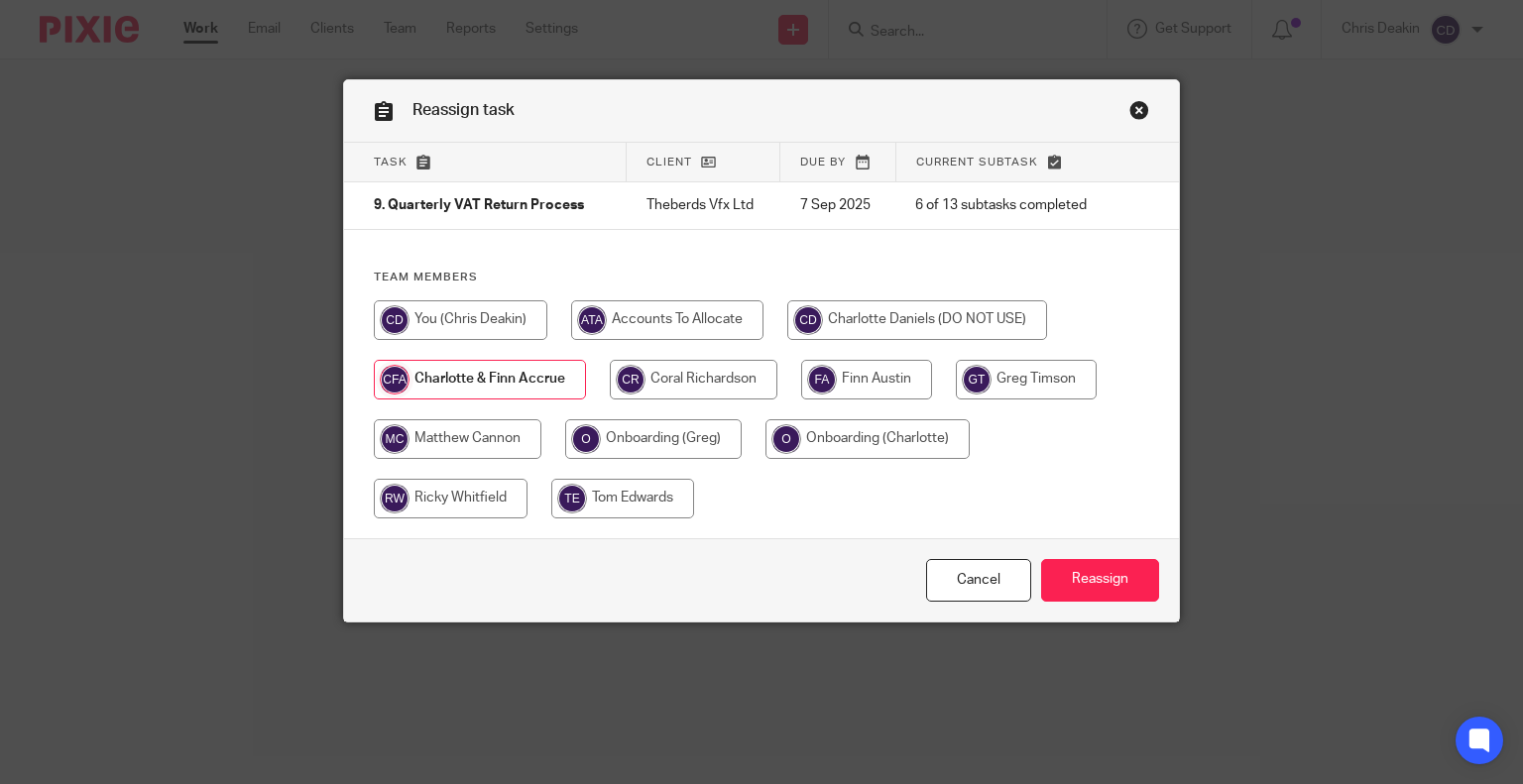click at bounding box center [693, 380] 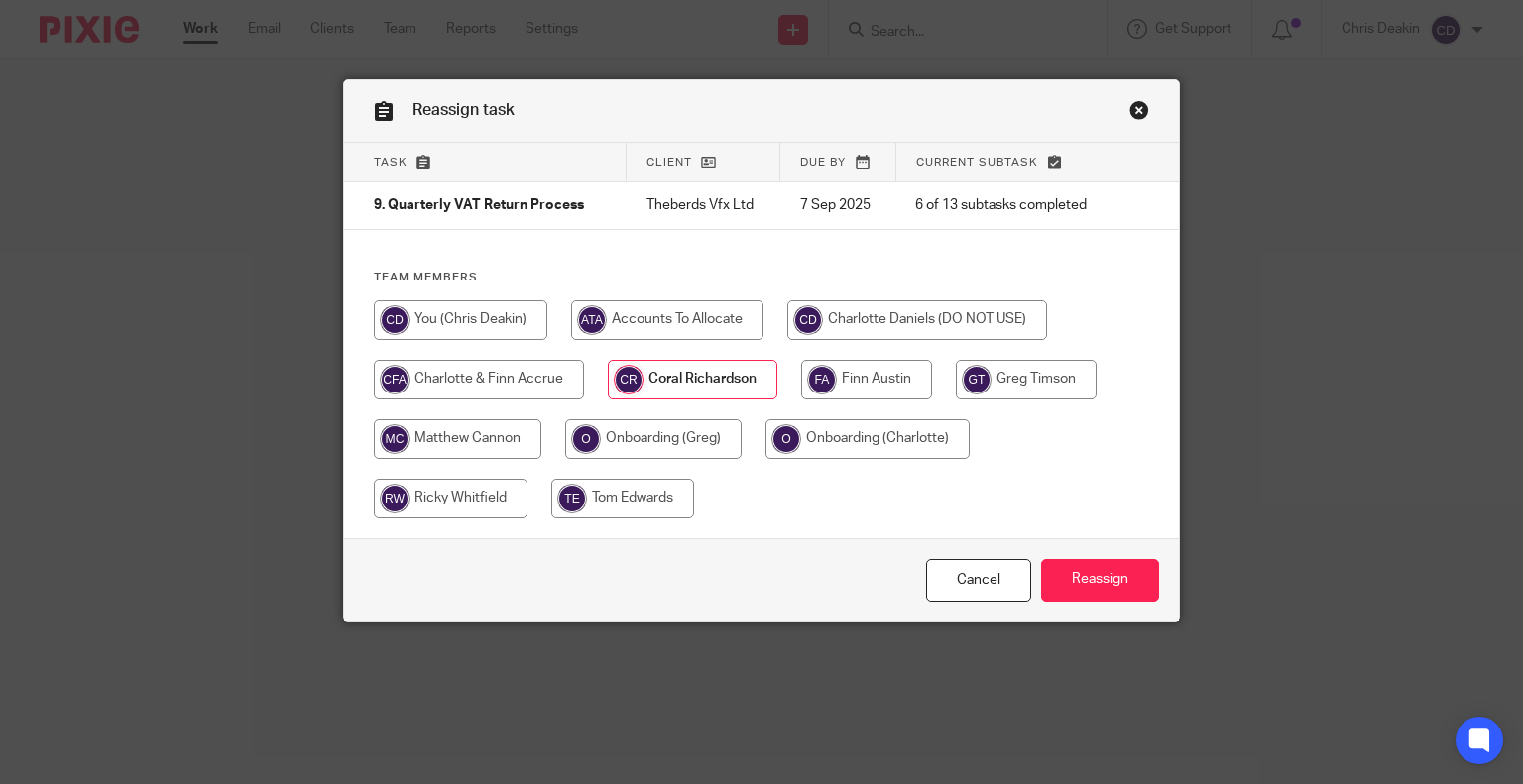 click on "Reassign" at bounding box center (1100, 580) 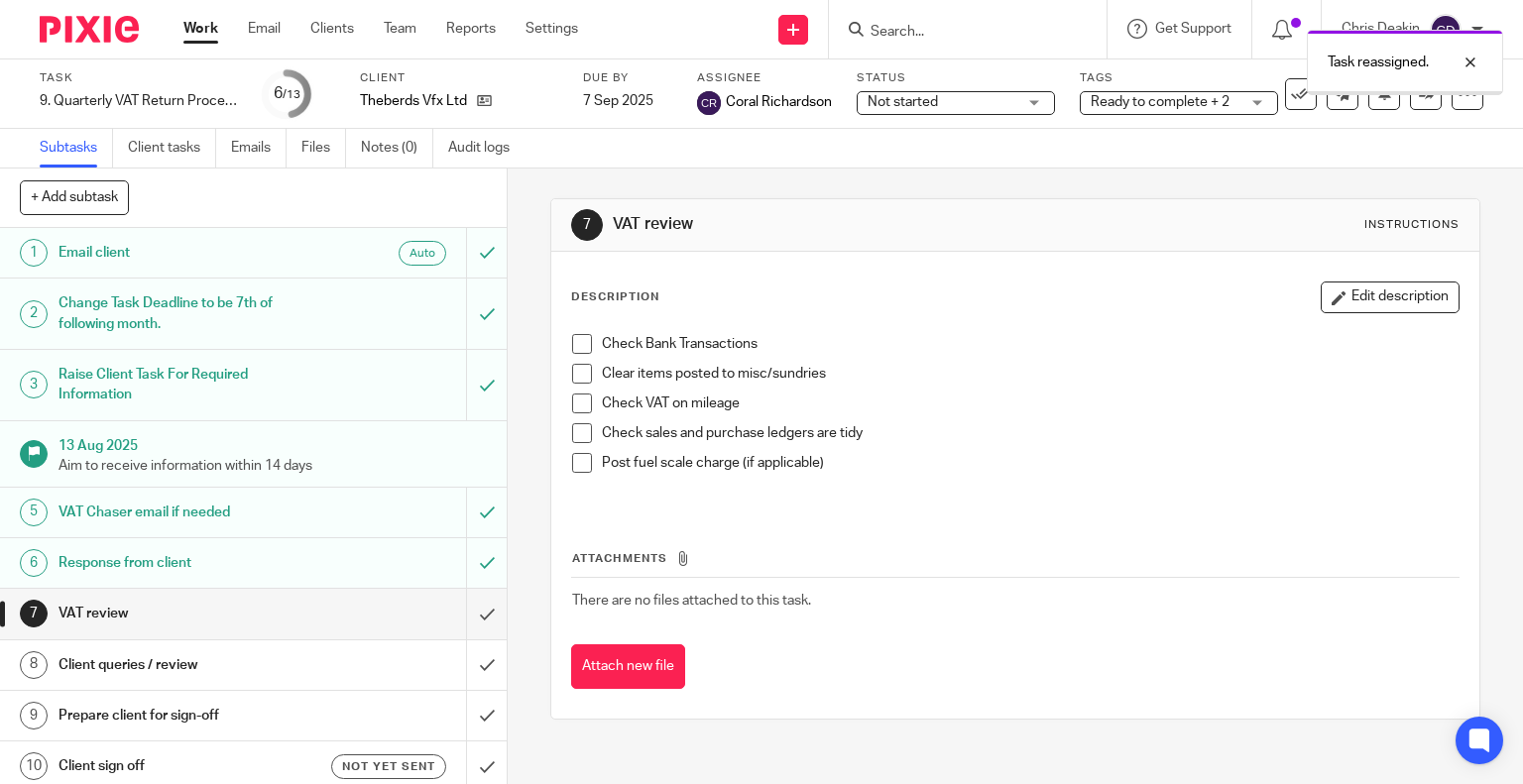 scroll, scrollTop: 0, scrollLeft: 0, axis: both 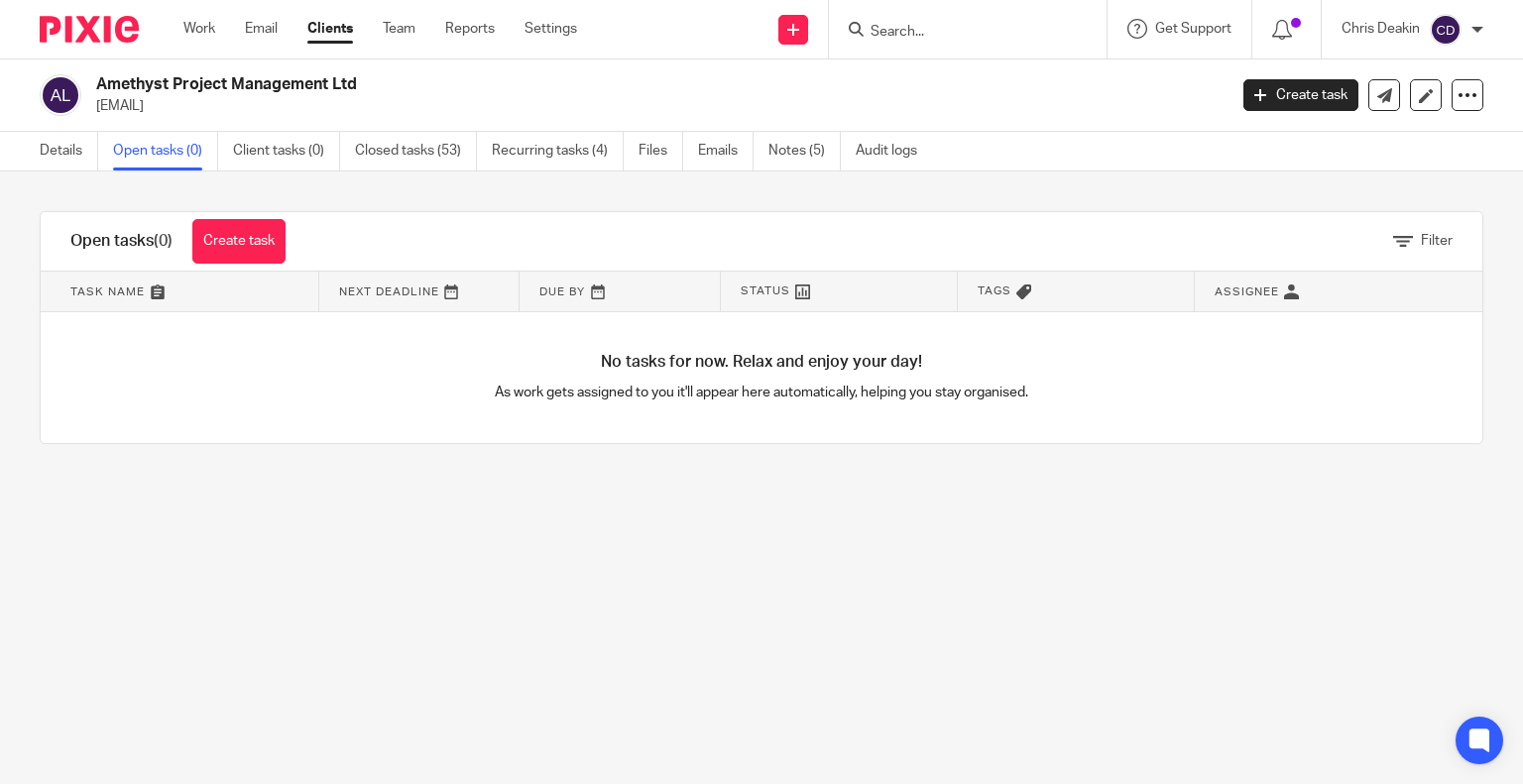 click on "Recurring tasks (4)" at bounding box center [557, 151] 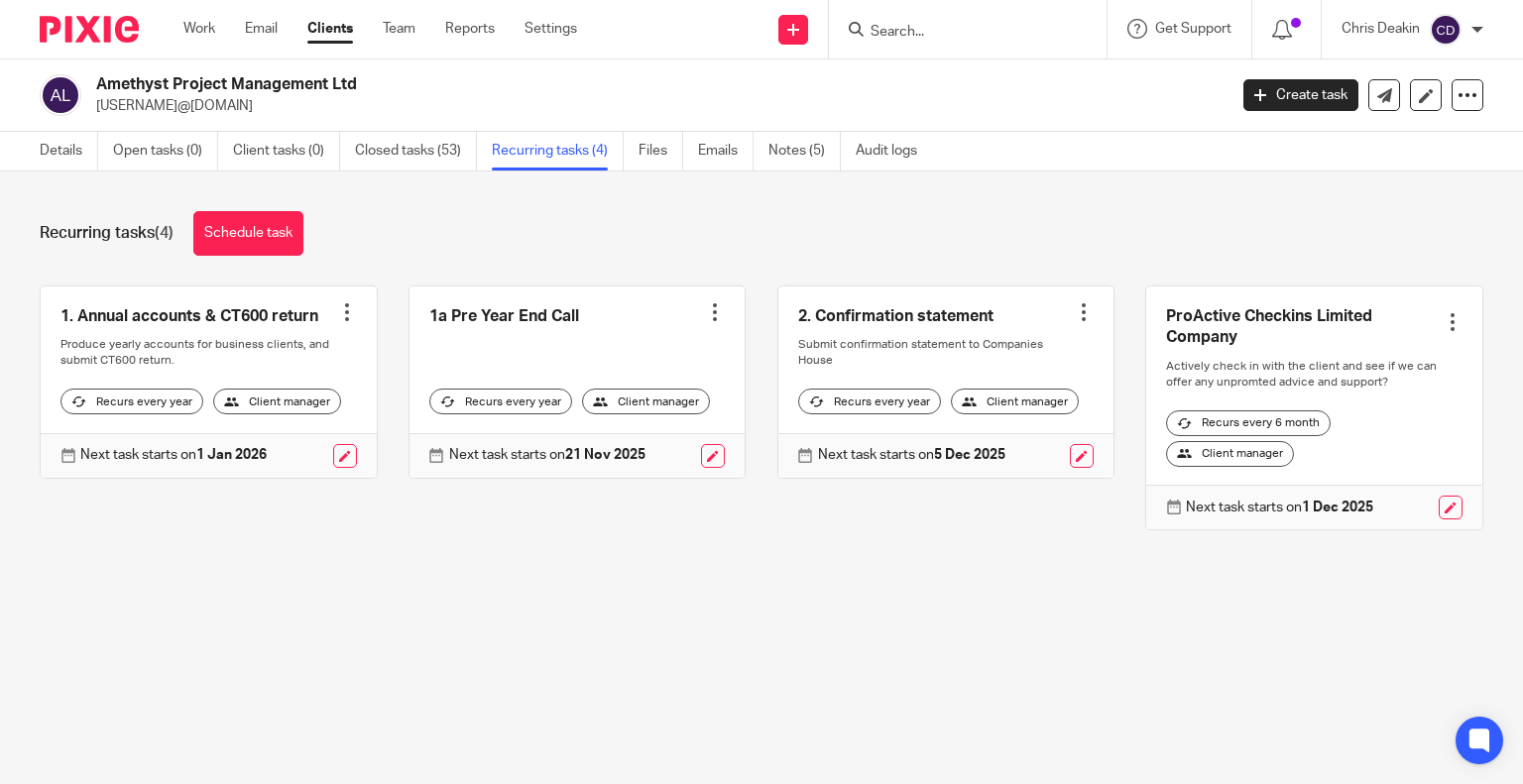 scroll, scrollTop: 0, scrollLeft: 0, axis: both 